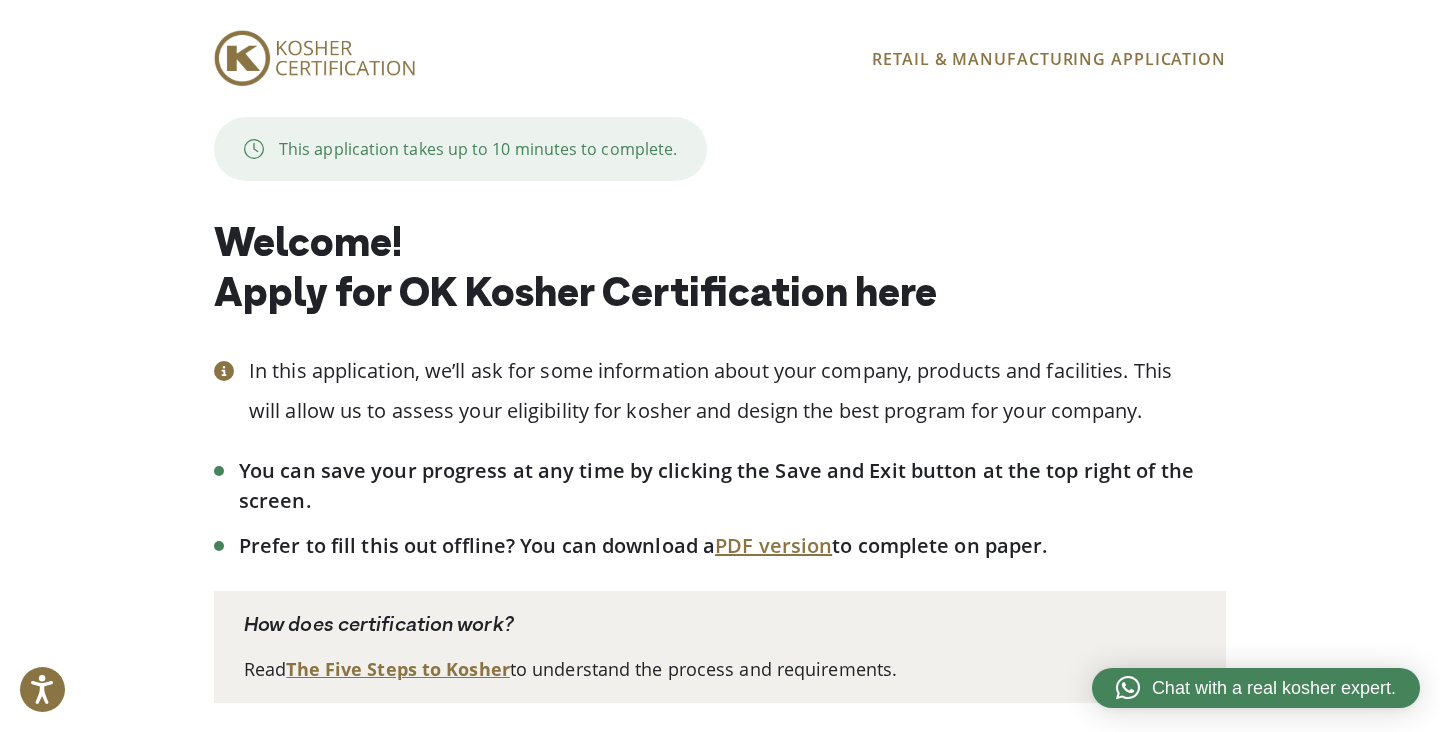 scroll, scrollTop: 0, scrollLeft: 0, axis: both 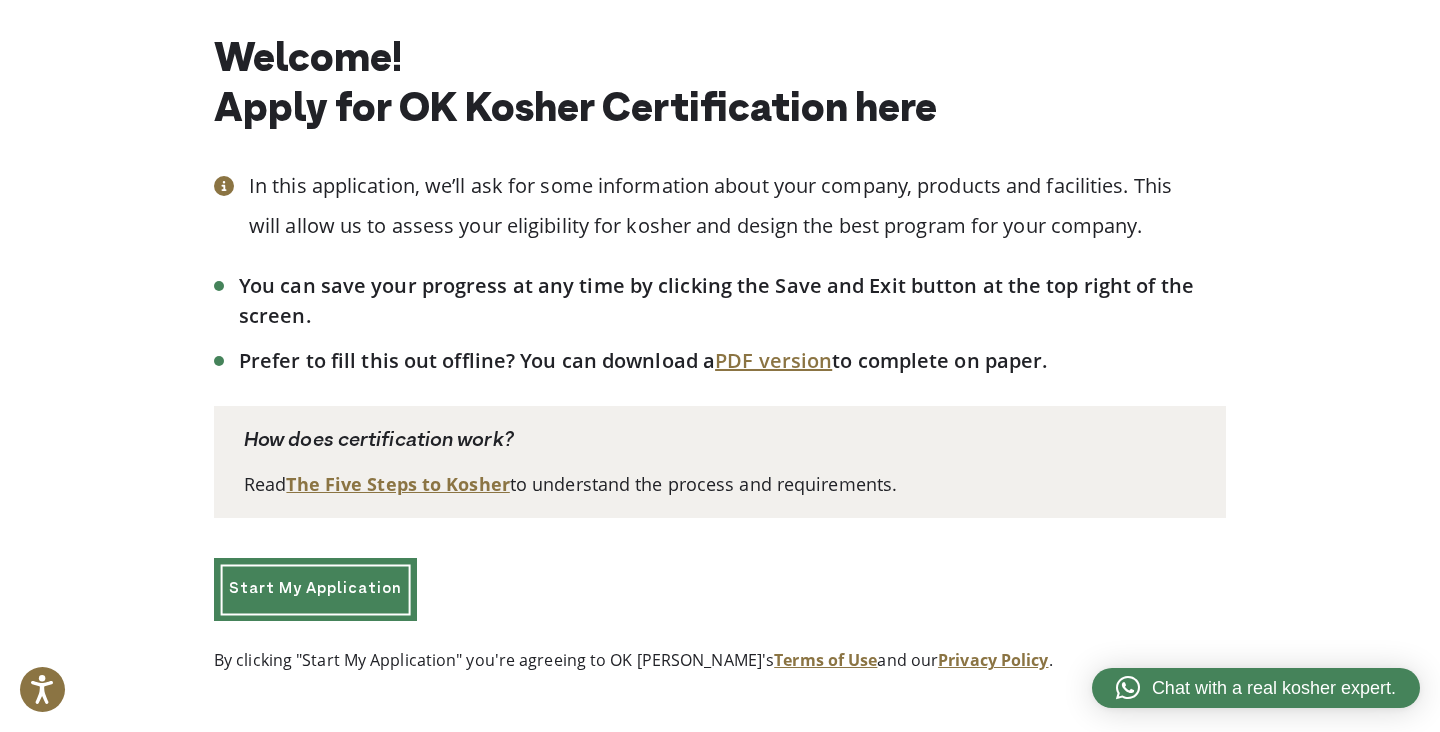 click on "Start My Application" at bounding box center (315, 589) 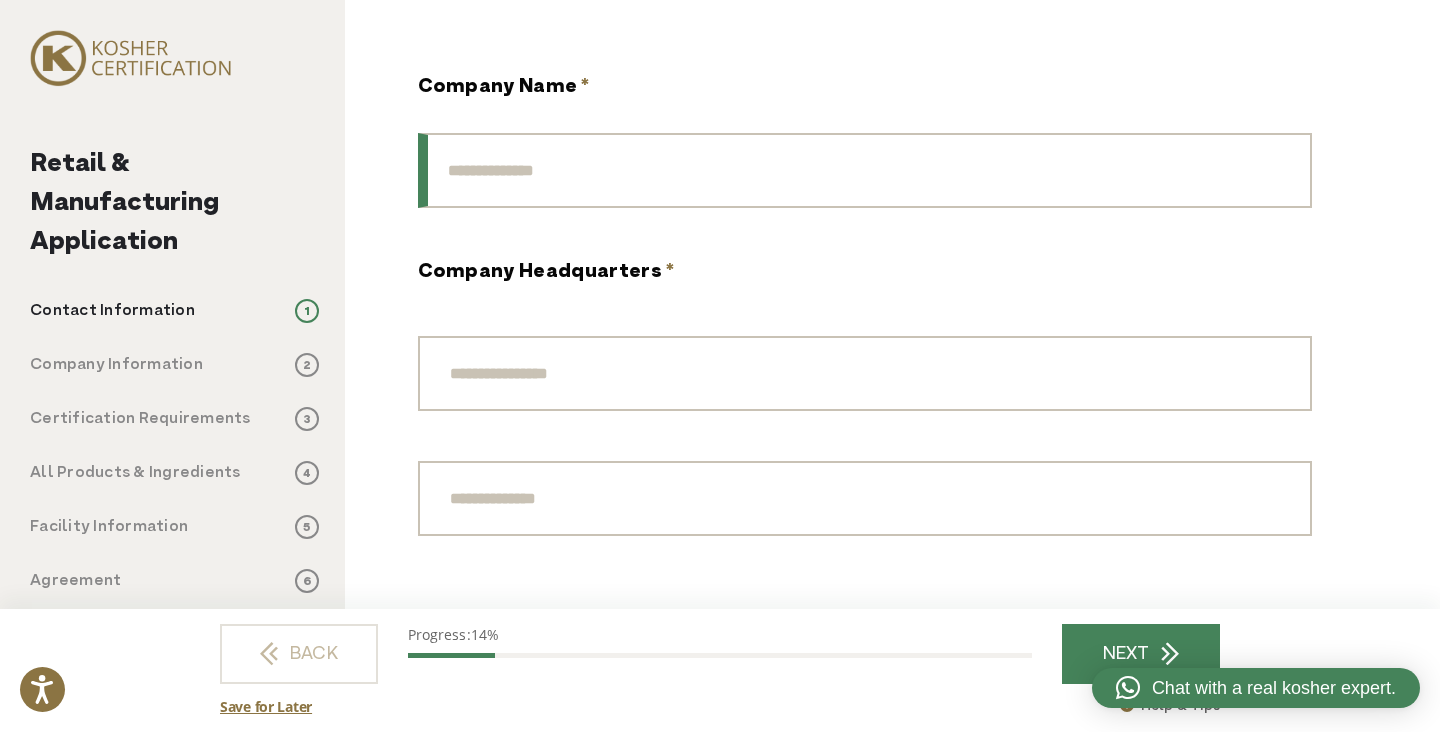click on "Company Name *" at bounding box center [865, 170] 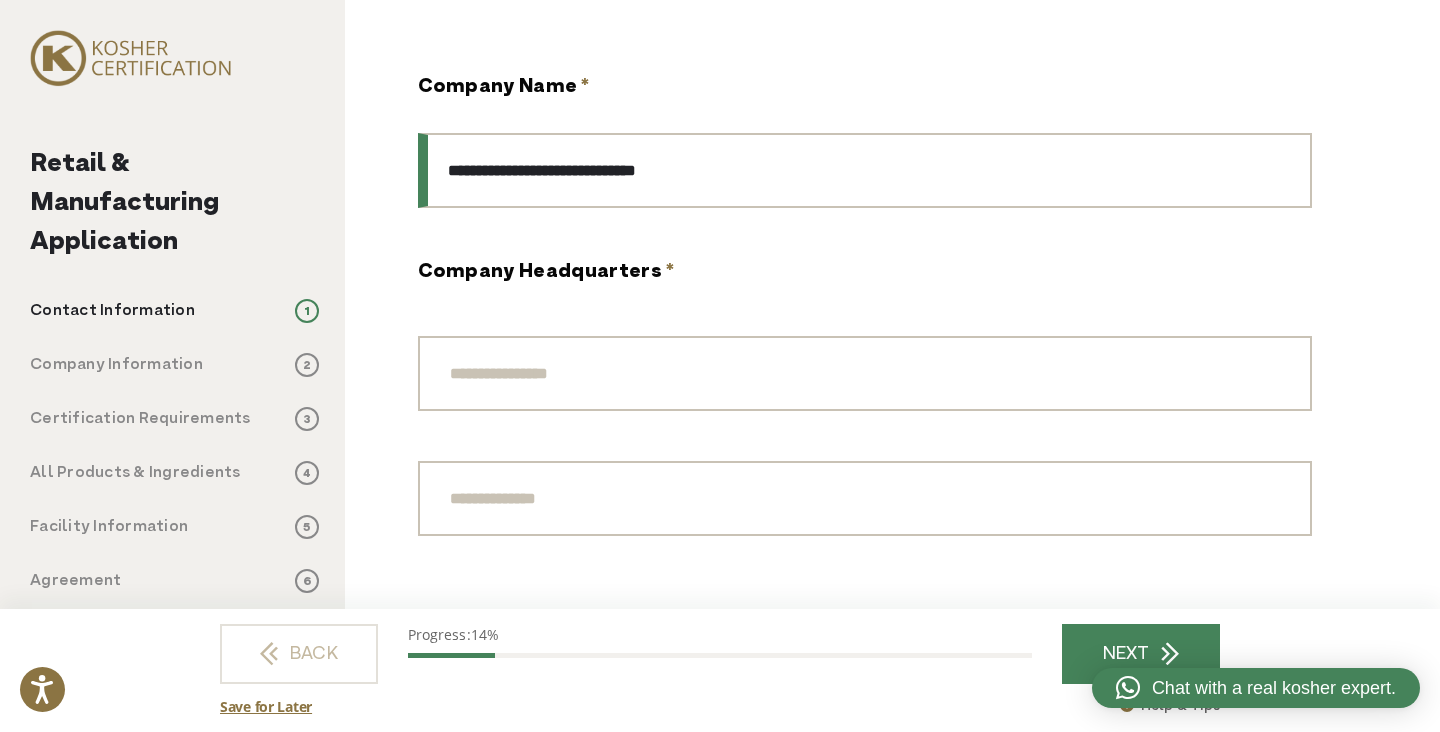 type on "**********" 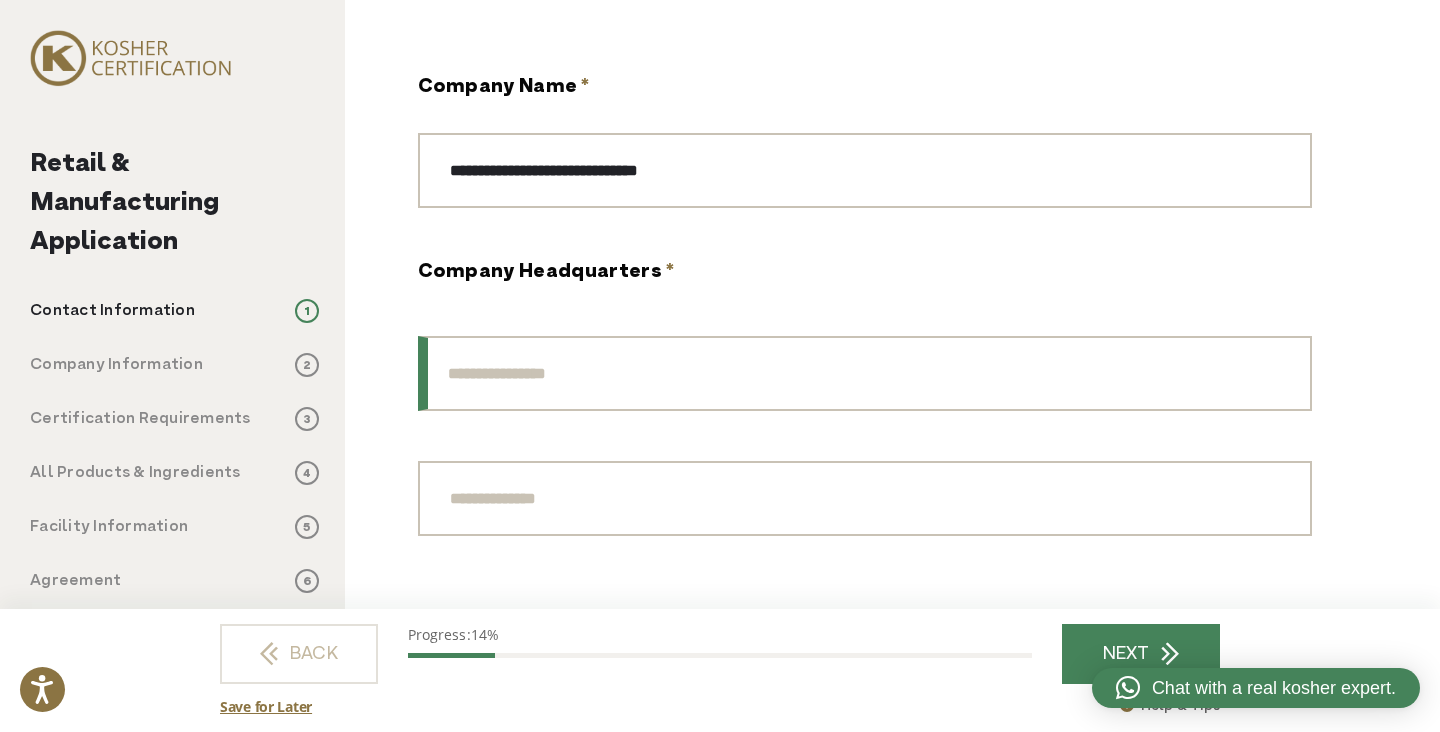 click on "Street Address" at bounding box center (865, 373) 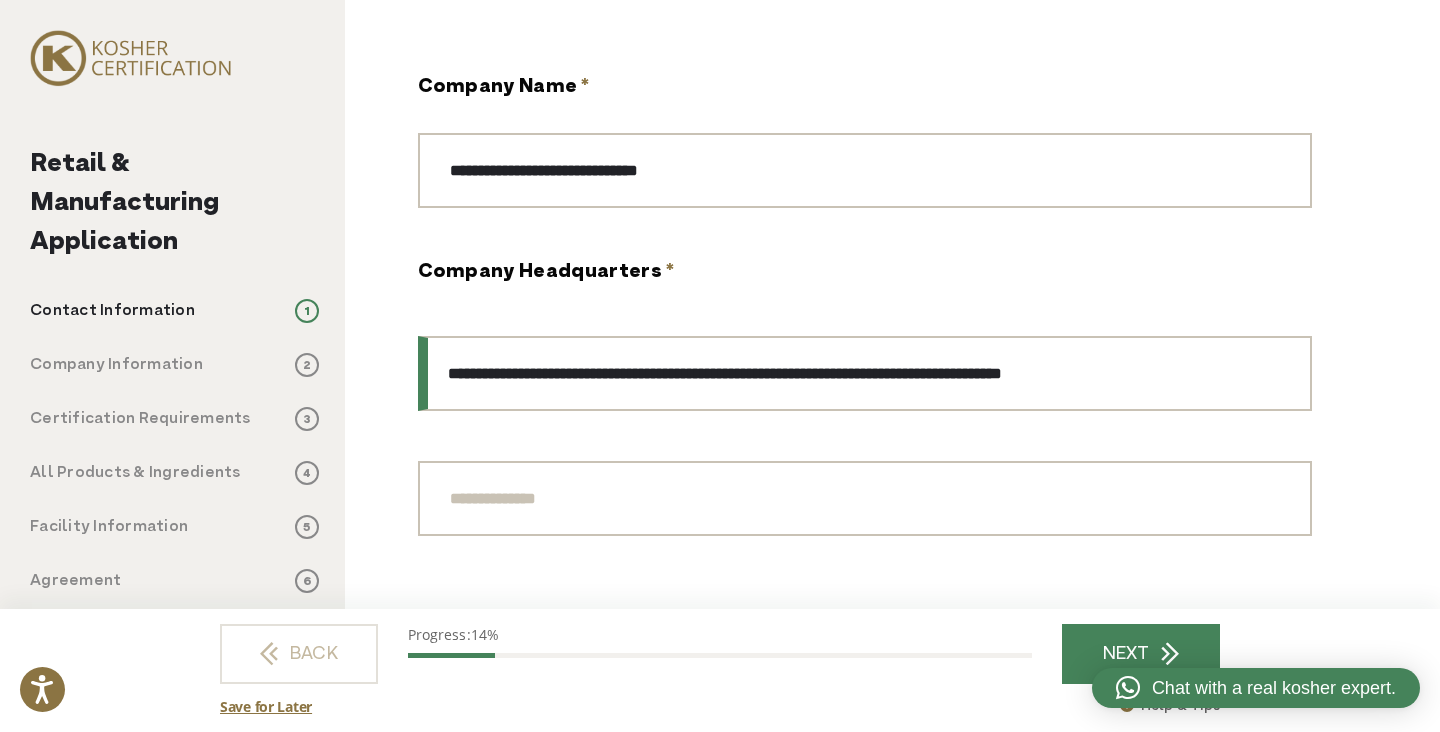type on "**********" 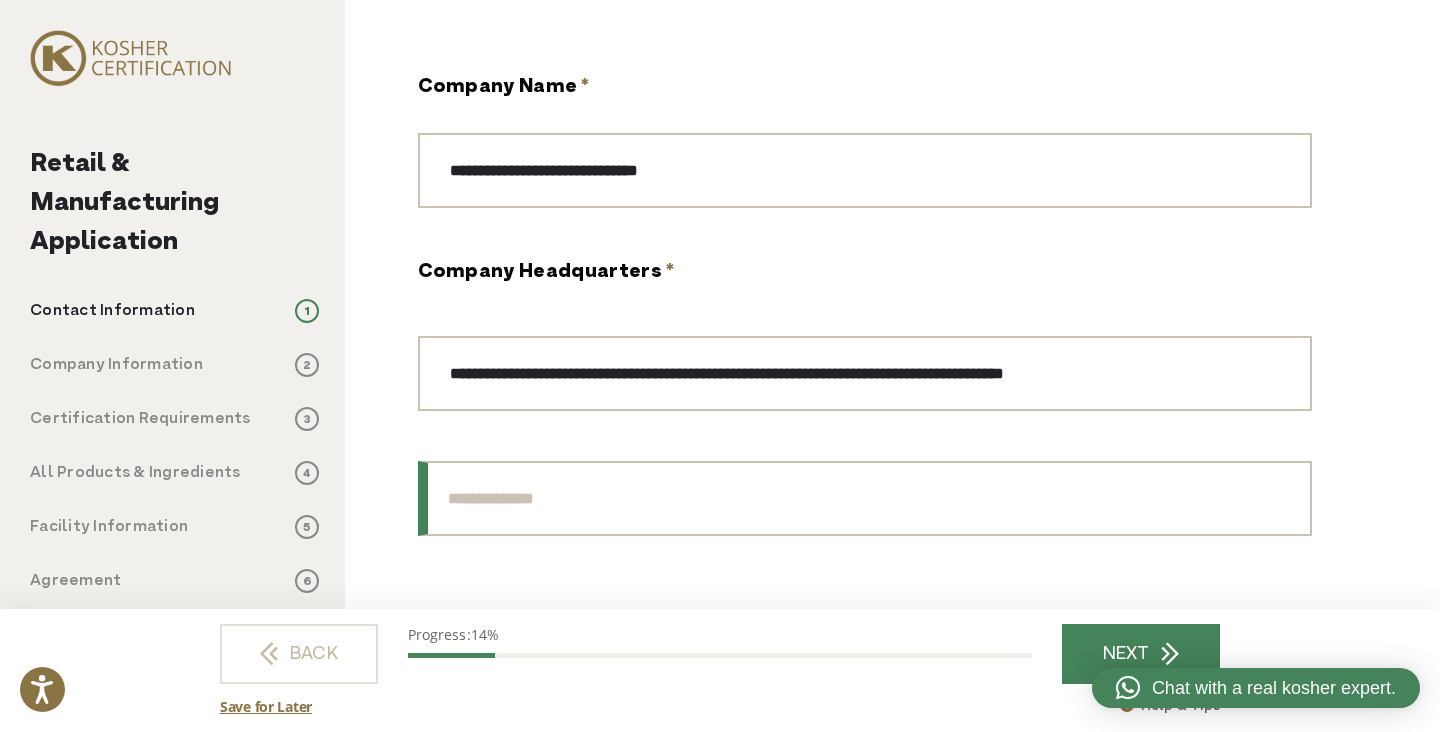 click on "Address Line 2" at bounding box center [865, 498] 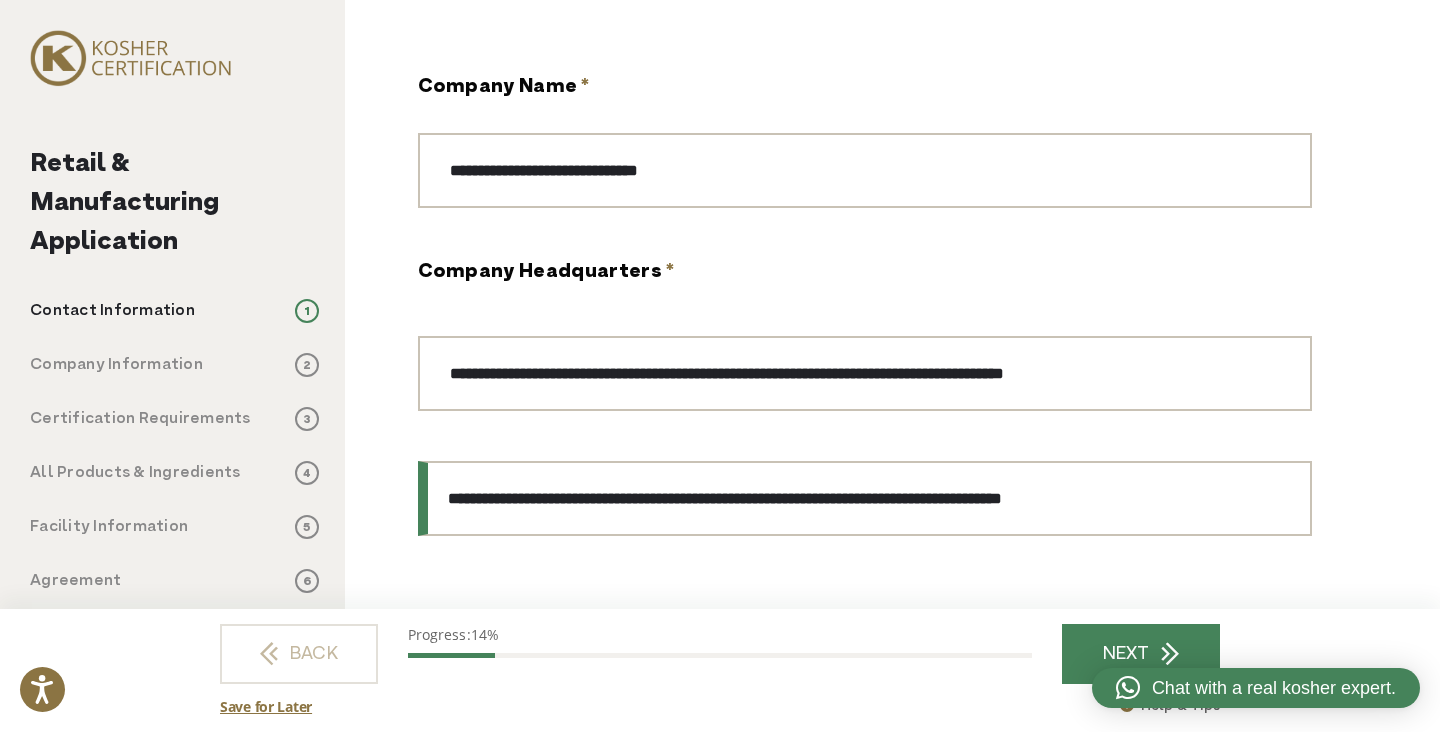 click on "**********" at bounding box center (865, 498) 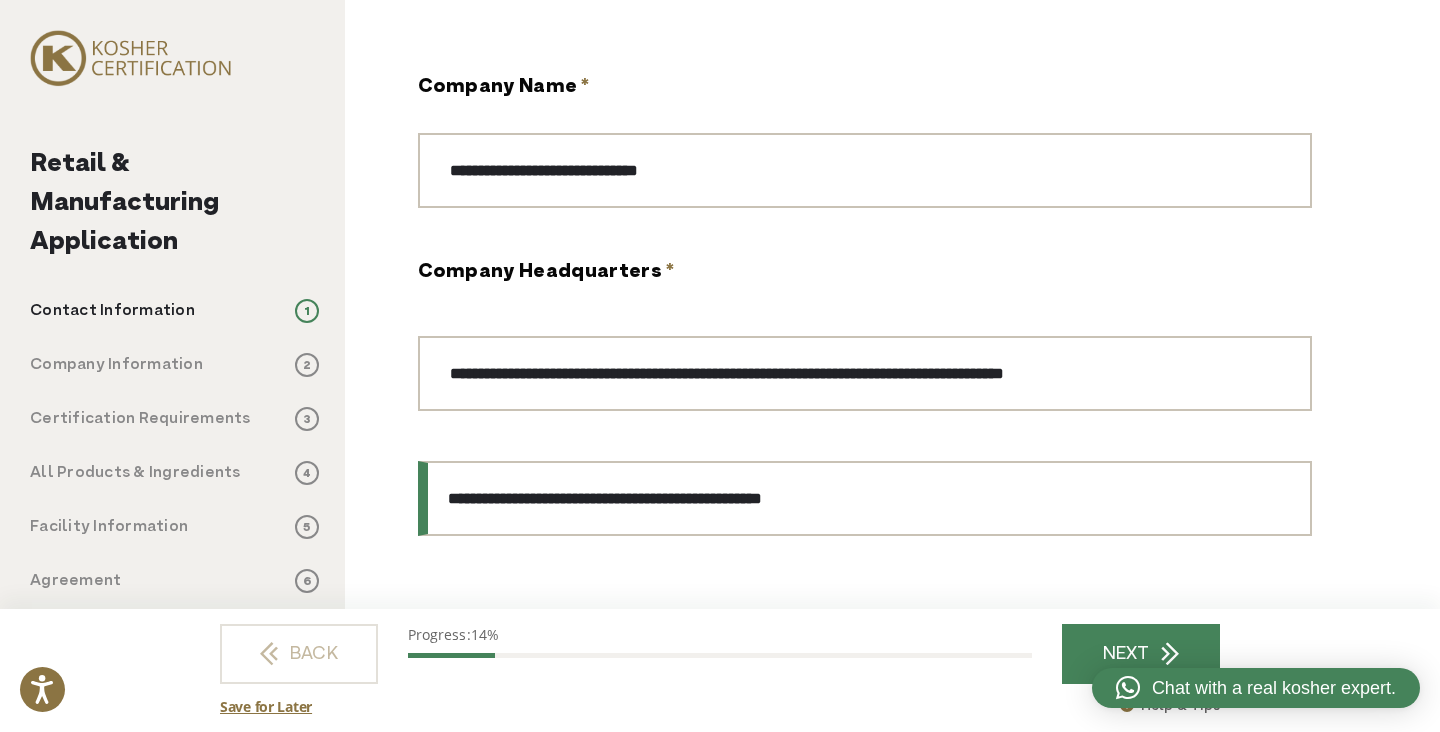 type on "**********" 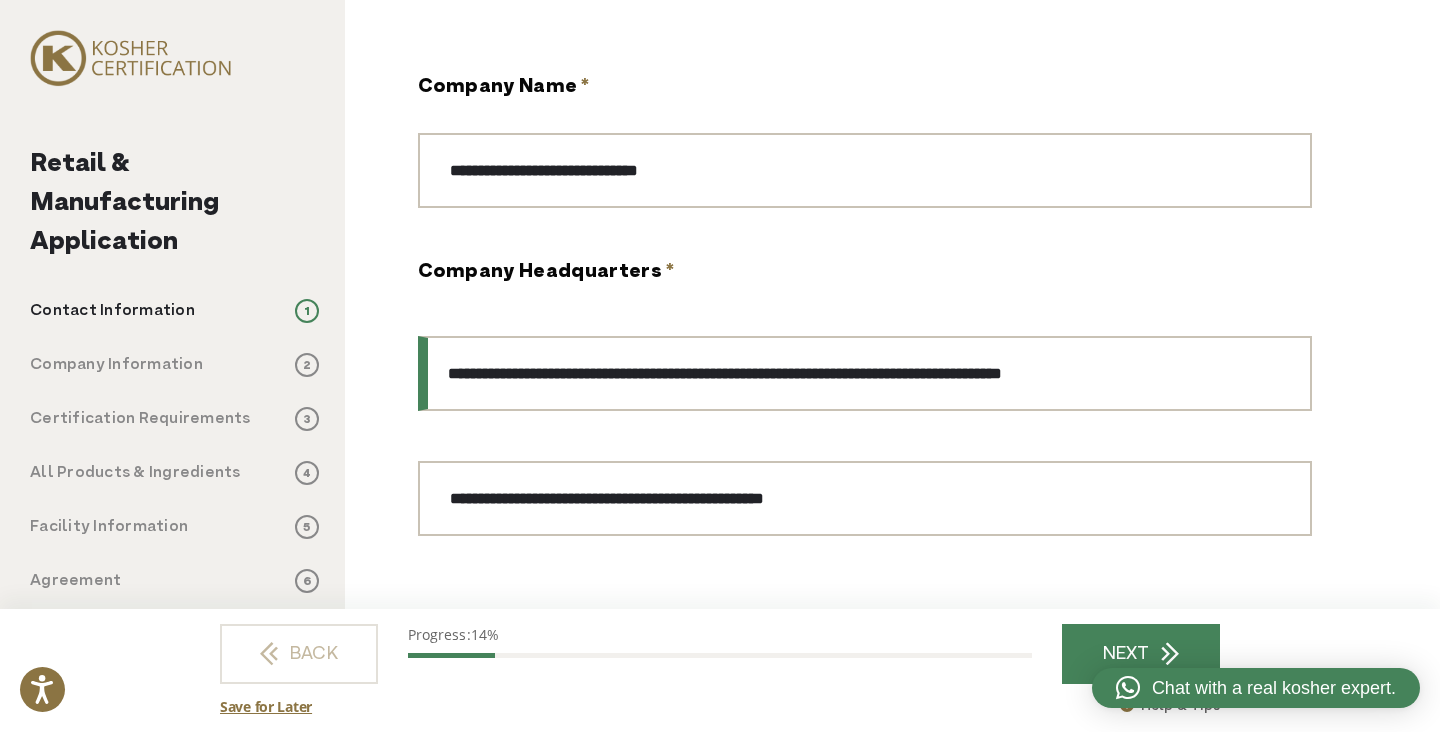 click on "**********" at bounding box center (865, 373) 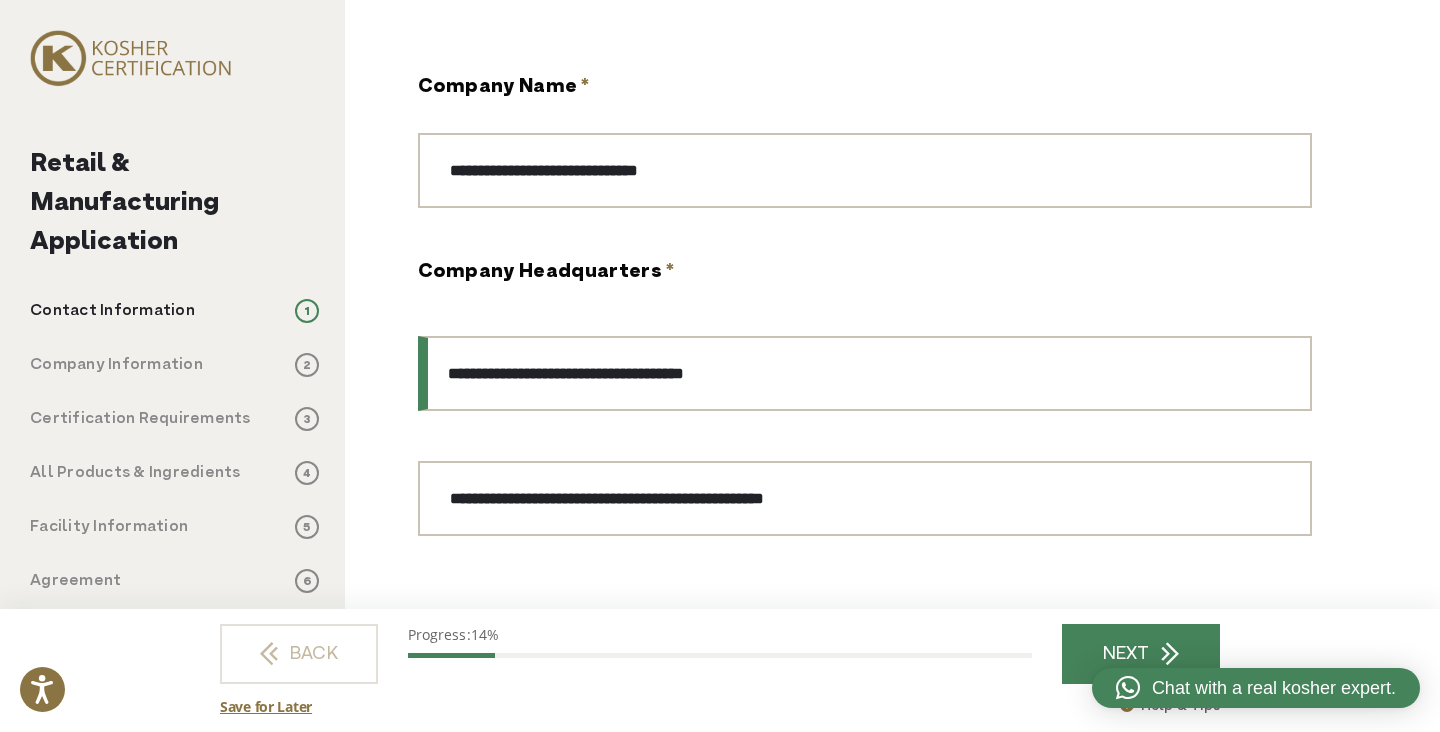 click on "**********" at bounding box center (865, 373) 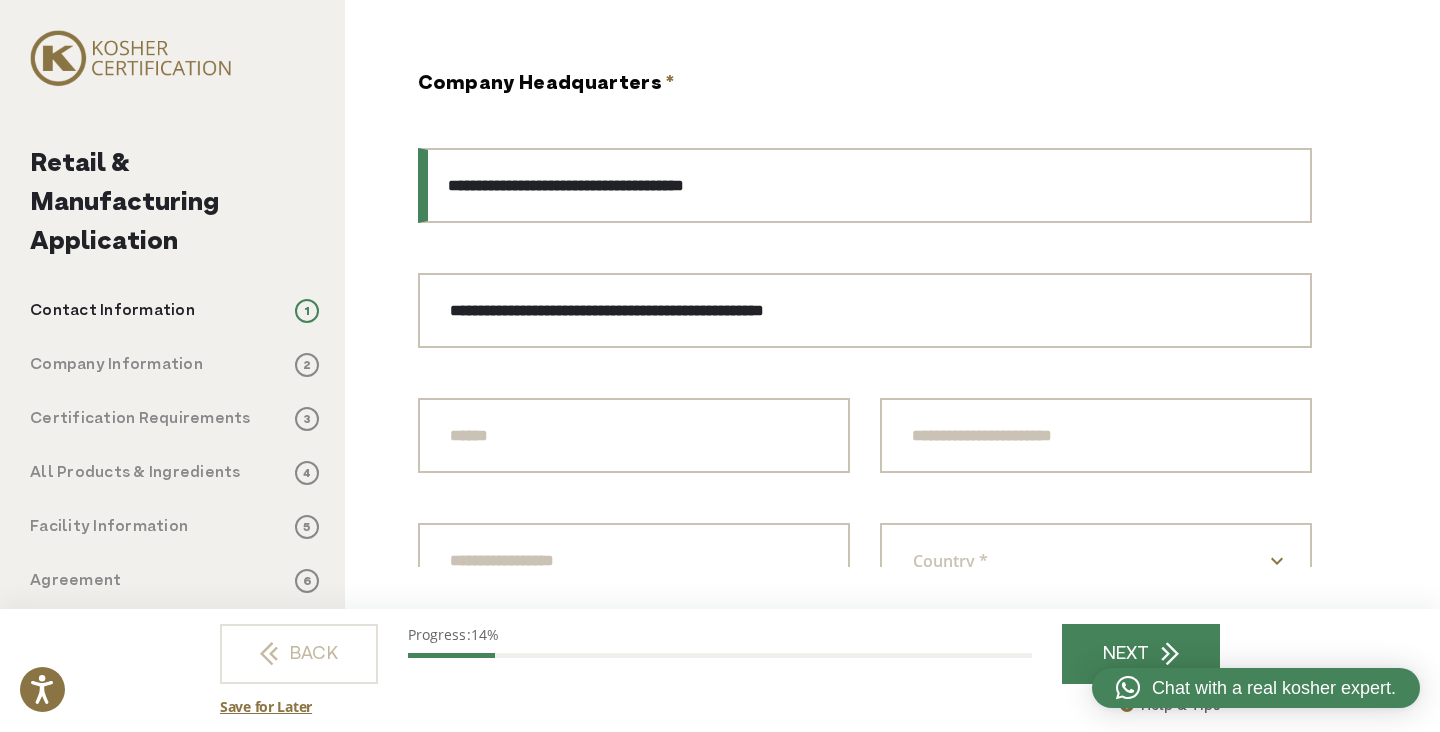 scroll, scrollTop: 300, scrollLeft: 0, axis: vertical 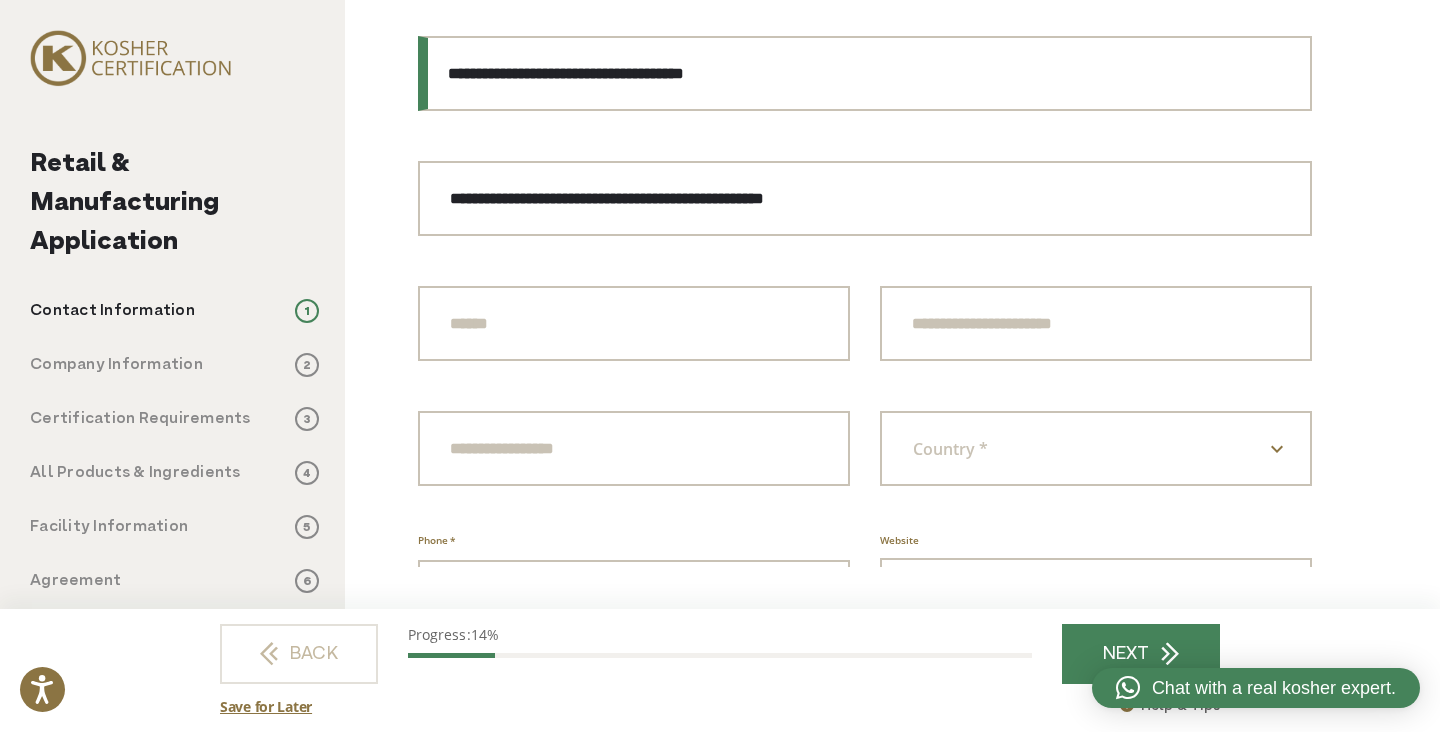 type on "**********" 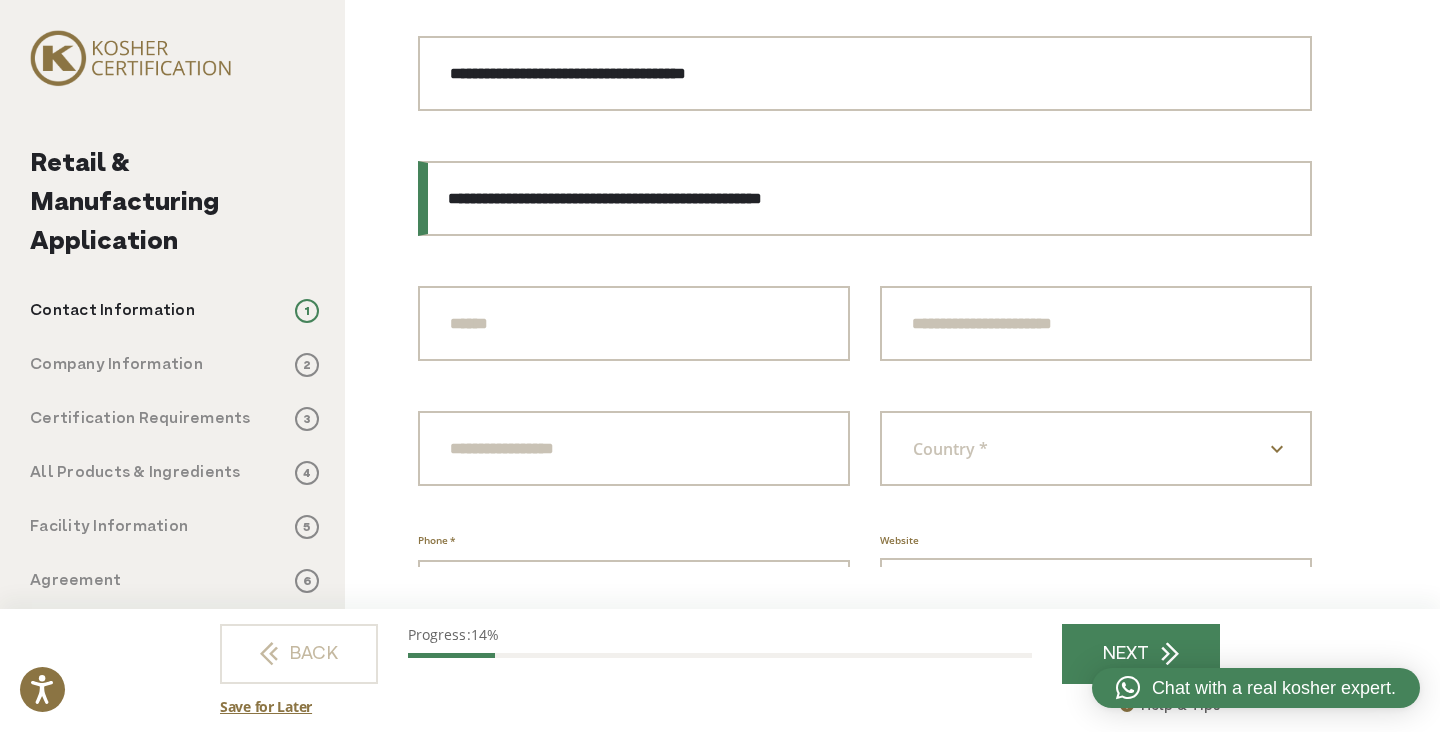 drag, startPoint x: 898, startPoint y: 190, endPoint x: 296, endPoint y: 188, distance: 602.0033 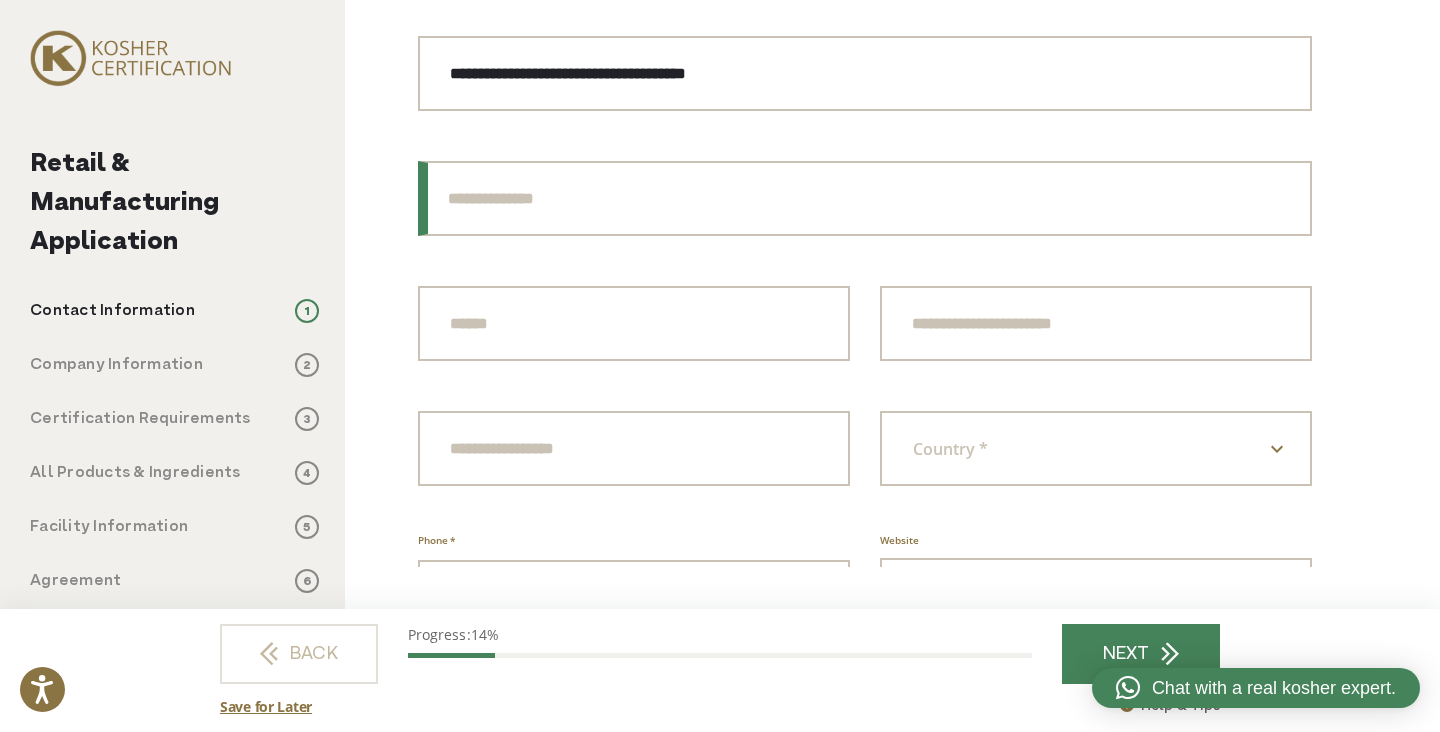 type 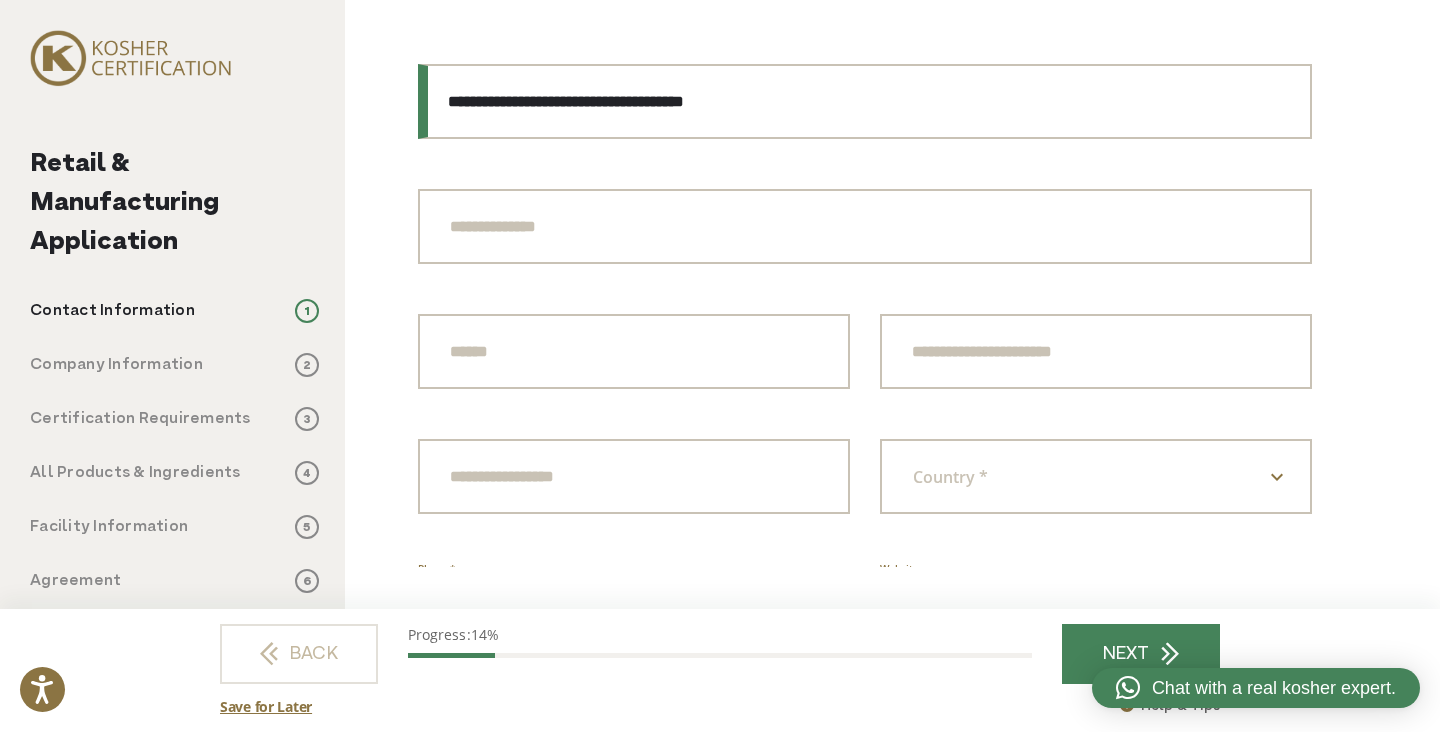 drag, startPoint x: 749, startPoint y: 78, endPoint x: 366, endPoint y: 48, distance: 384.17313 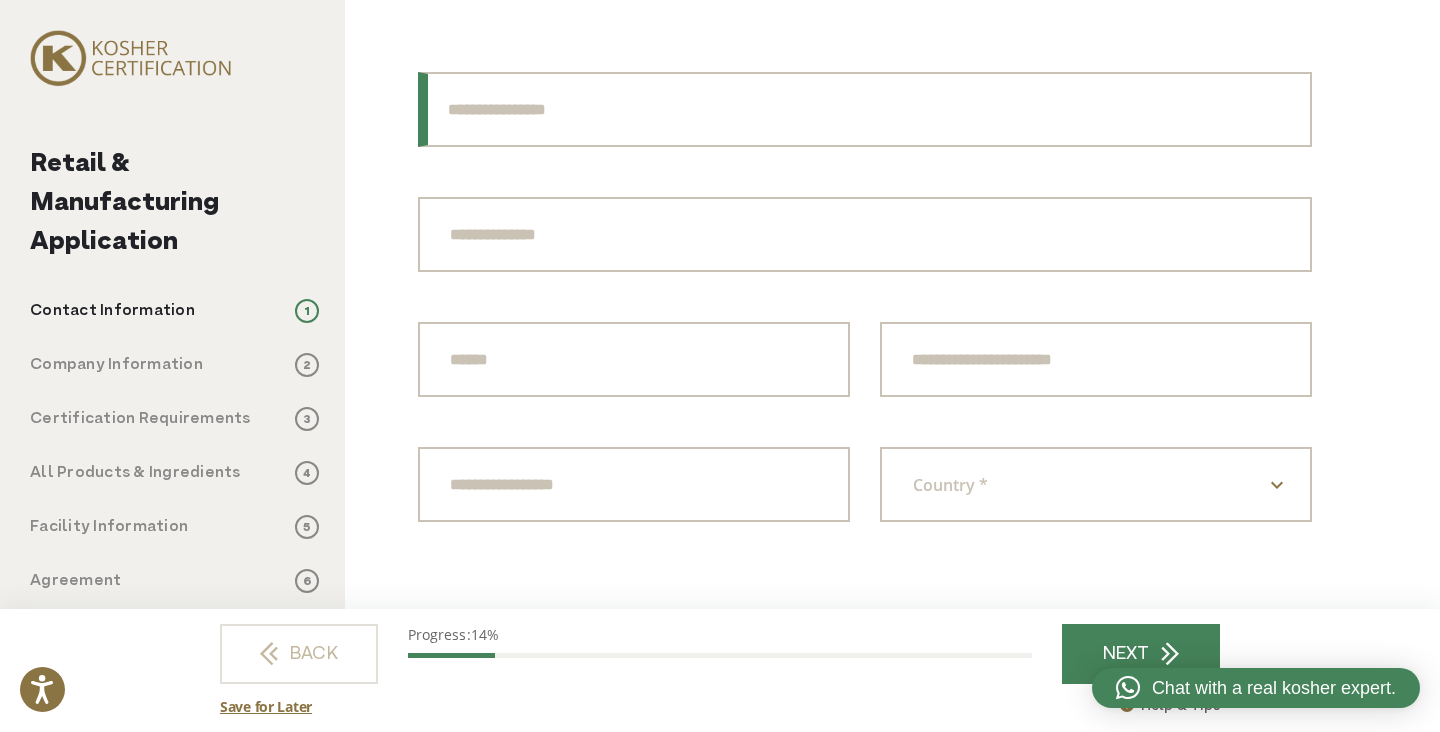 type on "**********" 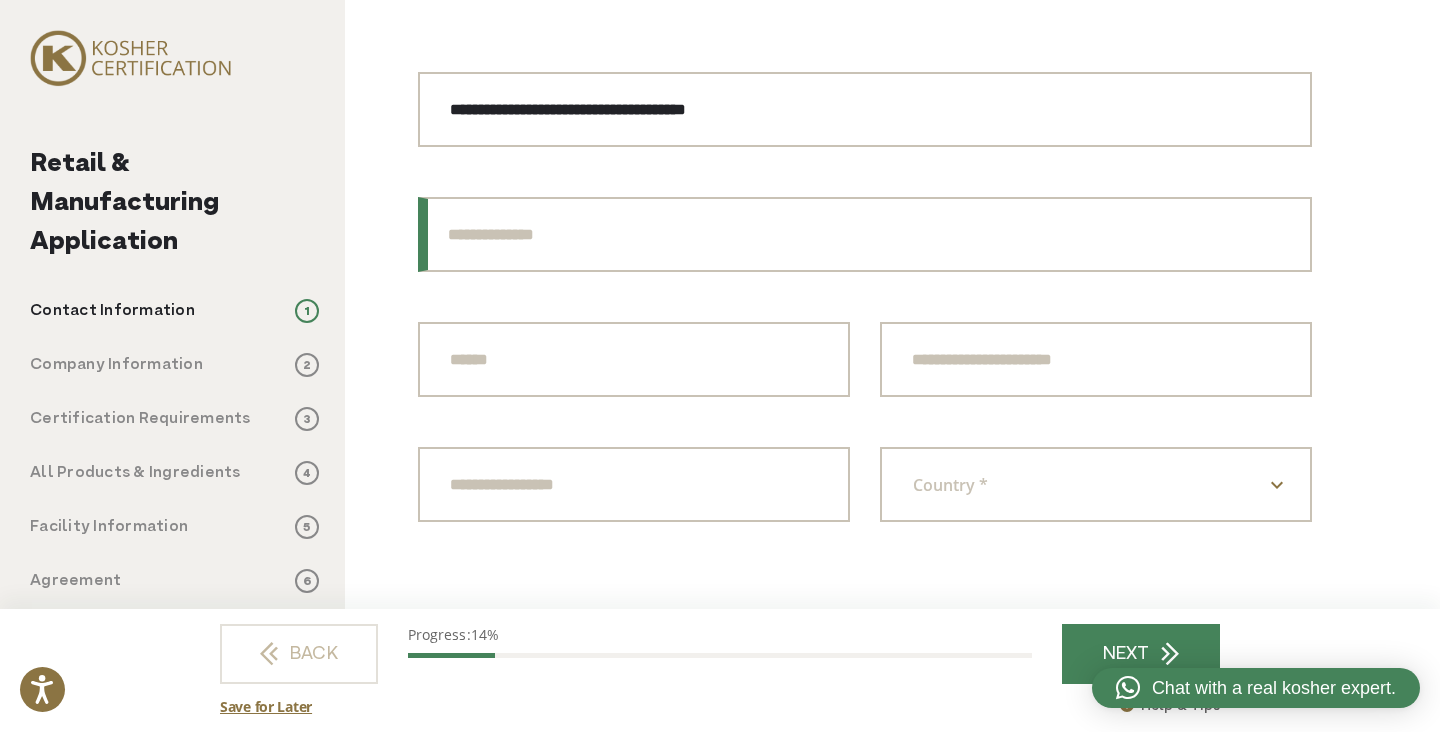 type on "**********" 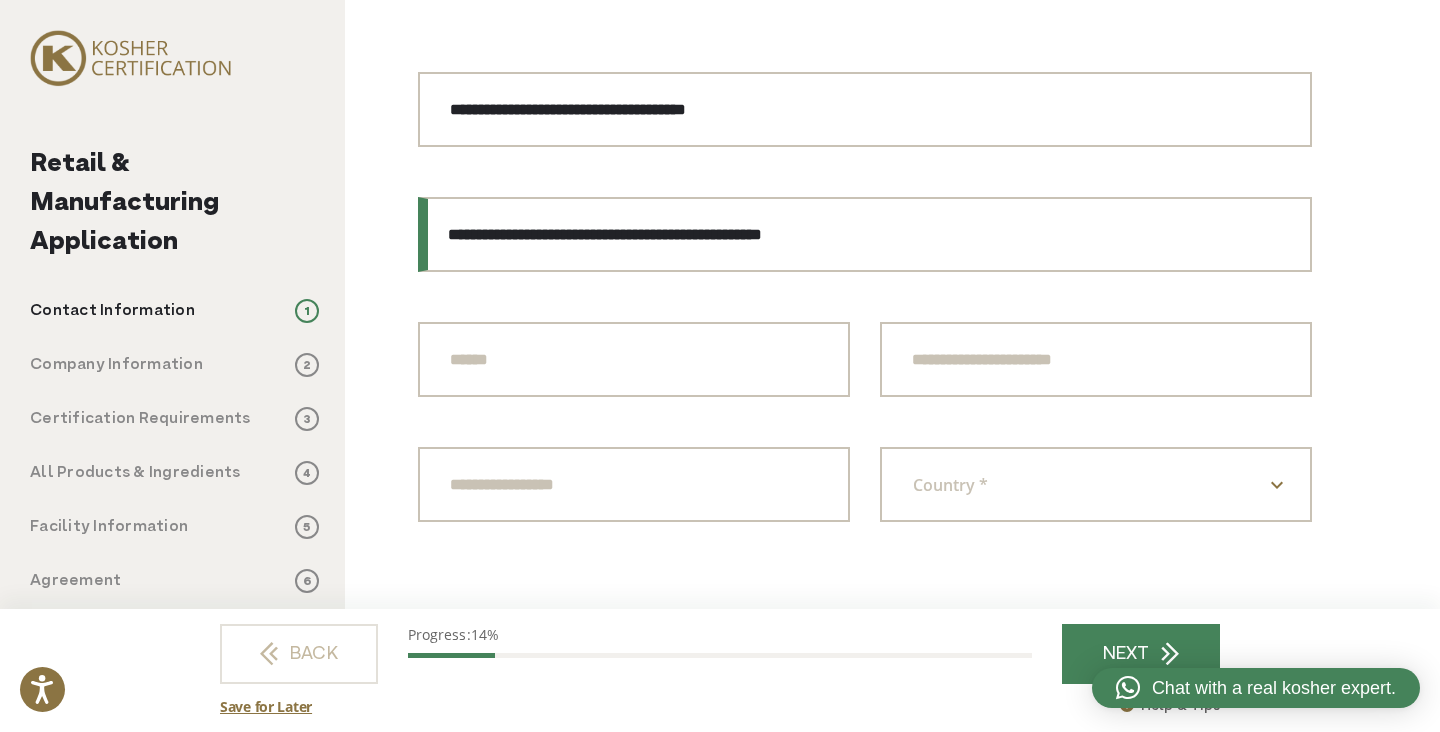 click on "**********" at bounding box center [865, 234] 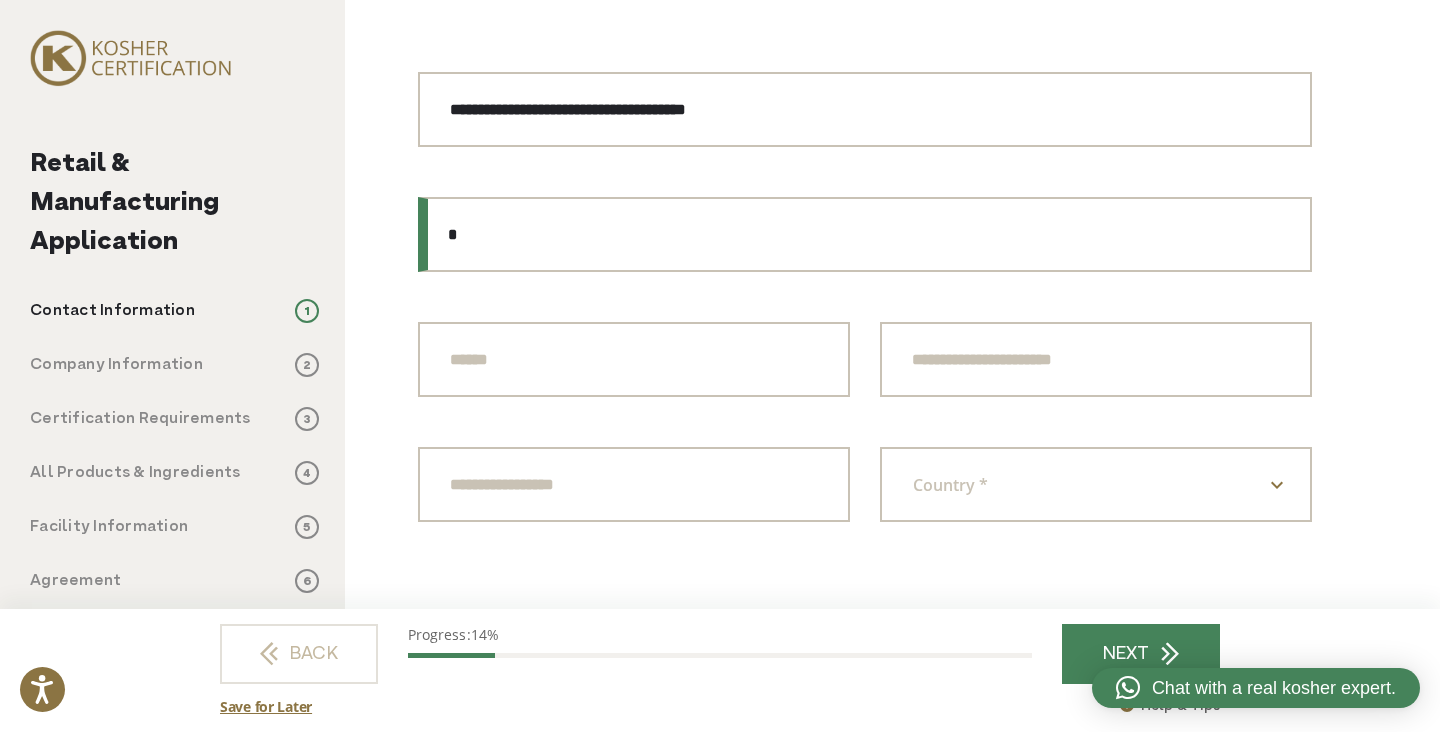paste on "**********" 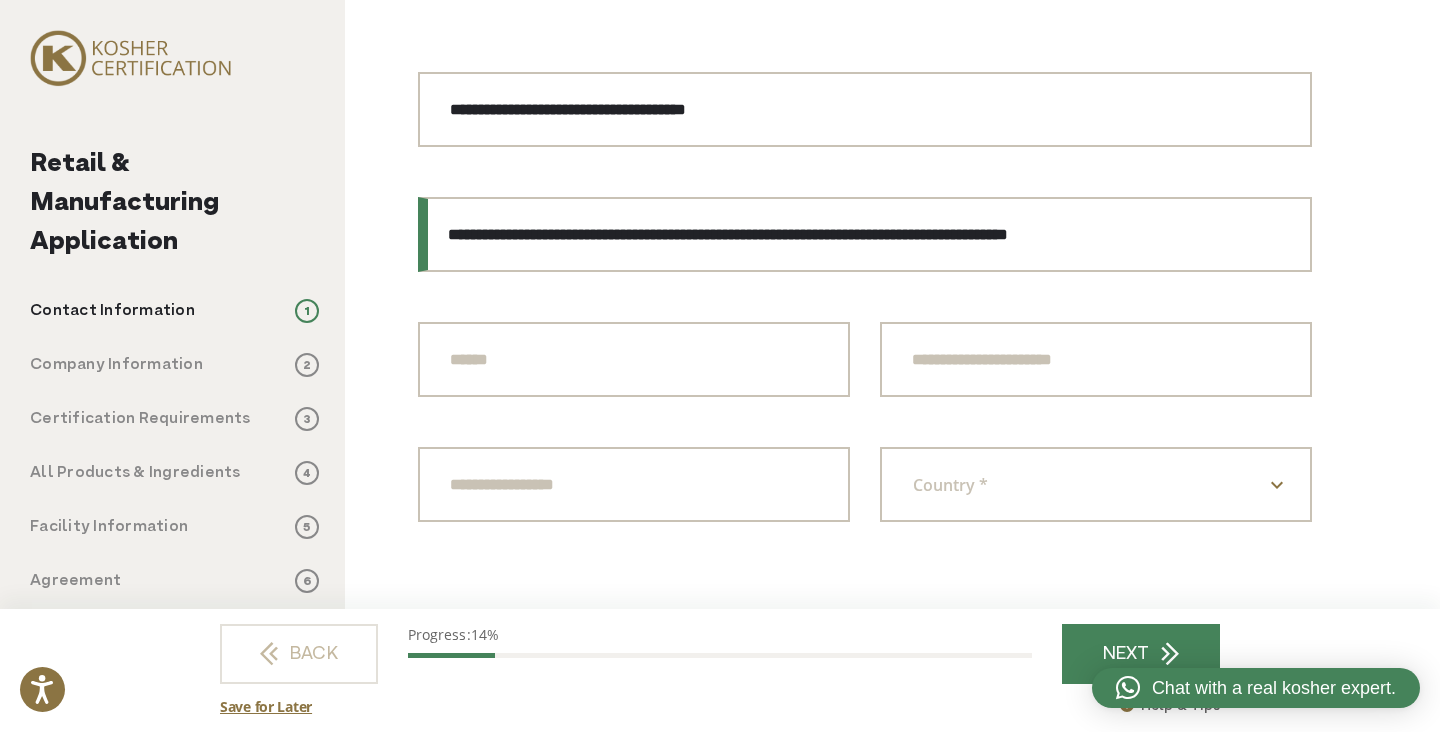 drag, startPoint x: 751, startPoint y: 242, endPoint x: 420, endPoint y: 230, distance: 331.21744 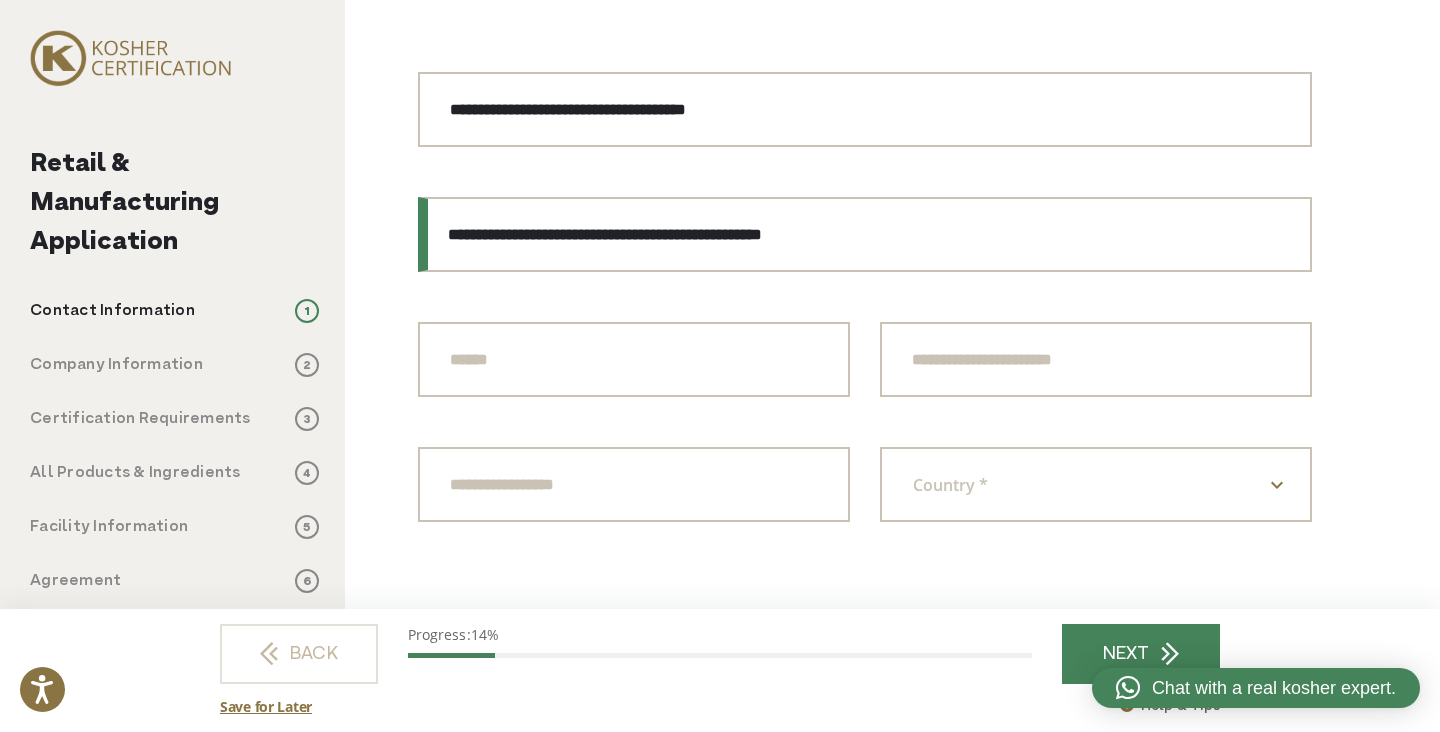 drag, startPoint x: 623, startPoint y: 233, endPoint x: 870, endPoint y: 248, distance: 247.45505 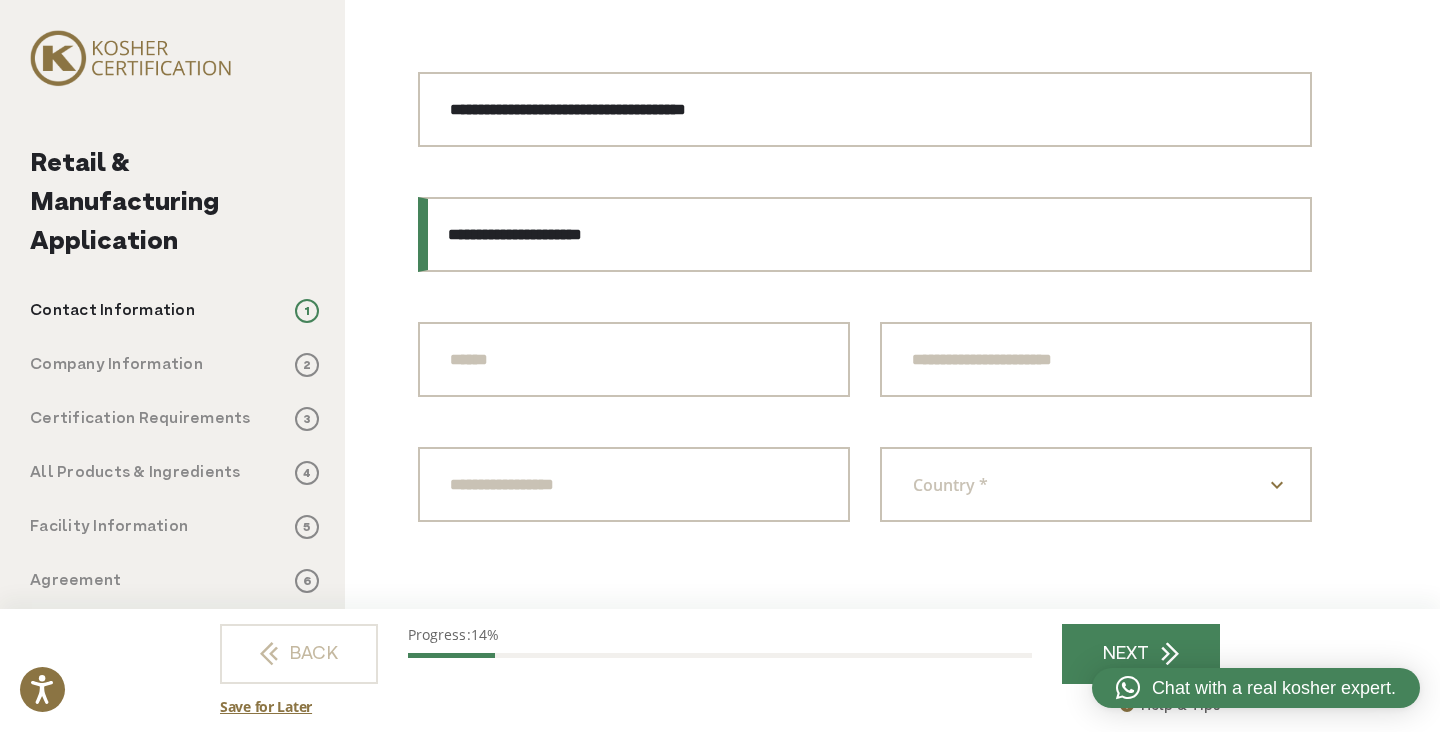 type on "**********" 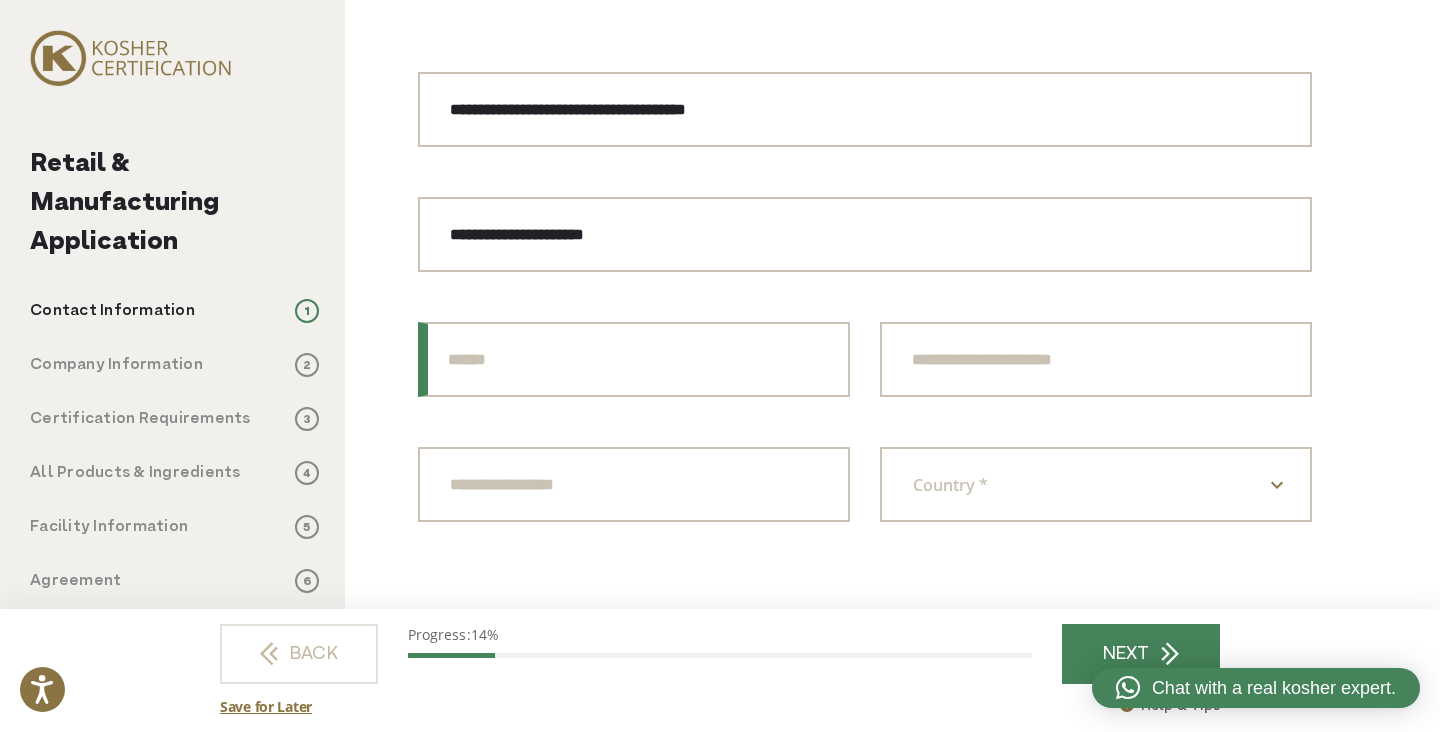 click on "City" at bounding box center (634, 359) 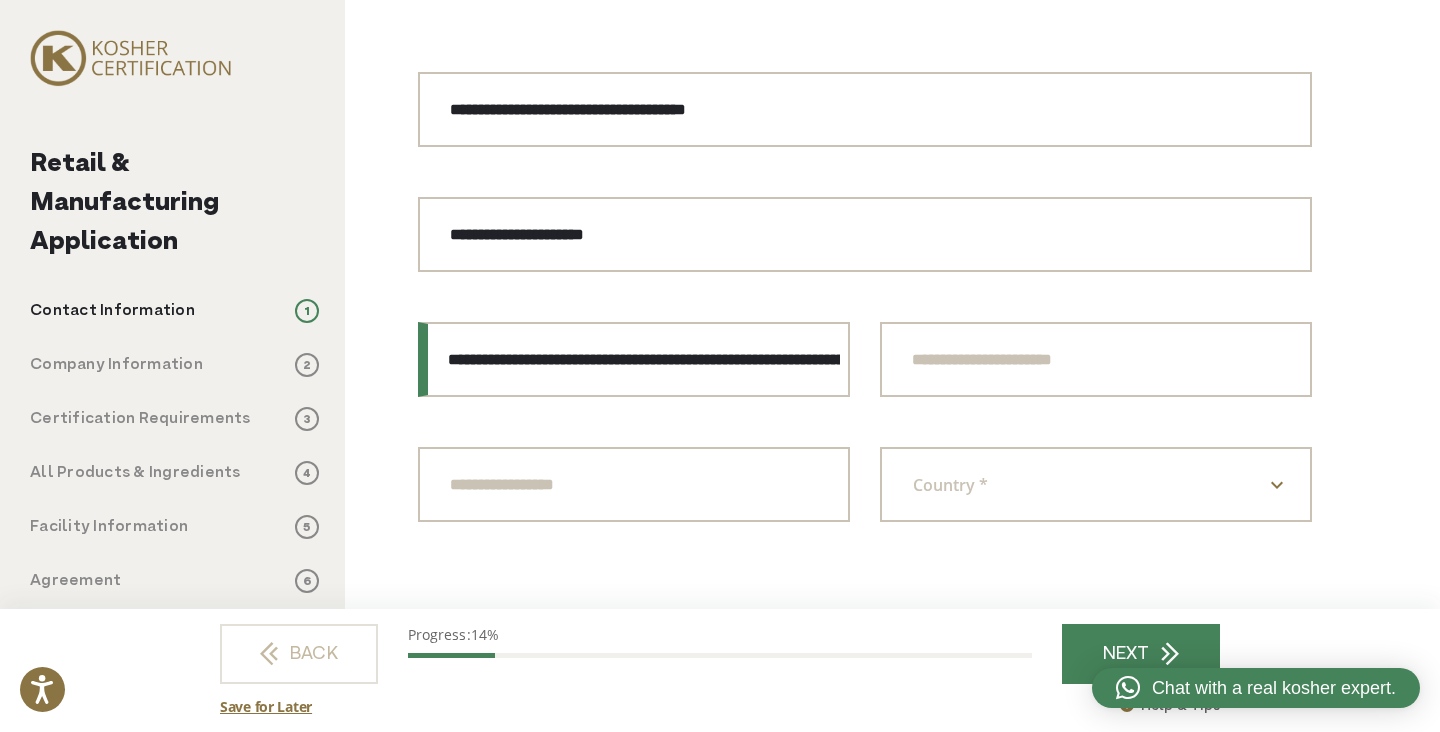 scroll, scrollTop: 0, scrollLeft: 329, axis: horizontal 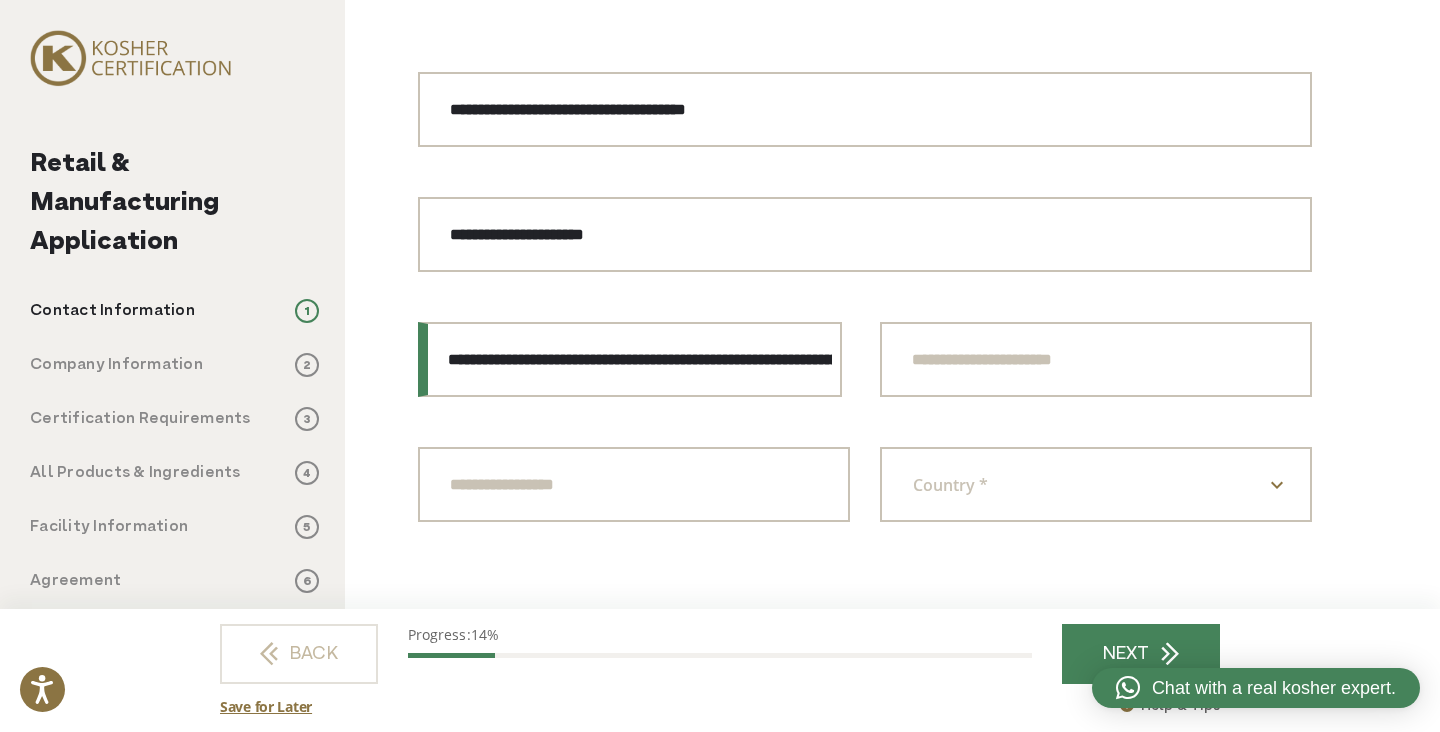 drag, startPoint x: 594, startPoint y: 360, endPoint x: 433, endPoint y: 355, distance: 161.07762 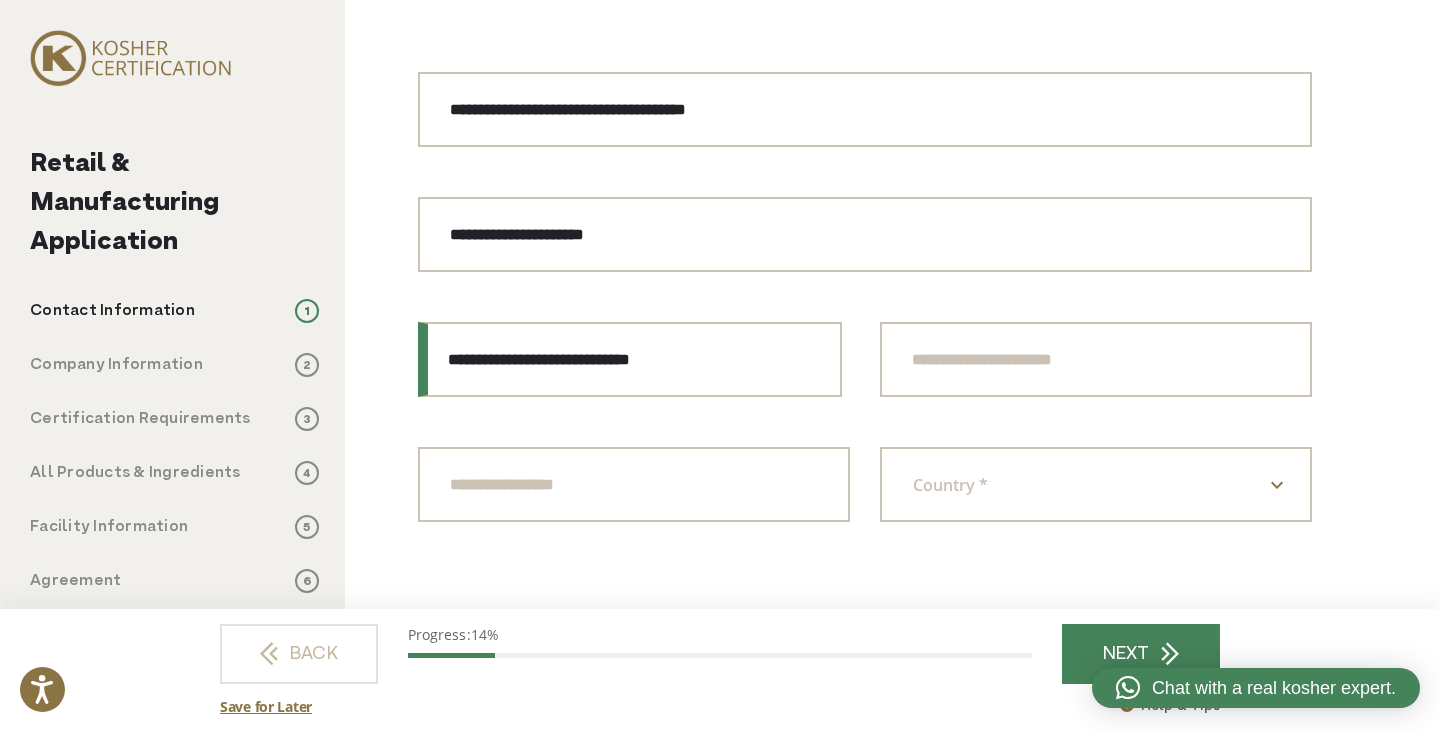 drag, startPoint x: 691, startPoint y: 363, endPoint x: 540, endPoint y: 346, distance: 151.95393 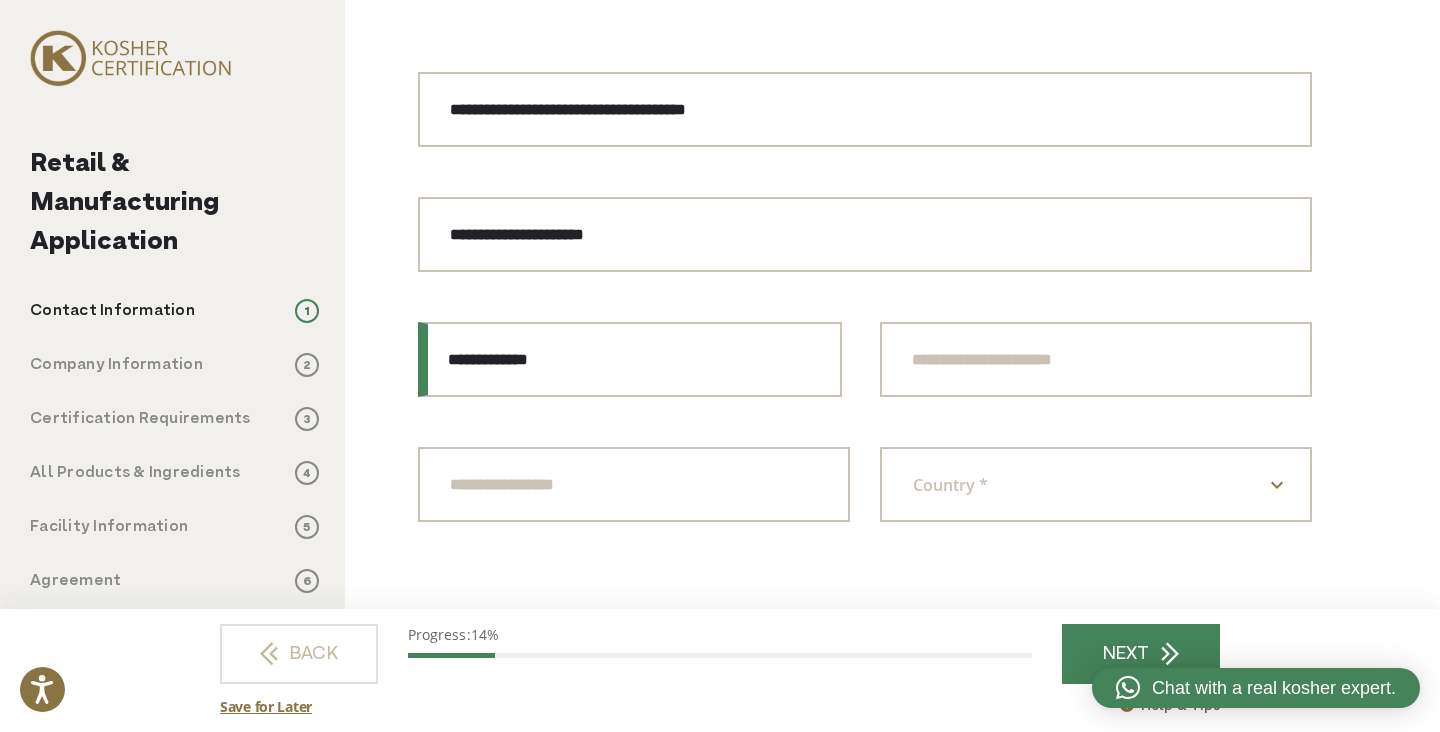 type on "**********" 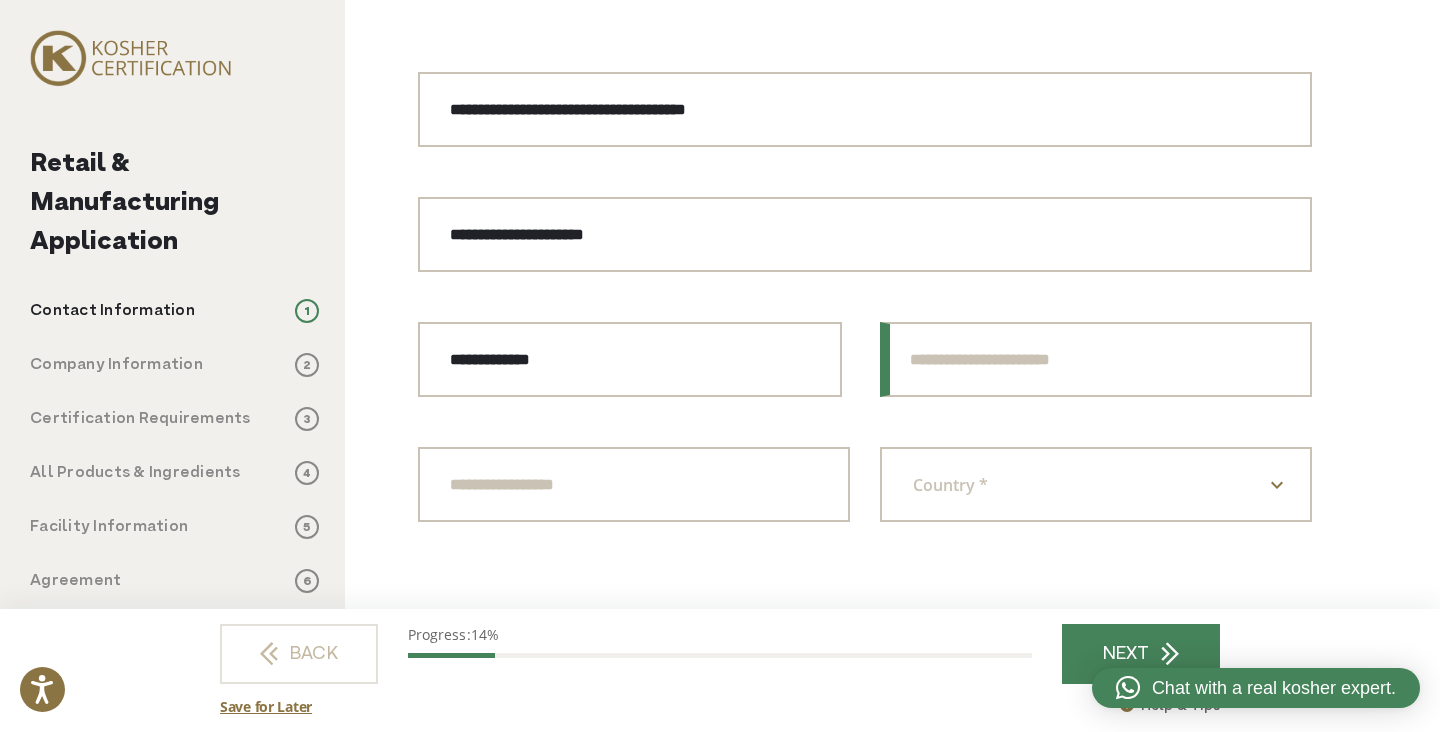 click on "State / Province / Region" at bounding box center [1096, 359] 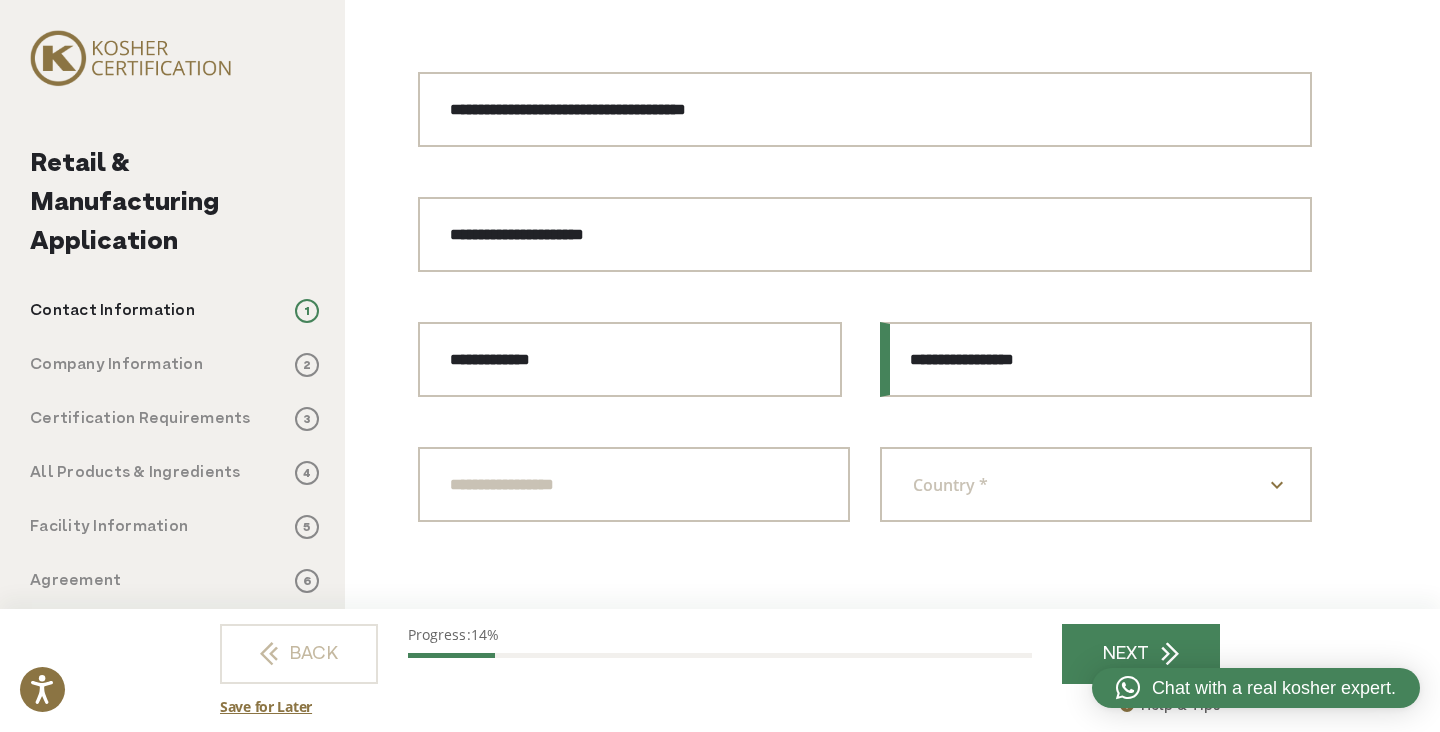type on "**********" 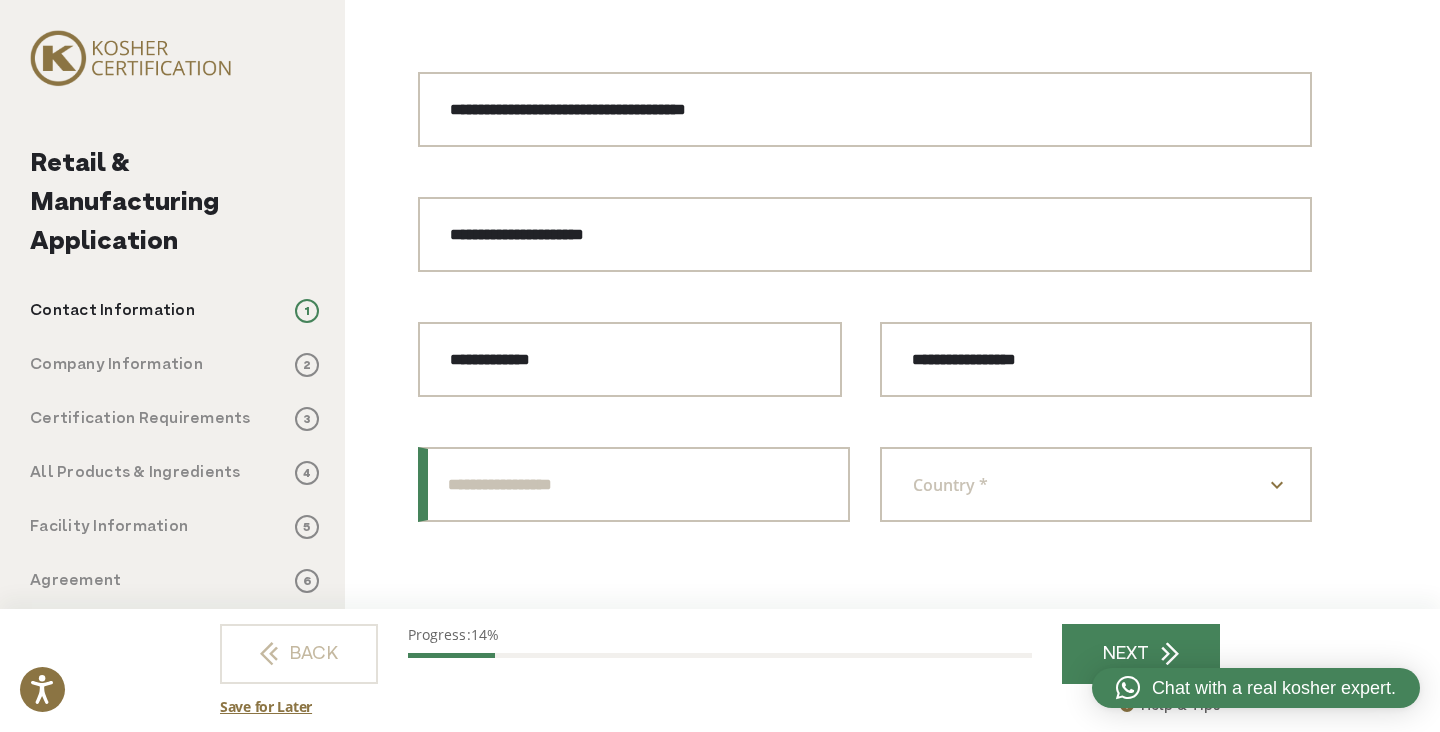 click on "ZIP / Postal Code" at bounding box center [634, 484] 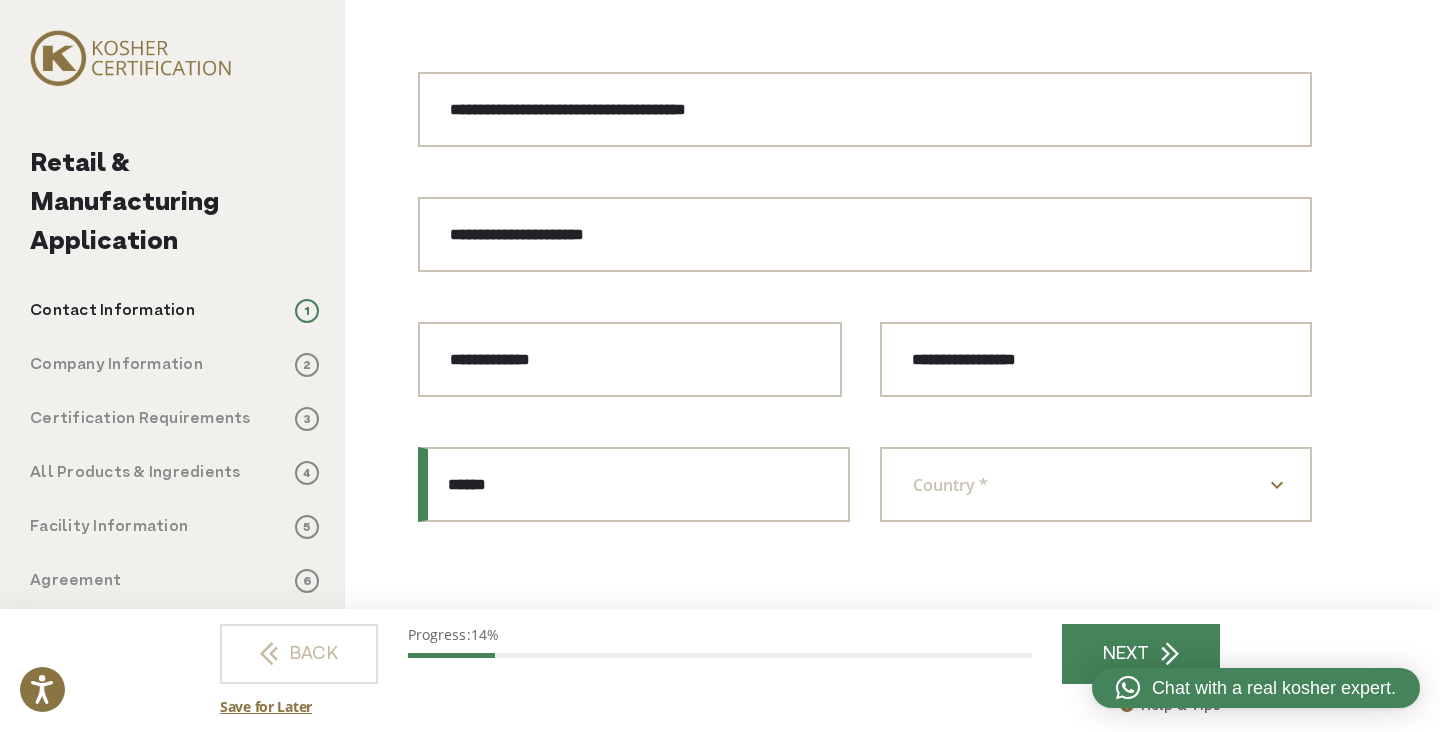 type on "******" 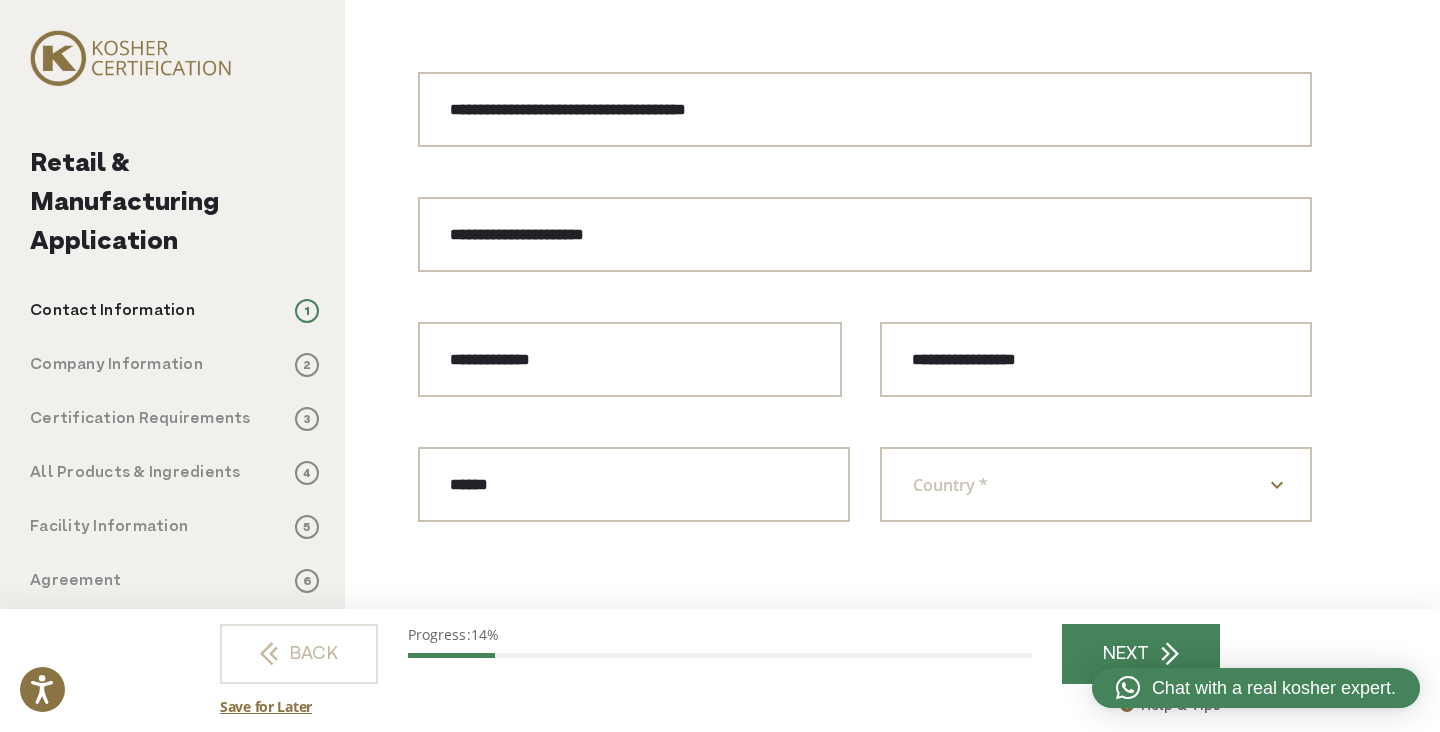 click at bounding box center (1277, 485) 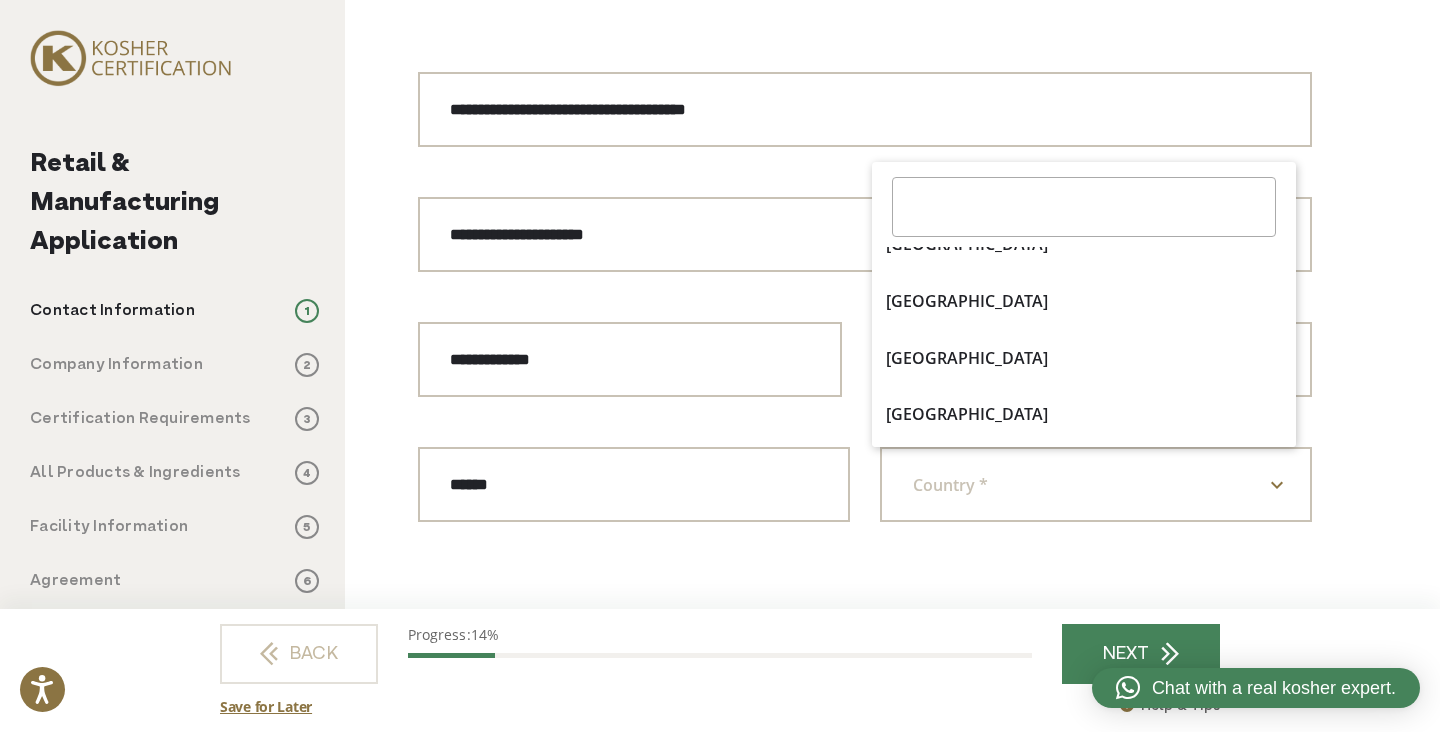 scroll, scrollTop: 5800, scrollLeft: 0, axis: vertical 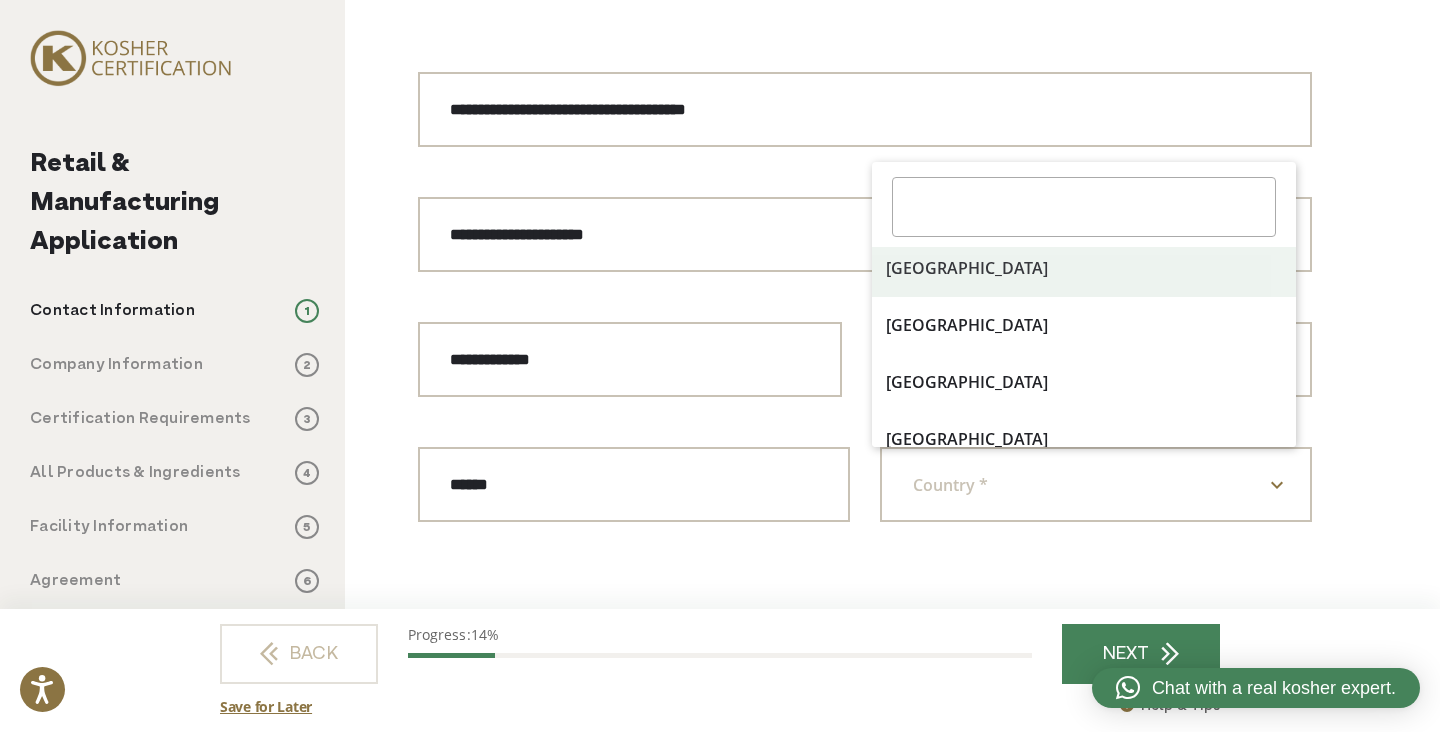 select on "*****" 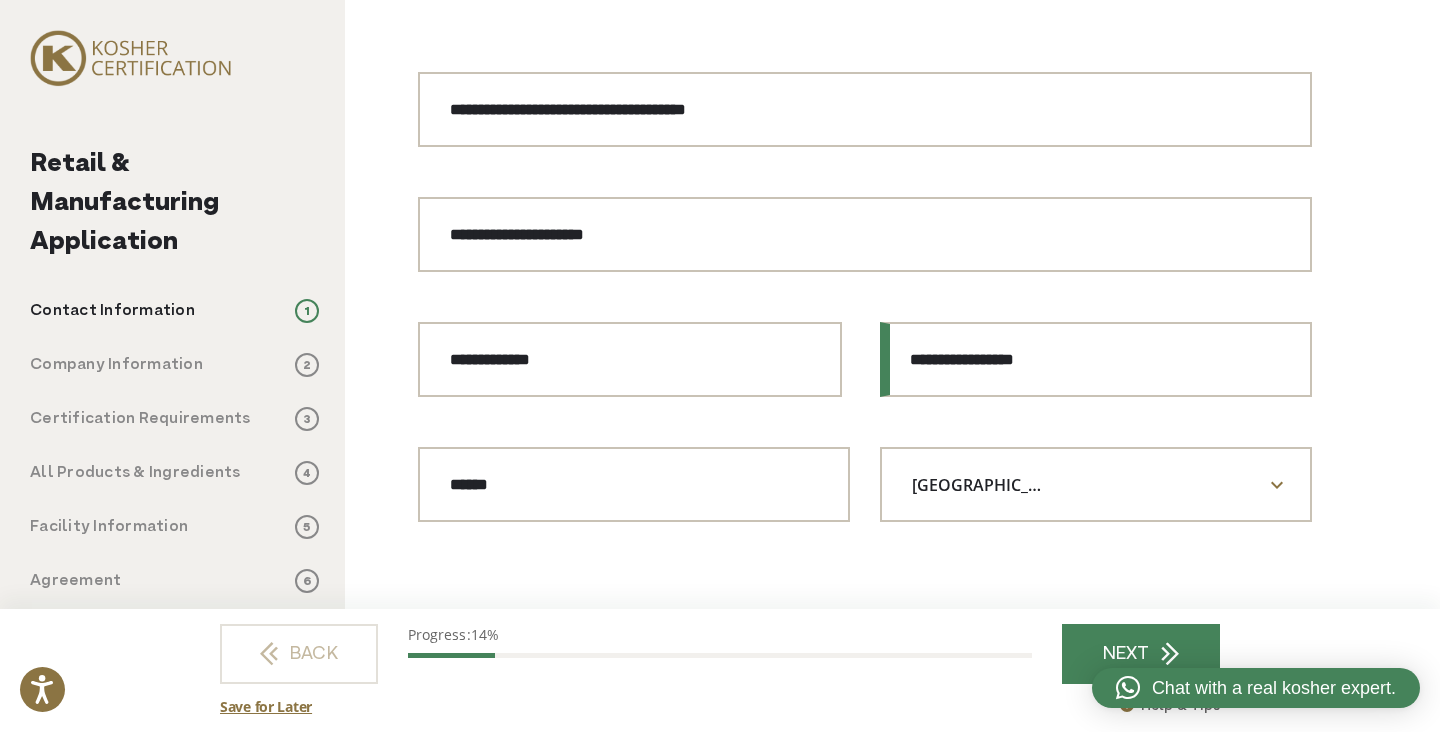 click on "**********" at bounding box center [1096, 359] 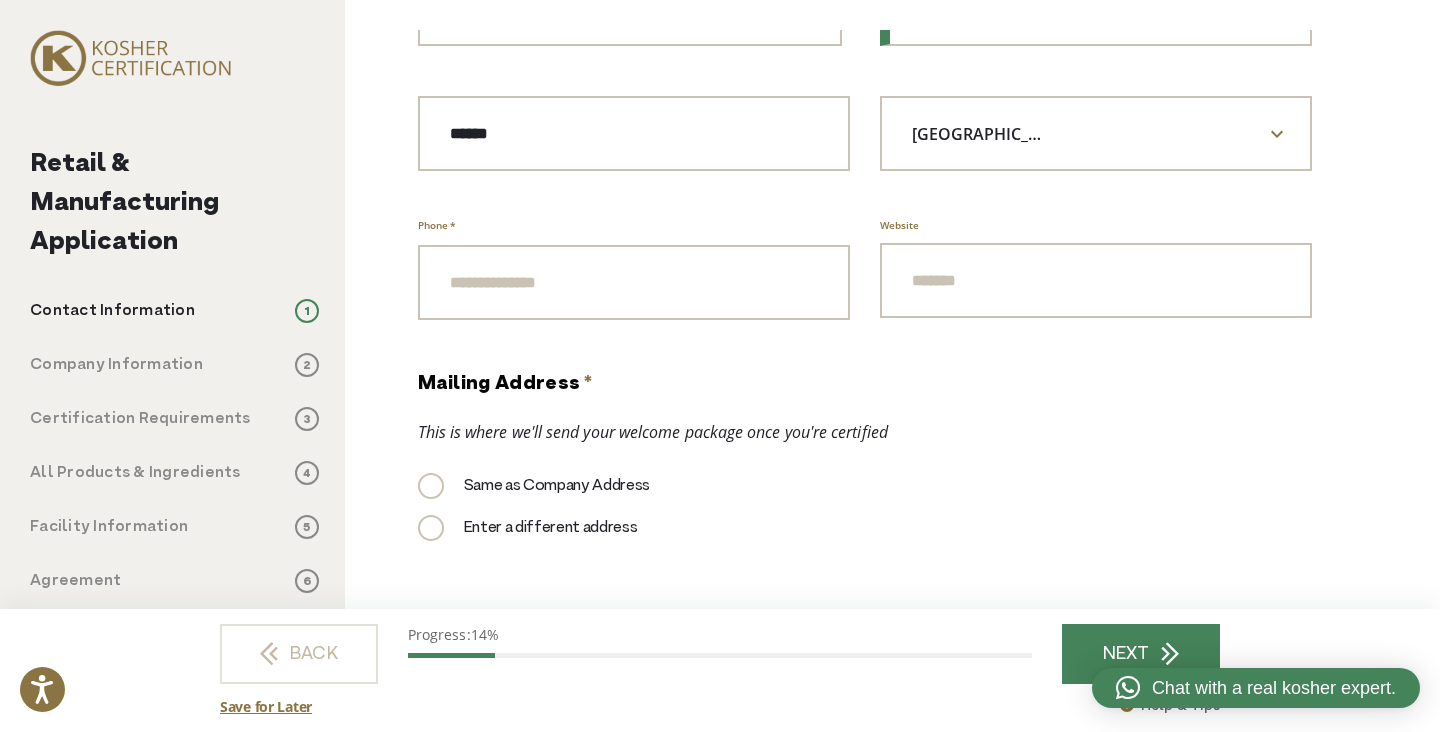 scroll, scrollTop: 664, scrollLeft: 0, axis: vertical 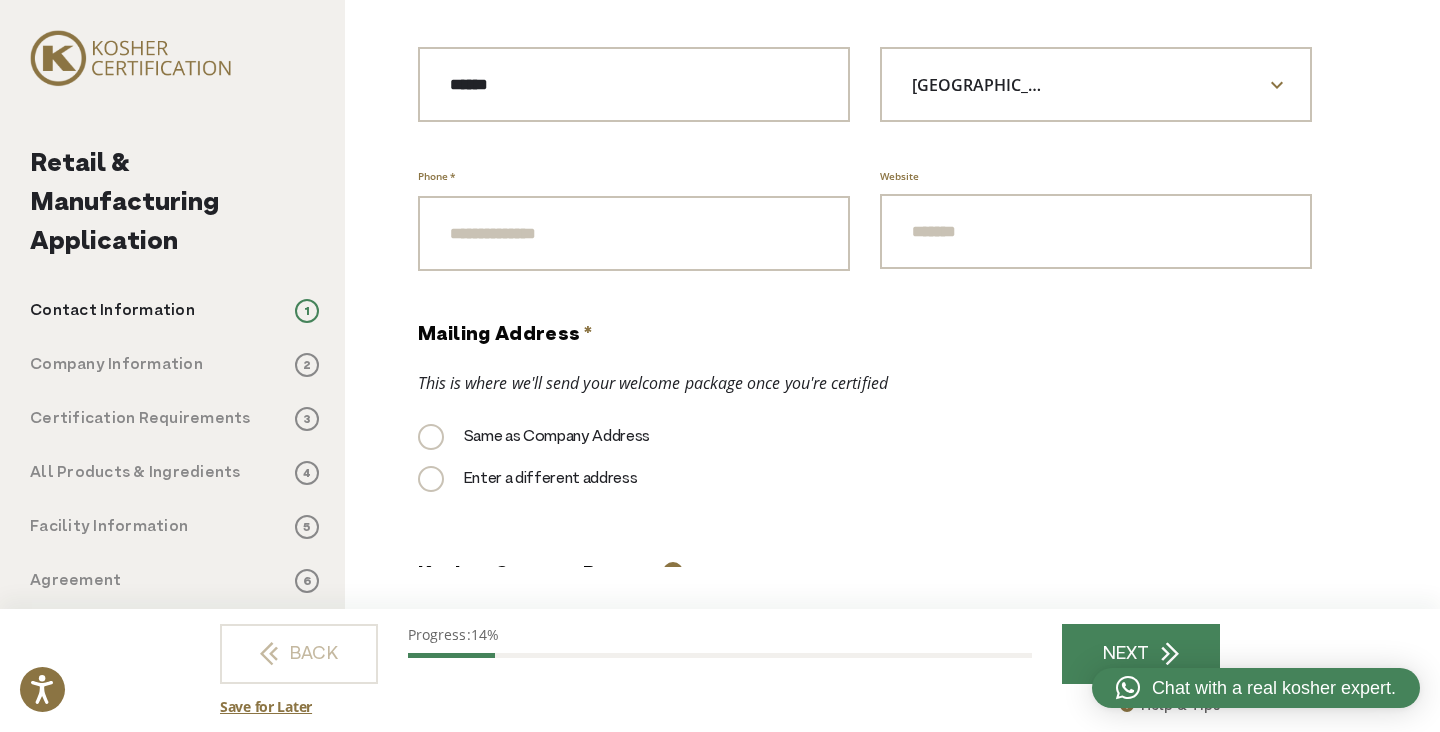 type on "**********" 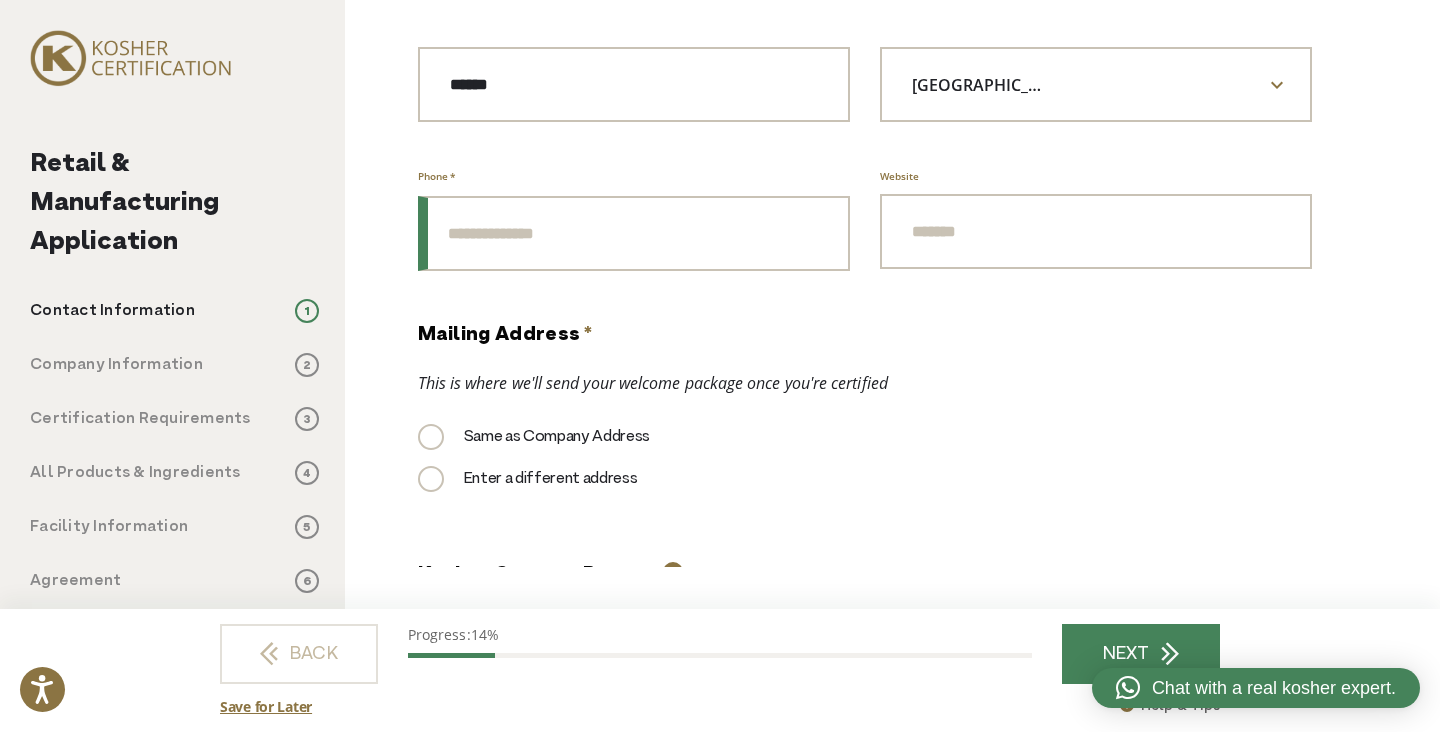 drag, startPoint x: 569, startPoint y: 232, endPoint x: 467, endPoint y: 225, distance: 102.239914 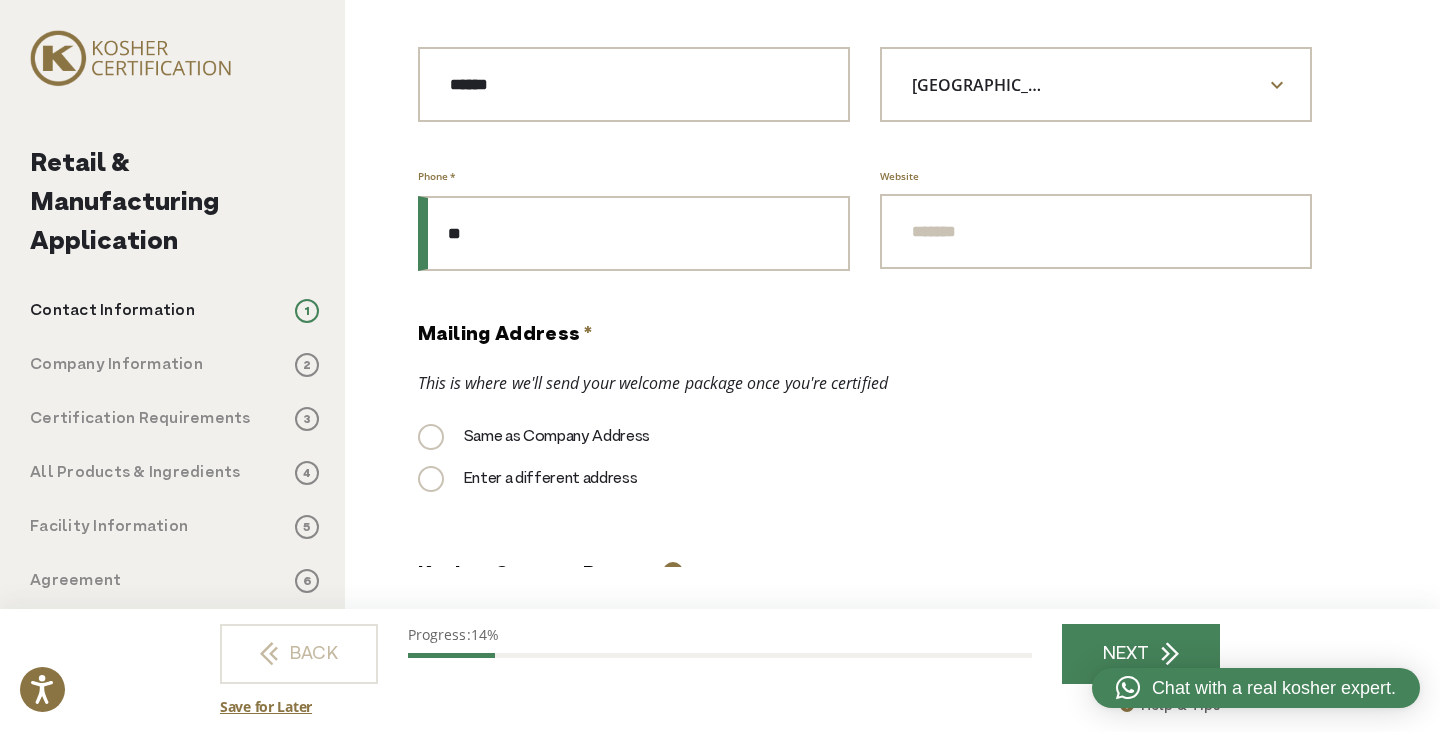 type on "*" 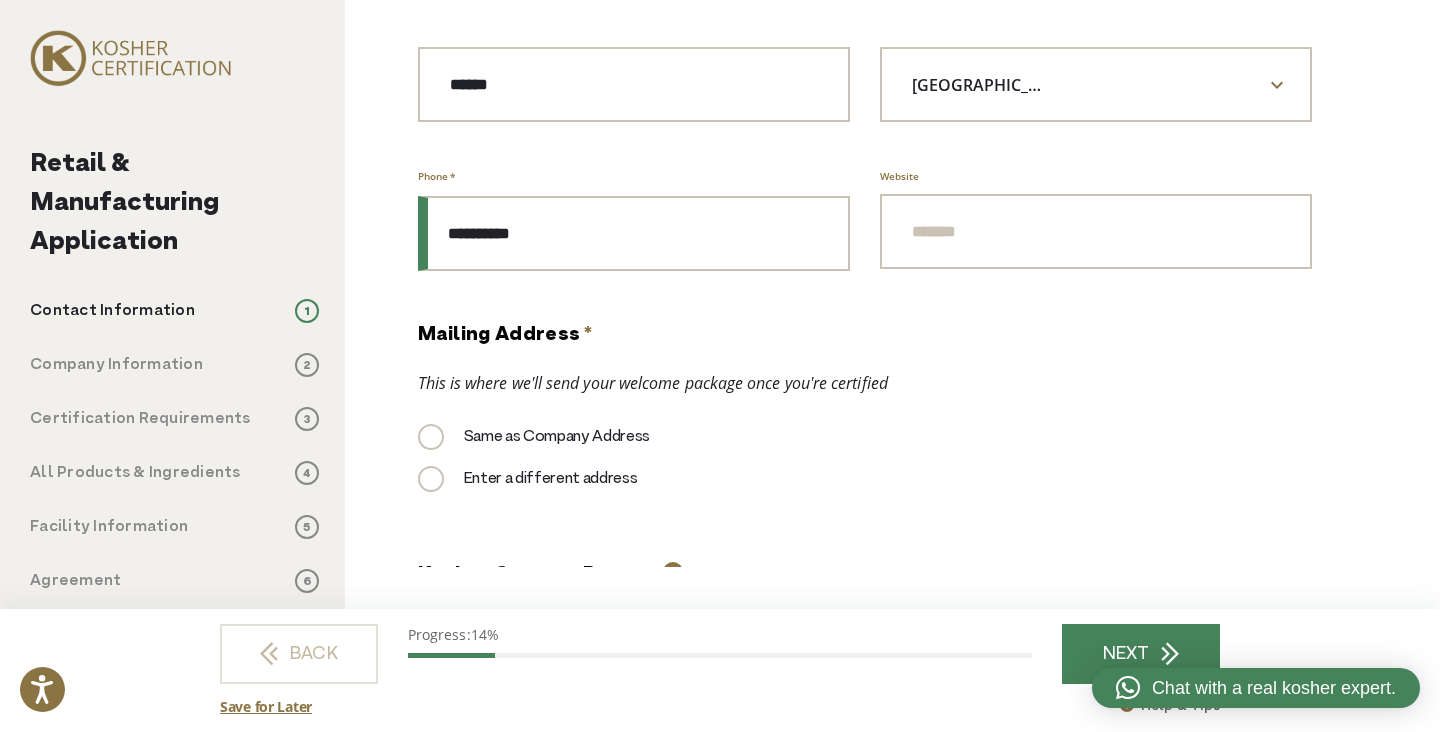 type on "**********" 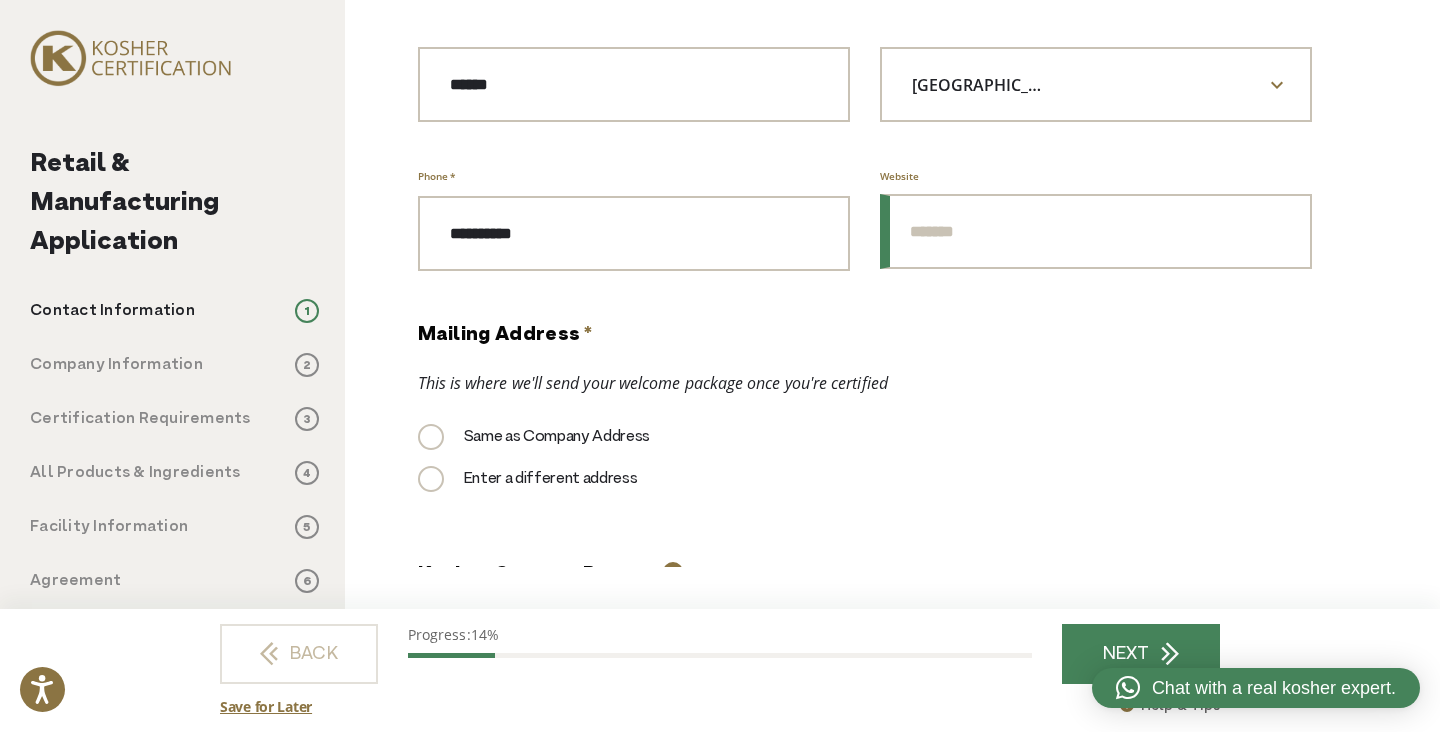 click on "Website" at bounding box center (1096, 231) 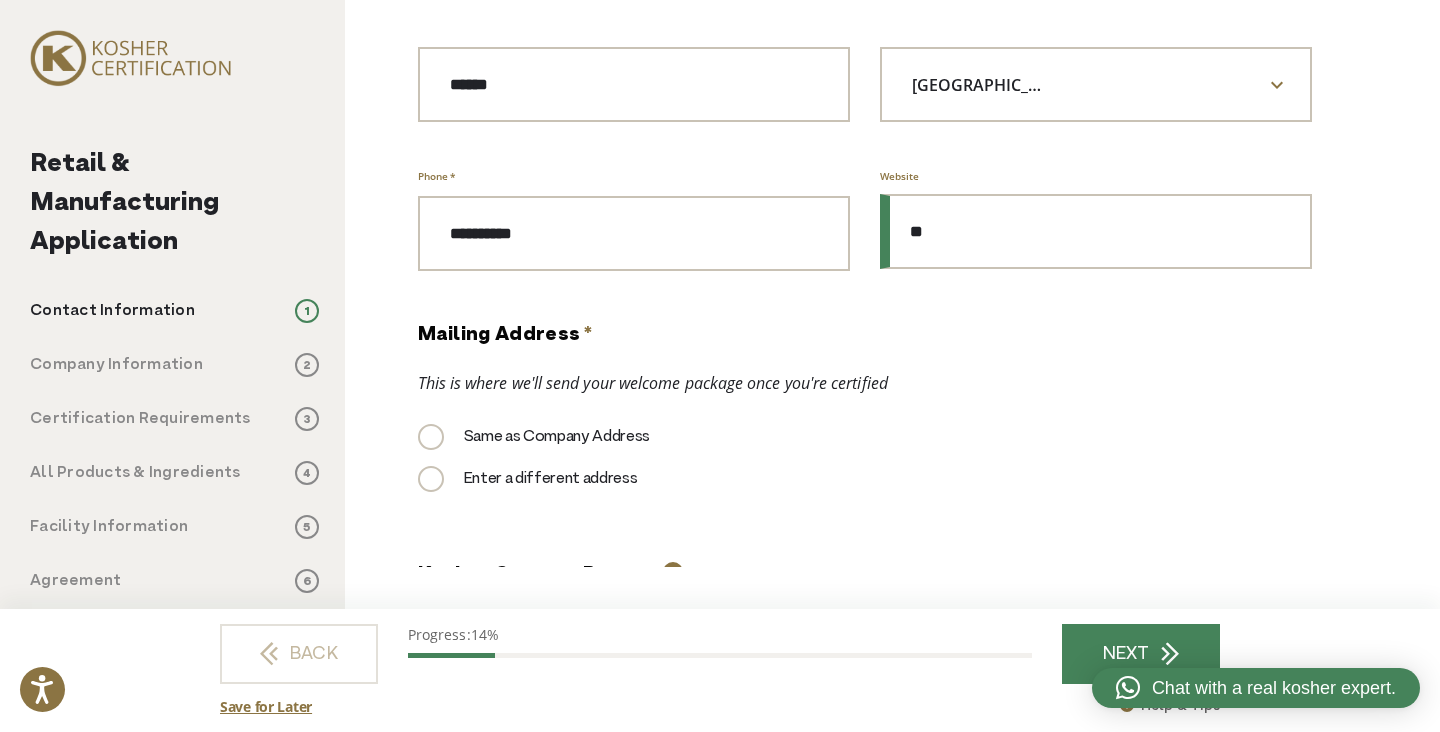 type on "*" 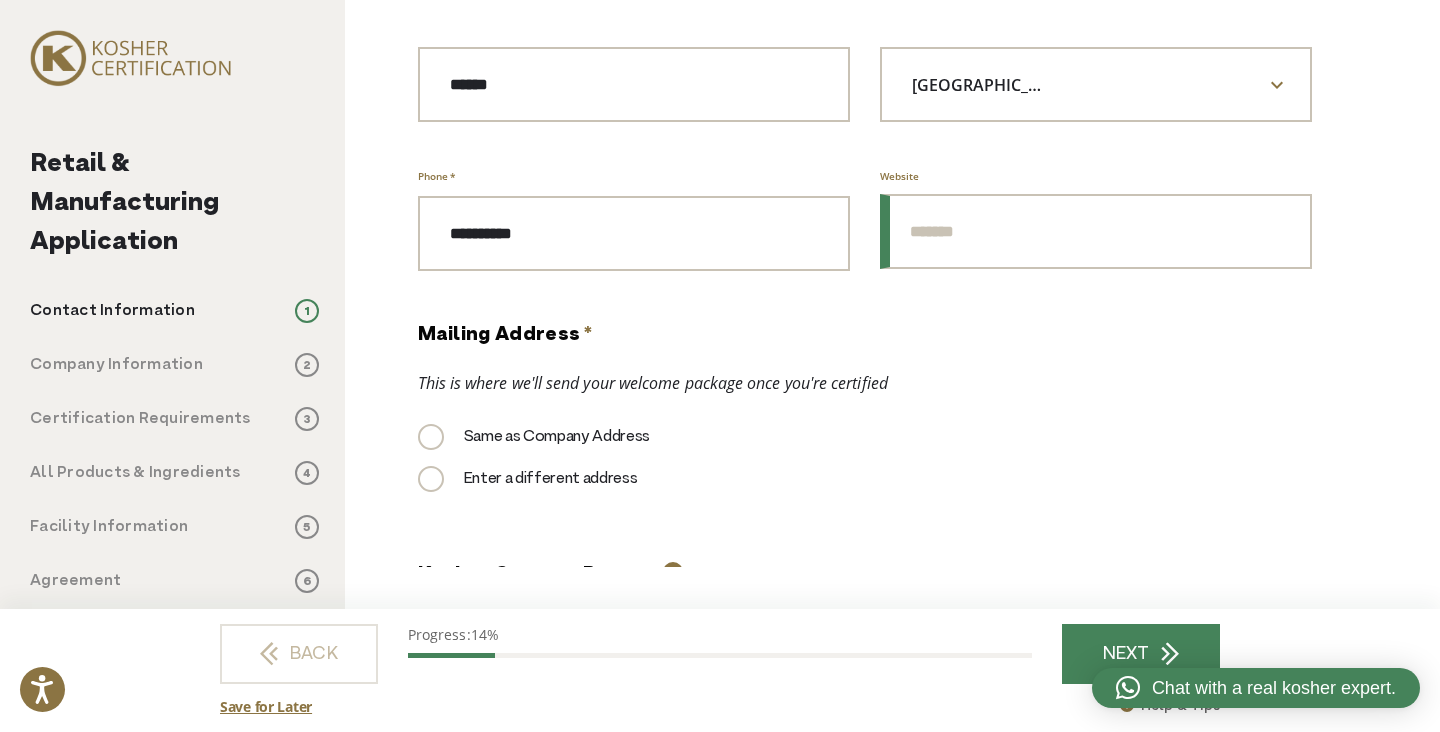 paste on "**********" 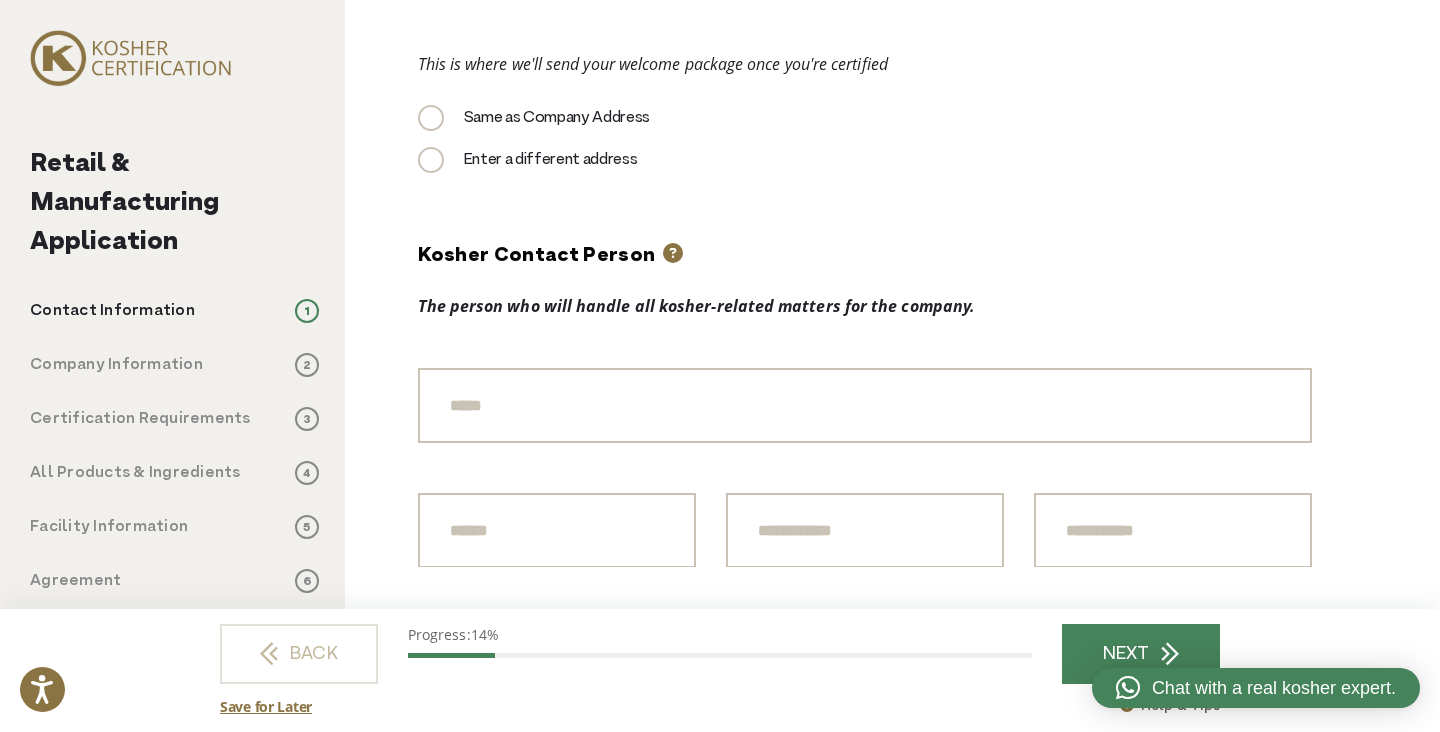 scroll, scrollTop: 1164, scrollLeft: 0, axis: vertical 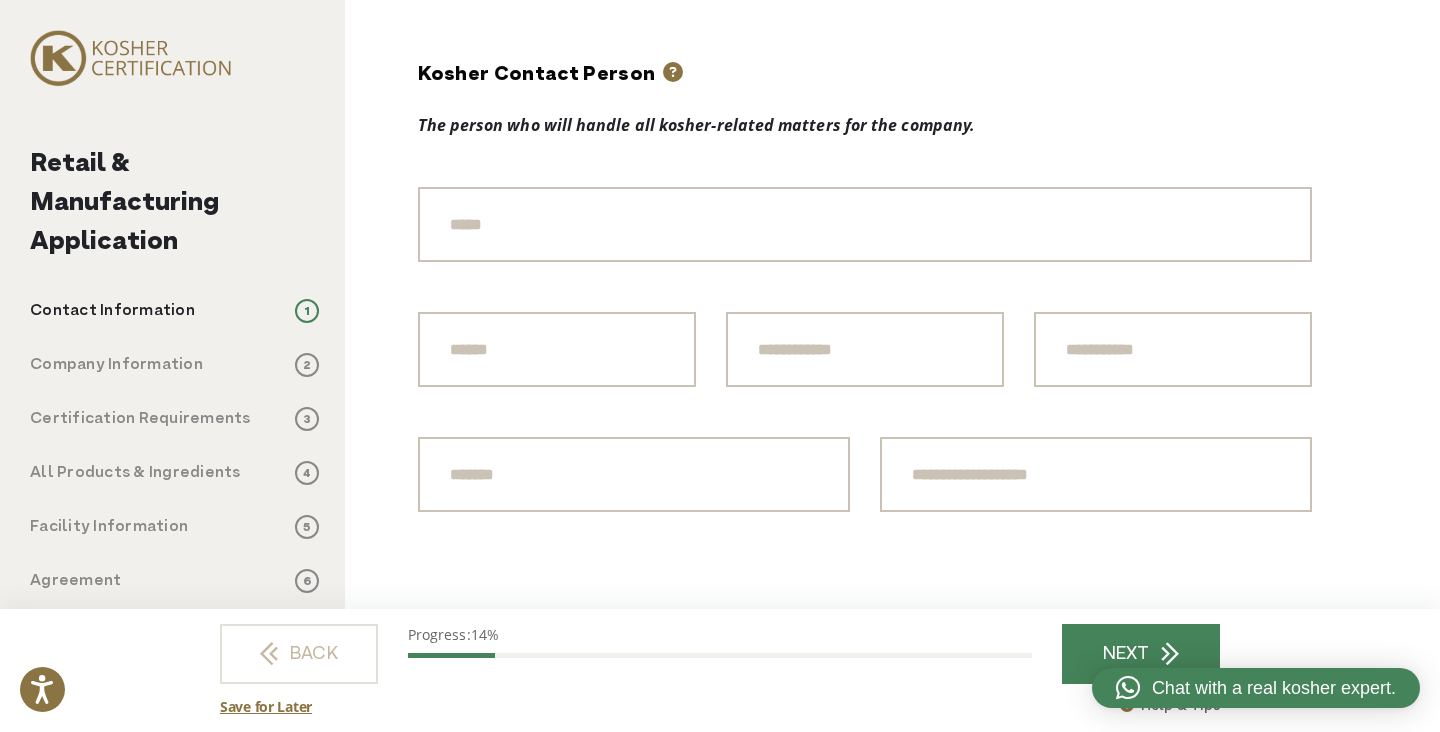 type on "**********" 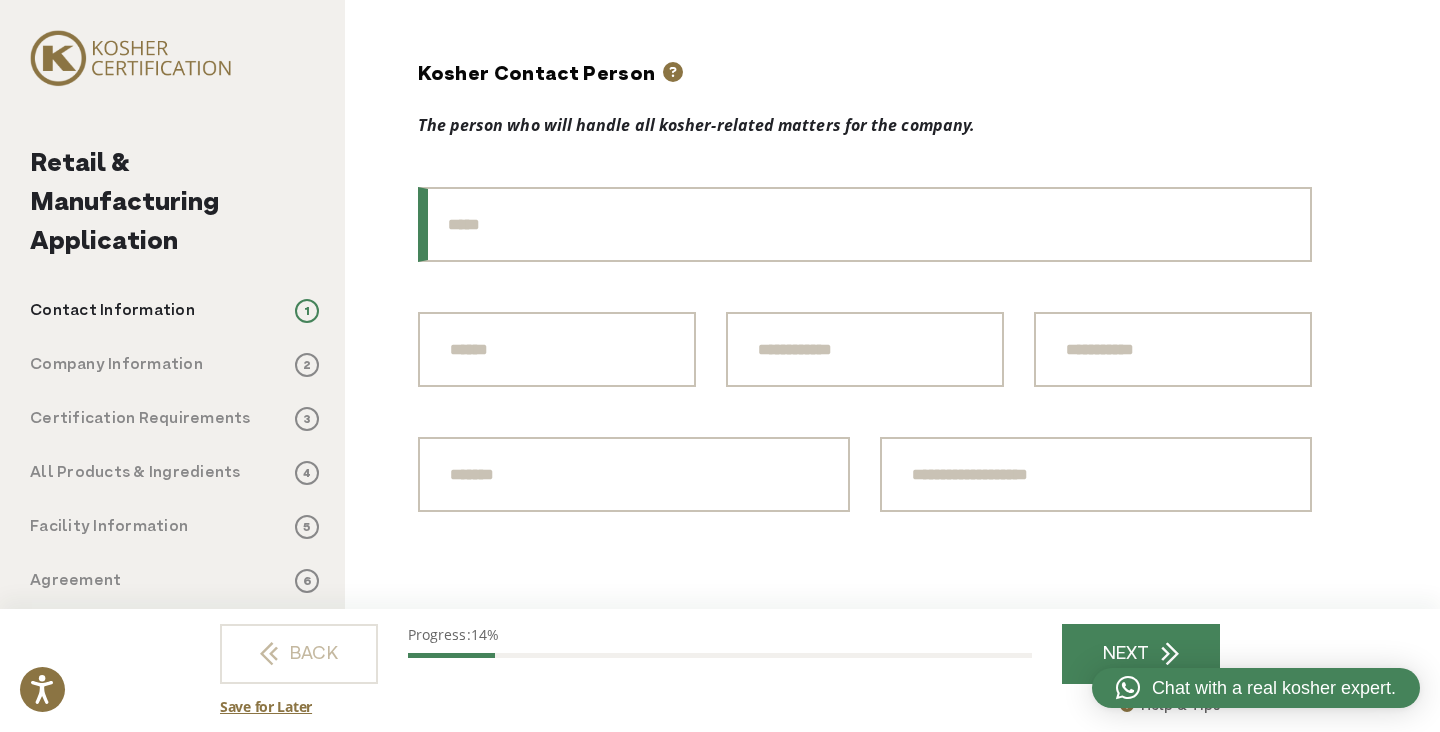 click on "Title" at bounding box center (865, 224) 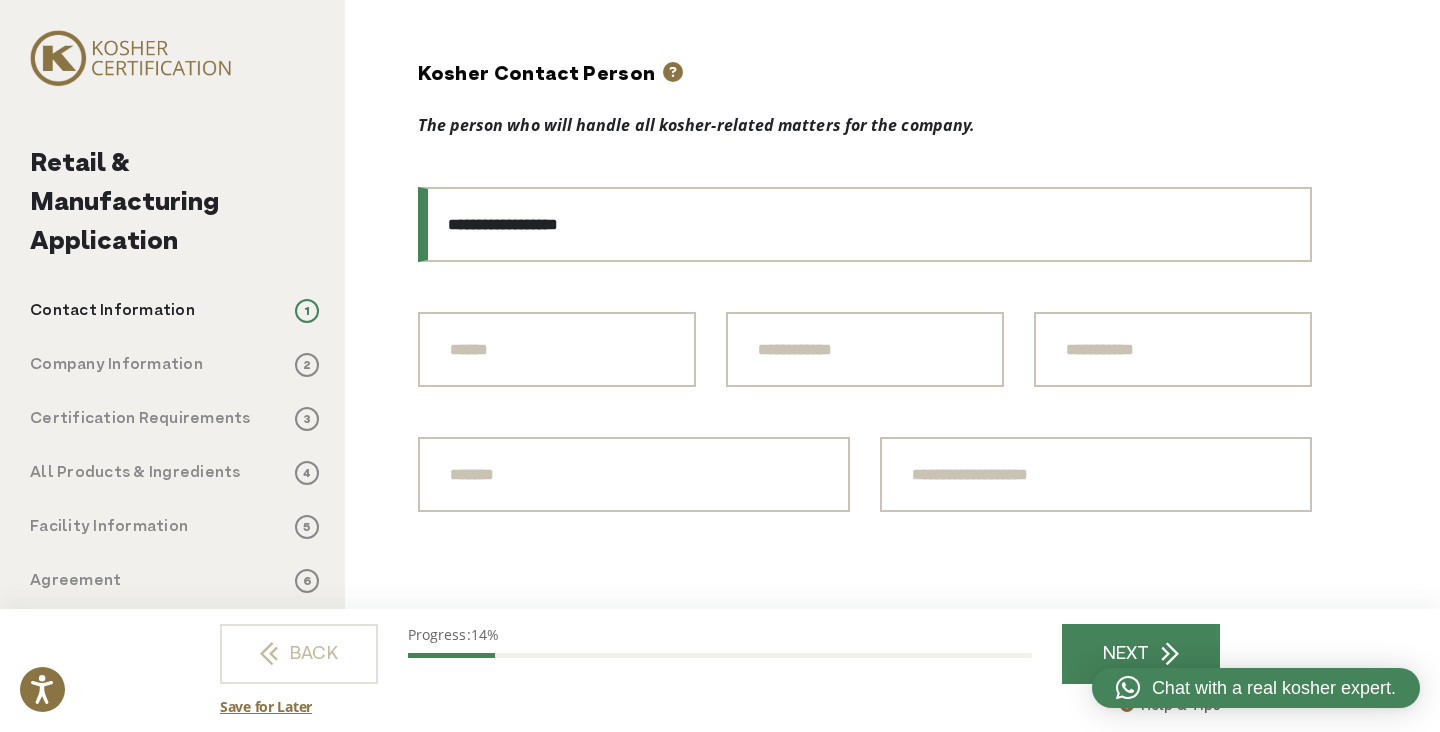 type on "**********" 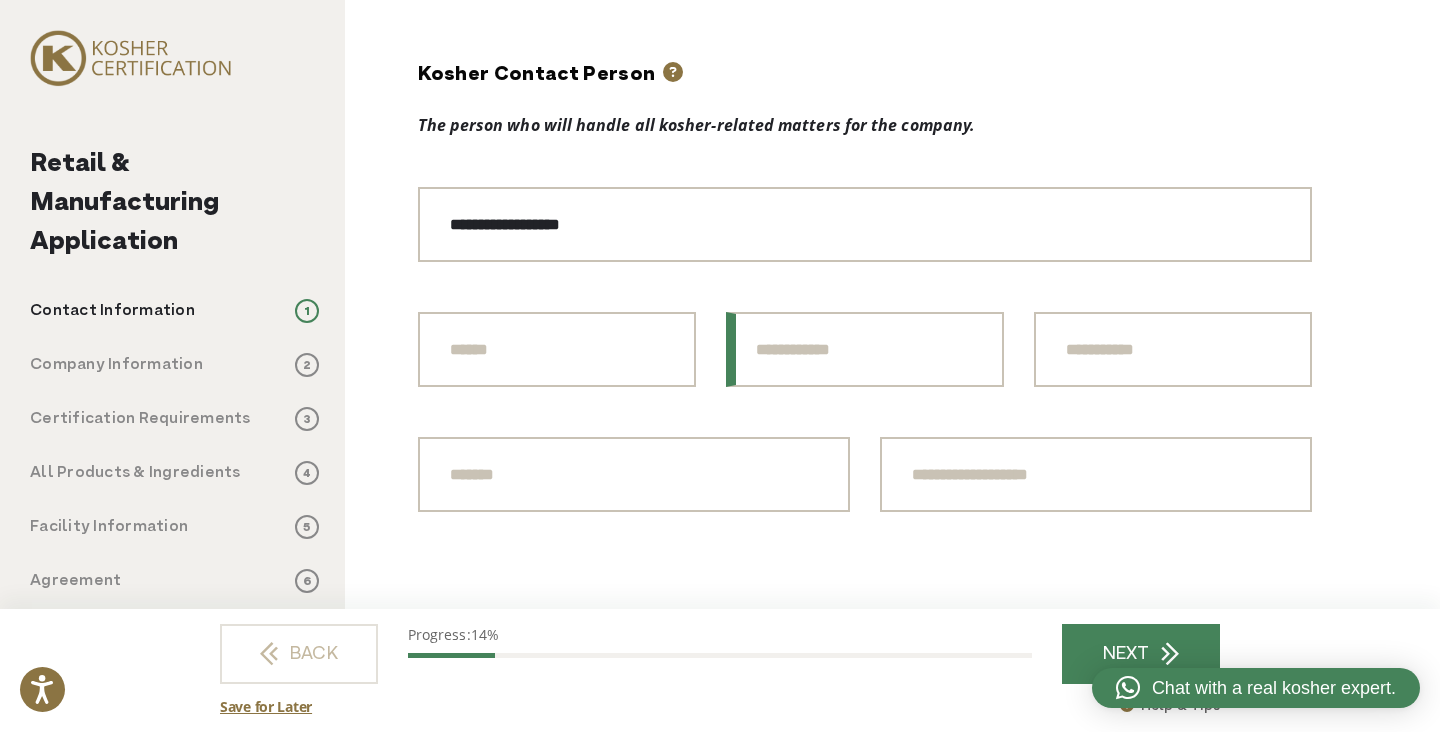 click on "First Name * *" at bounding box center [865, 349] 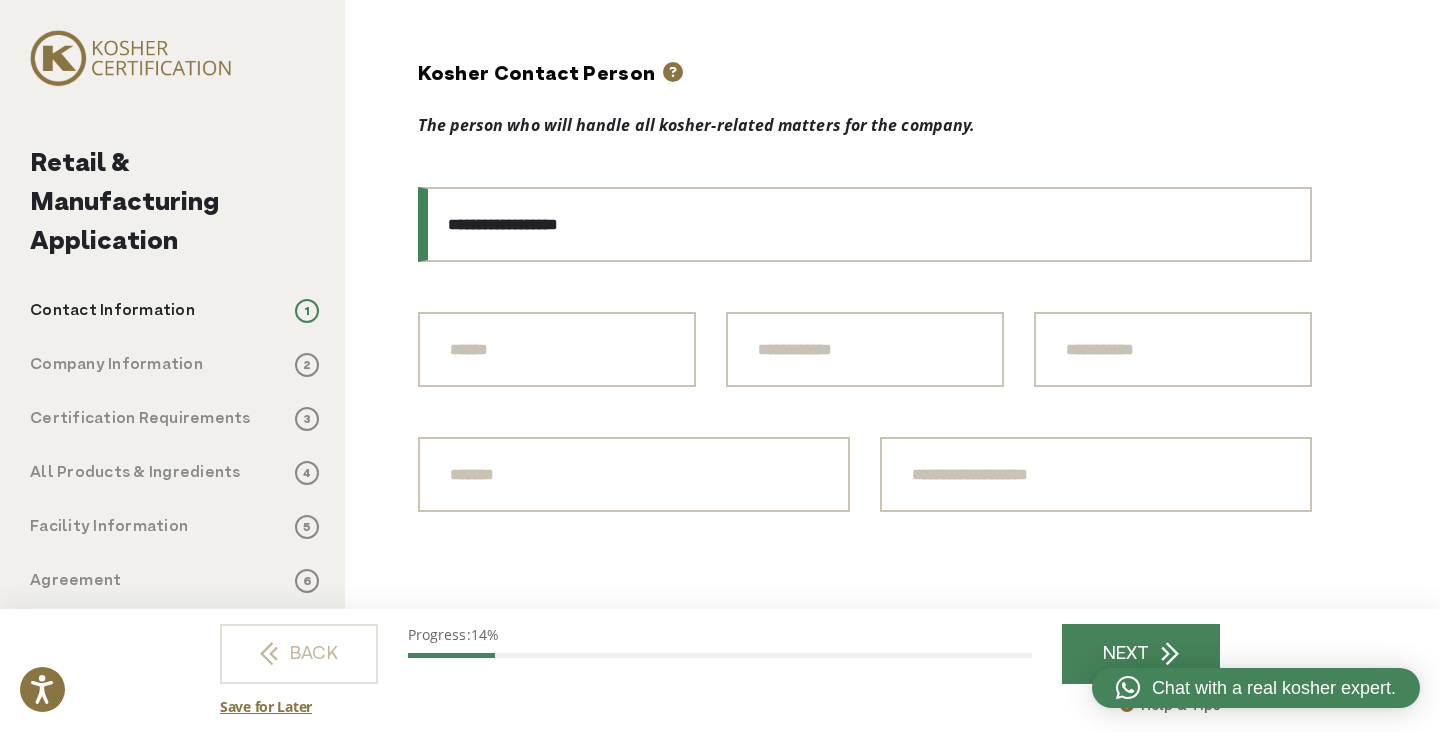 drag, startPoint x: 631, startPoint y: 218, endPoint x: 462, endPoint y: 214, distance: 169.04733 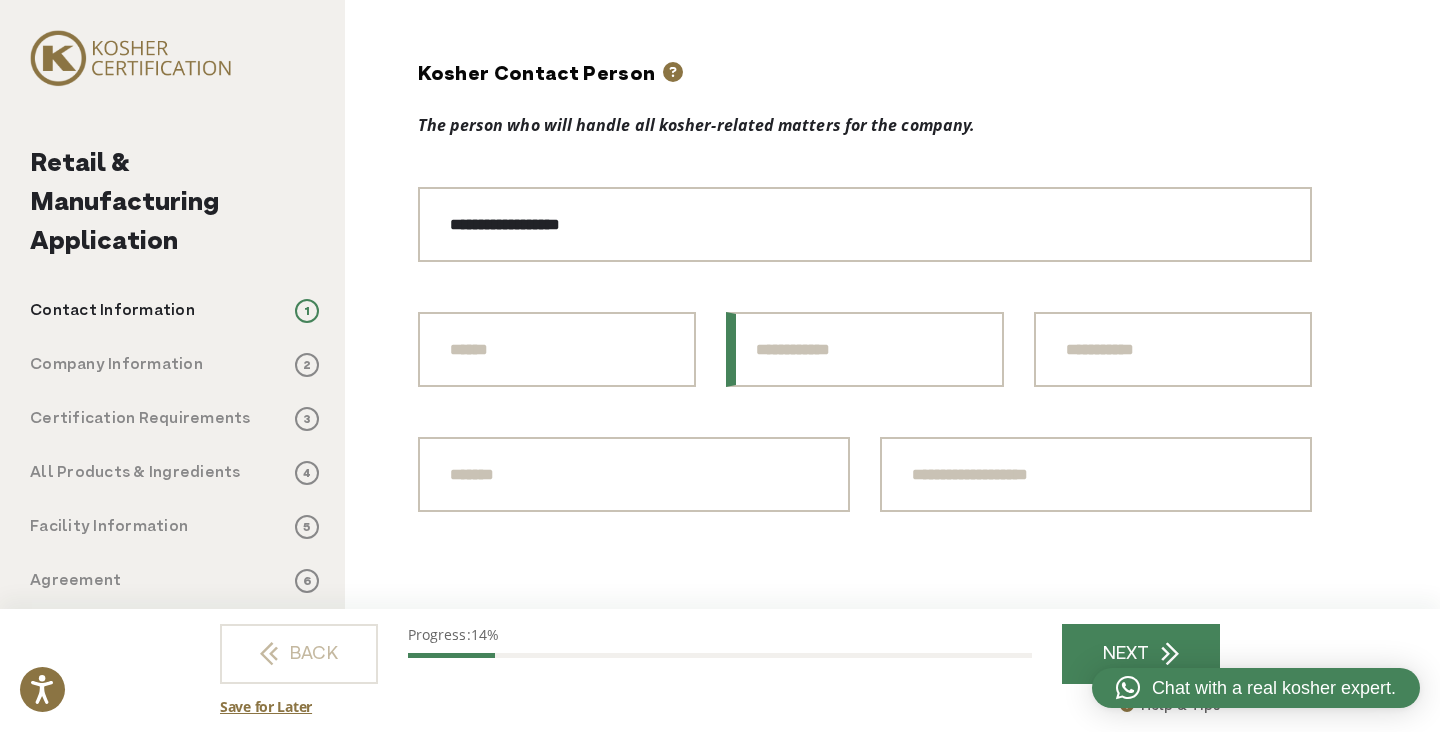 click on "First Name * *" at bounding box center [865, 349] 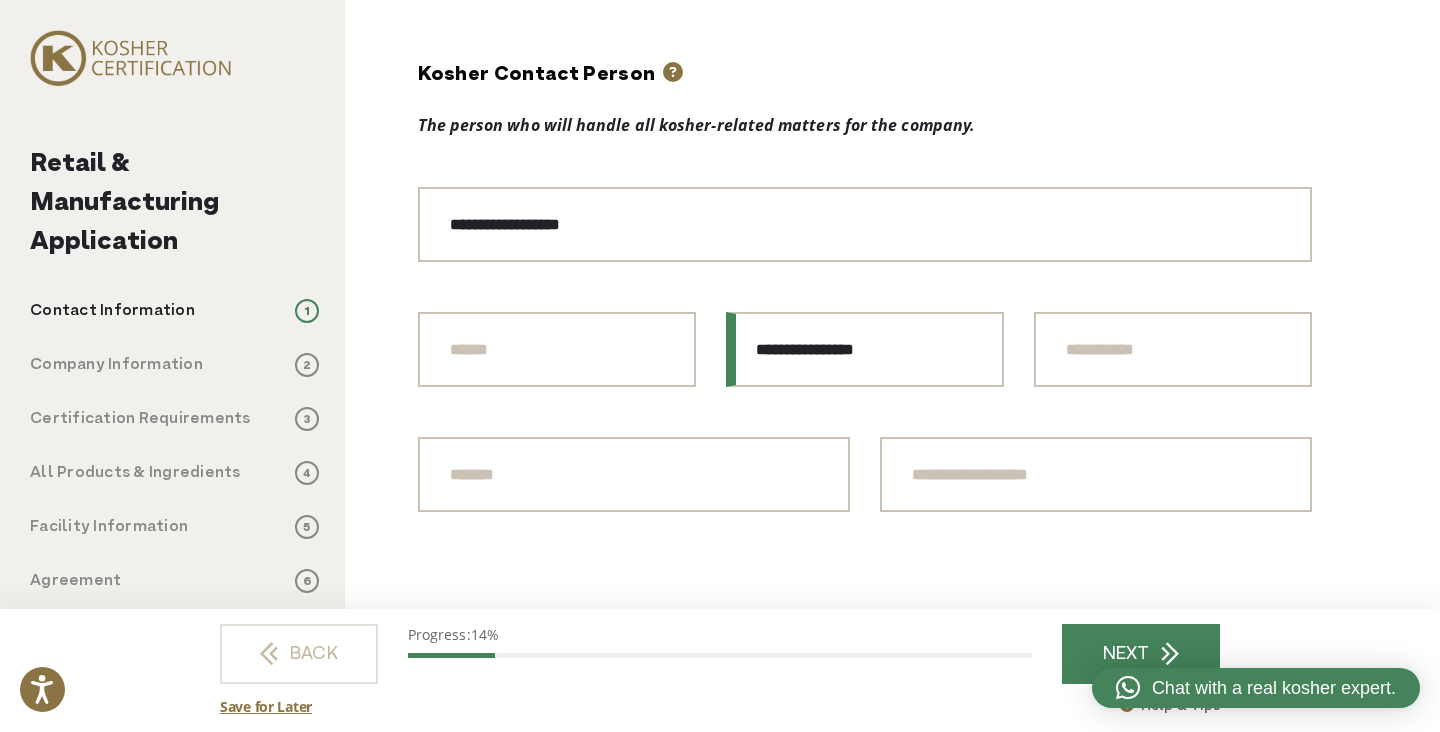 type on "**********" 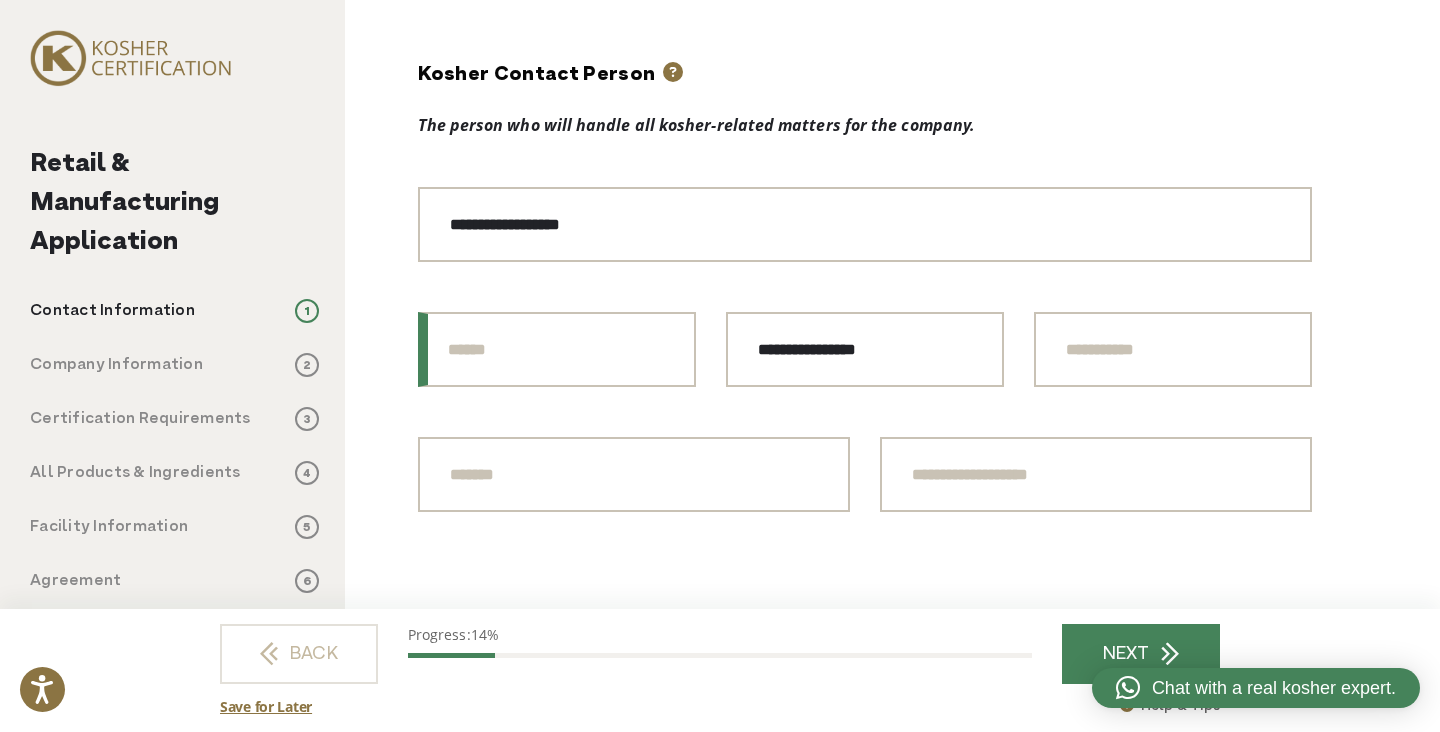 click on "Prefix" at bounding box center [557, 349] 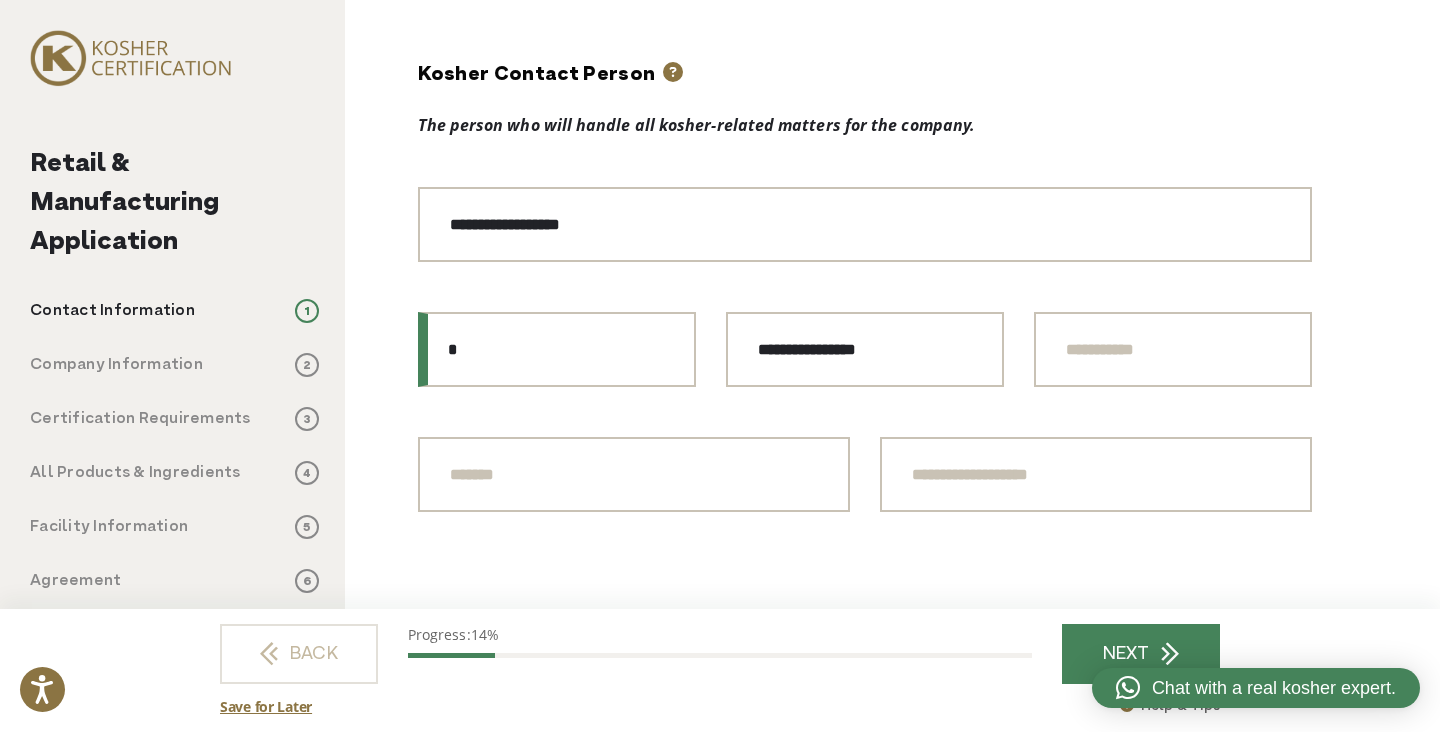 type on "*" 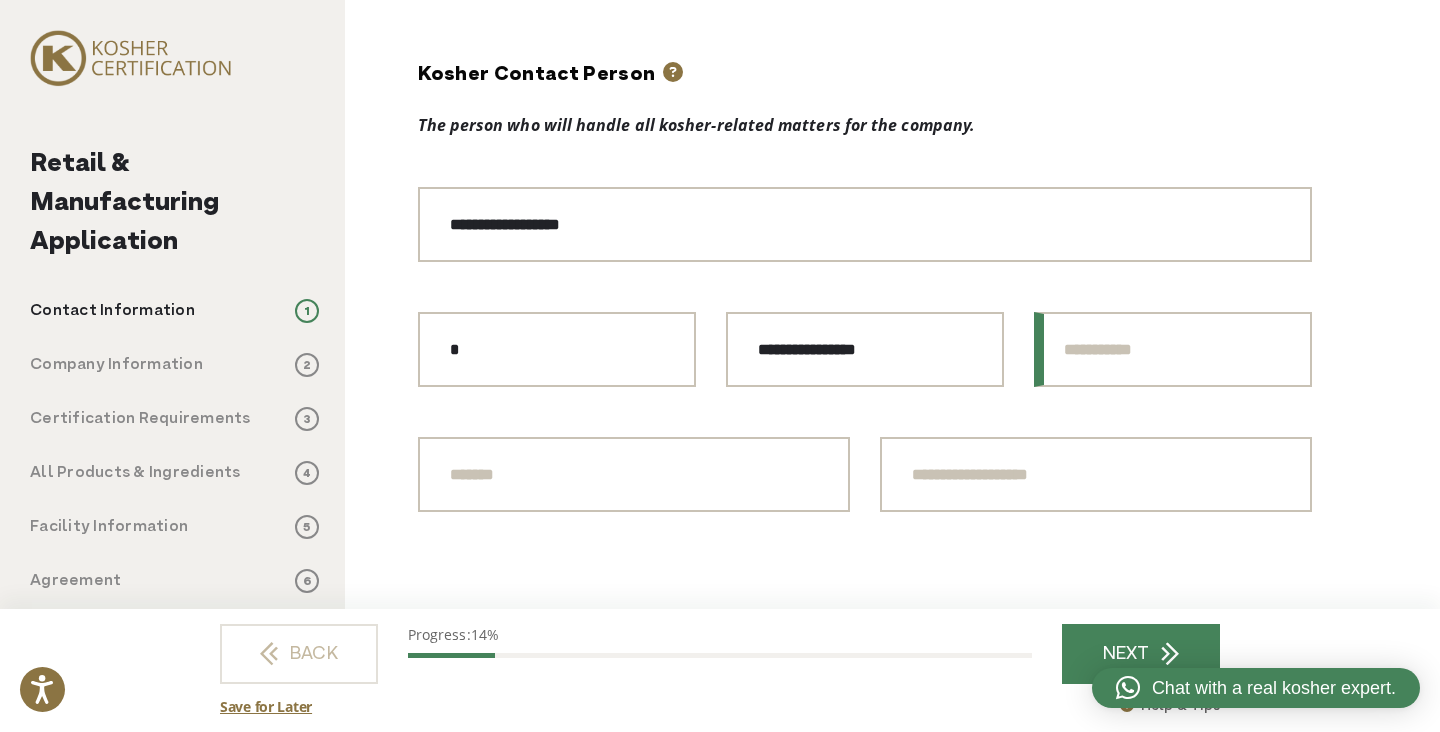 click on "Last Name * *" at bounding box center [1173, 349] 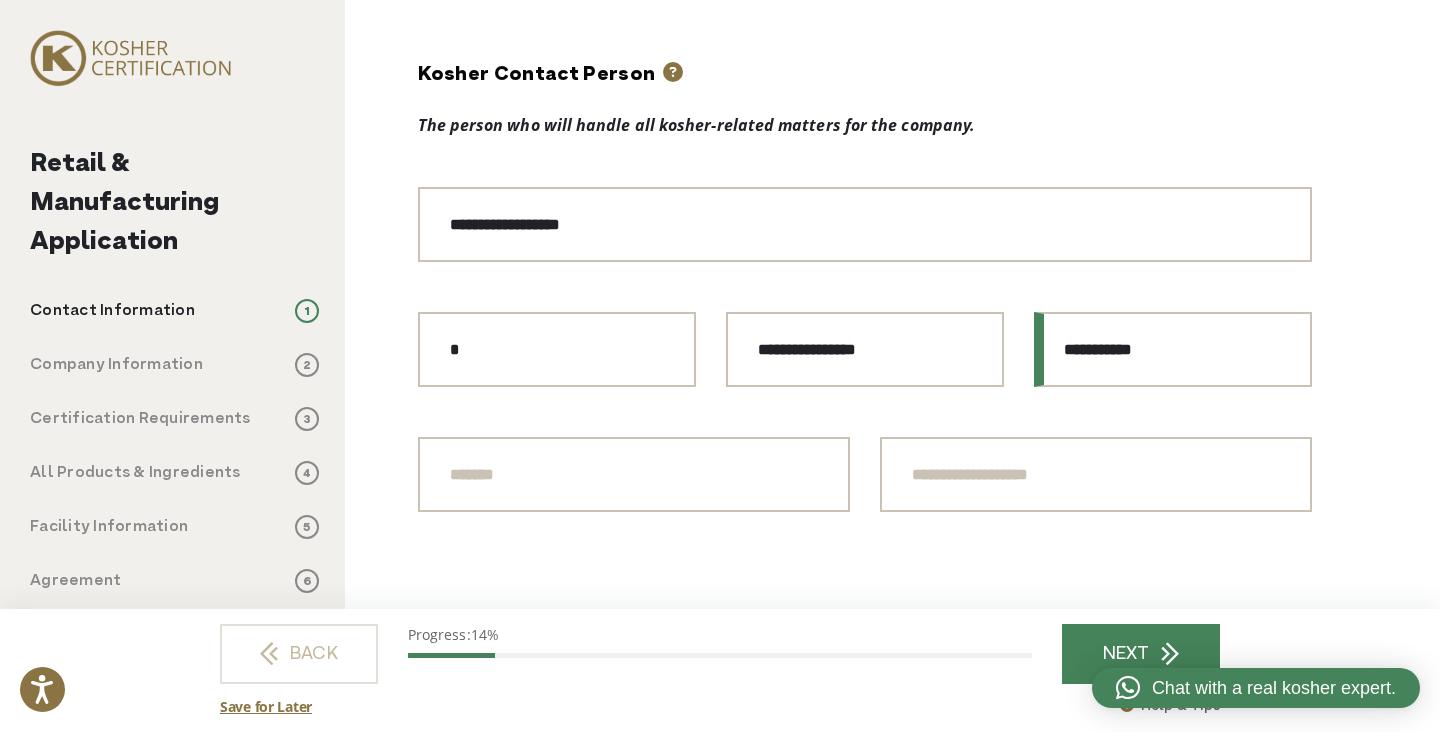 type on "**********" 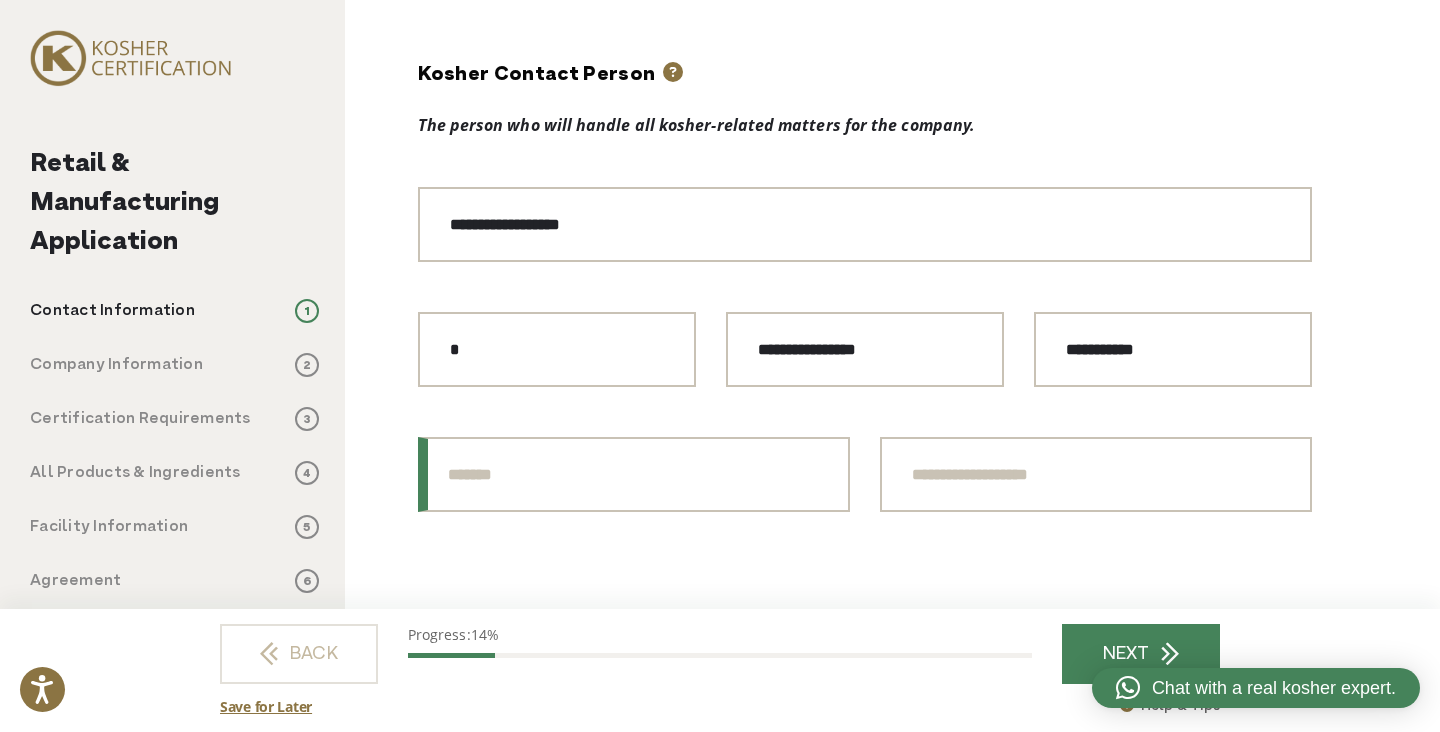 click on "Kosher Contact Person Phone *" at bounding box center (634, 474) 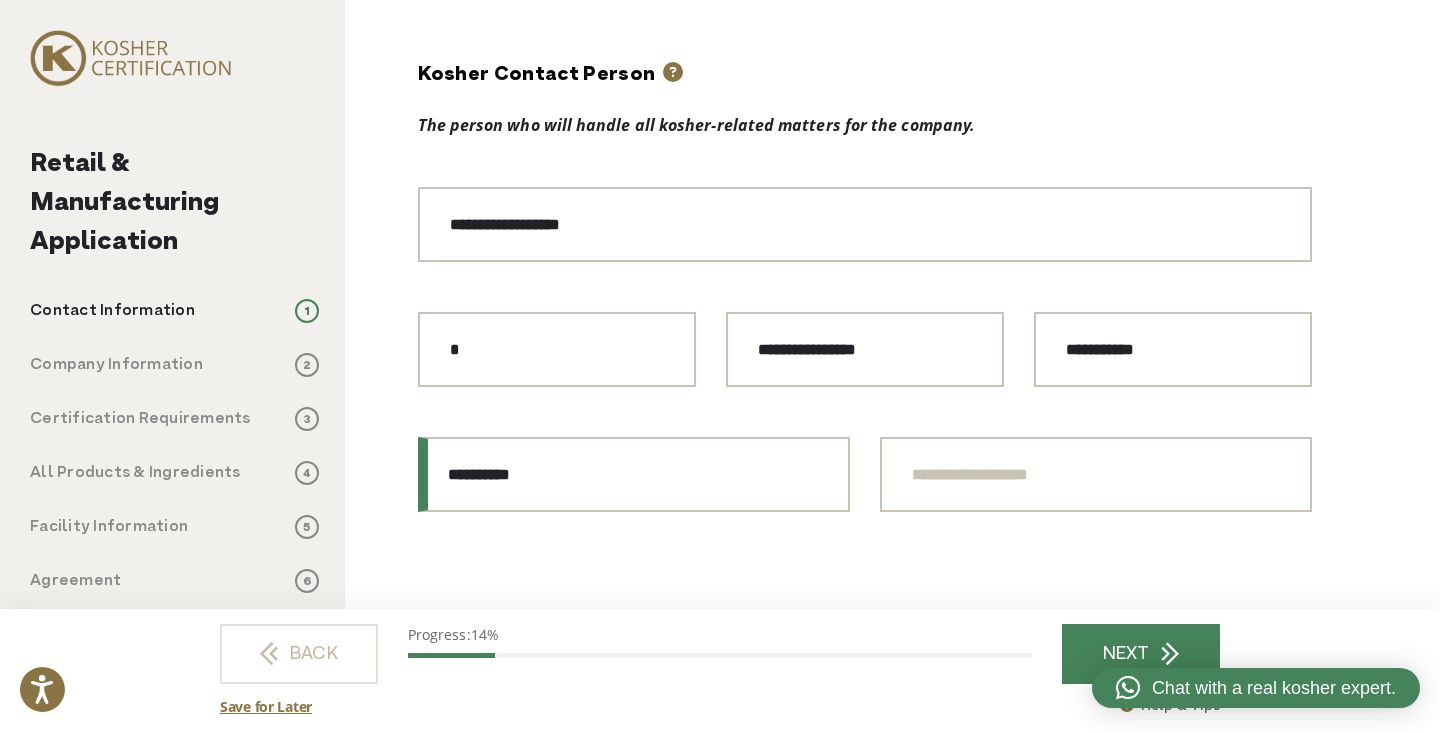 type on "**********" 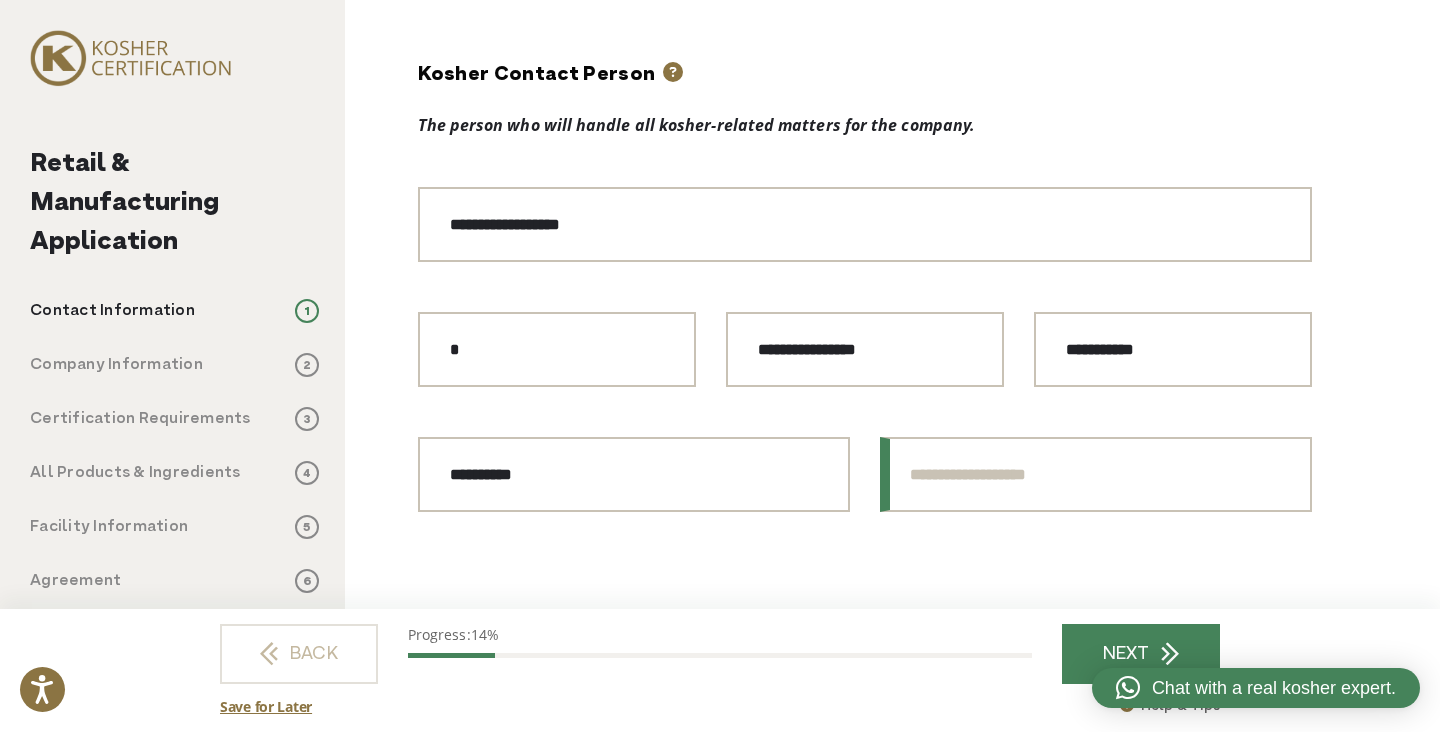 click on "Kosher Contact Person Email *" at bounding box center (1096, 474) 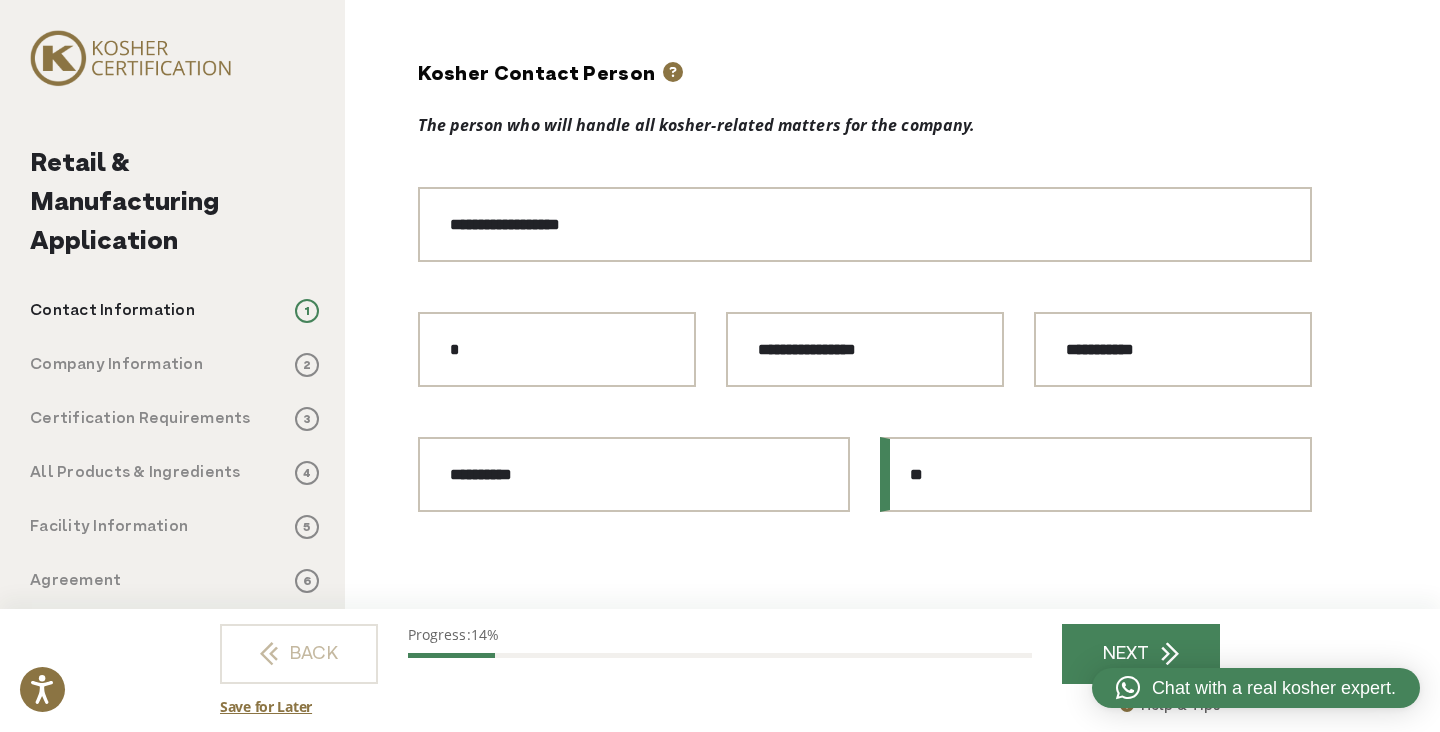 type on "*" 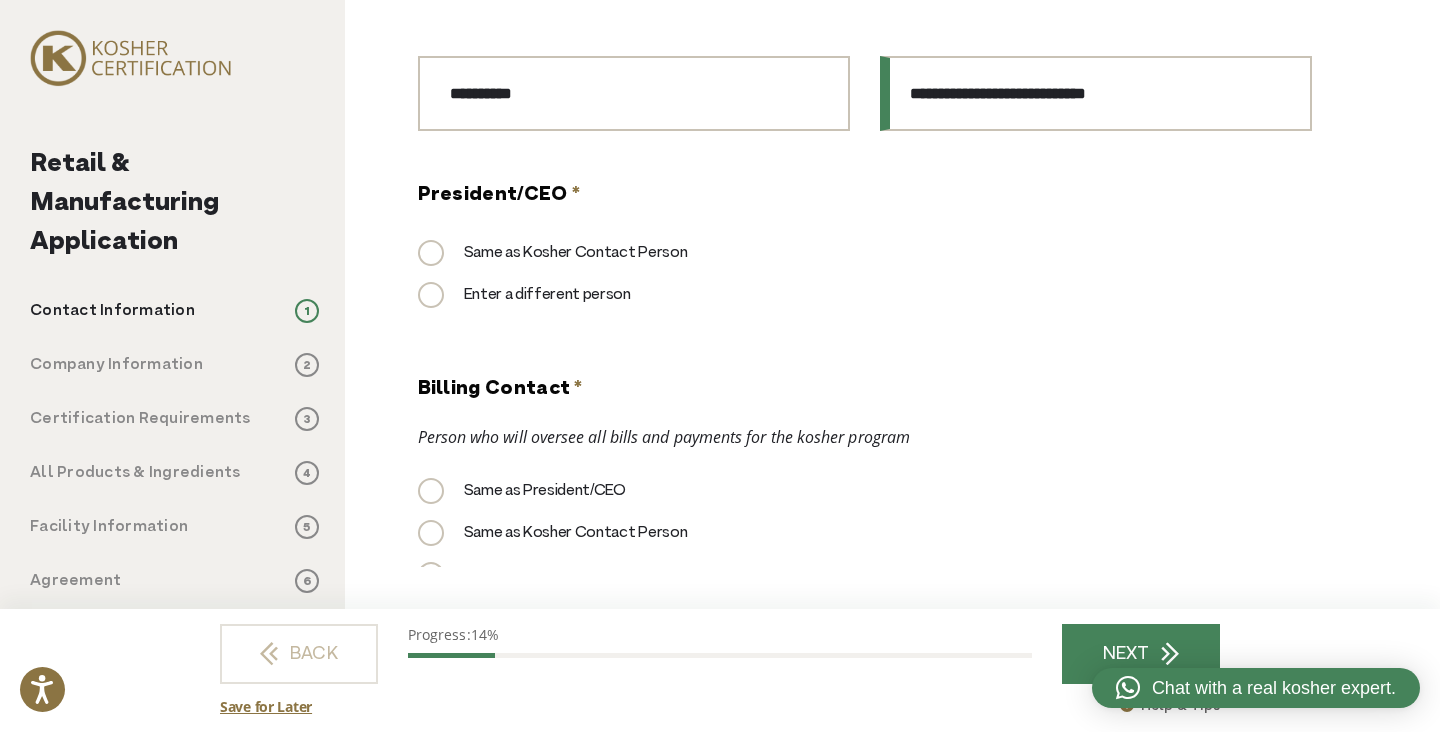 scroll, scrollTop: 1559, scrollLeft: 0, axis: vertical 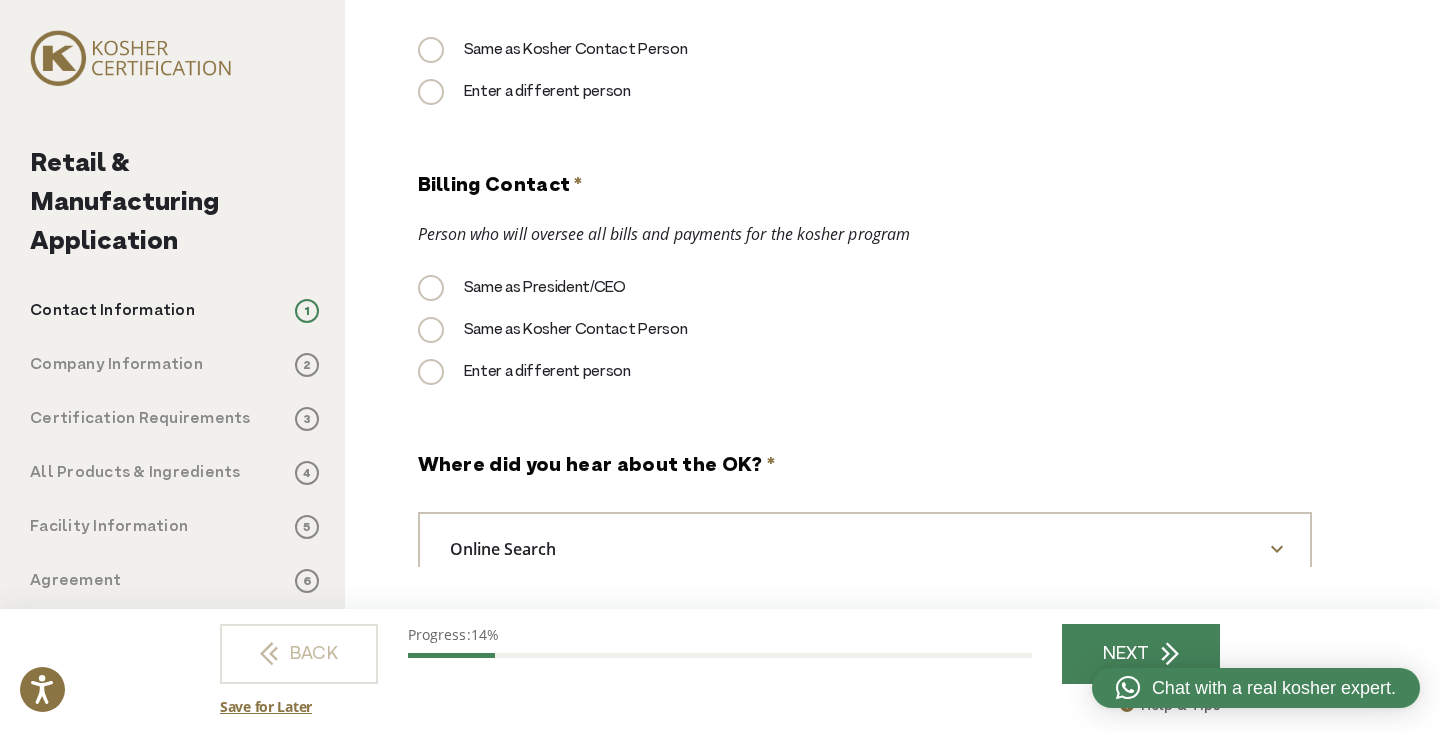 type on "**********" 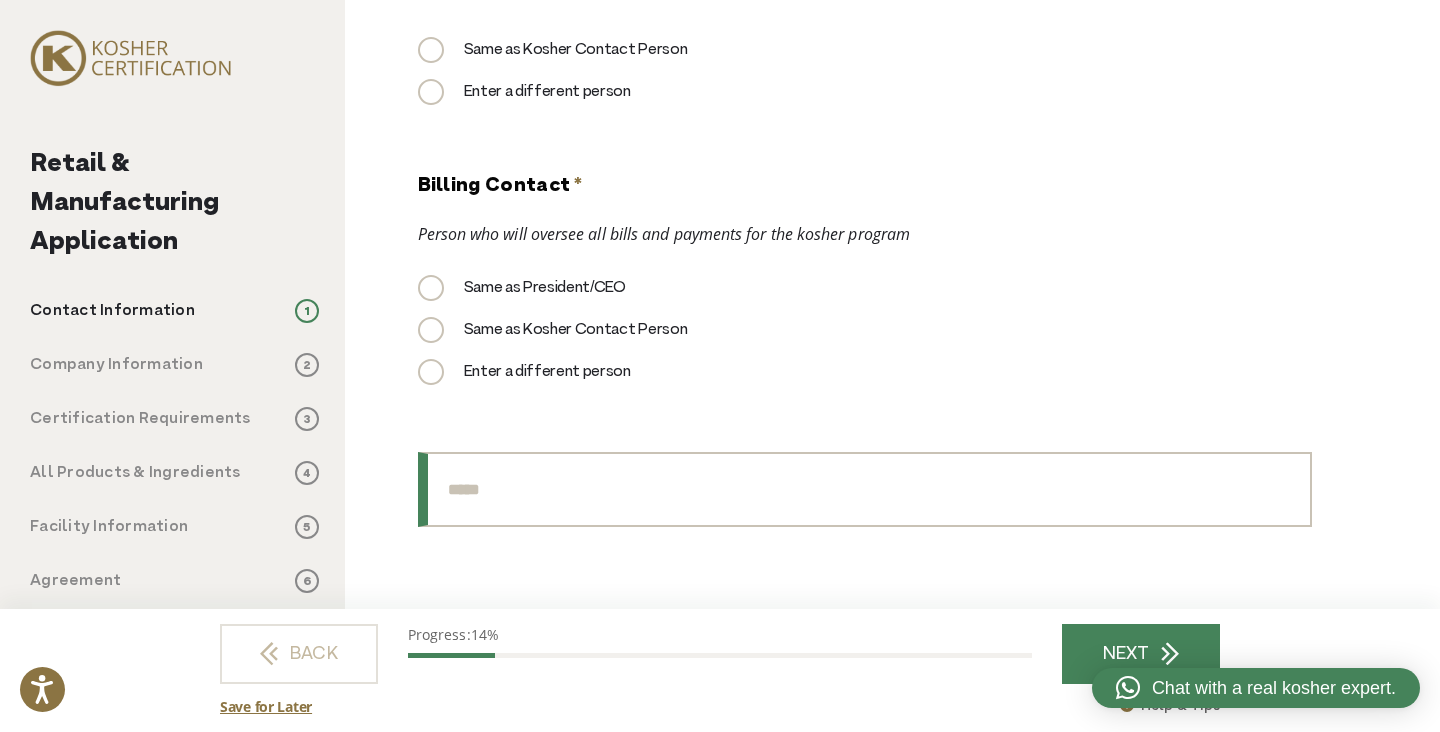 click on "Billing Contact Title" at bounding box center [865, 489] 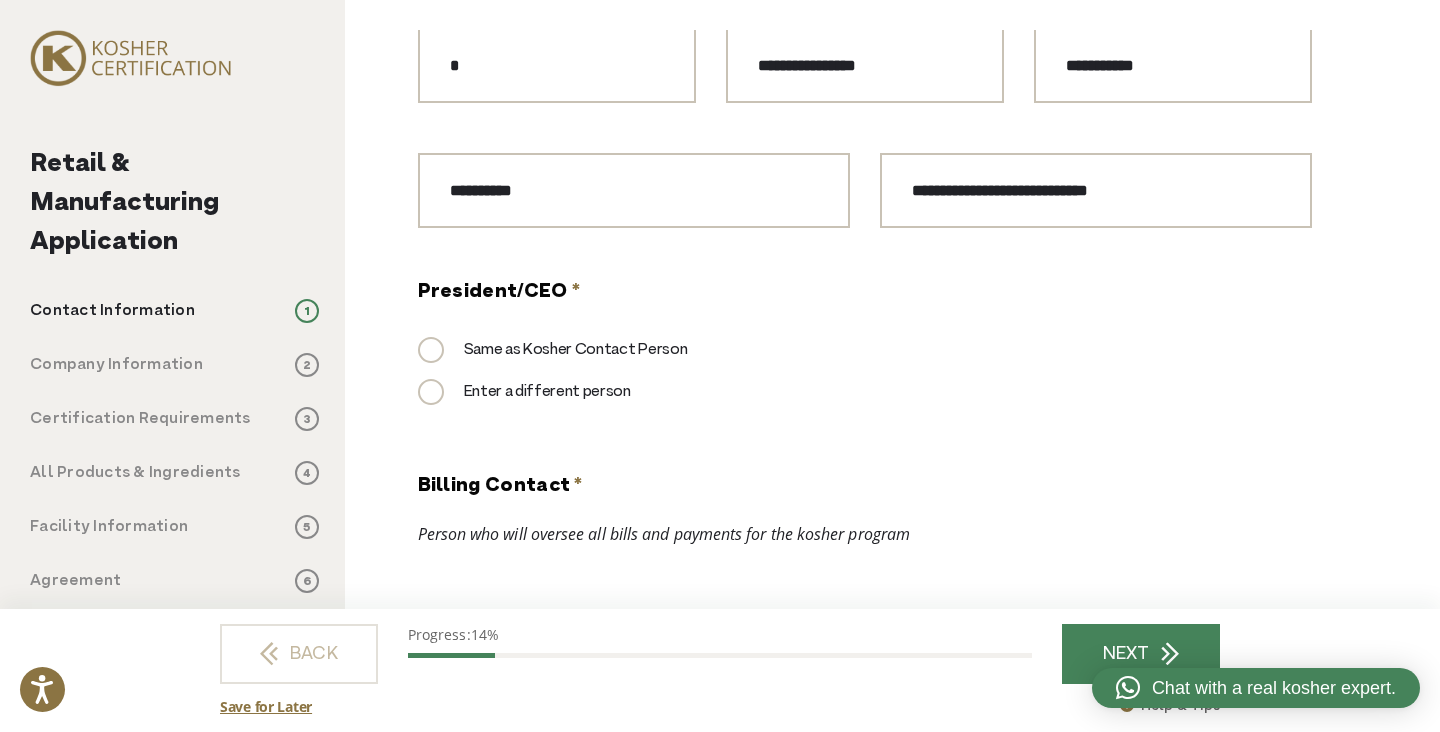 scroll, scrollTop: 1348, scrollLeft: 0, axis: vertical 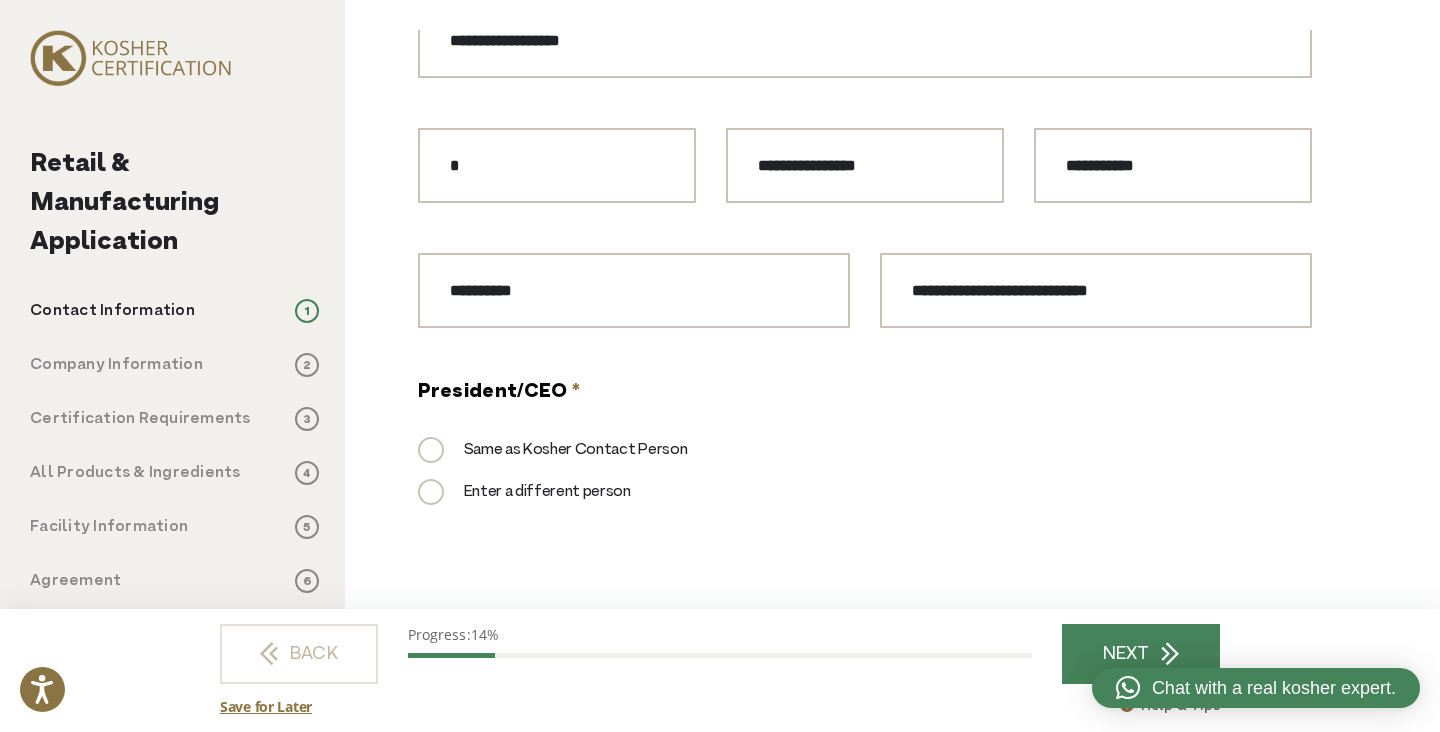type on "**********" 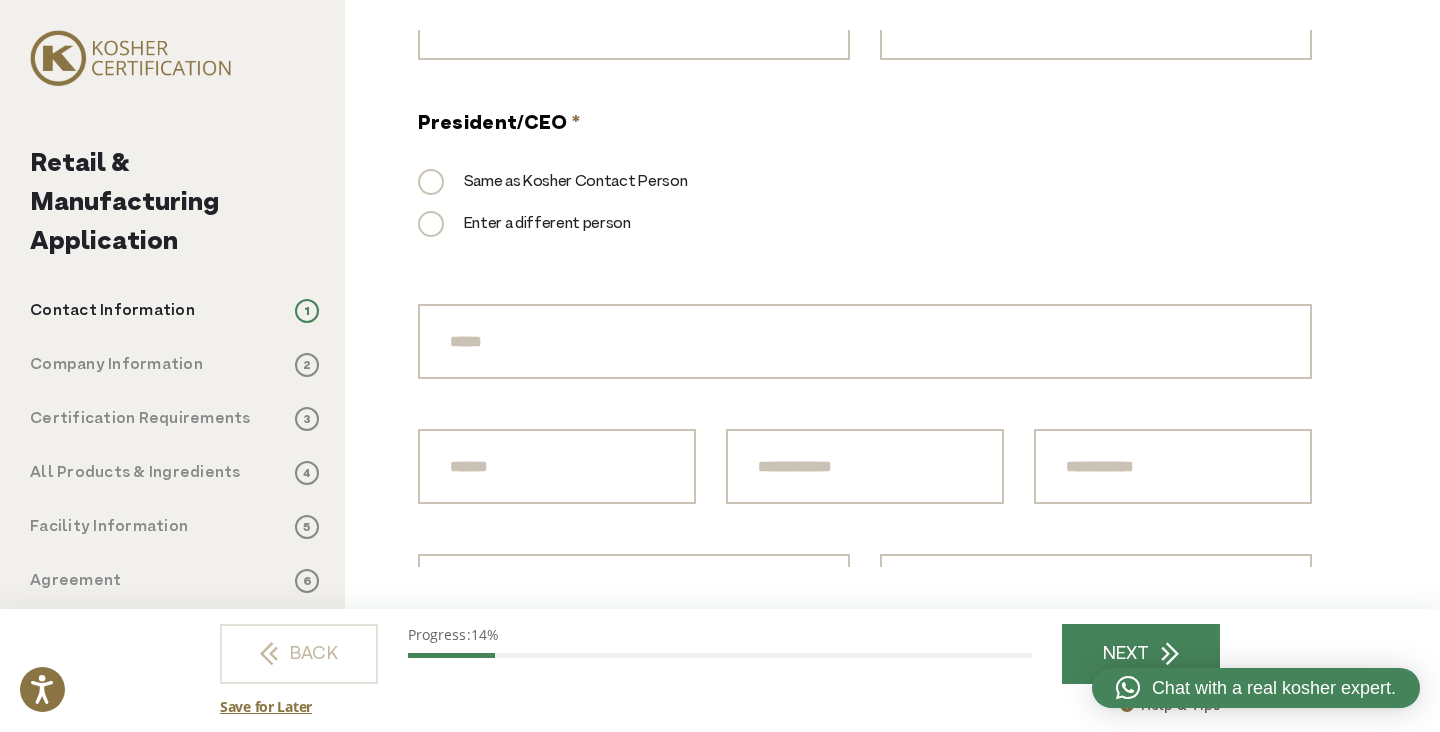 scroll, scrollTop: 1648, scrollLeft: 0, axis: vertical 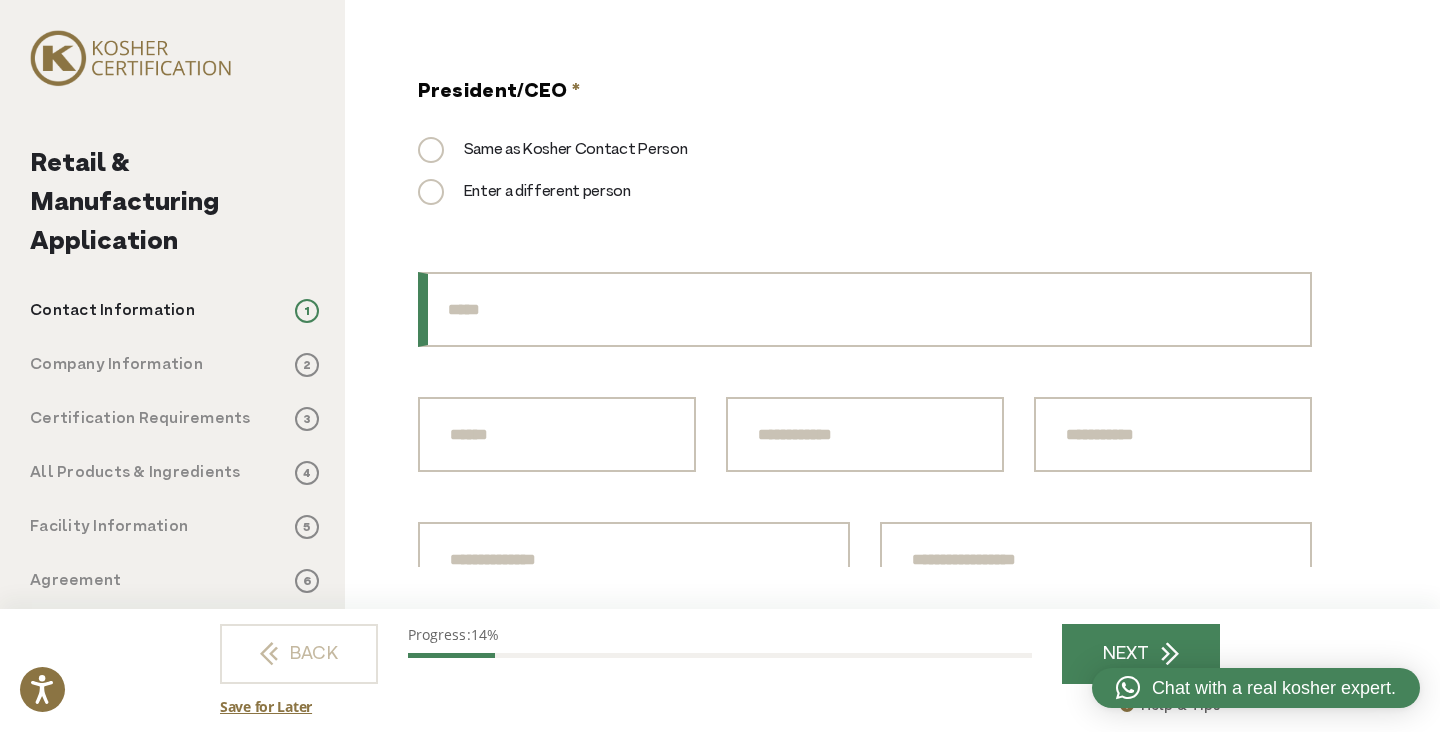 click on "President/CEO Title" at bounding box center [865, 309] 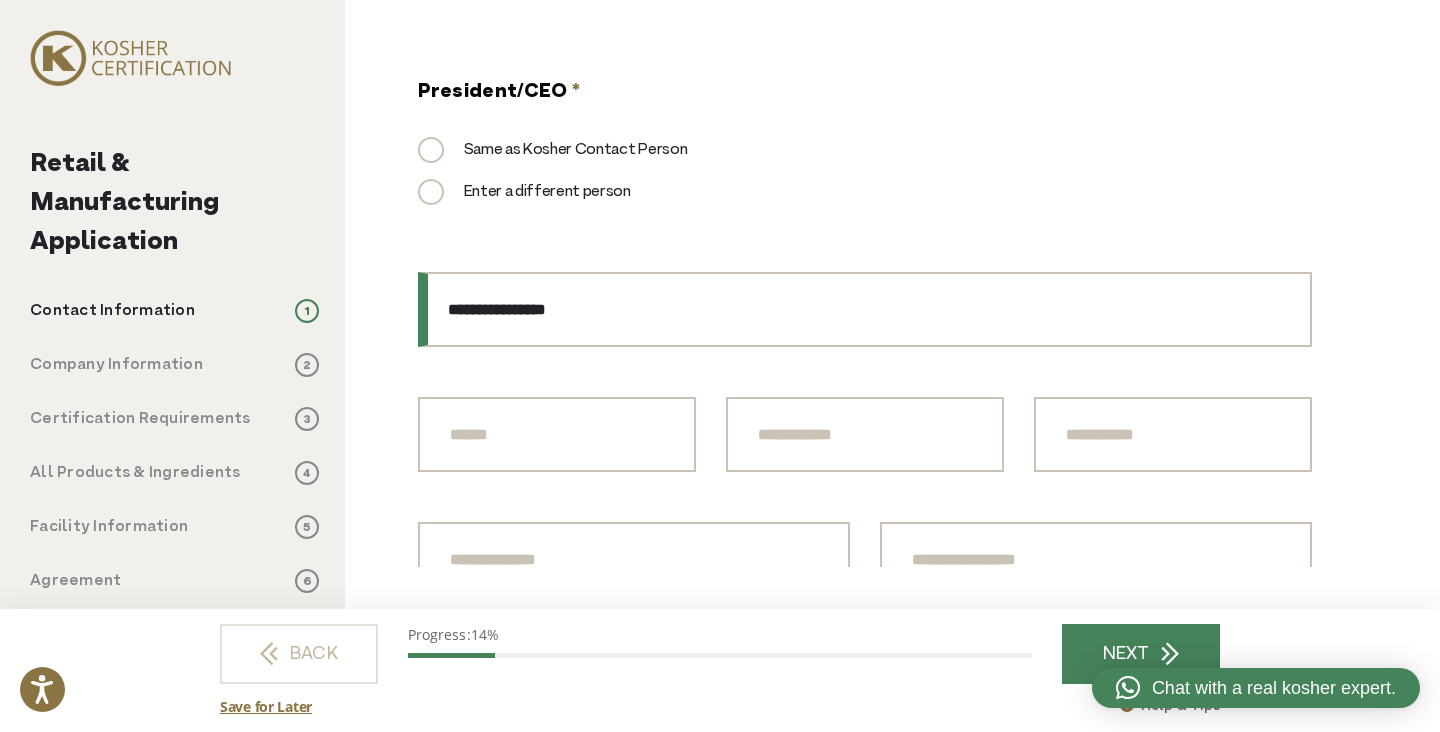 type on "**********" 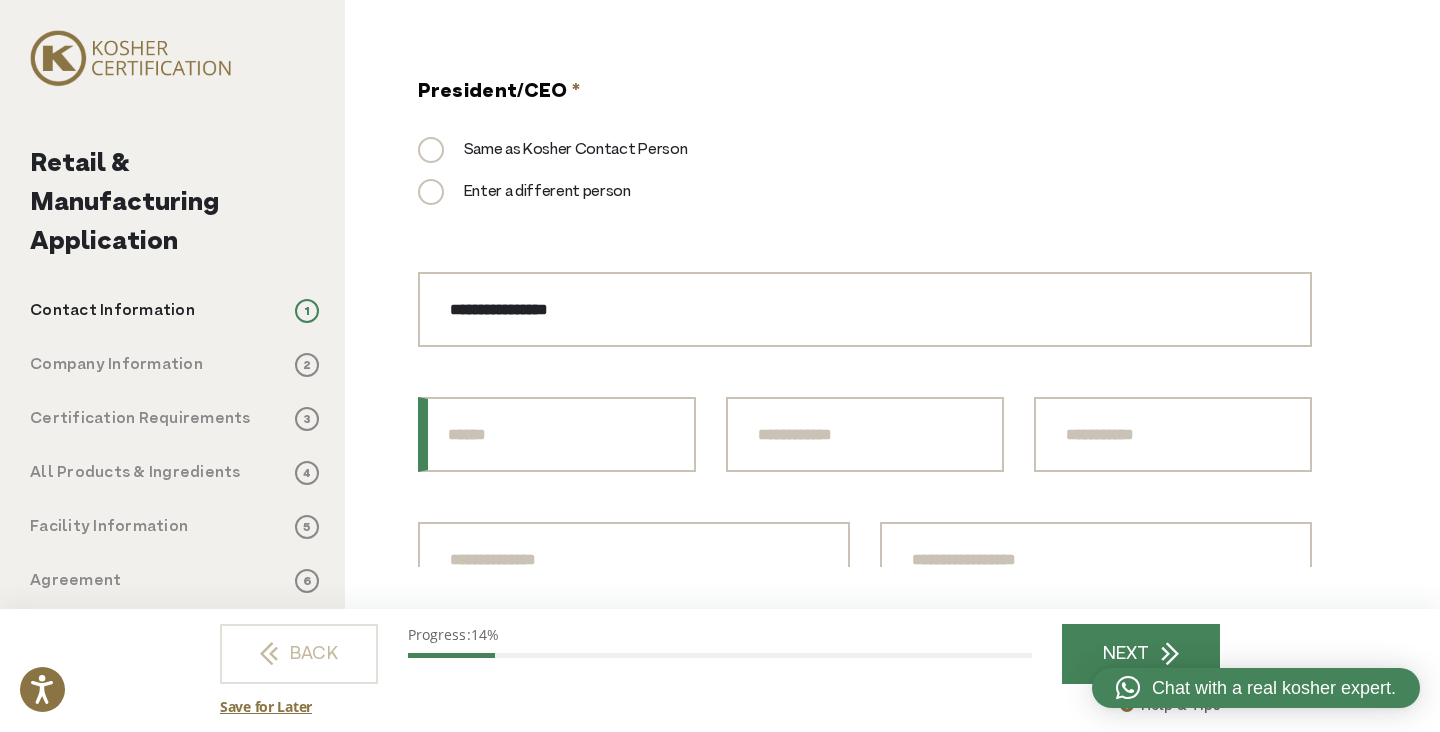 click on "Prefix" at bounding box center [557, 434] 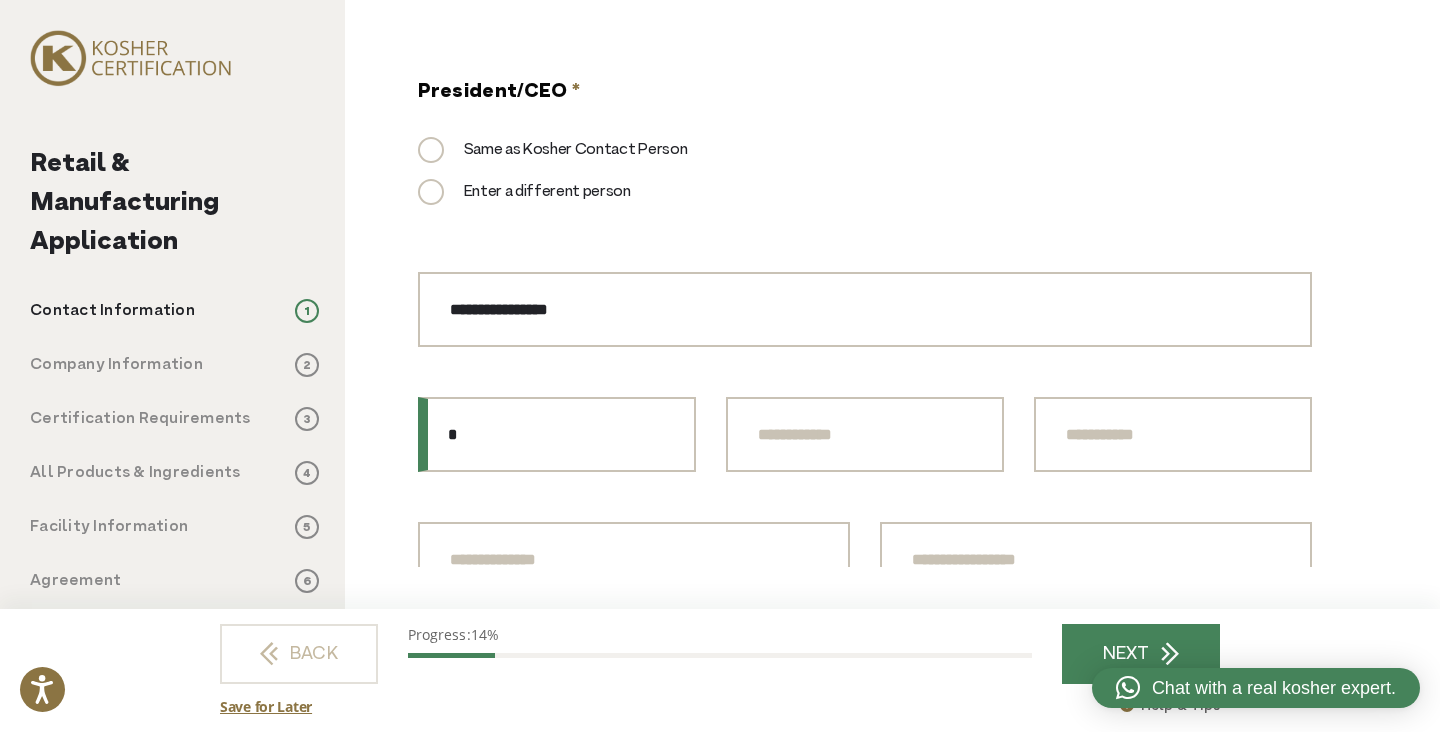 type on "*" 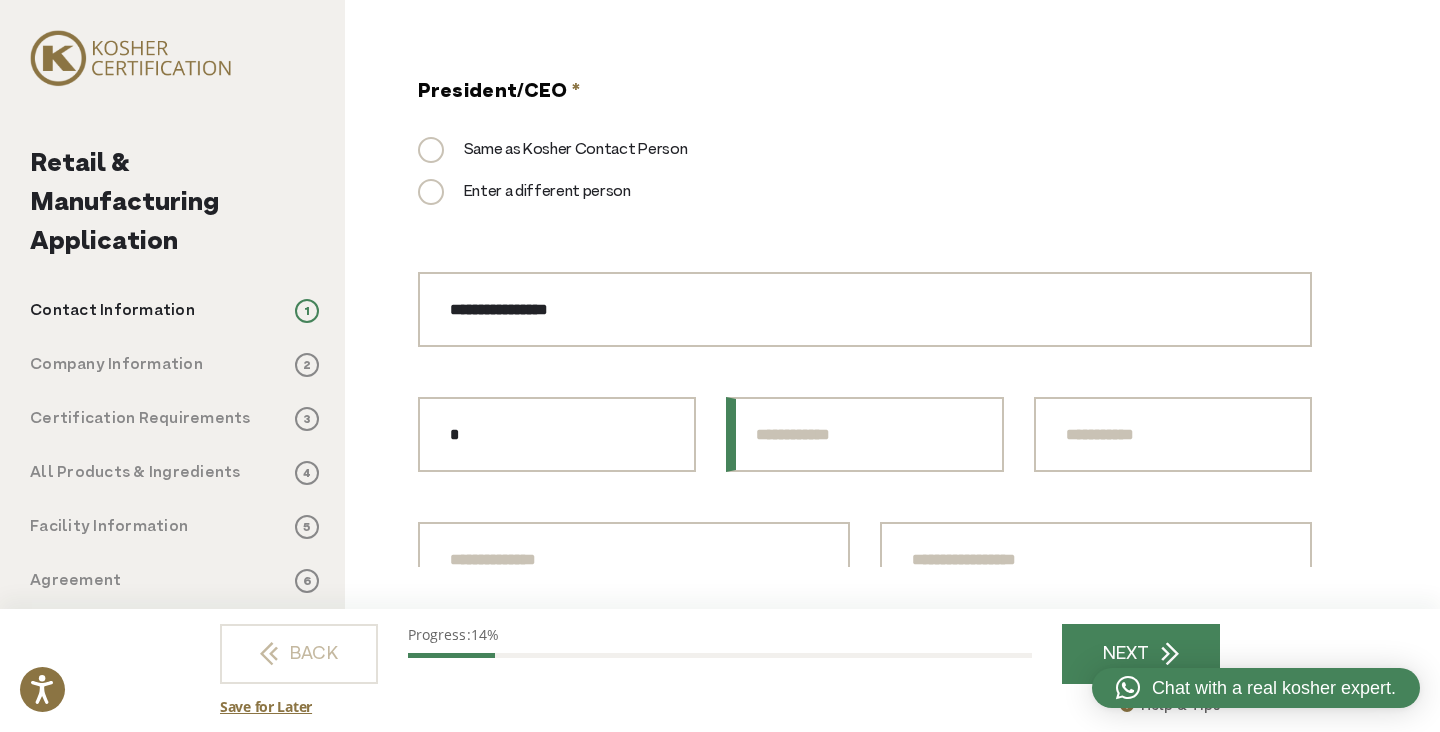 click on "First Name * *" at bounding box center [865, 434] 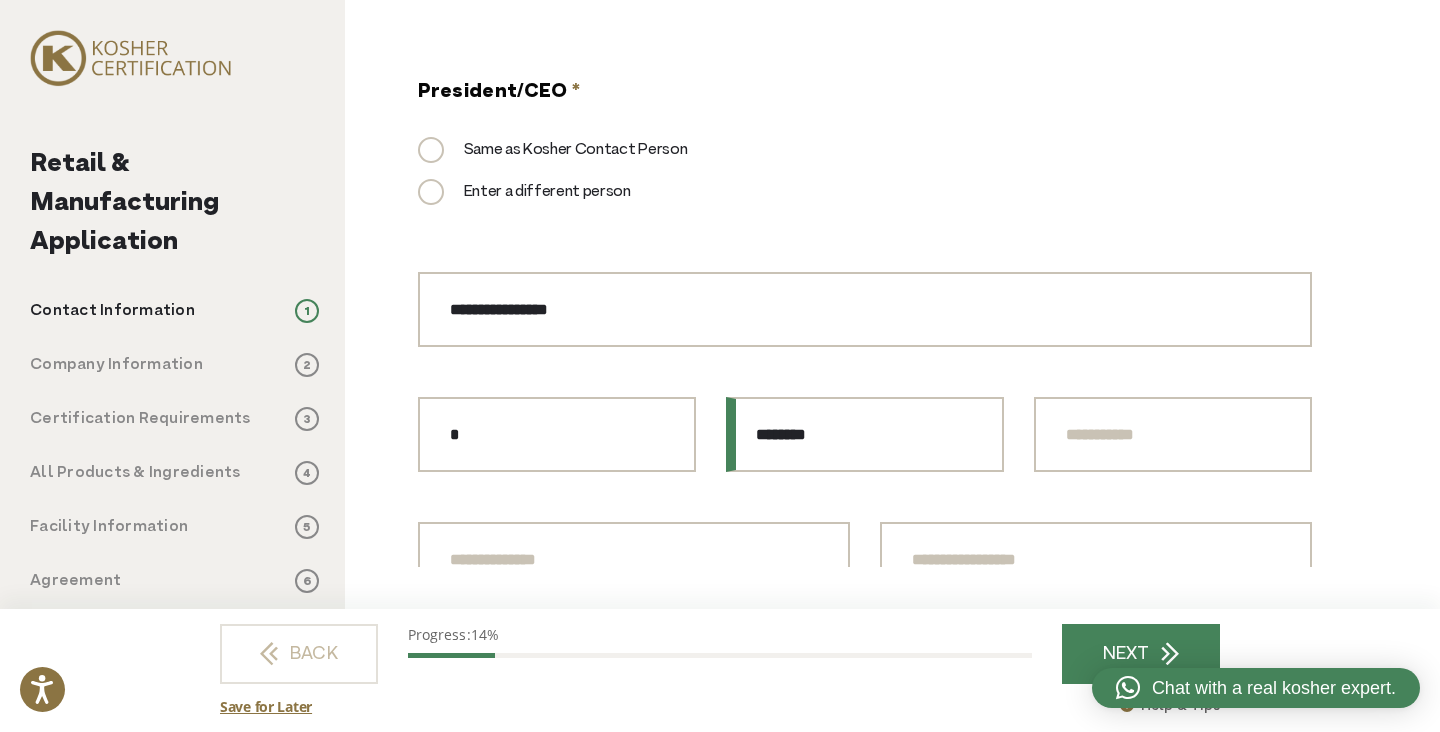 type on "********" 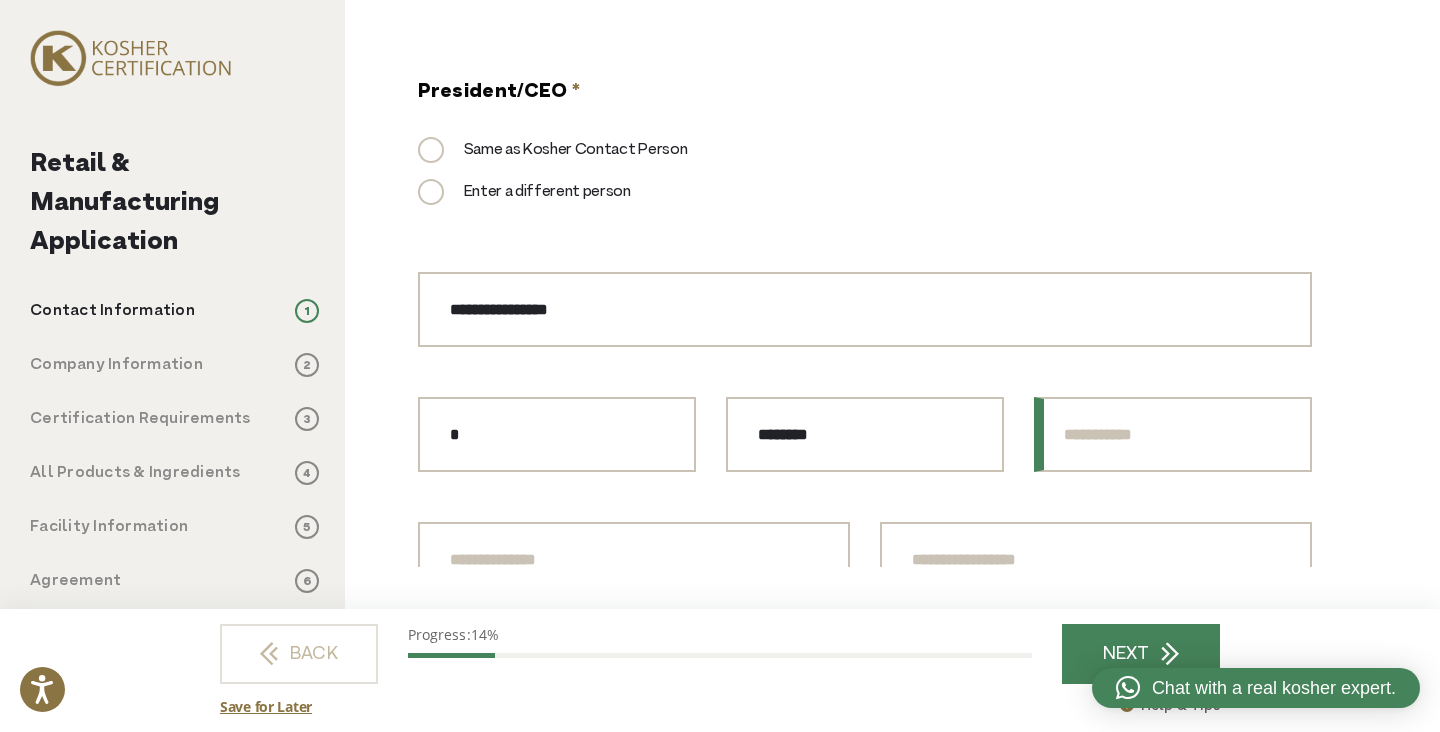 click on "Last Name * *" at bounding box center (1173, 434) 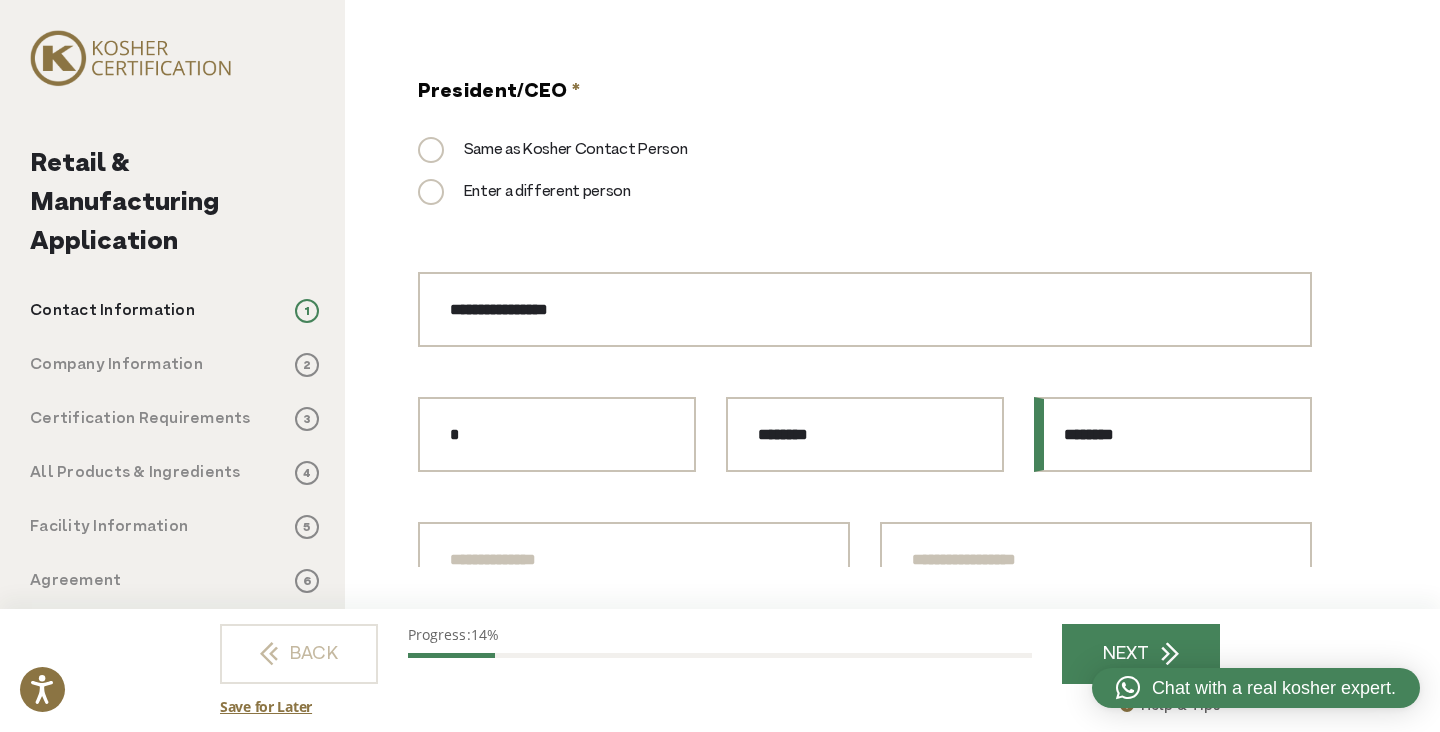 type on "********" 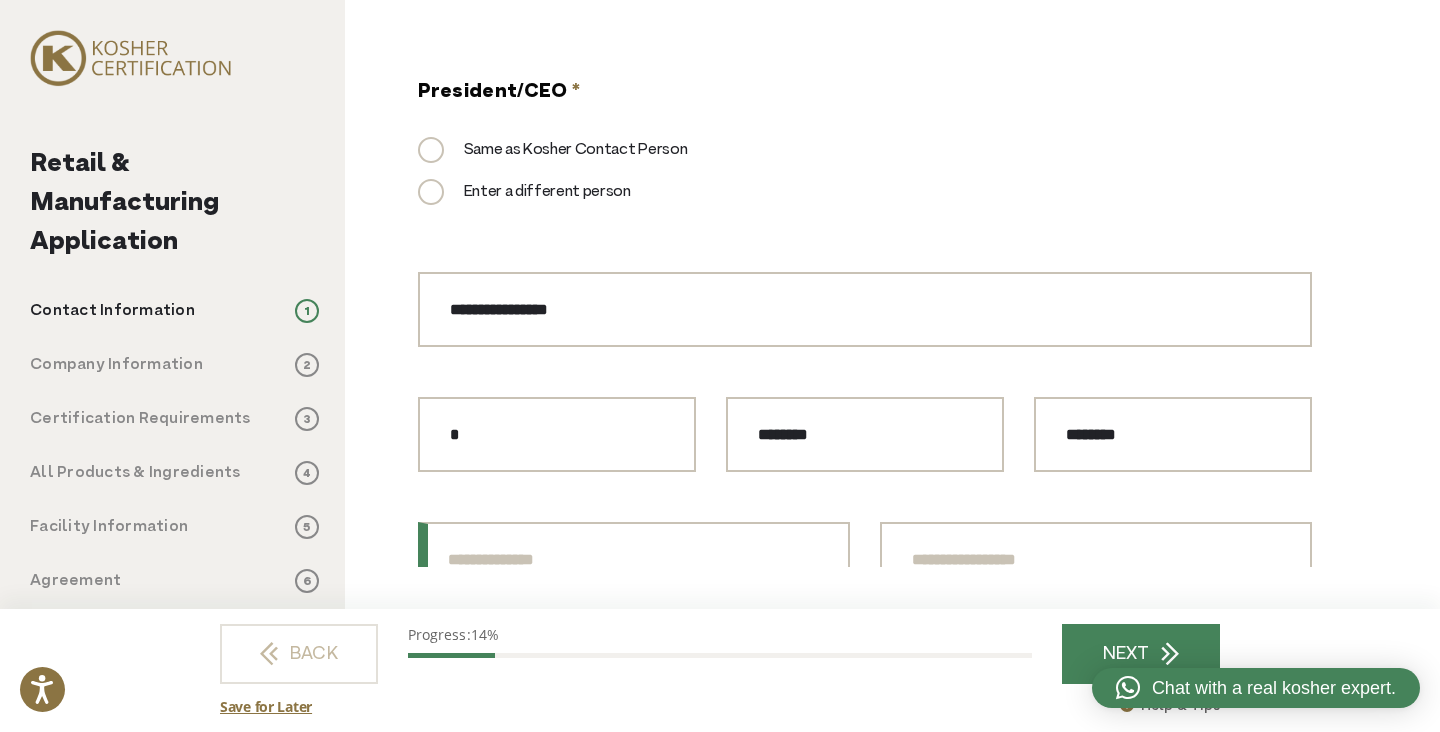 click on "President/CEO Phone Number *" at bounding box center [634, 559] 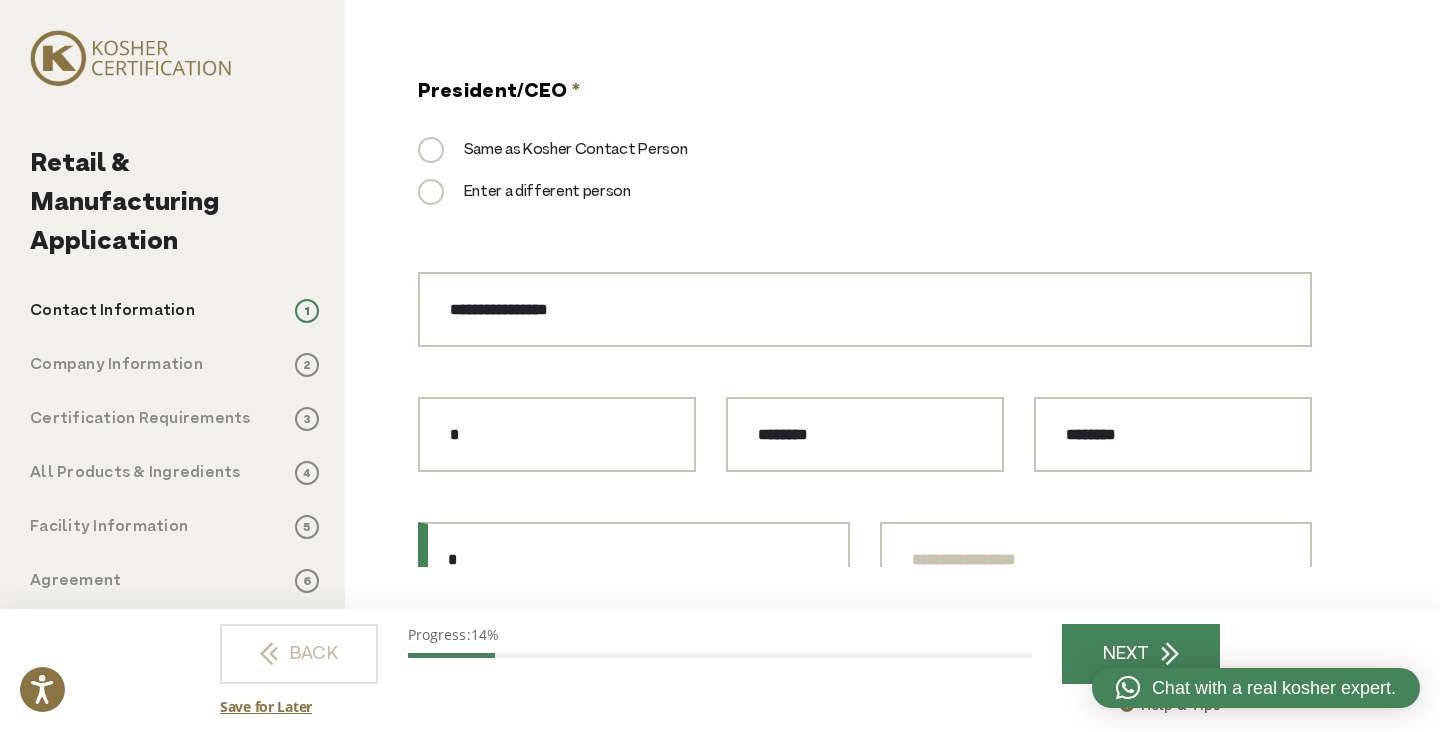 scroll, scrollTop: 1651, scrollLeft: 0, axis: vertical 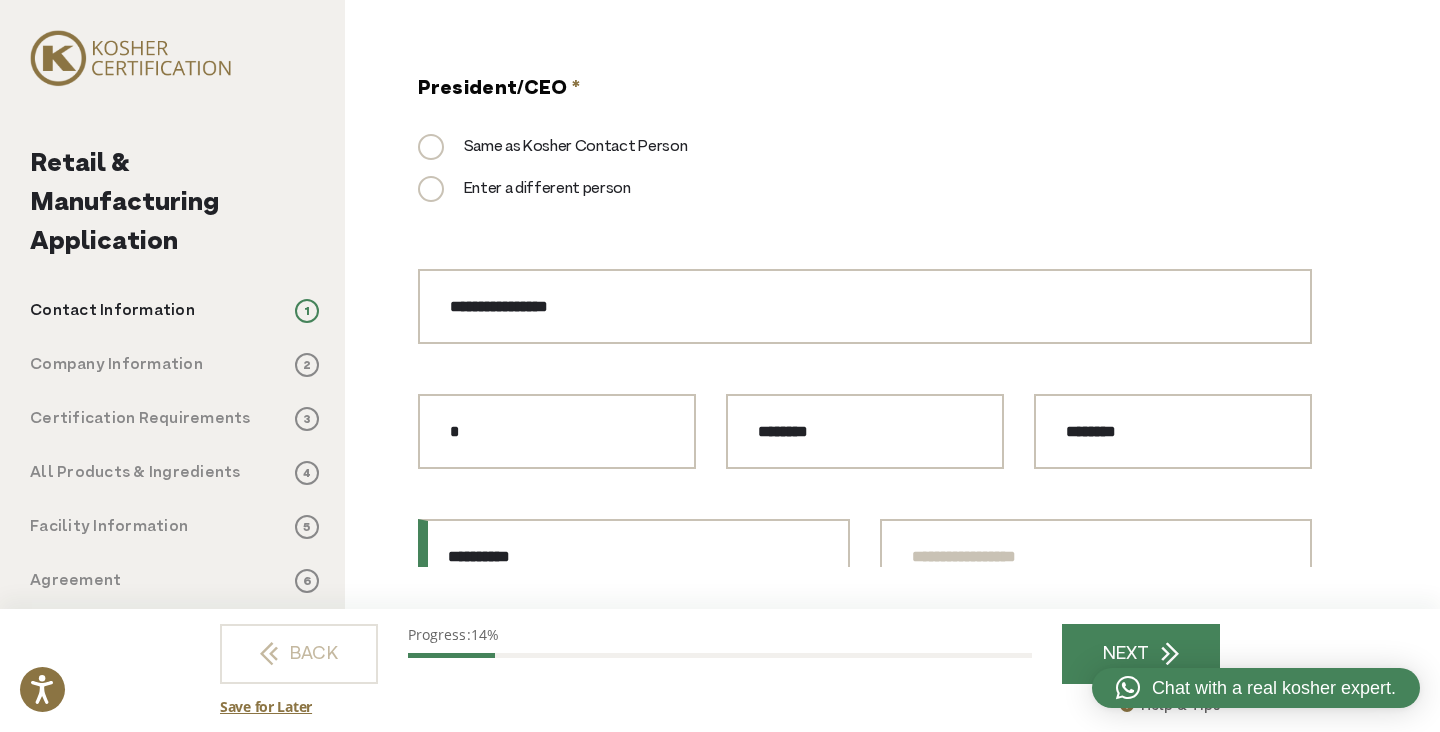 type on "**********" 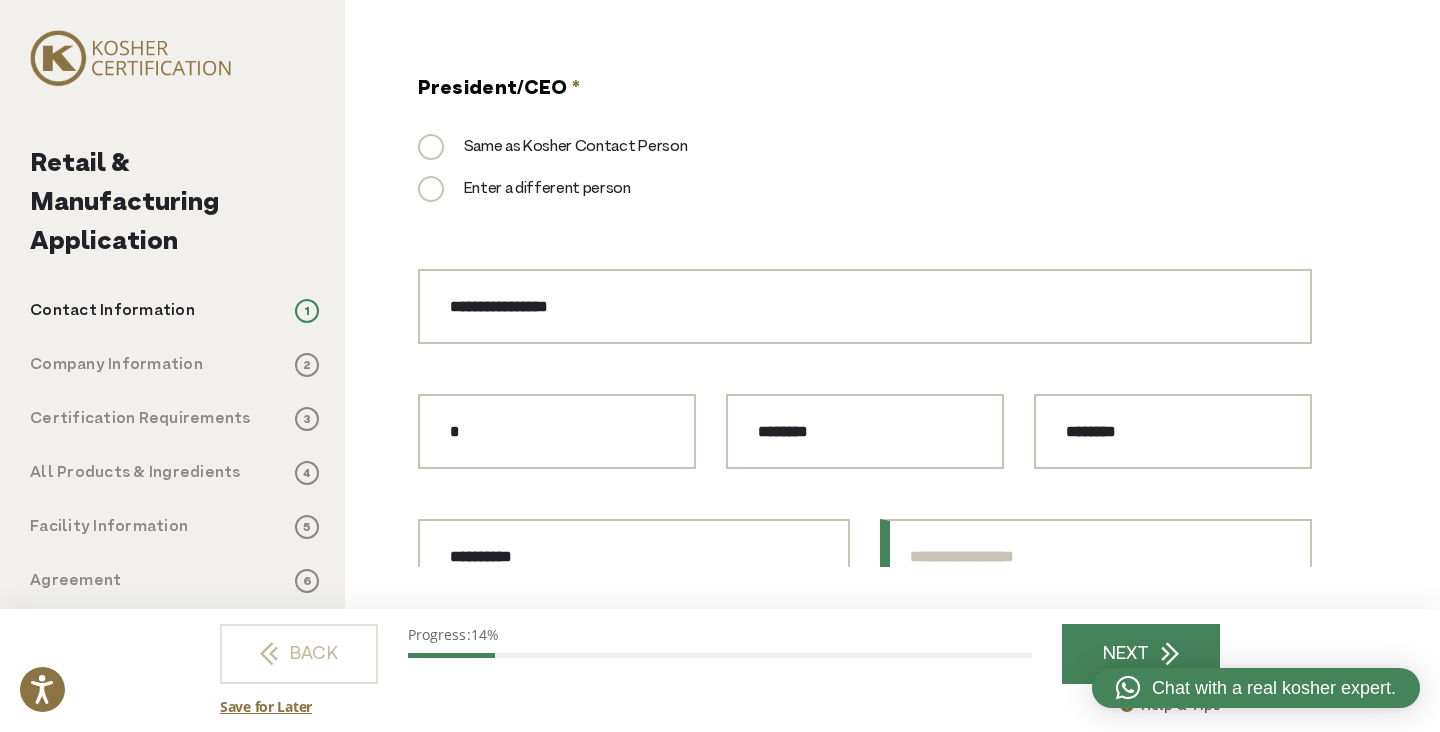 click on "President/CEO Email *" at bounding box center [1096, 556] 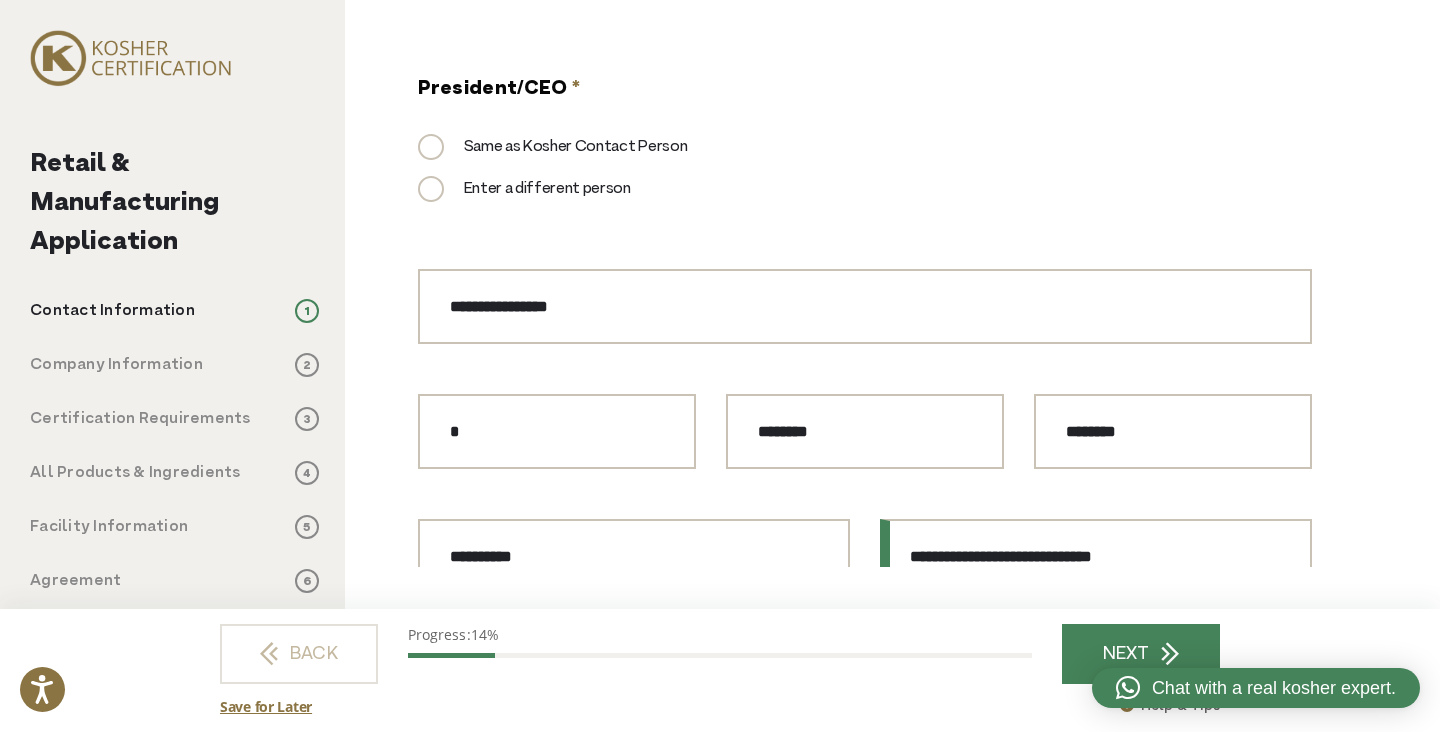 type on "**********" 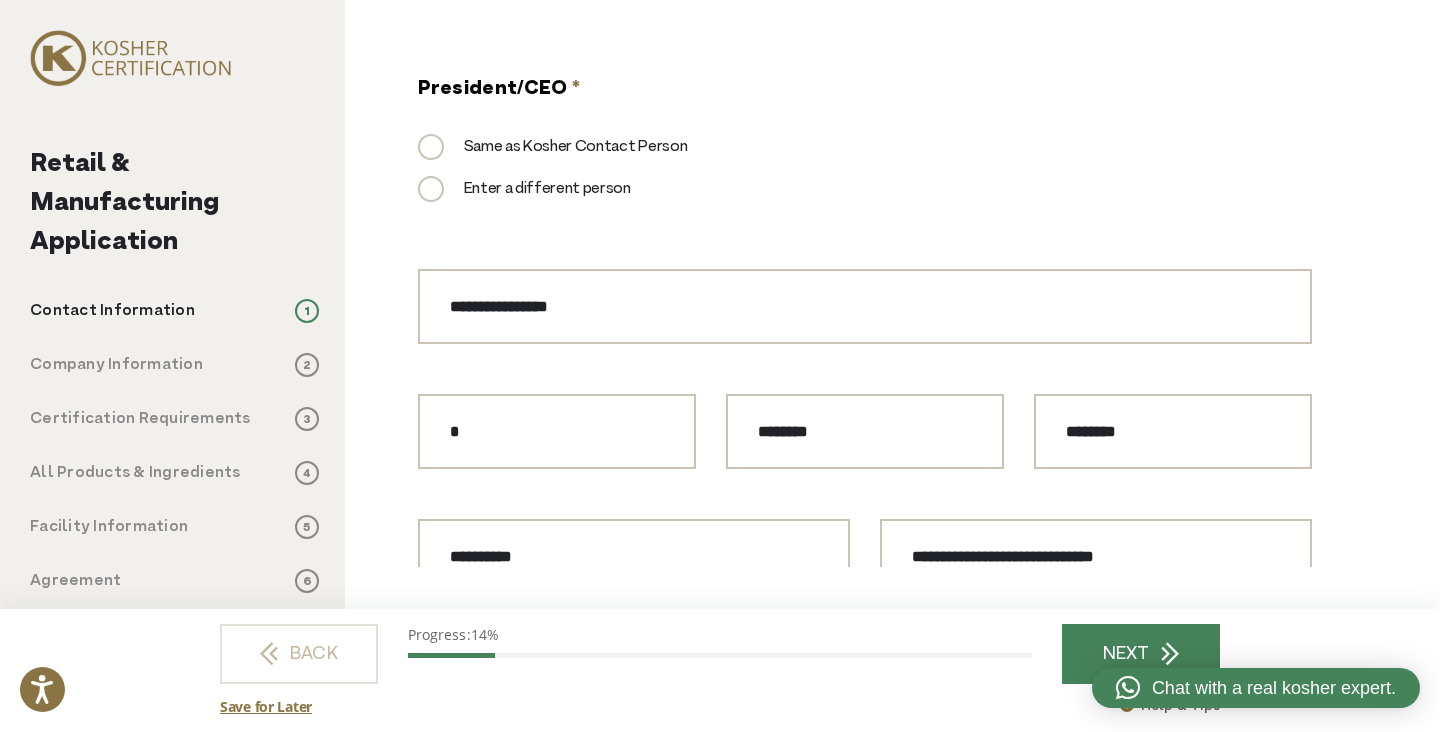 click on "**********" at bounding box center [865, -32] 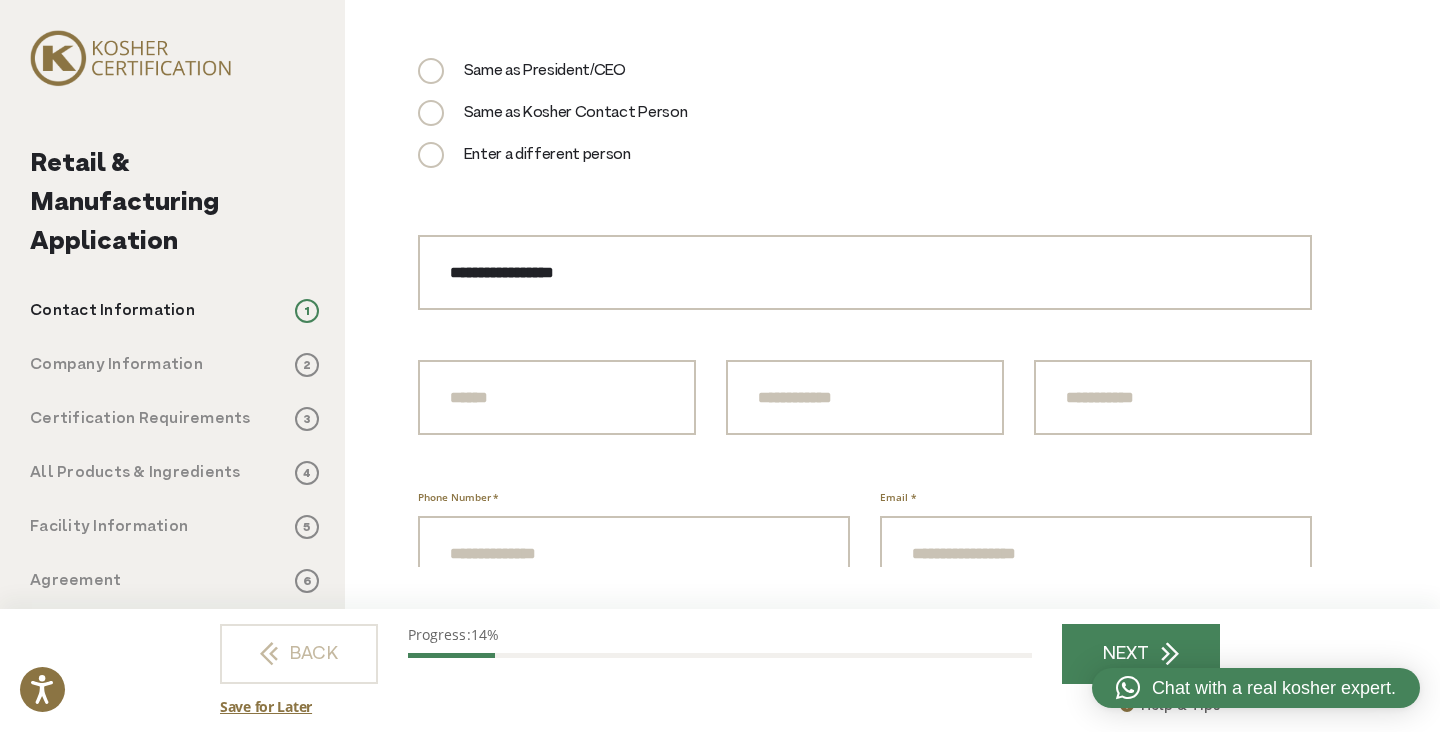 scroll, scrollTop: 2351, scrollLeft: 0, axis: vertical 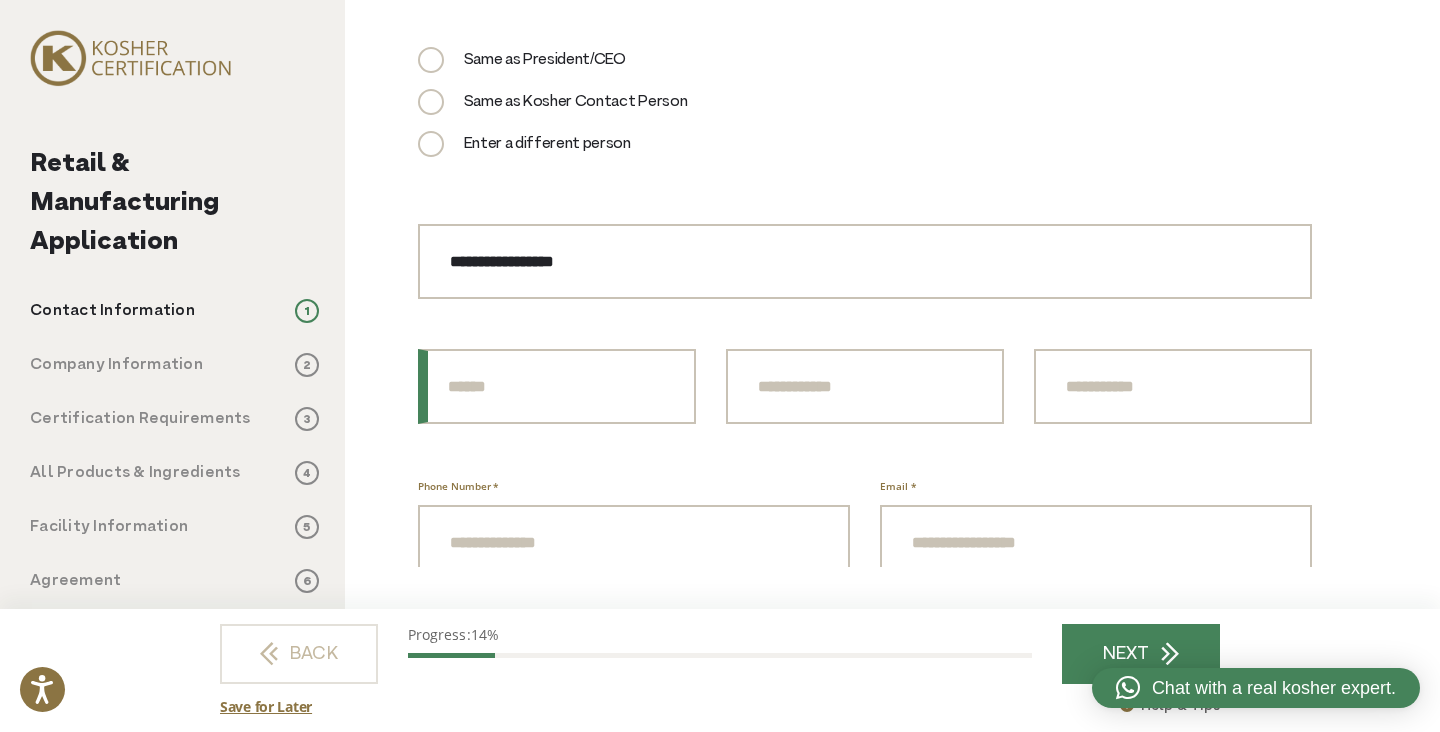 click on "Prefix" at bounding box center [557, 386] 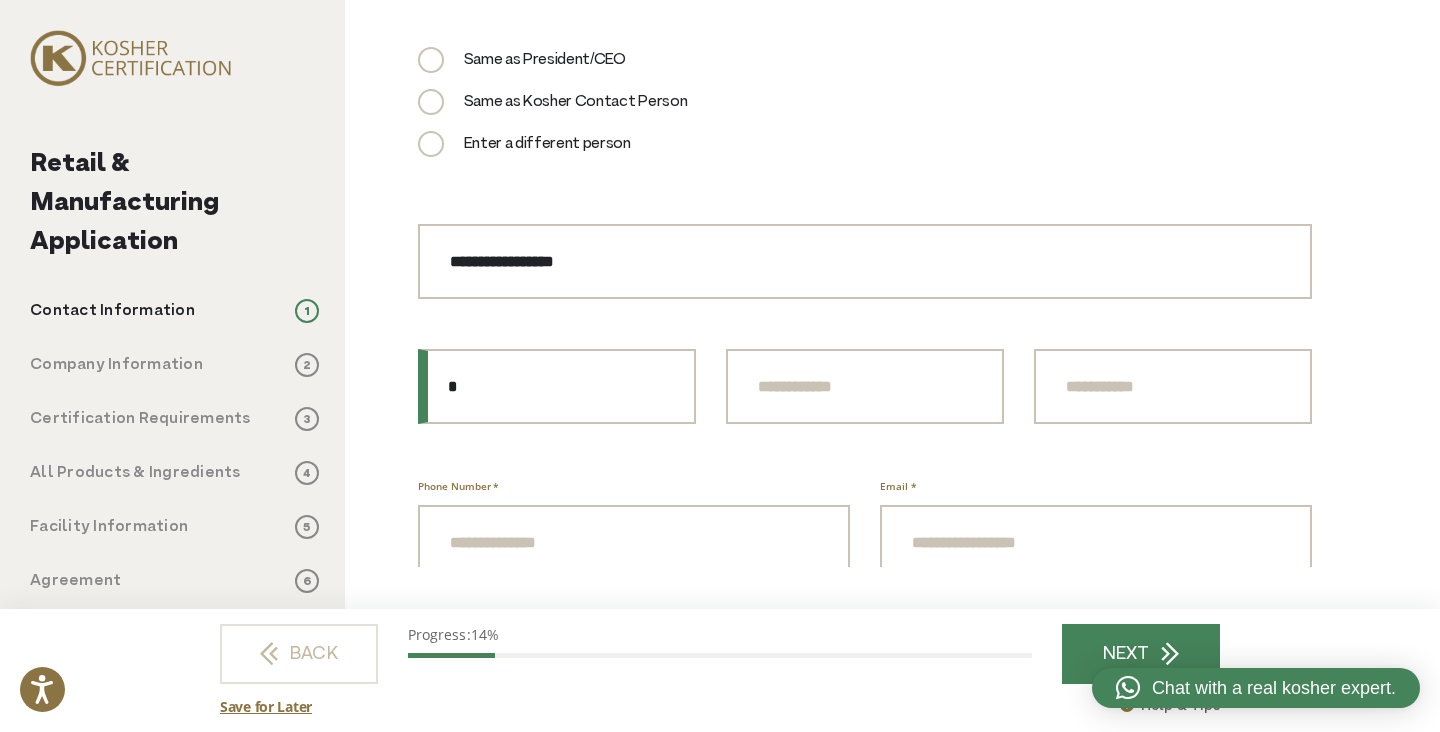 type on "*" 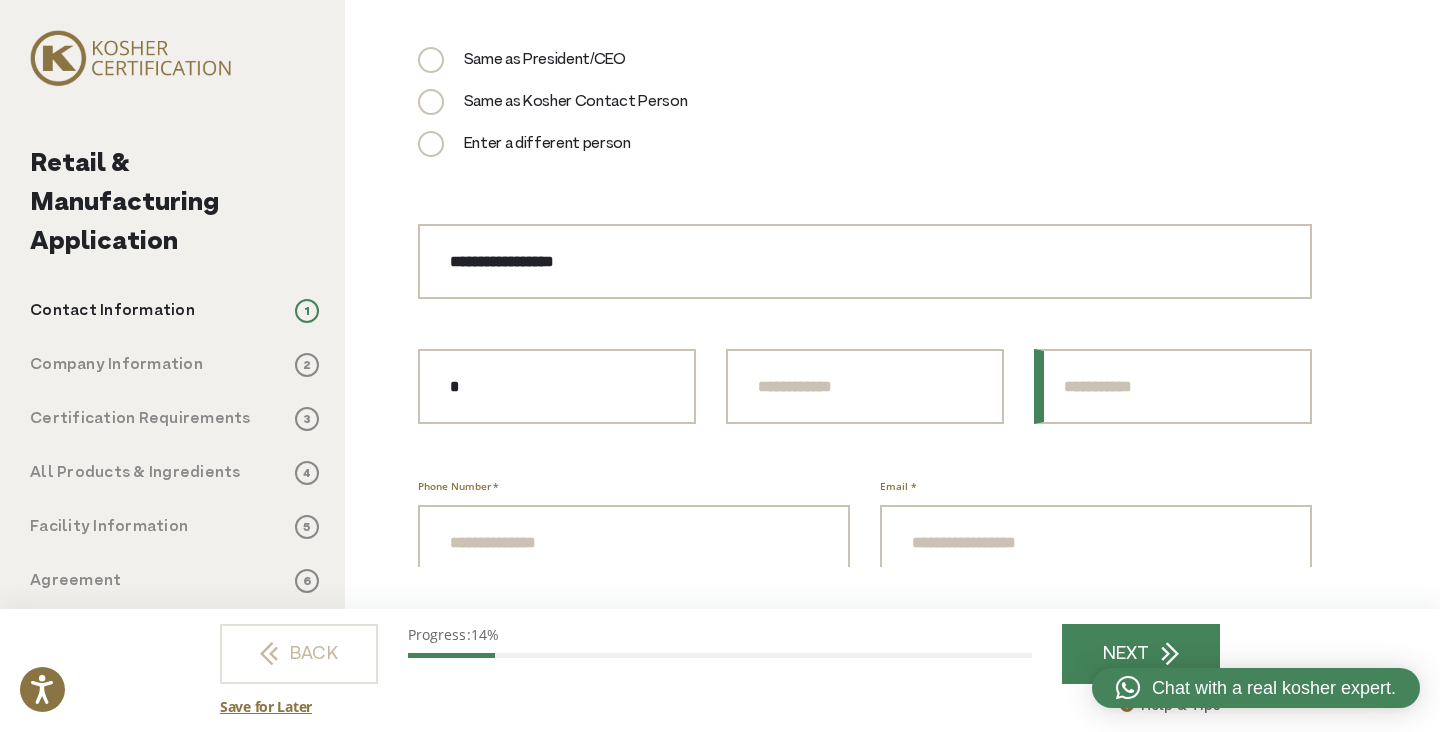 click on "Last Name * *" at bounding box center [1173, 386] 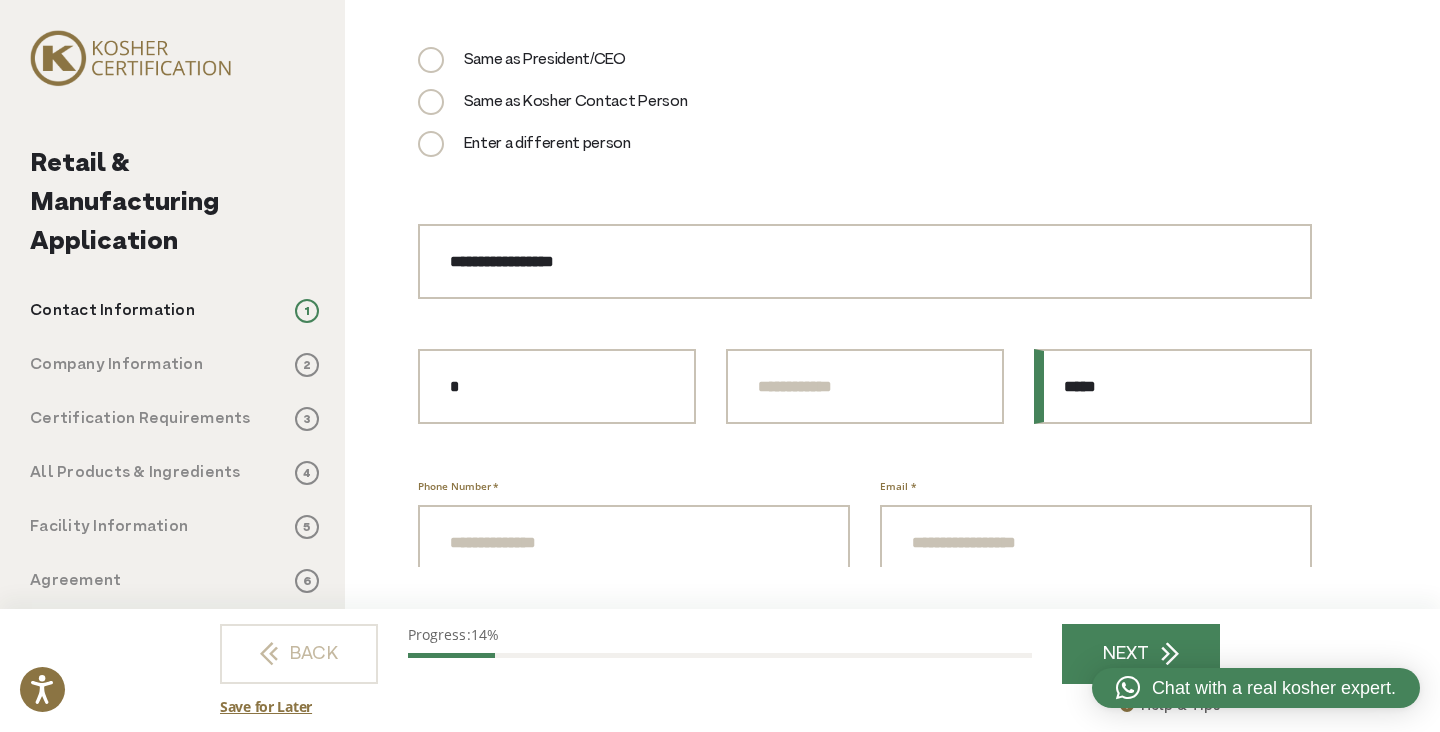 type on "*****" 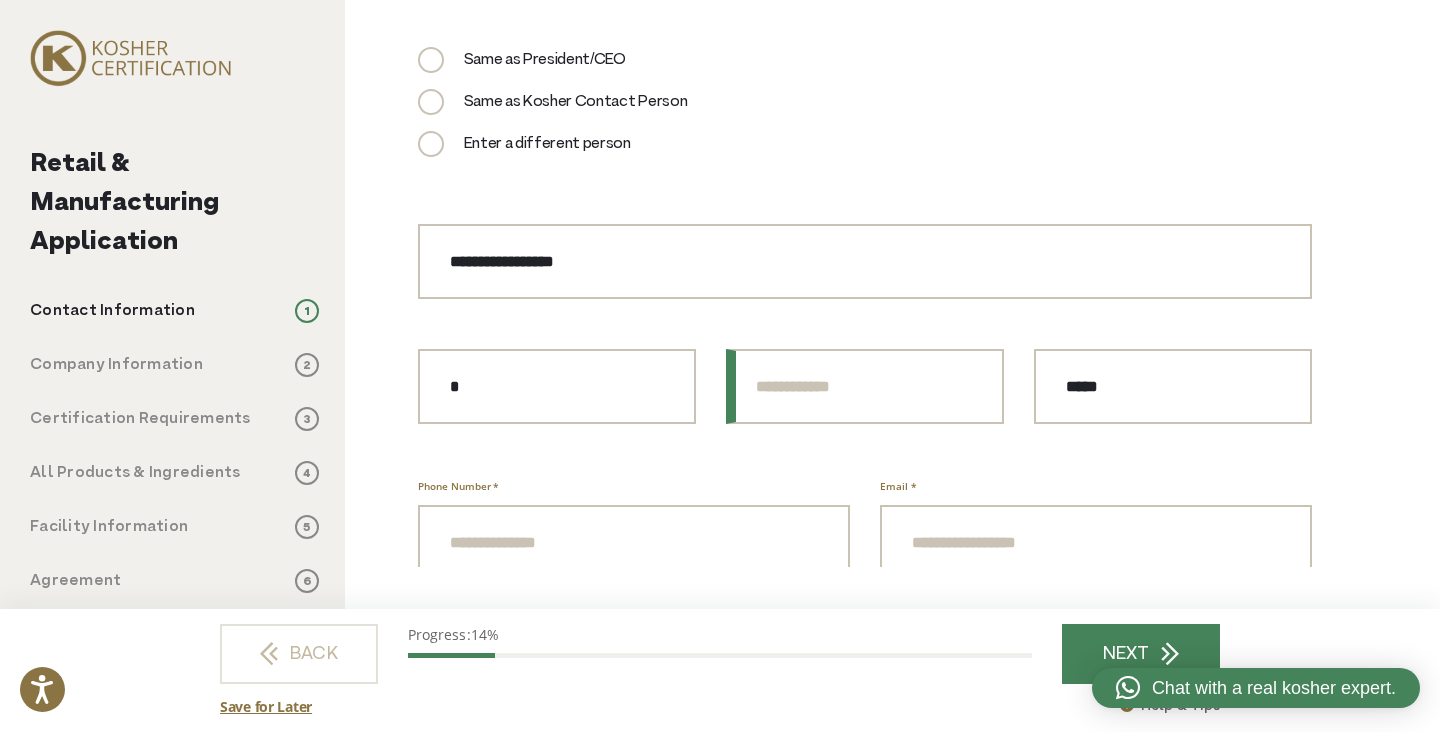 click on "First Name * *" at bounding box center (865, 386) 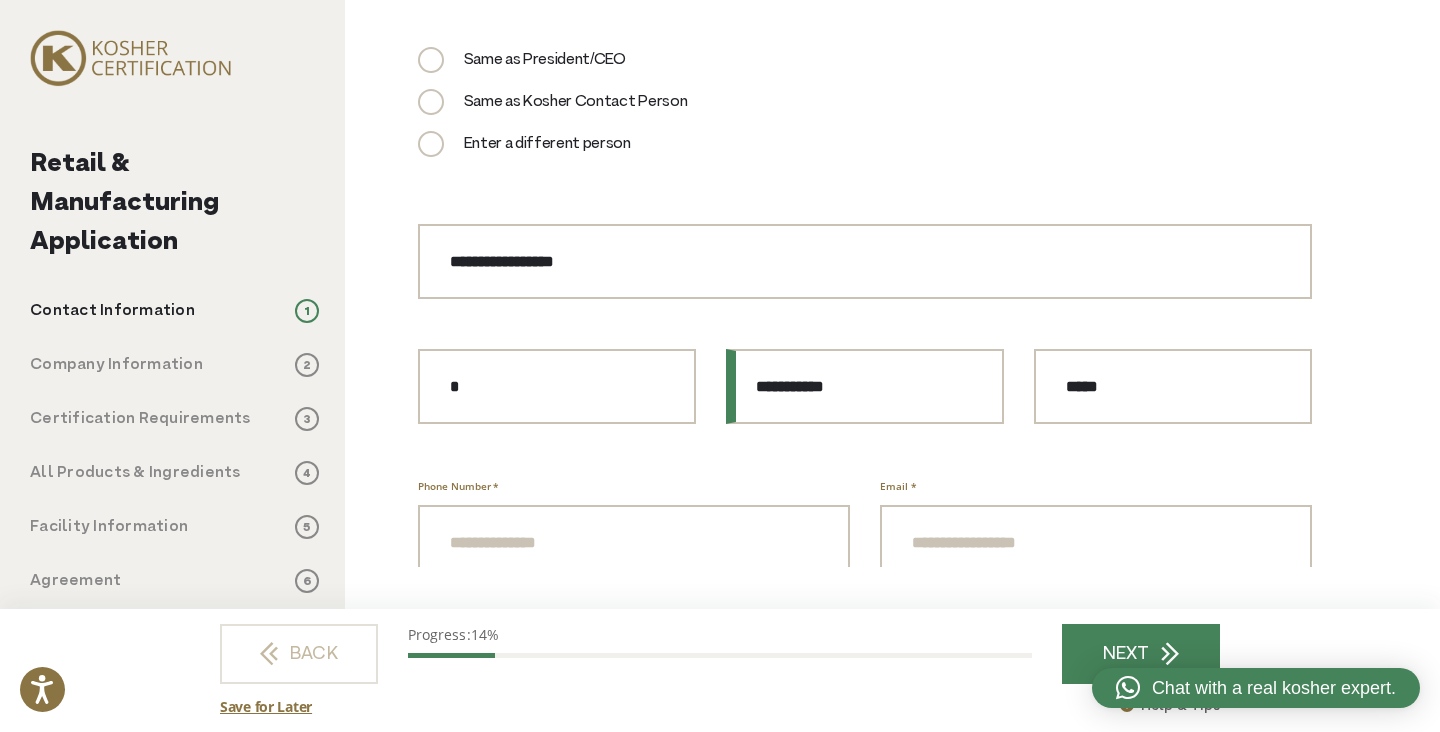 type on "**********" 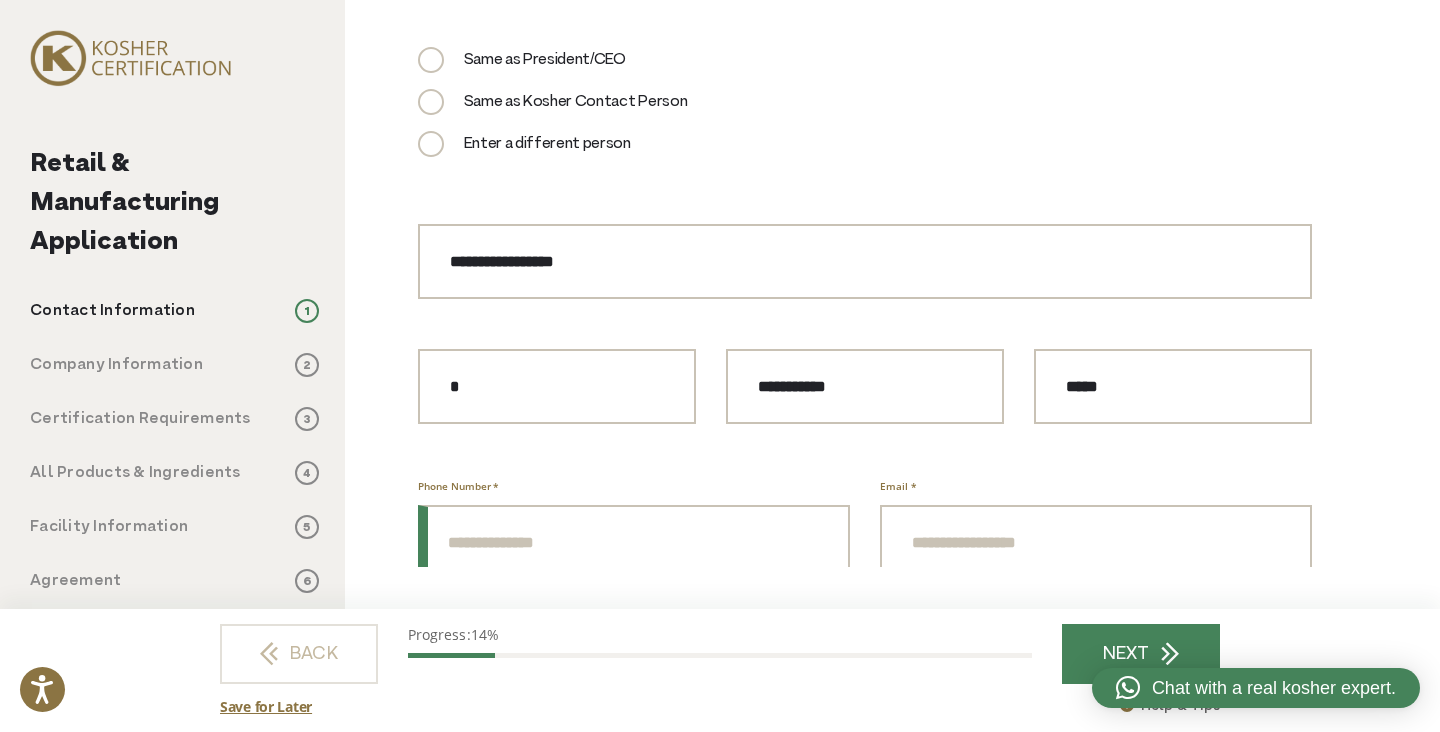 click on "Phone Number *" at bounding box center (634, 542) 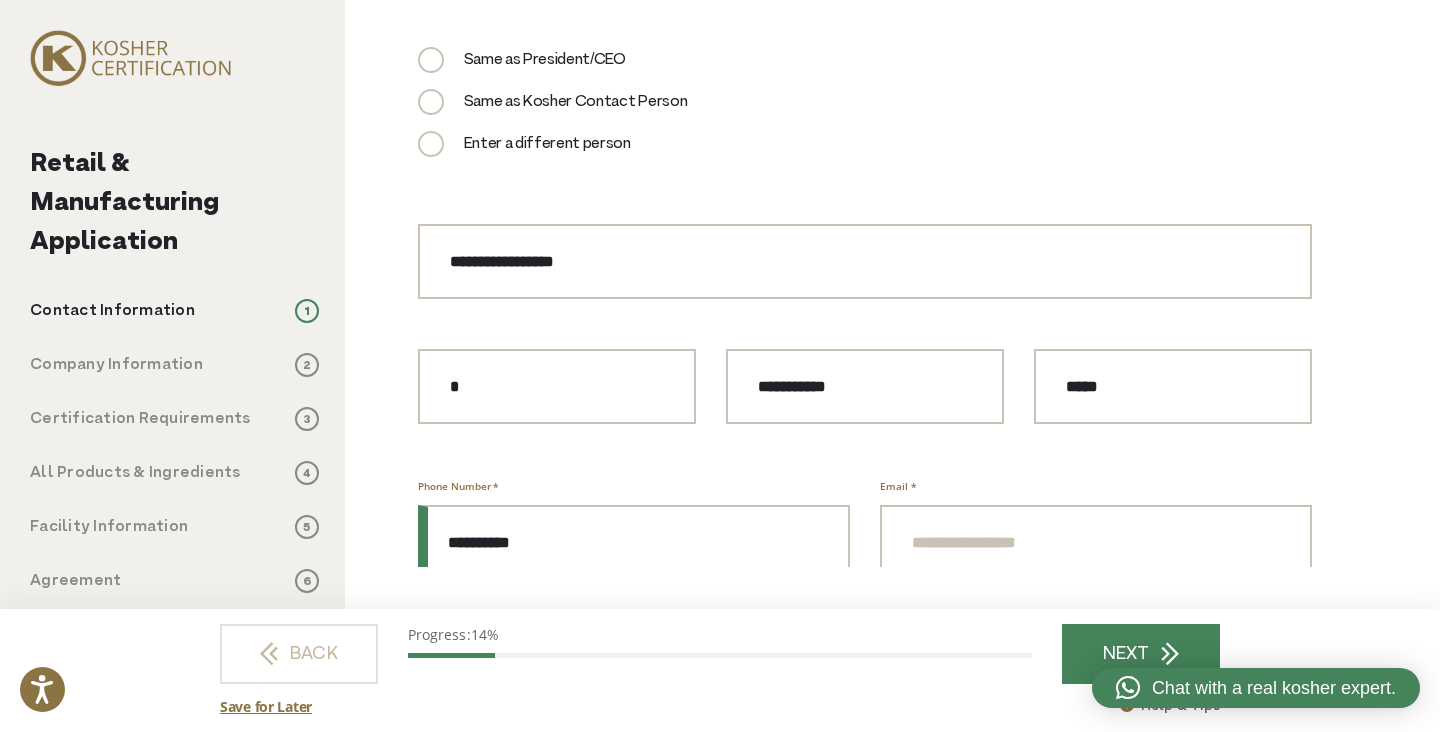 type on "**********" 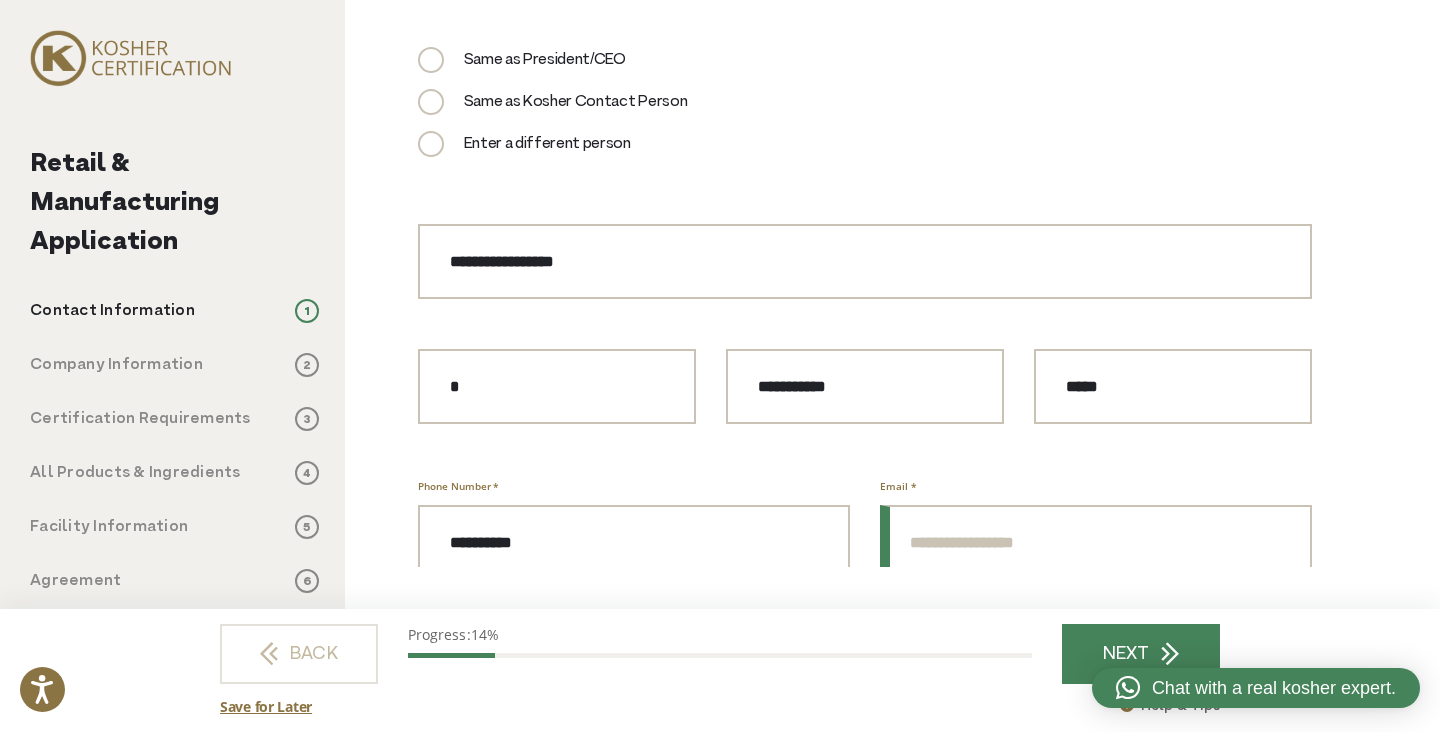 click on "Email *" at bounding box center (1096, 542) 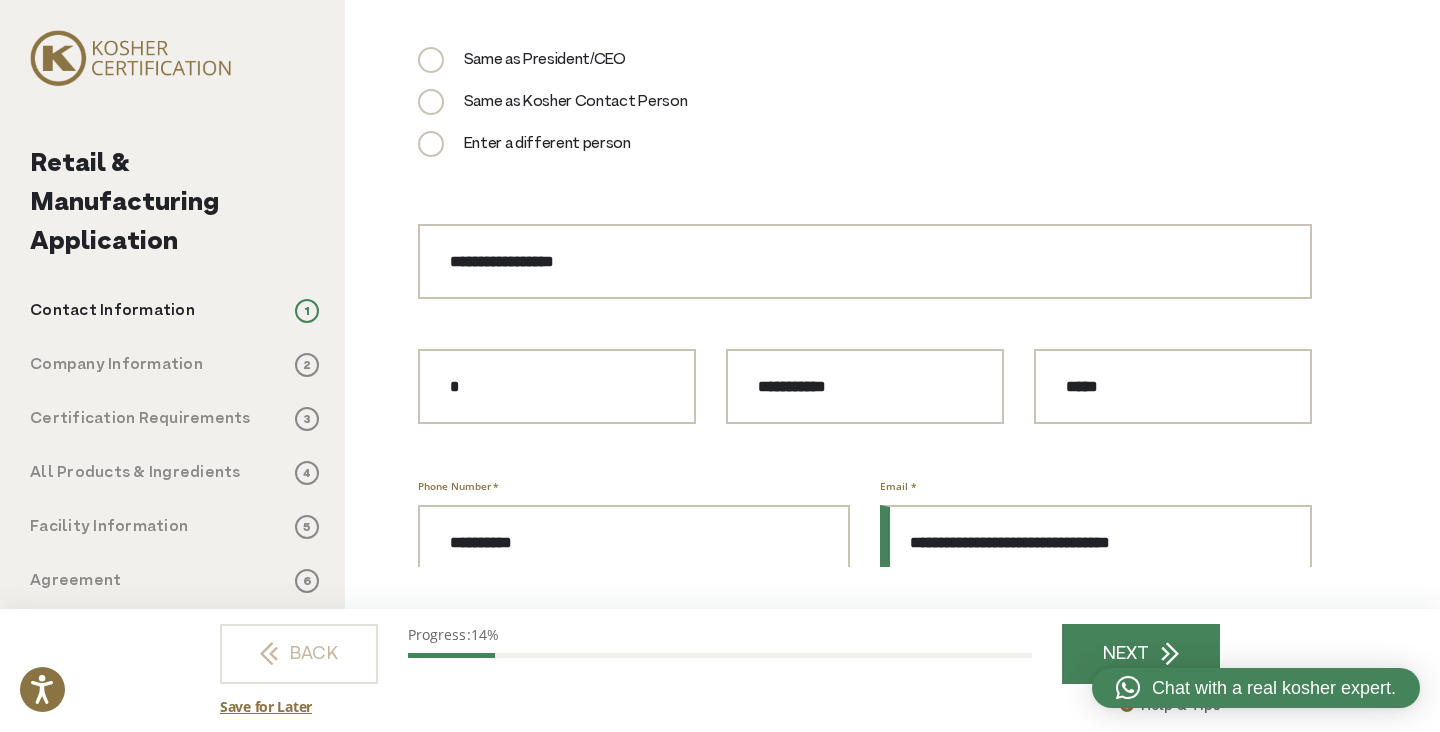 type on "**********" 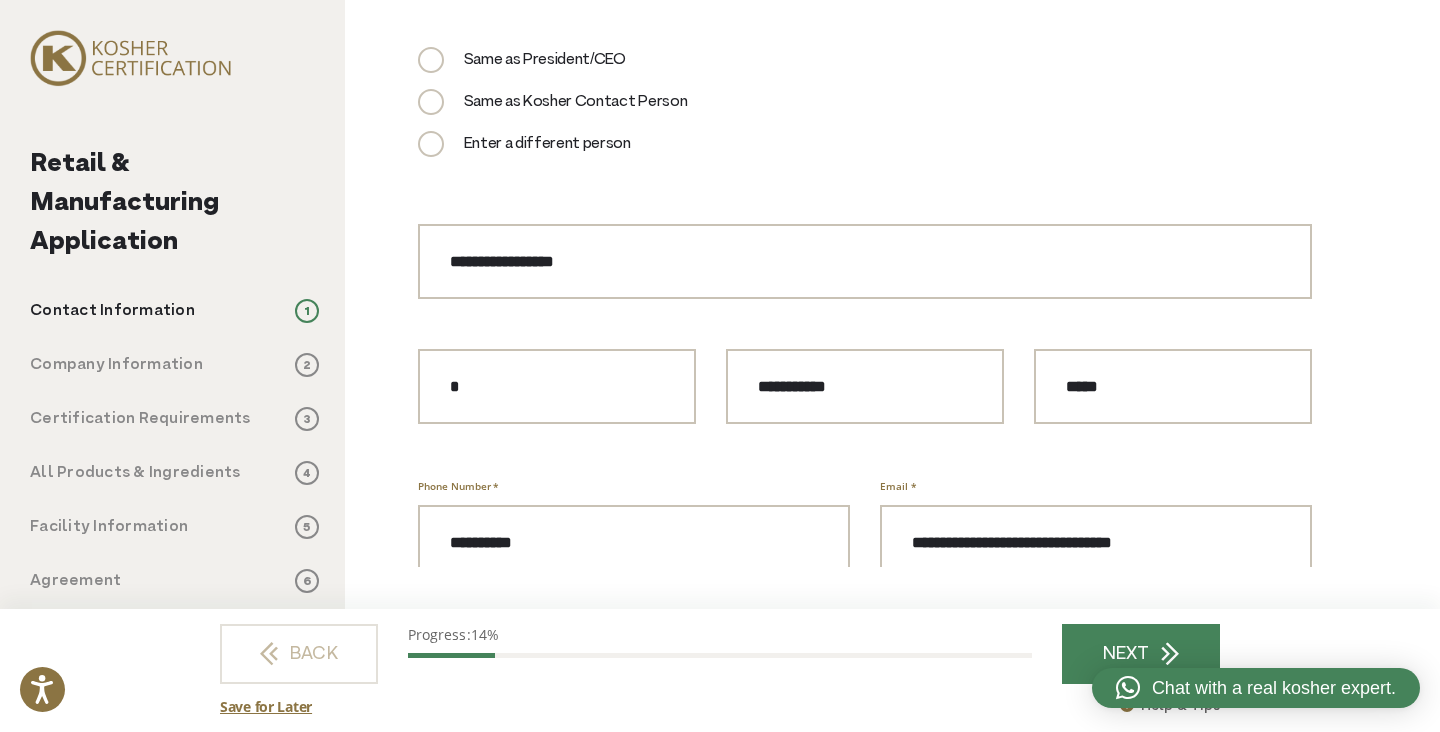 click on "**********" at bounding box center (865, -732) 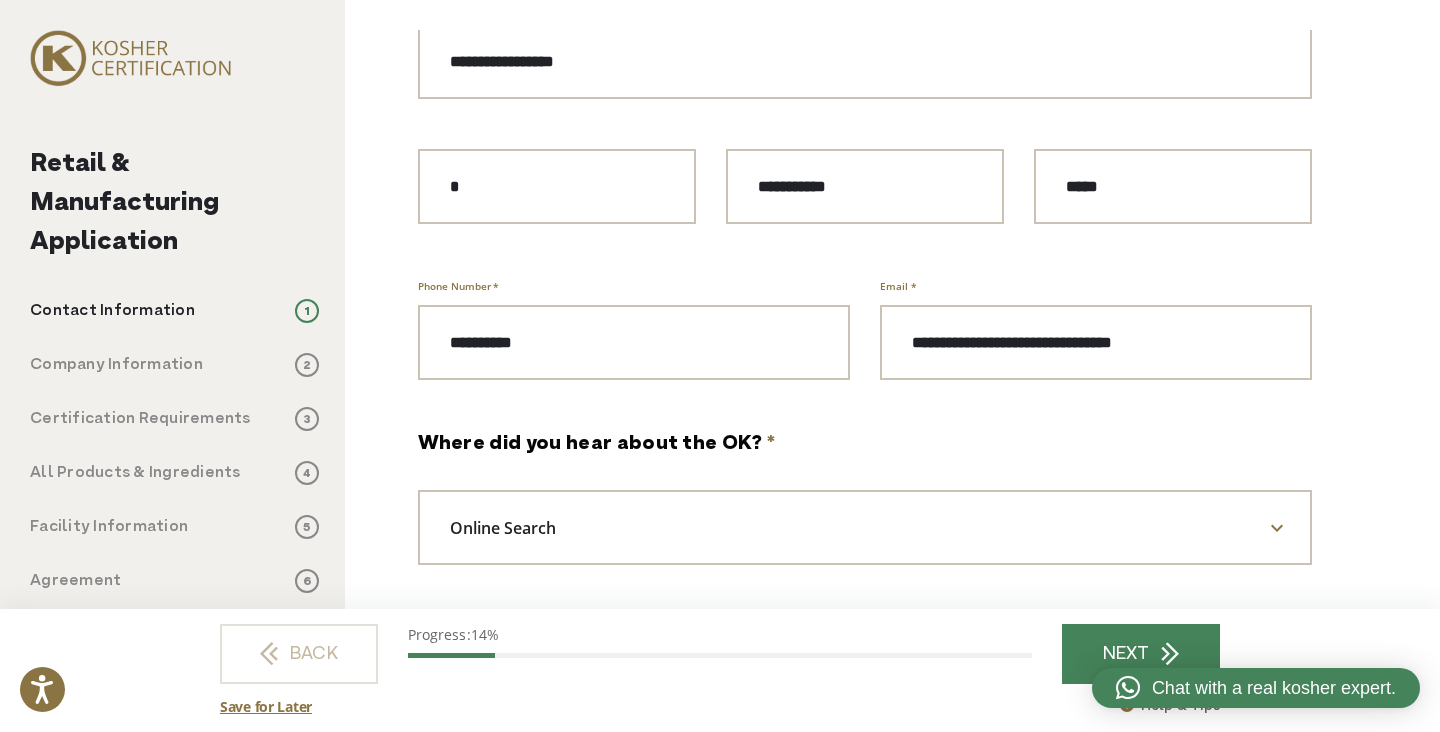 scroll, scrollTop: 2629, scrollLeft: 0, axis: vertical 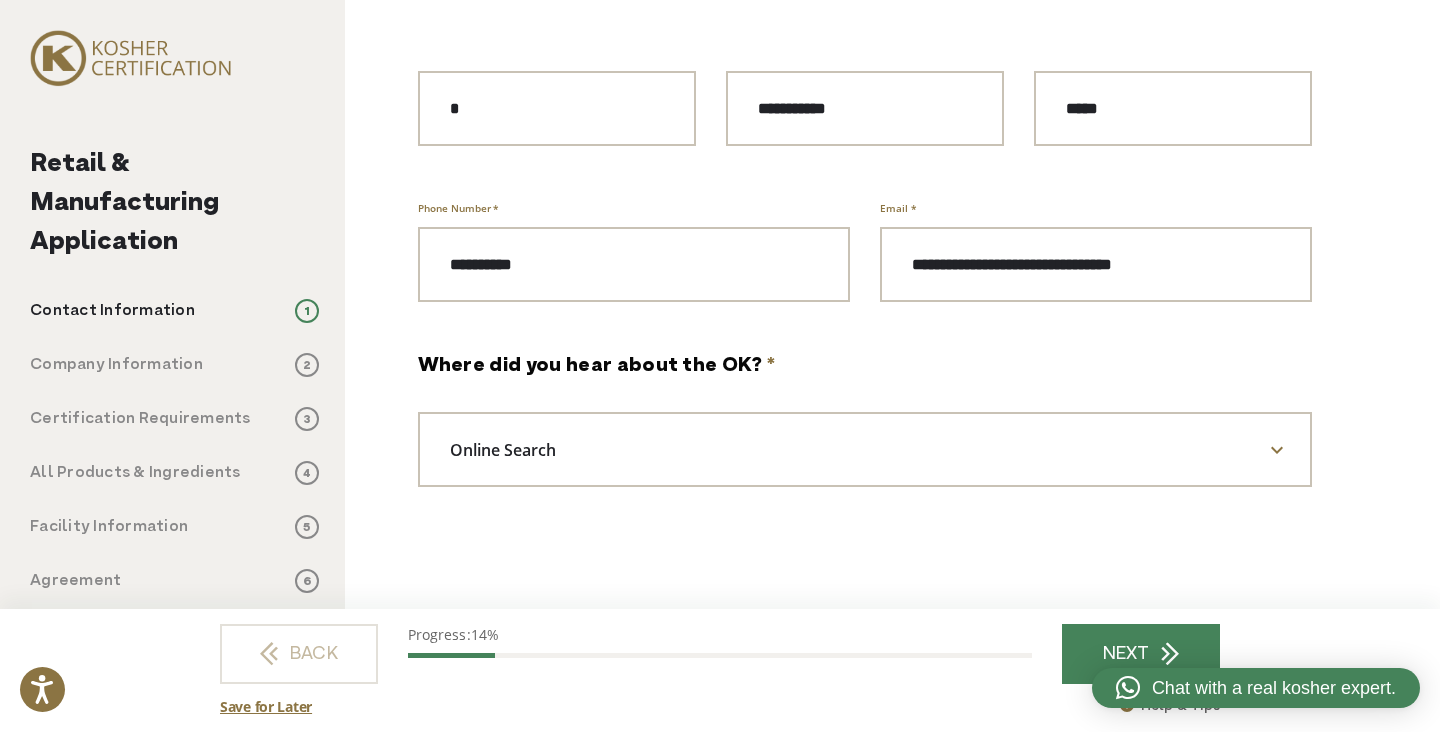 click at bounding box center [1277, 450] 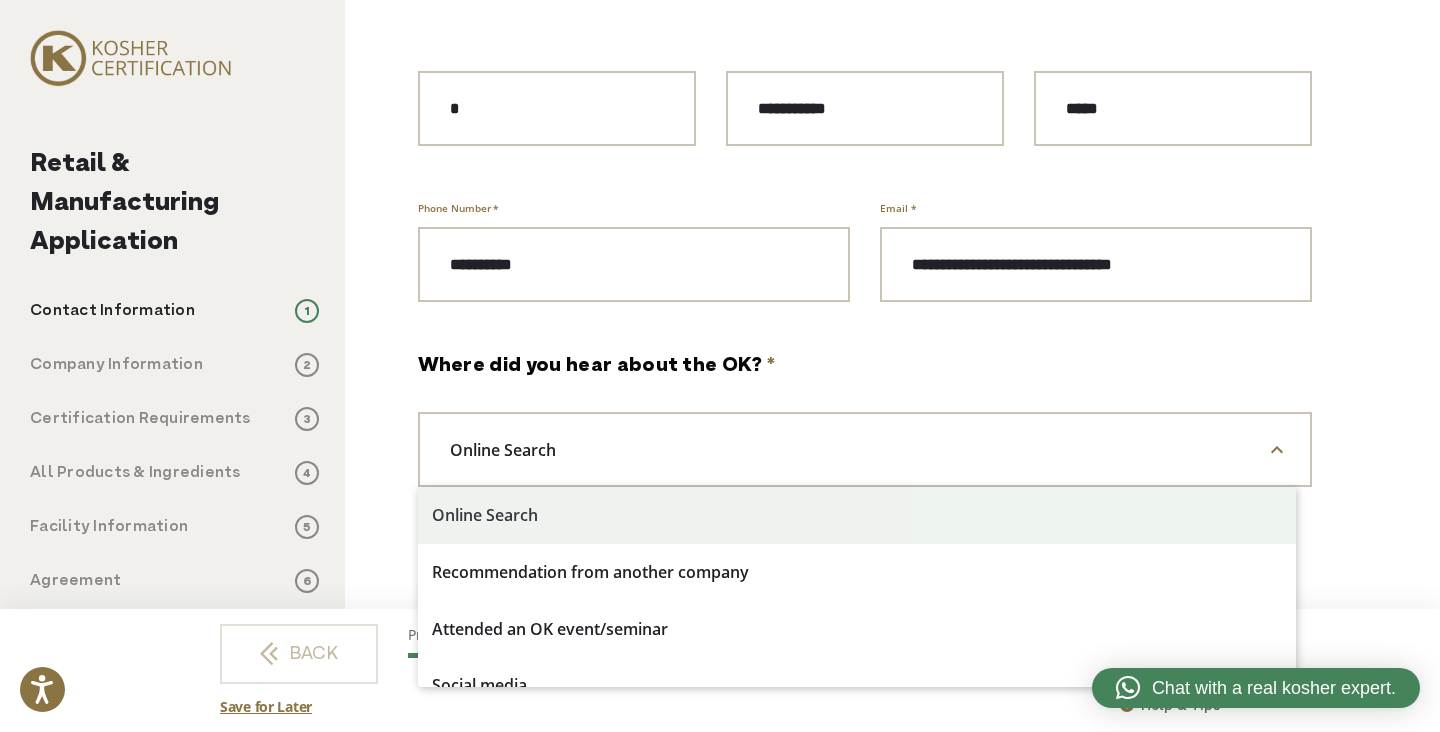 scroll, scrollTop: 100, scrollLeft: 0, axis: vertical 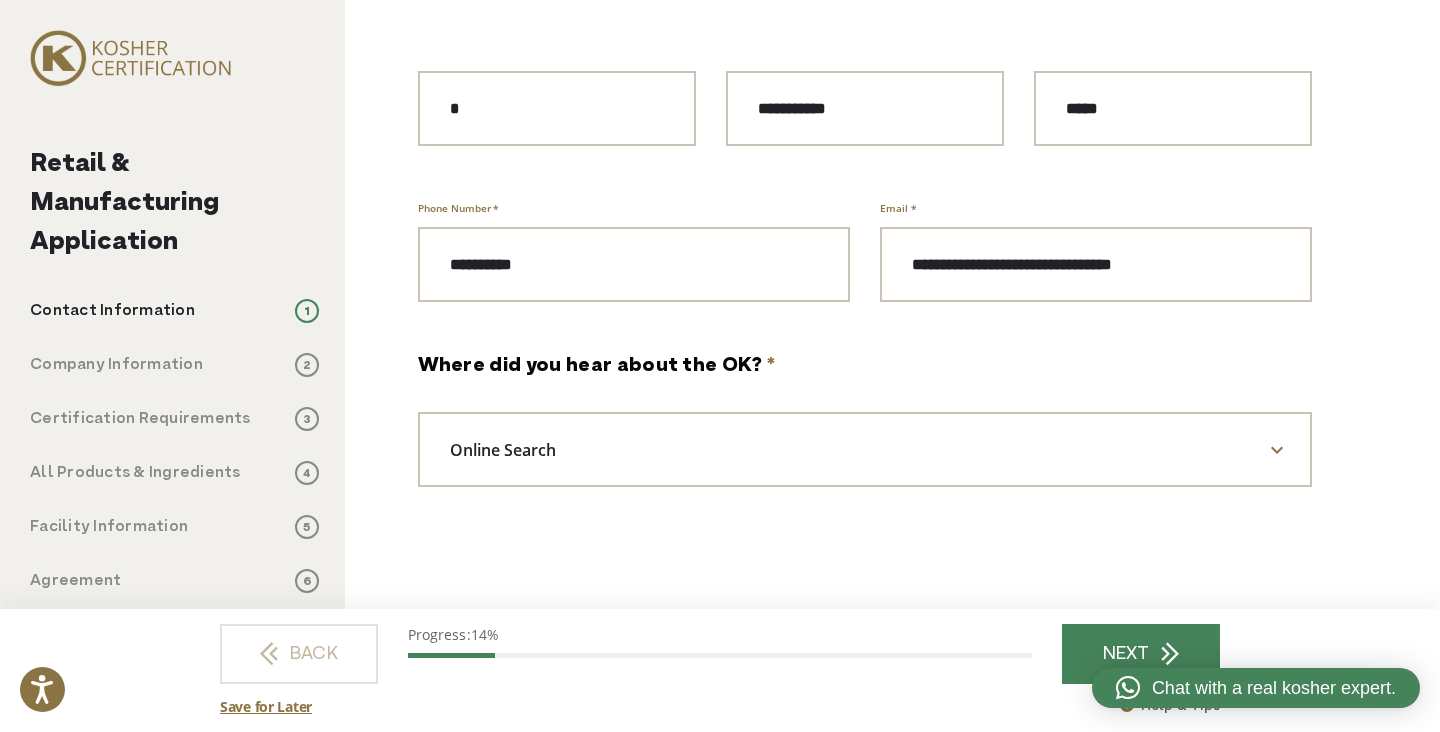 click on "**********" at bounding box center [865, 419] 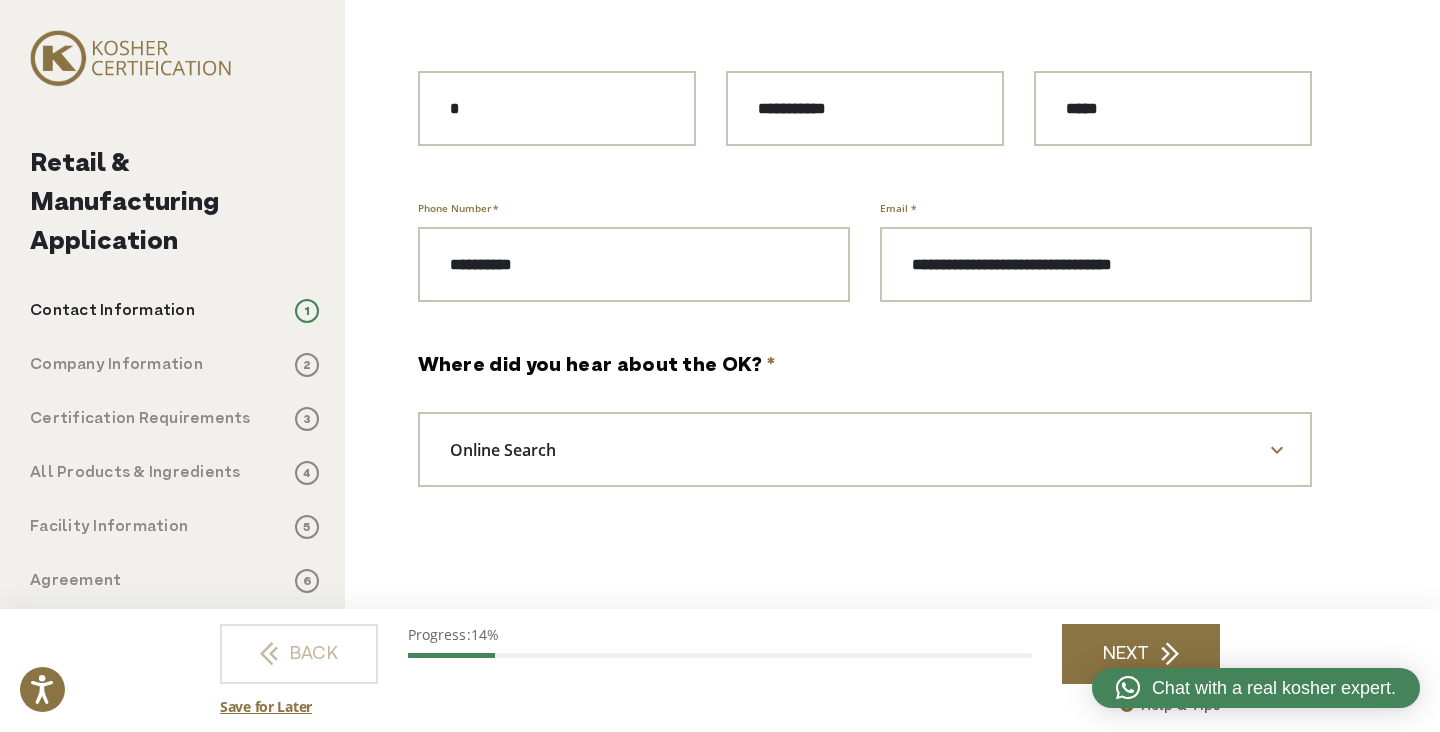 click 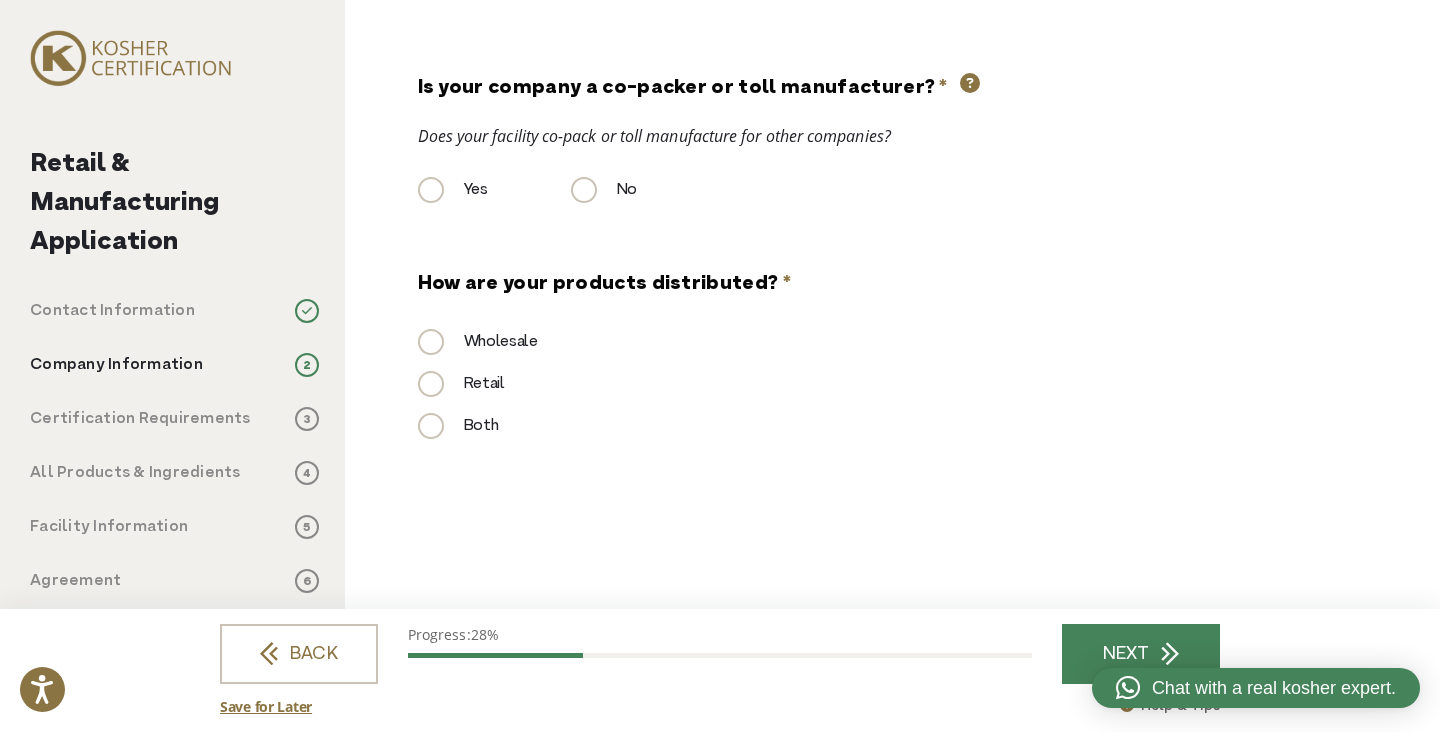 scroll, scrollTop: 0, scrollLeft: 0, axis: both 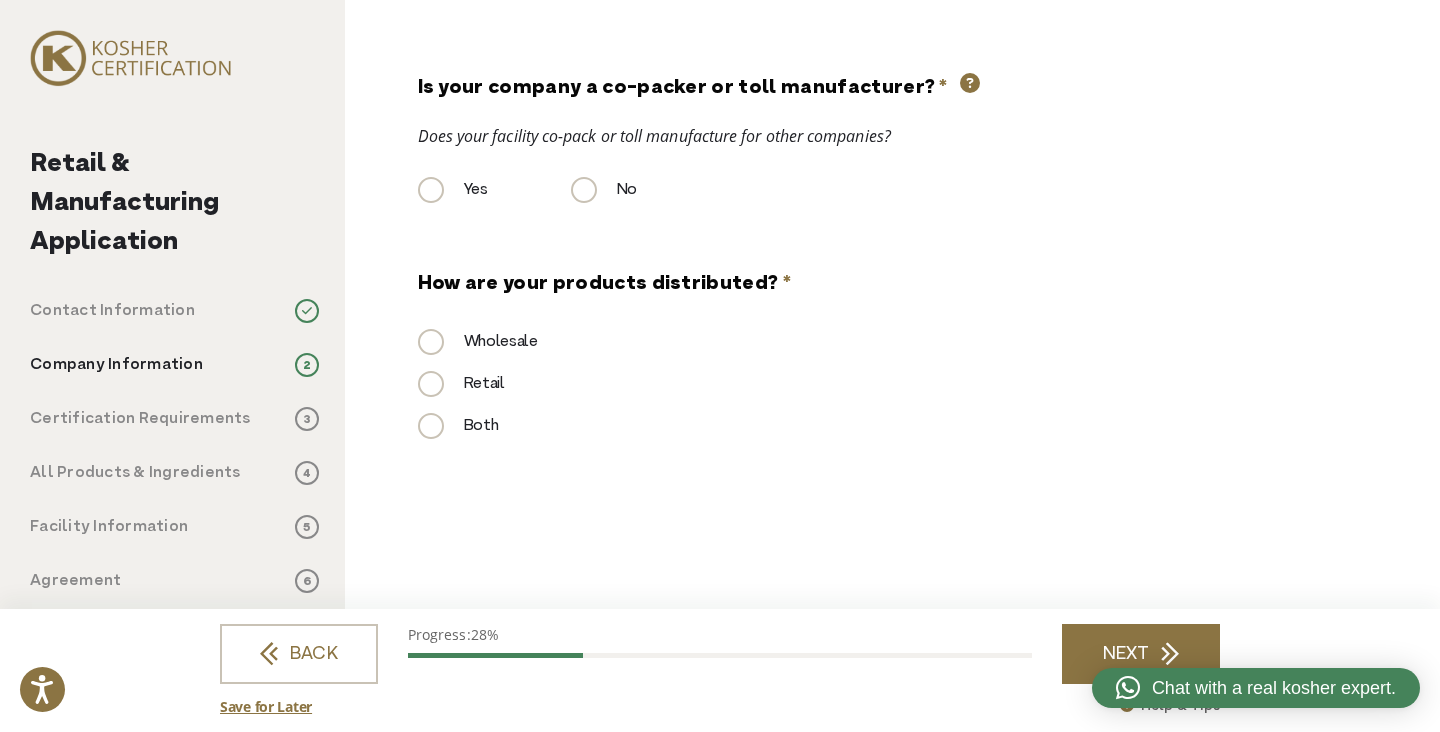 click on "NEXT" at bounding box center (1141, 654) 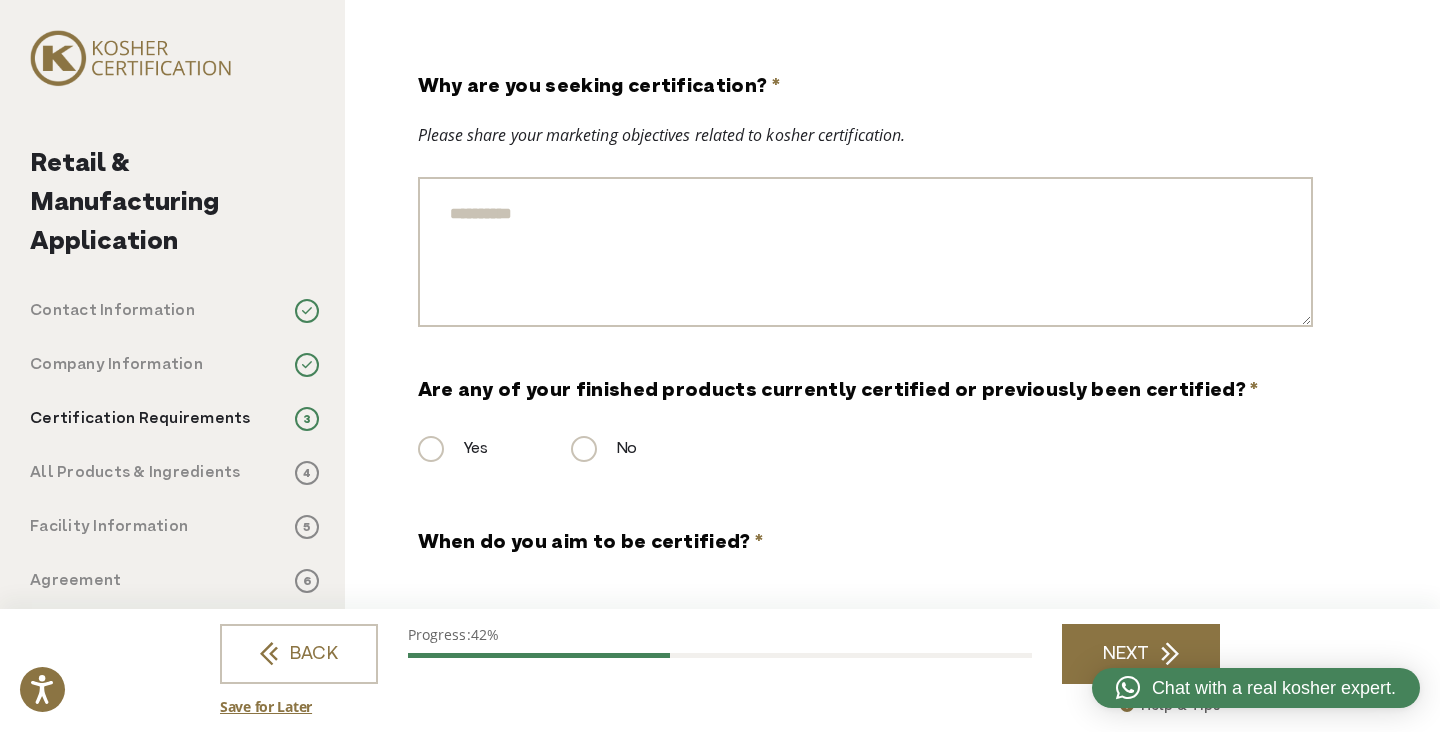 scroll, scrollTop: 0, scrollLeft: 0, axis: both 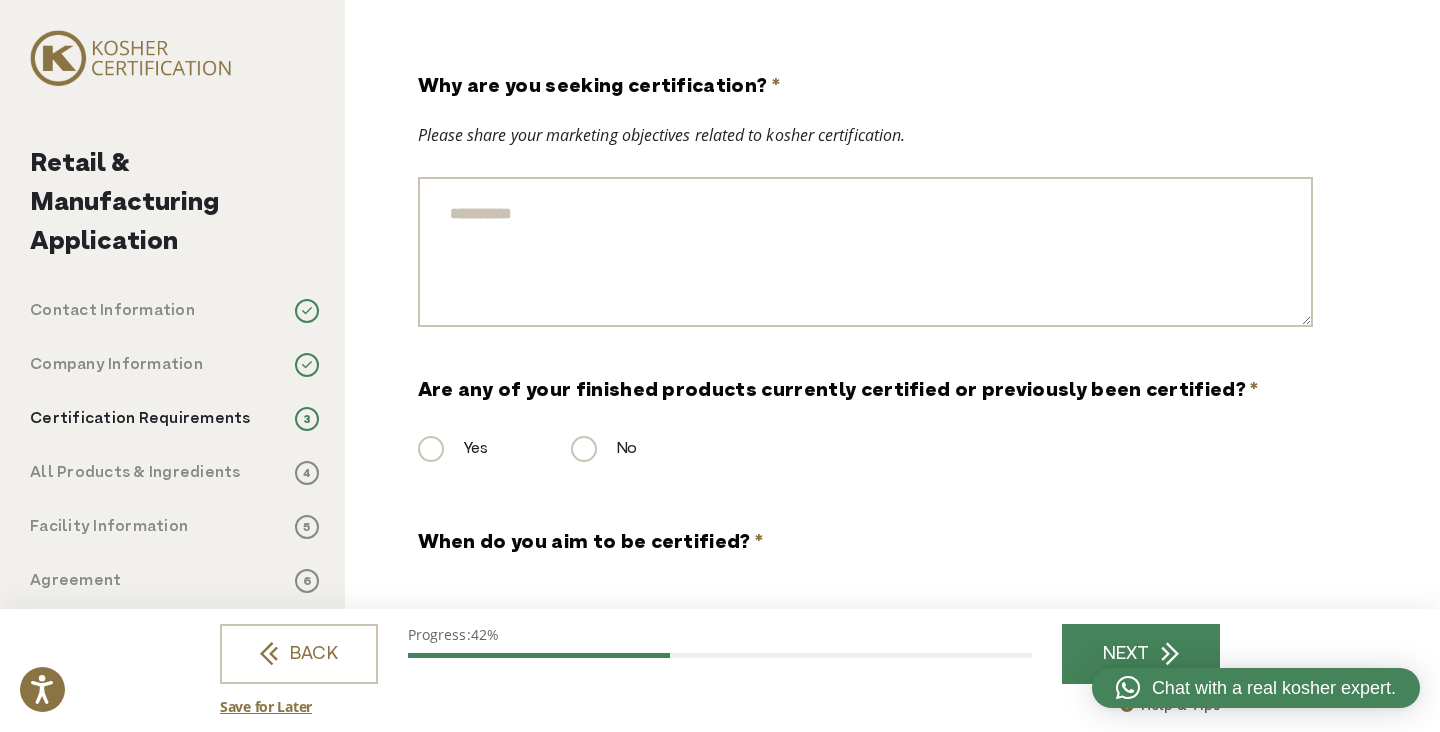 click on "Why are you seeking certification? *" at bounding box center (865, 252) 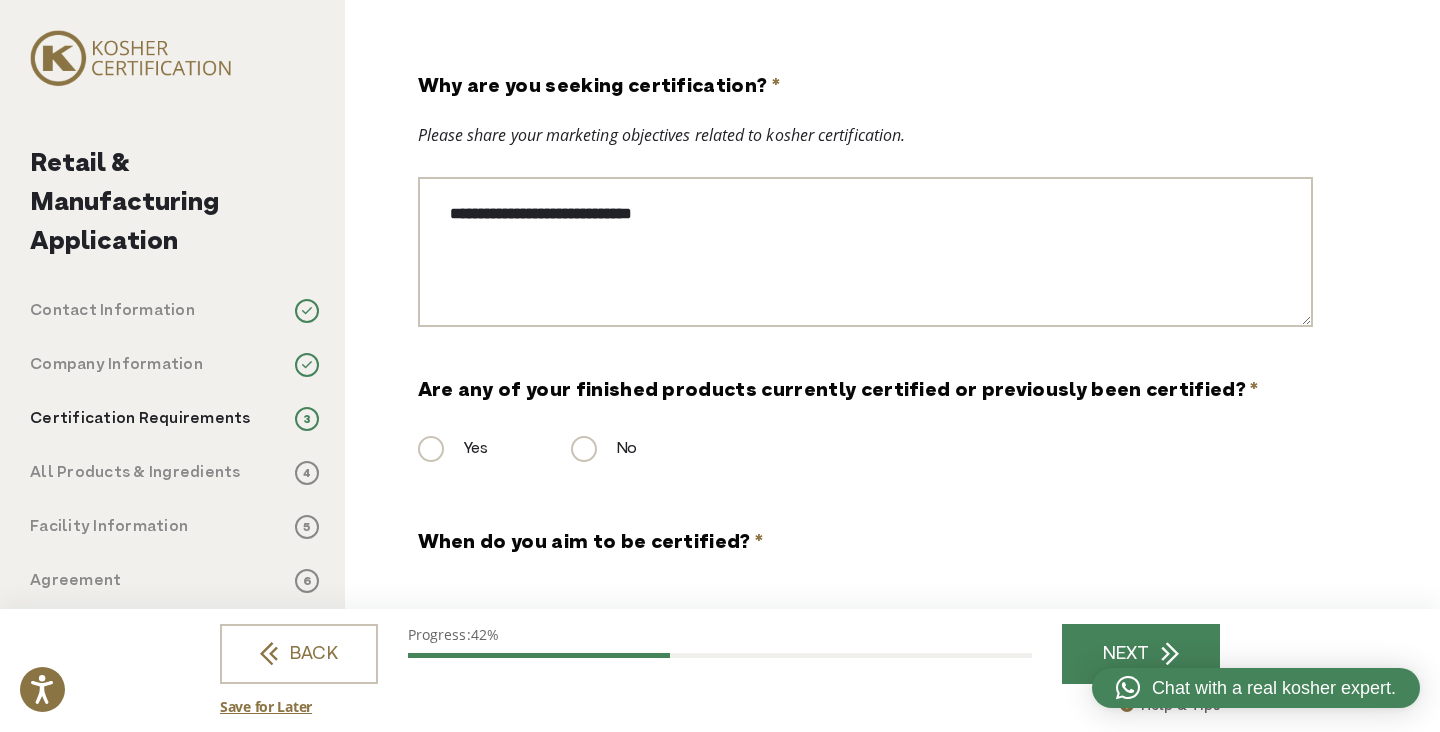 click on "**********" at bounding box center (865, 252) 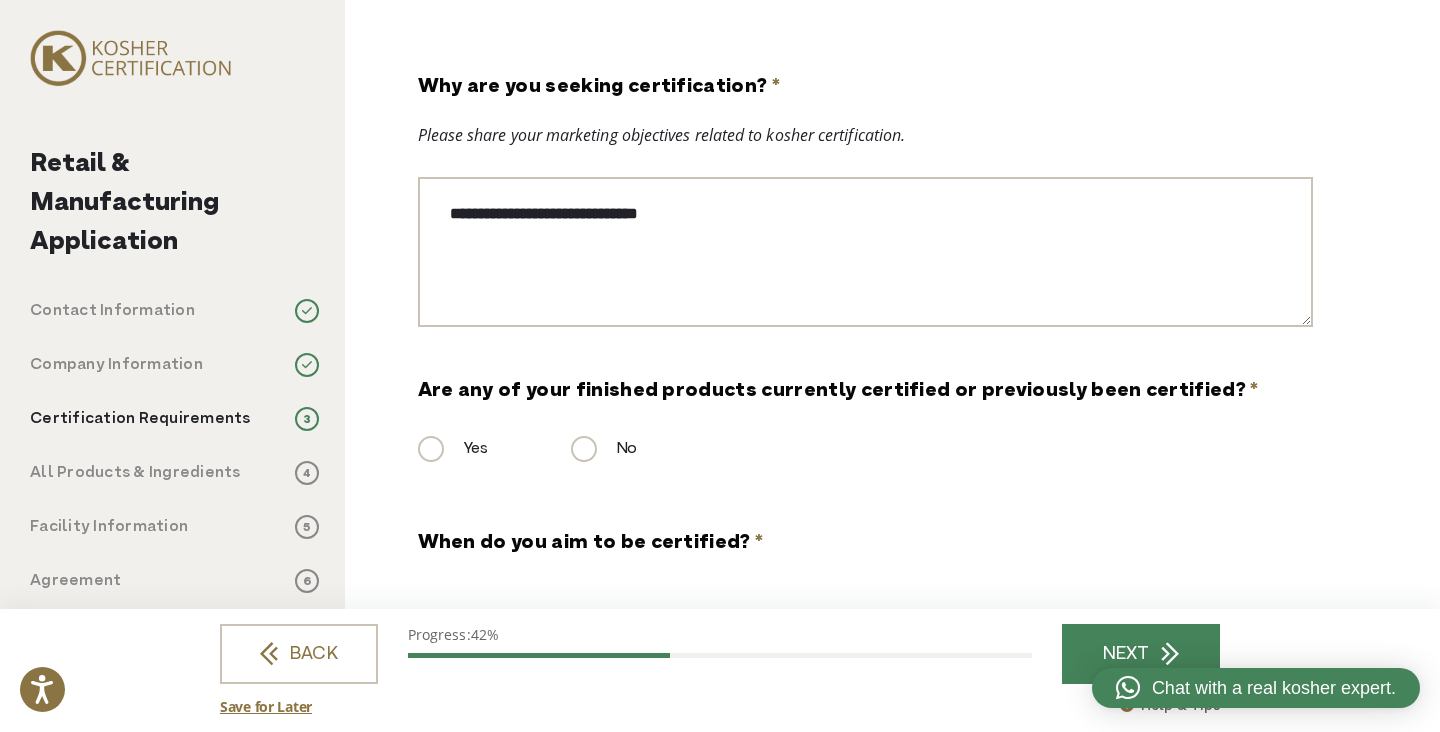click on "**********" at bounding box center (865, 252) 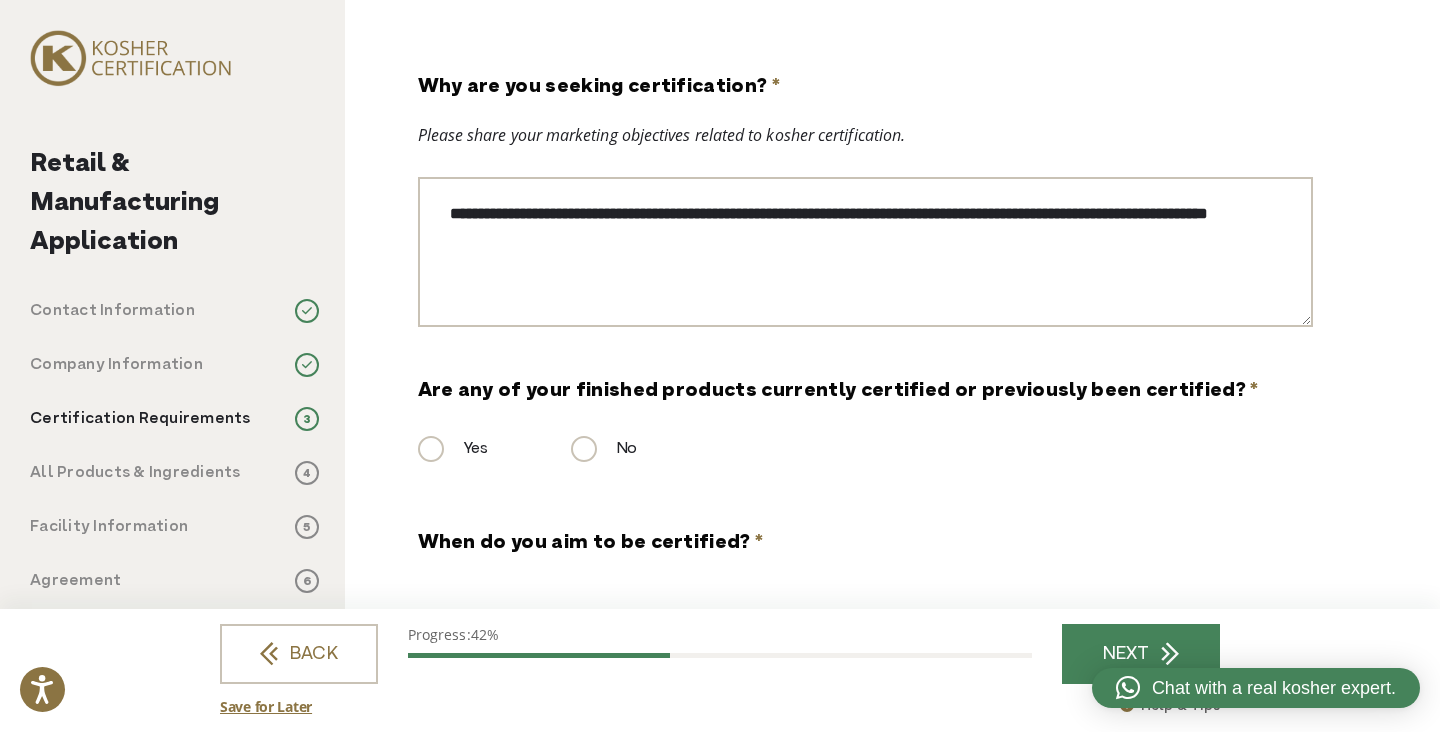 click on "**********" at bounding box center (865, 252) 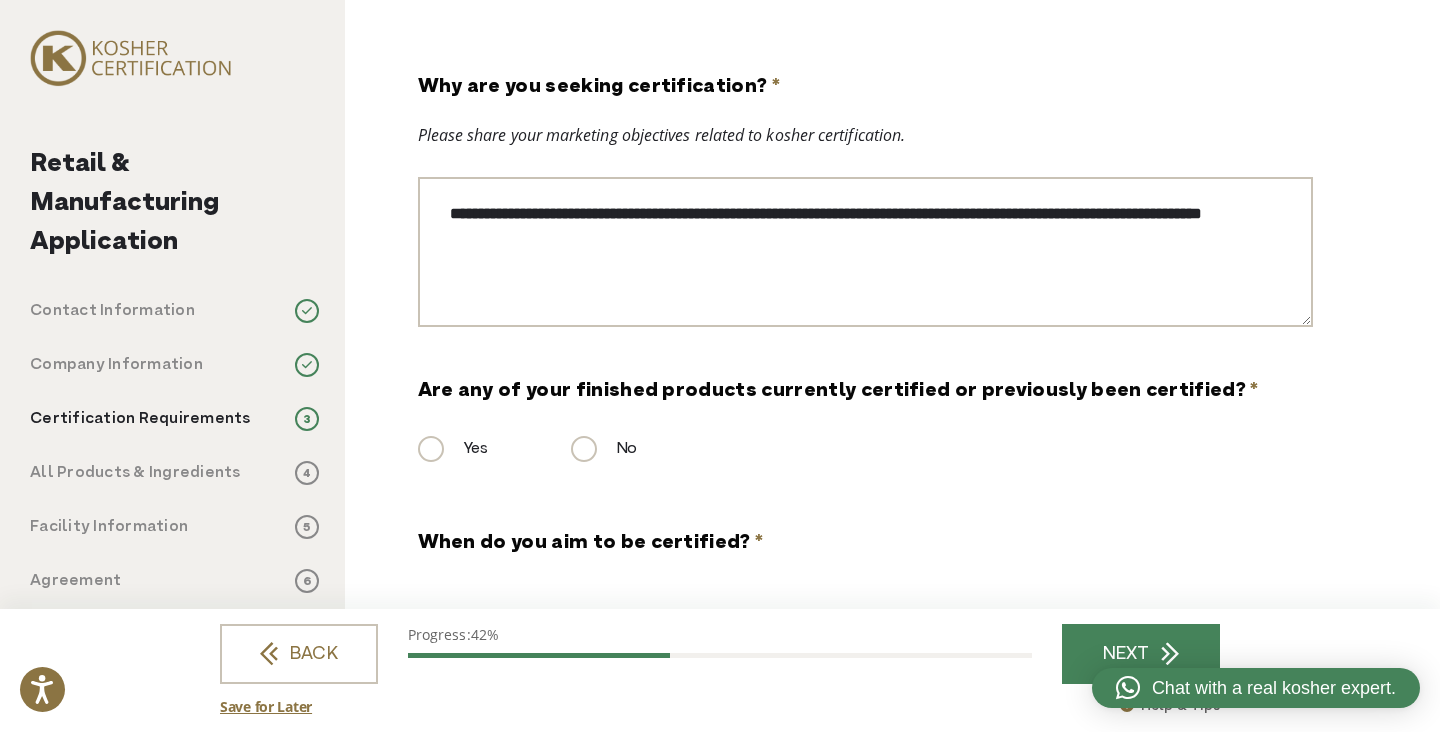 click on "**********" at bounding box center [865, 252] 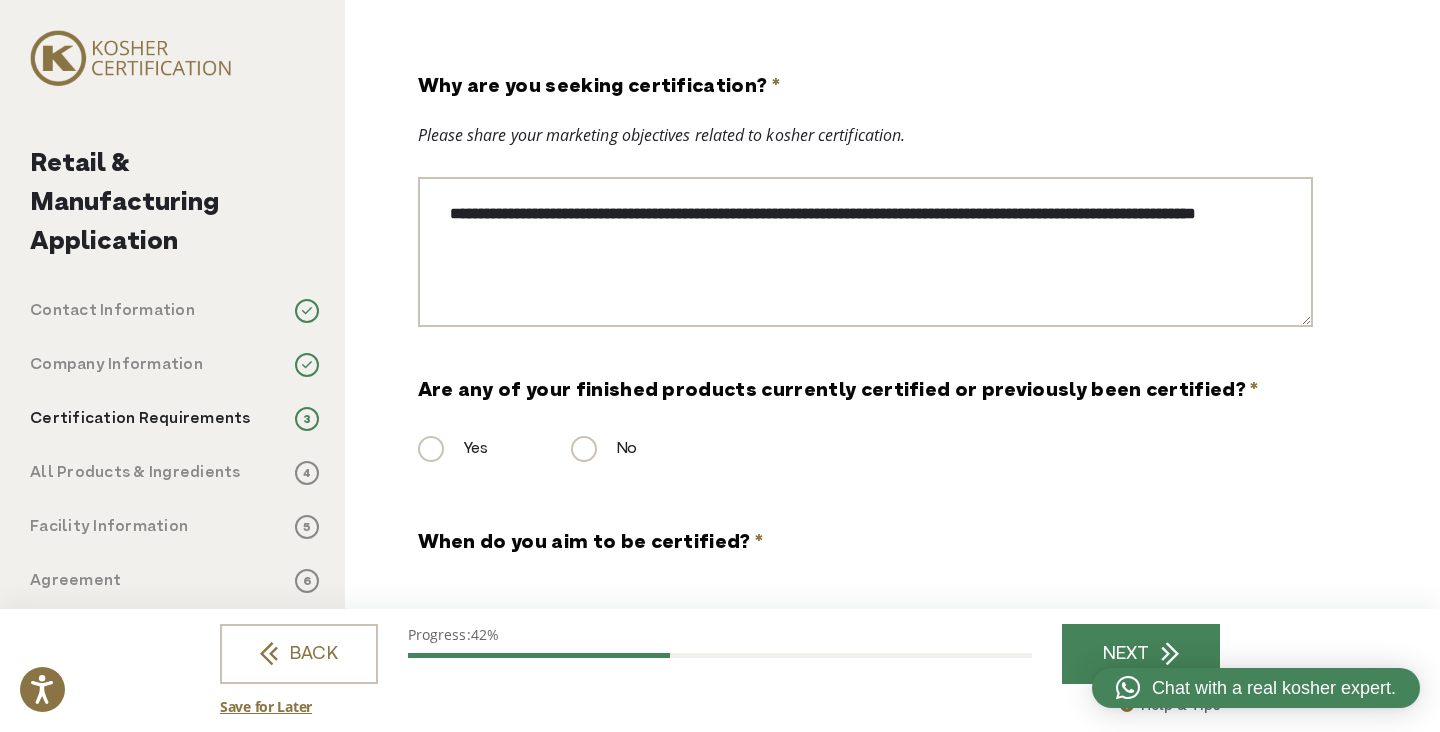 click on "**********" at bounding box center [865, 252] 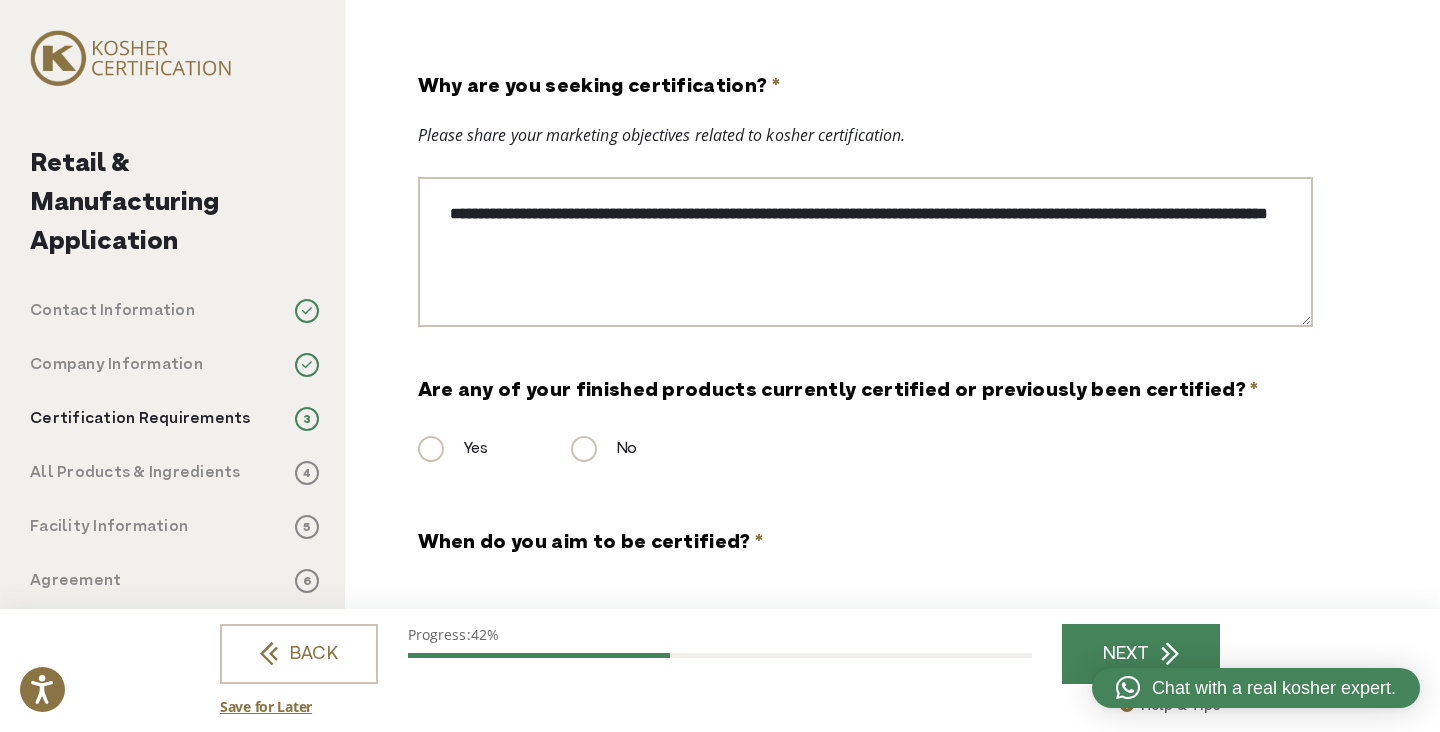 type on "**********" 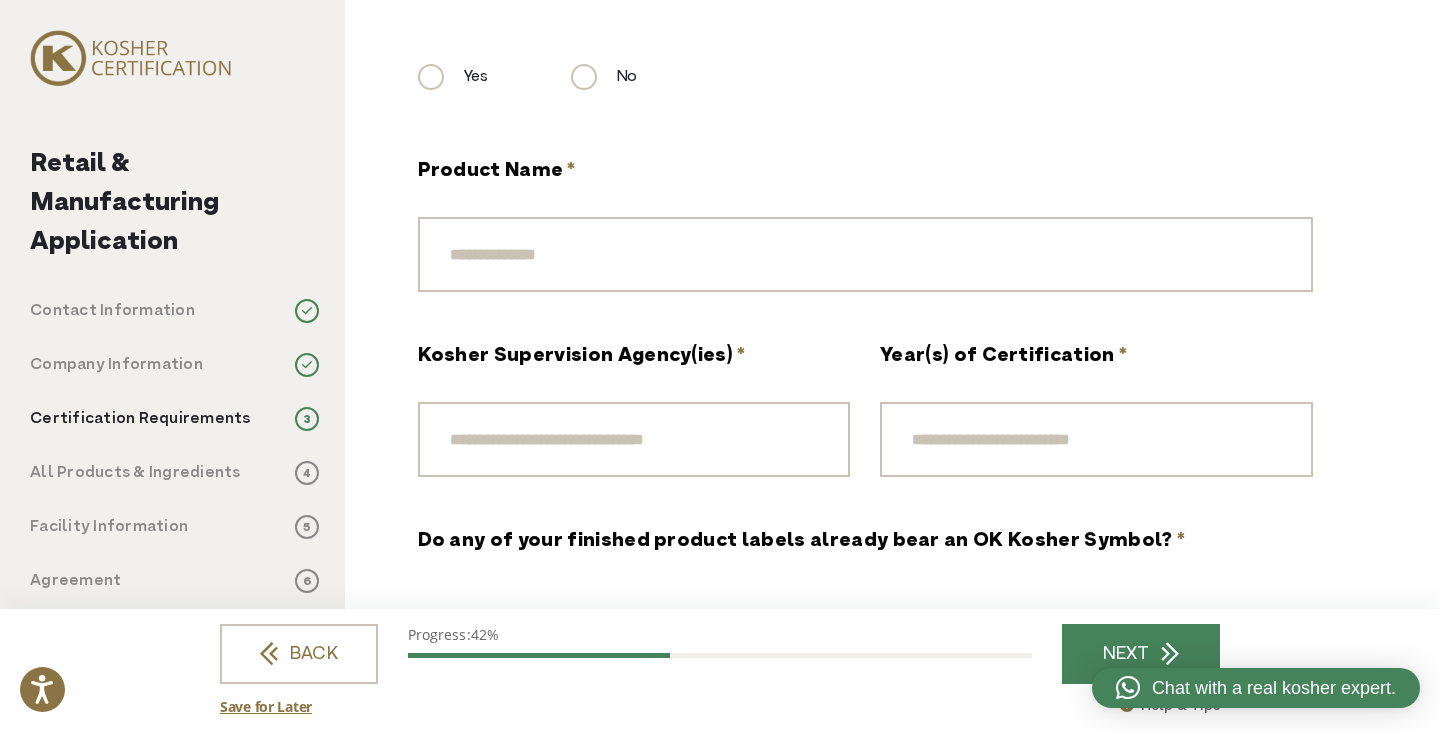 scroll, scrollTop: 400, scrollLeft: 0, axis: vertical 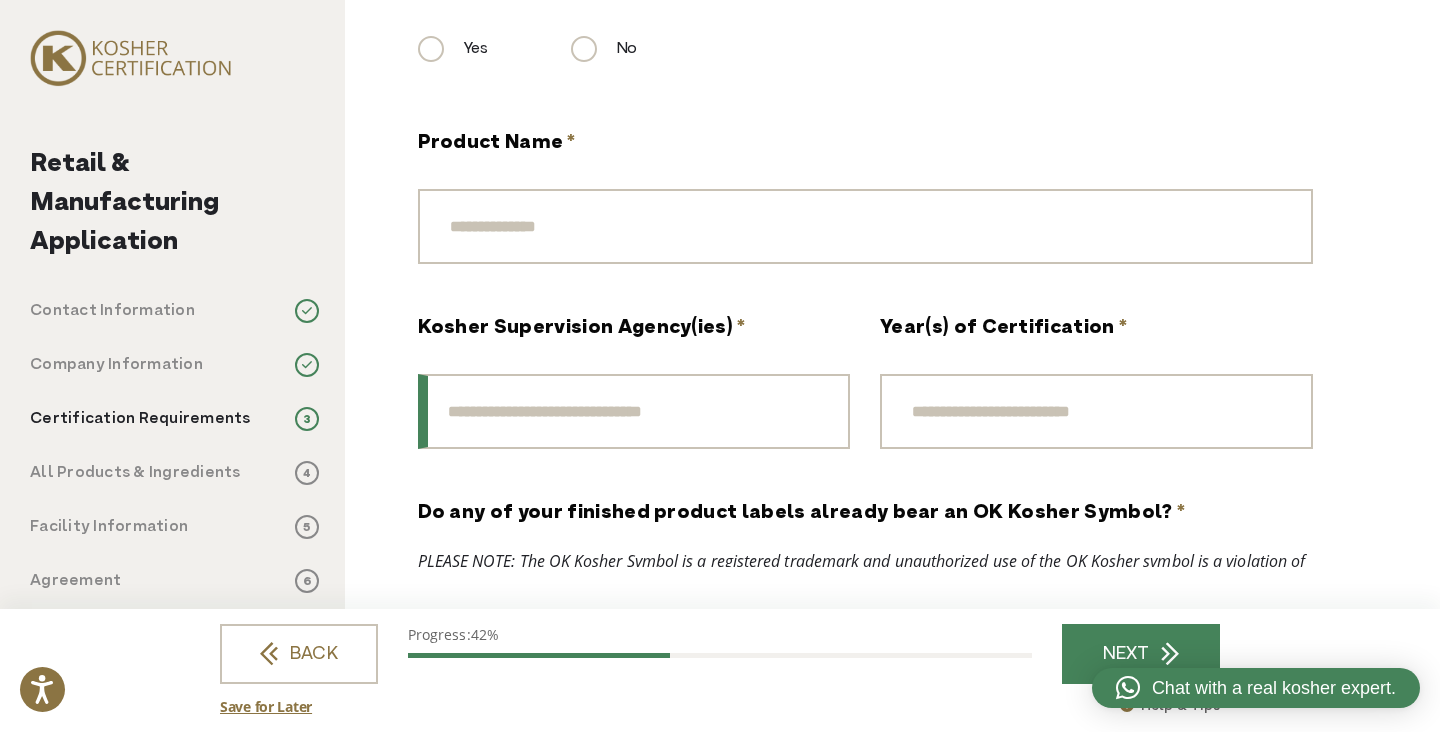 click on "Kosher Supervision Agency(ies) *" at bounding box center (634, 411) 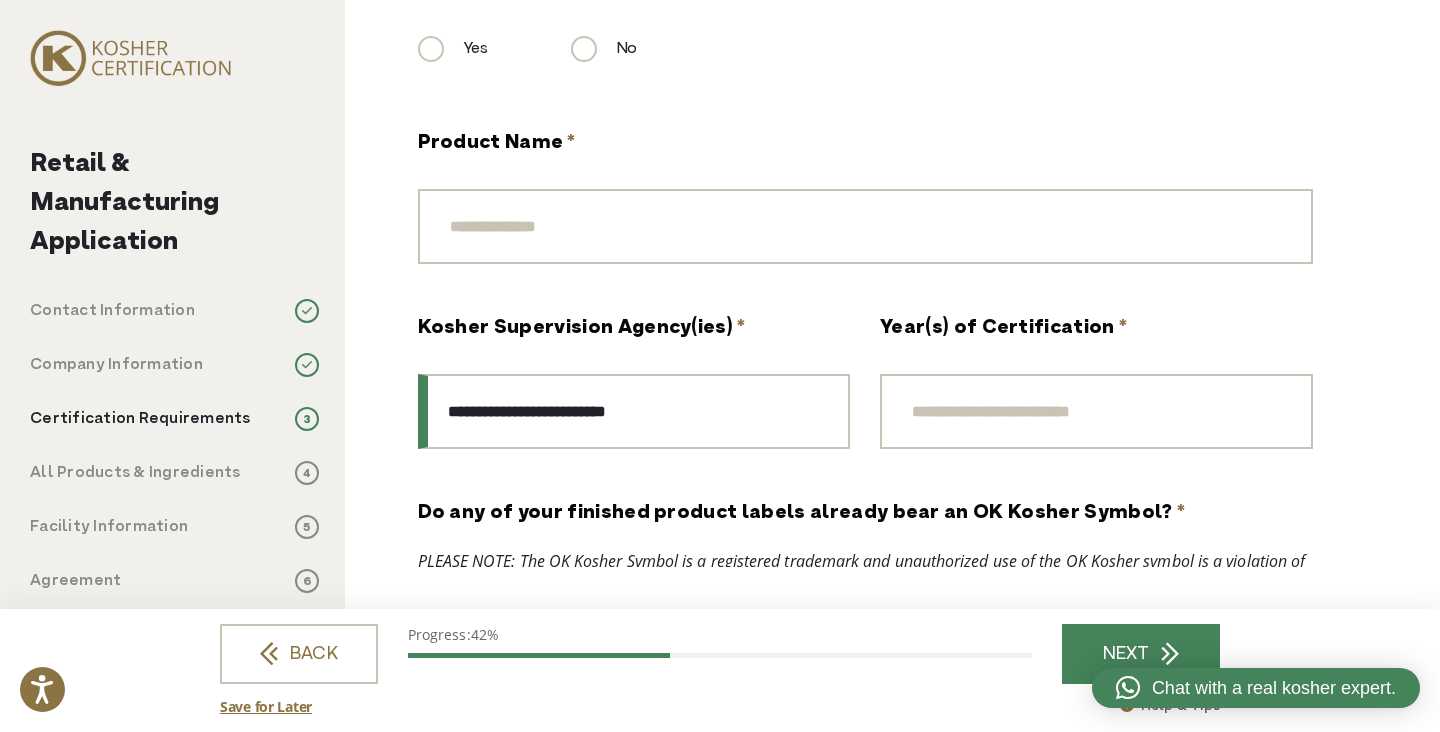 click on "**********" at bounding box center [634, 411] 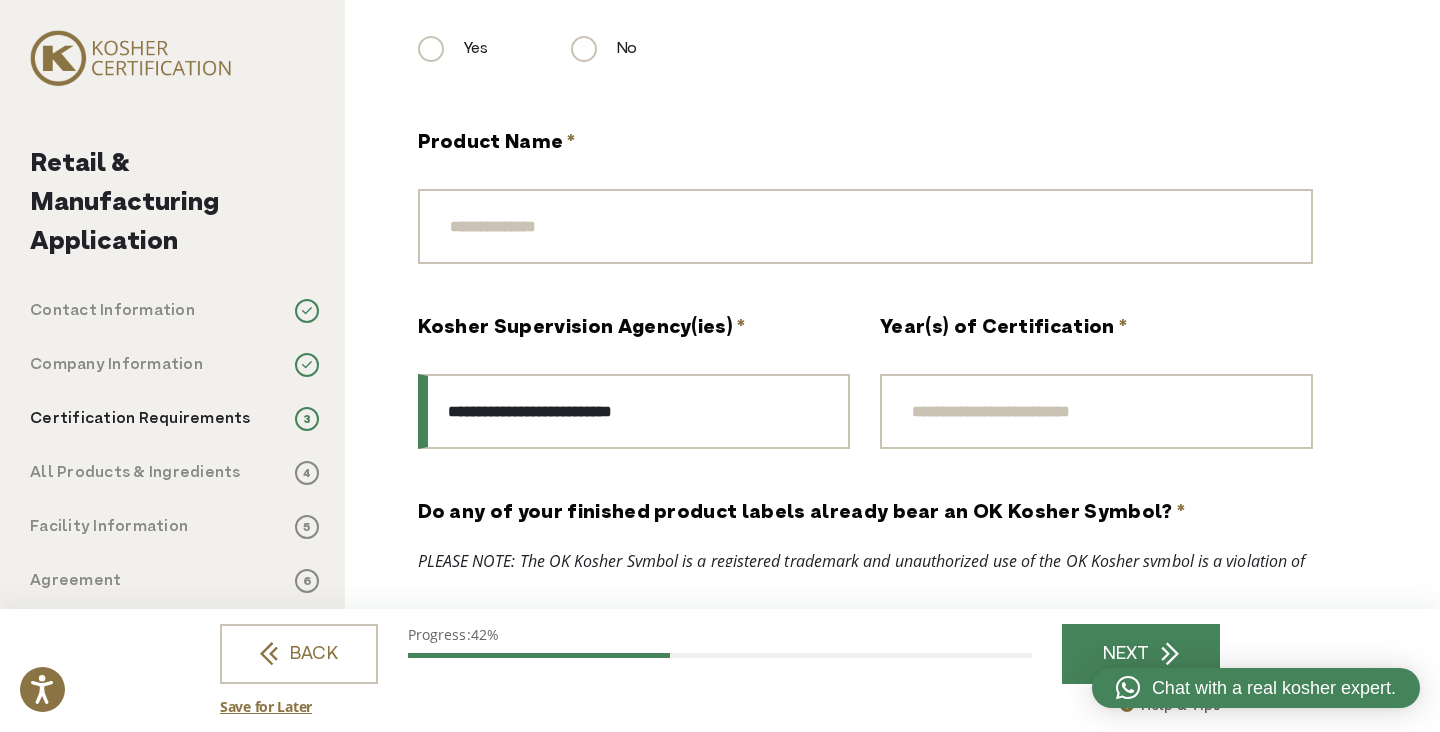 click on "**********" at bounding box center [634, 411] 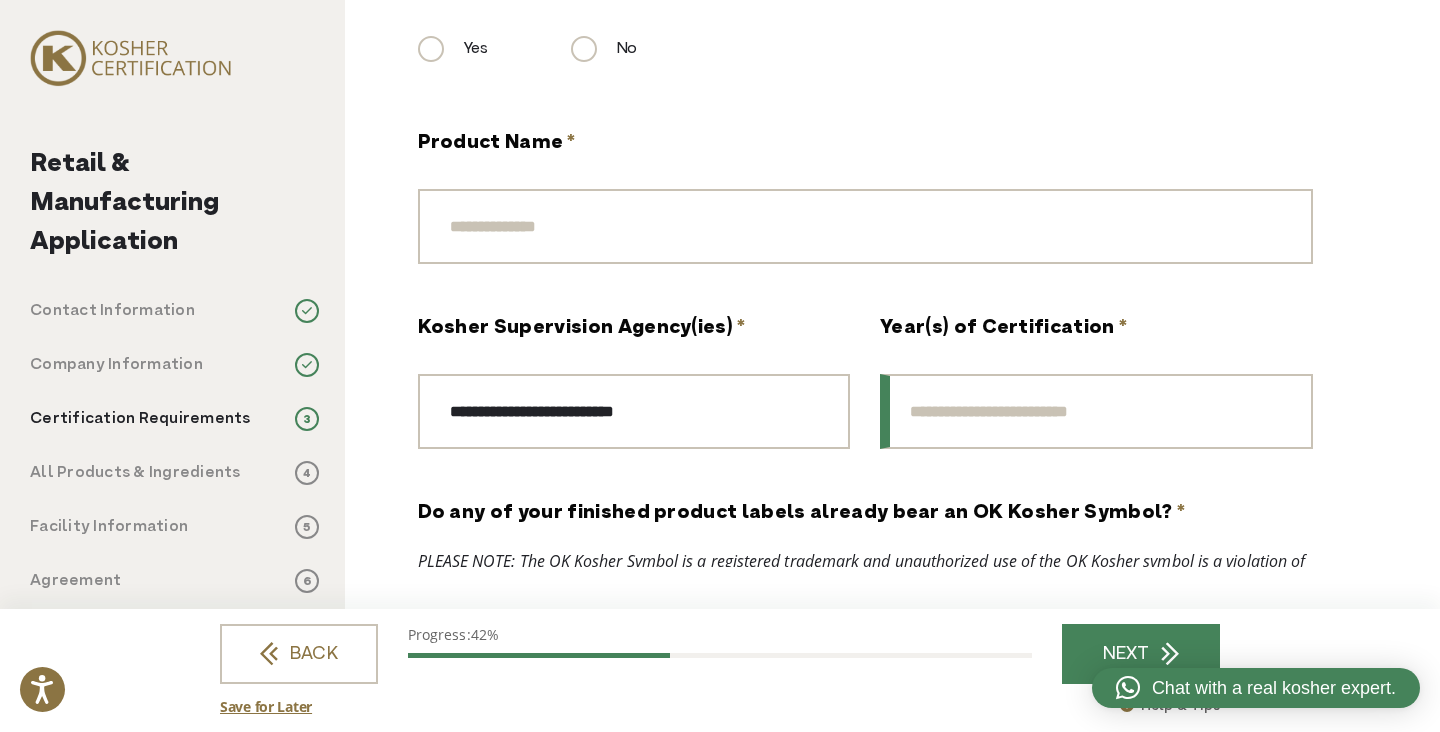 click on "Year(s) of Certification *" at bounding box center (1096, 411) 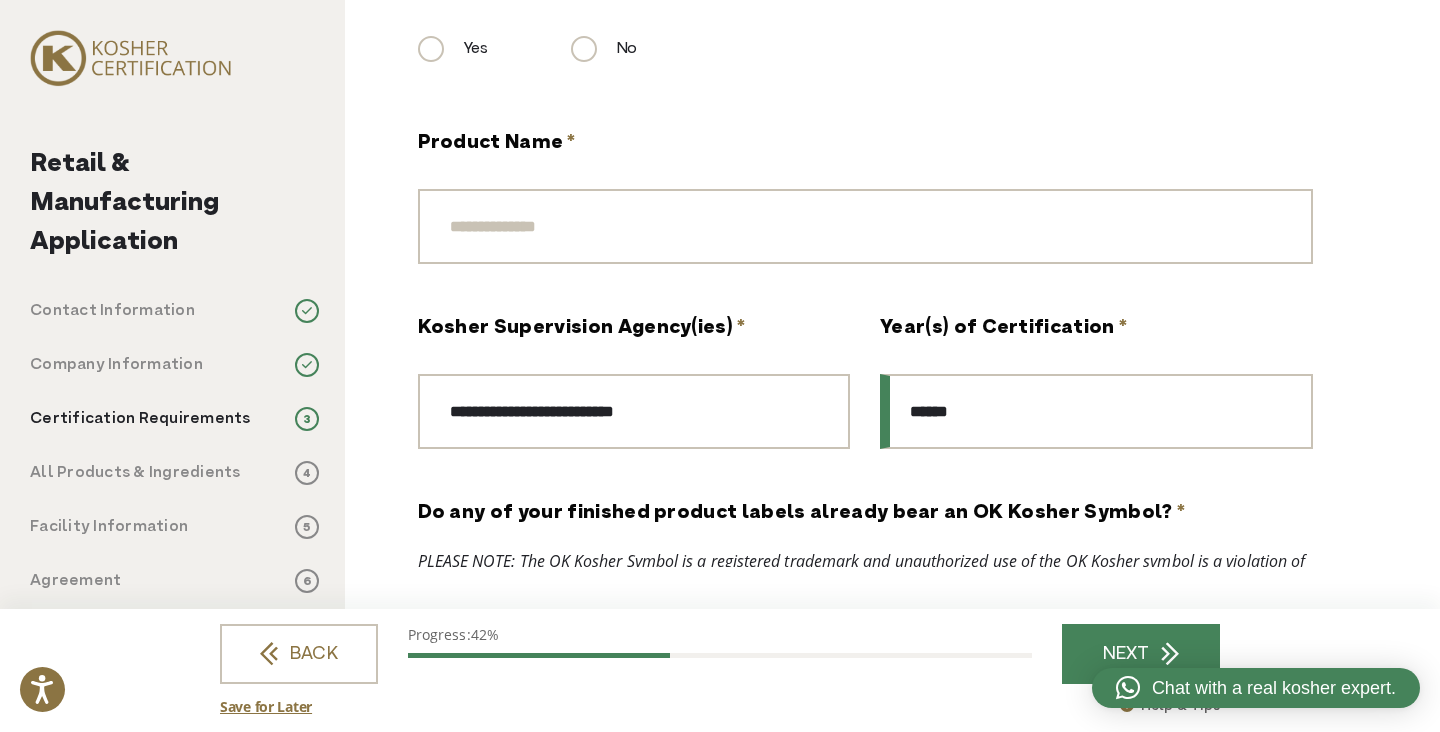 type on "******" 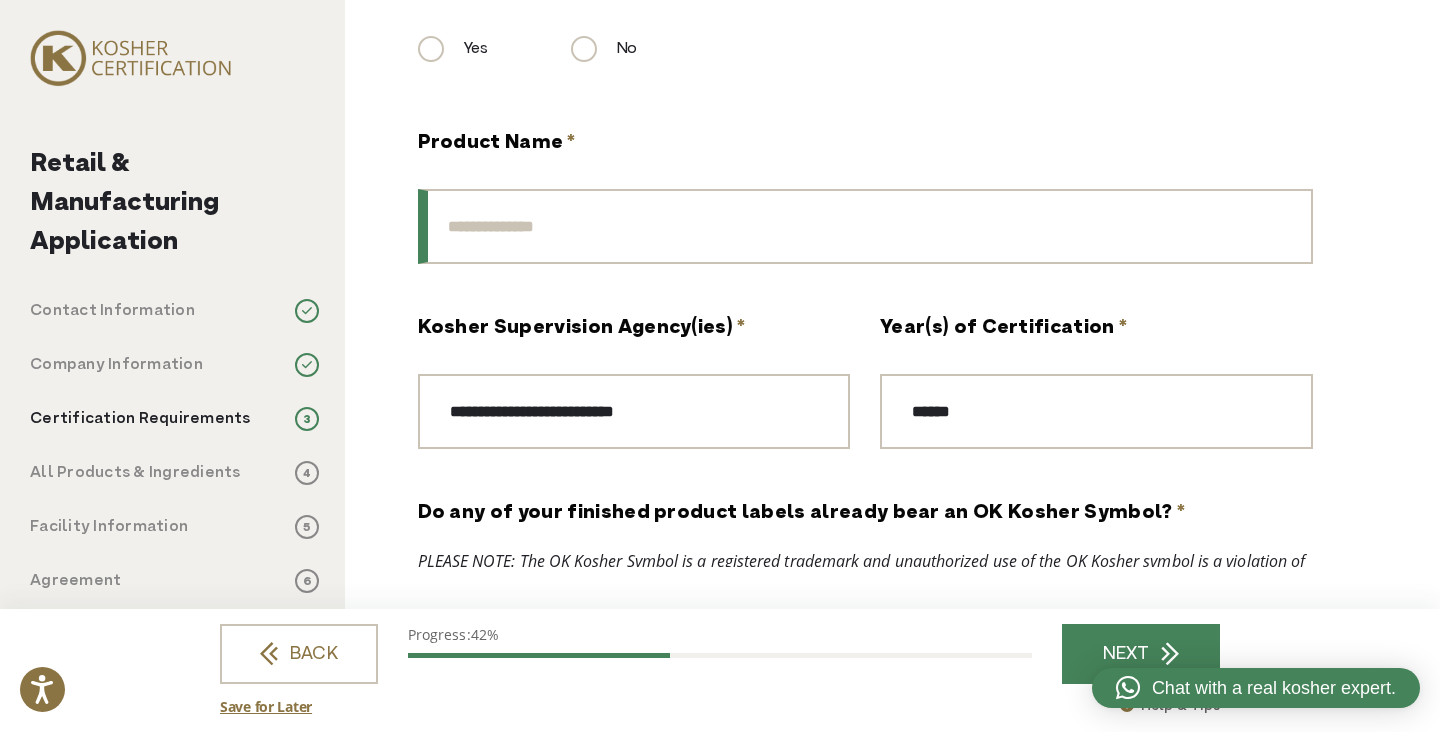 click on "Product Name *" at bounding box center [865, 226] 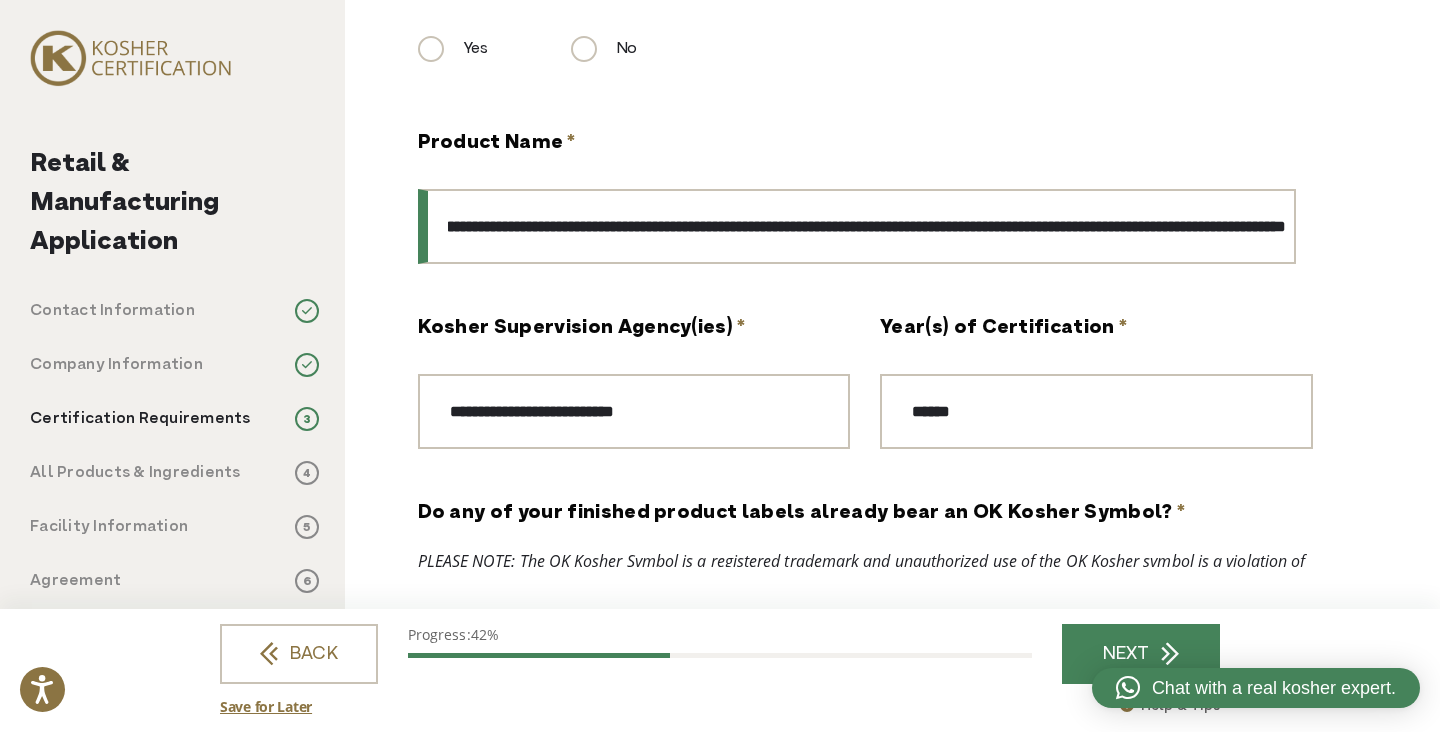 scroll, scrollTop: 0, scrollLeft: 462, axis: horizontal 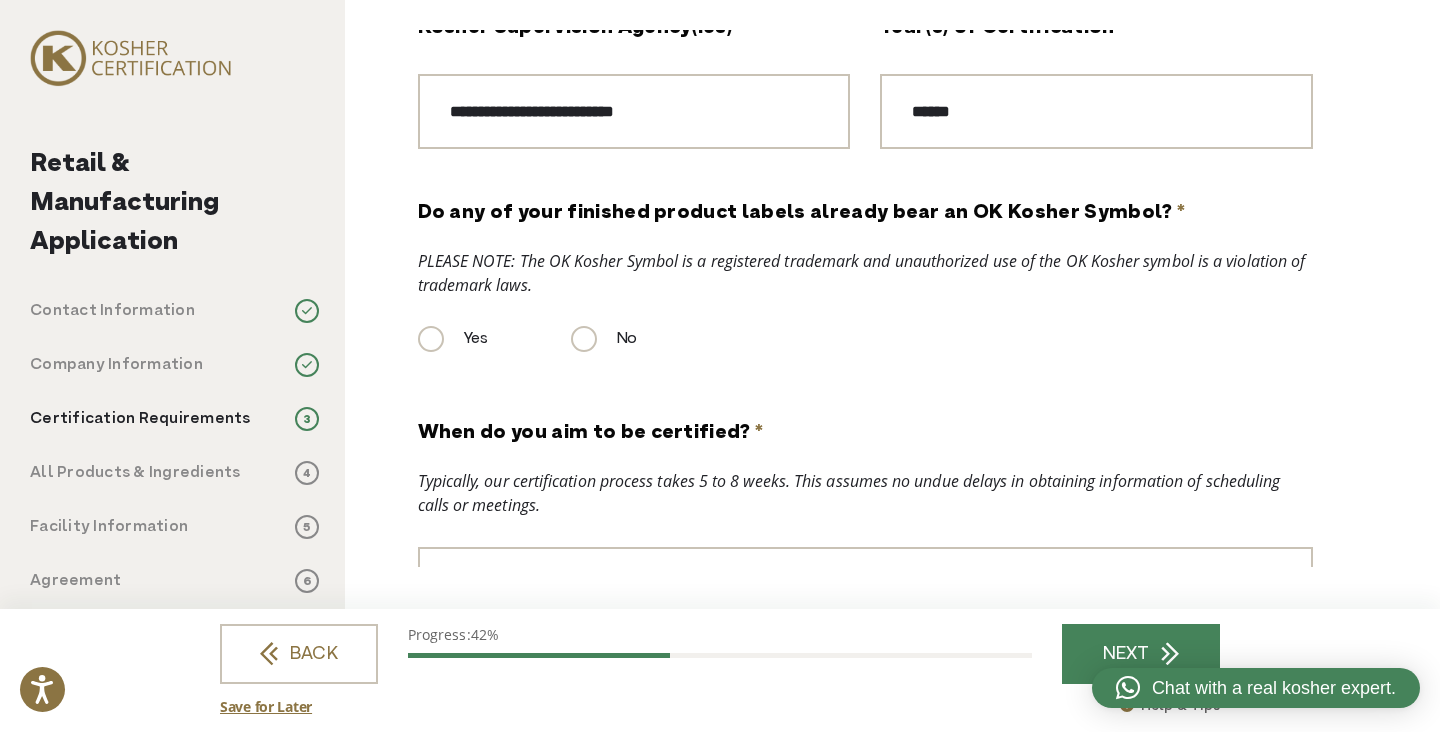 type on "**********" 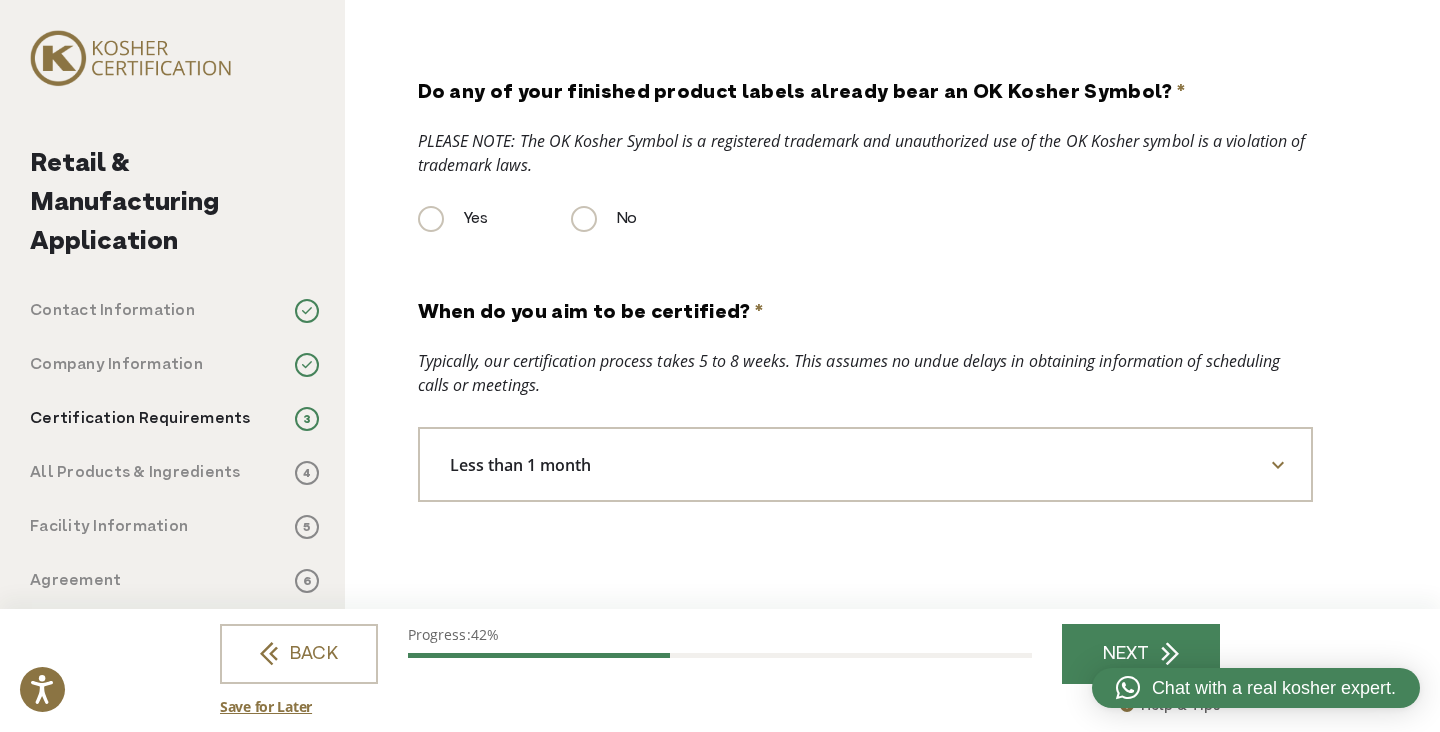 scroll, scrollTop: 835, scrollLeft: 0, axis: vertical 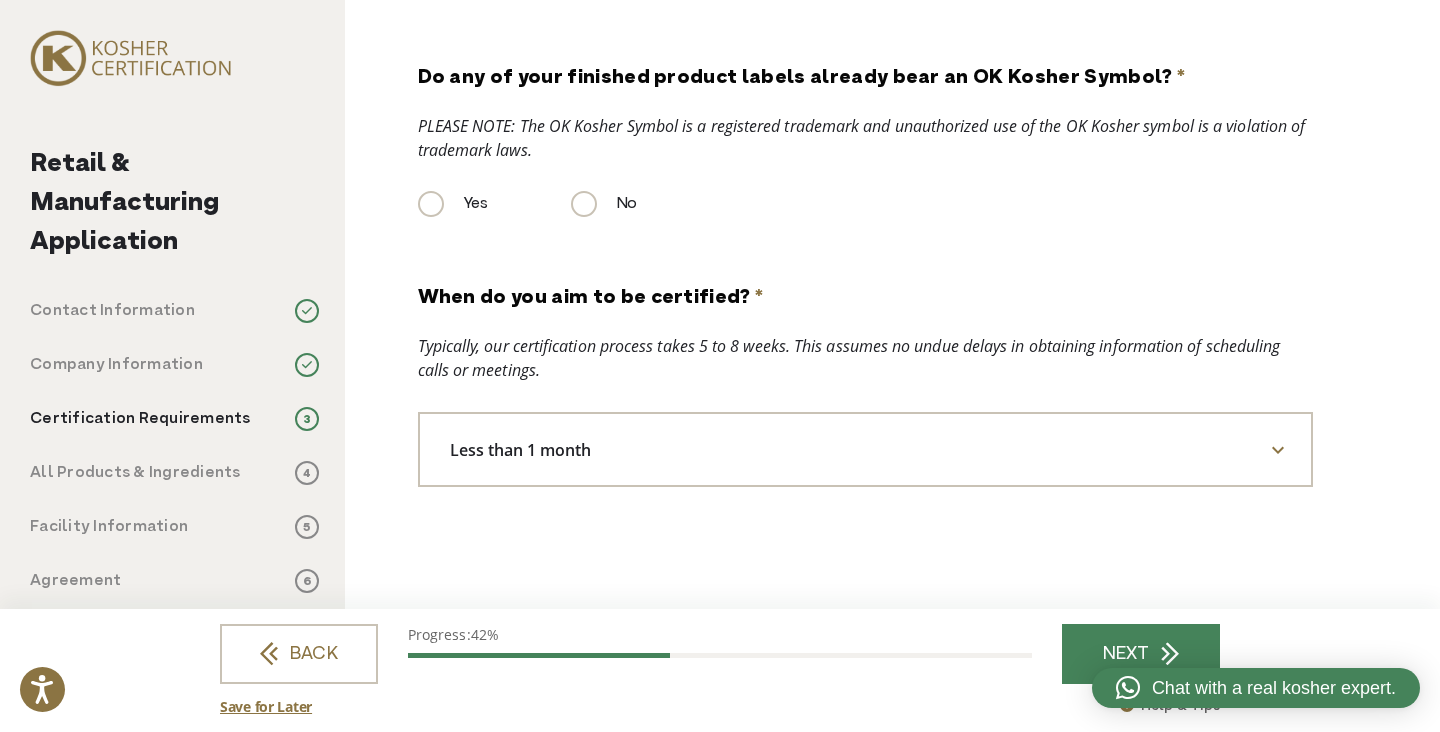 click at bounding box center (1278, 450) 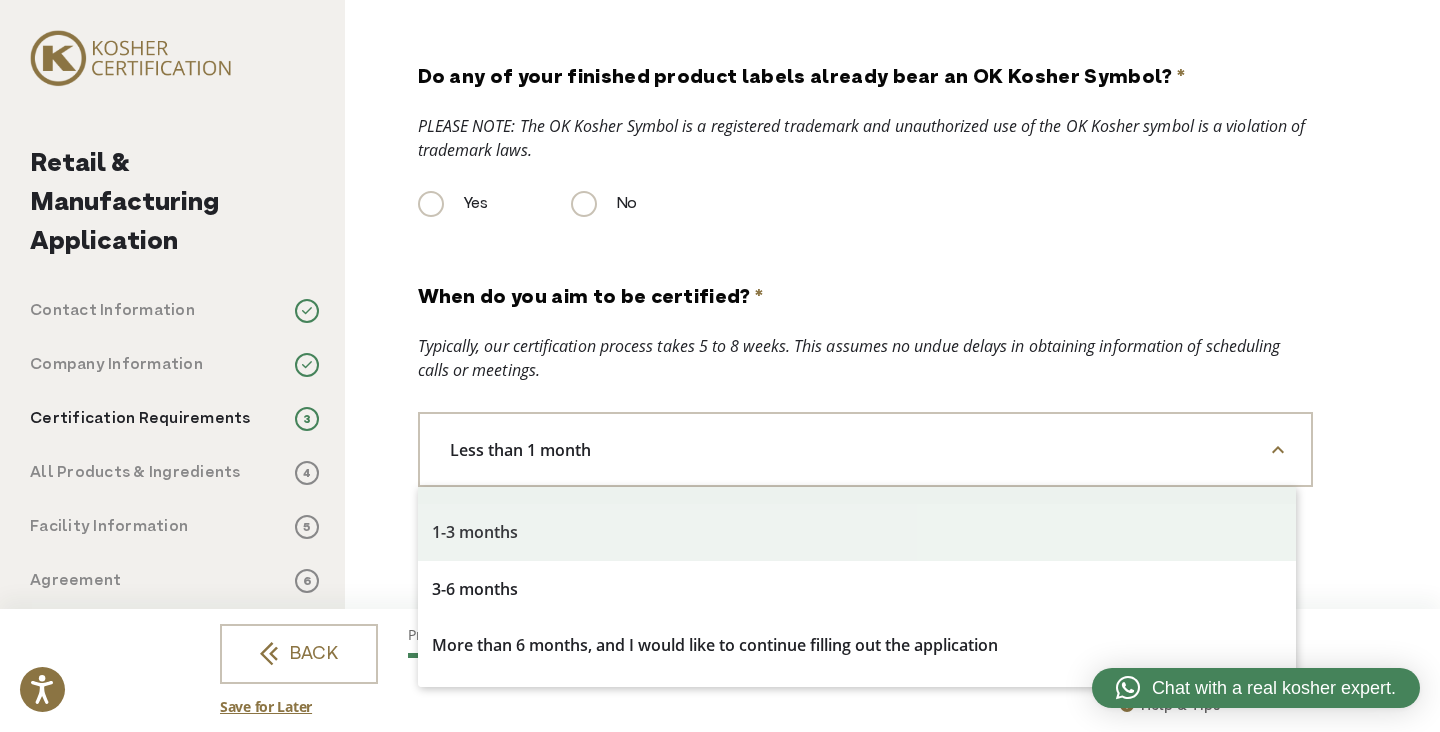 scroll, scrollTop: 0, scrollLeft: 0, axis: both 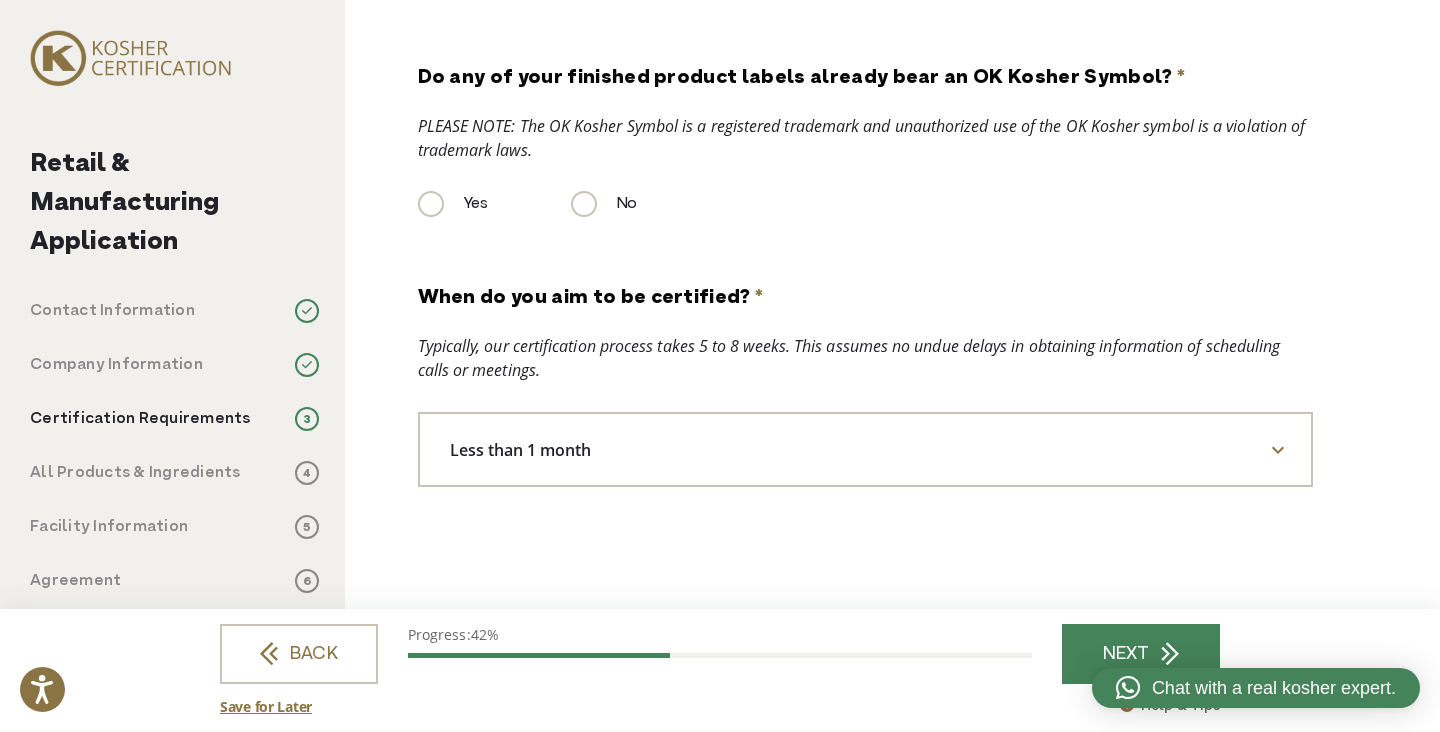 click on "**********" at bounding box center [865, 385] 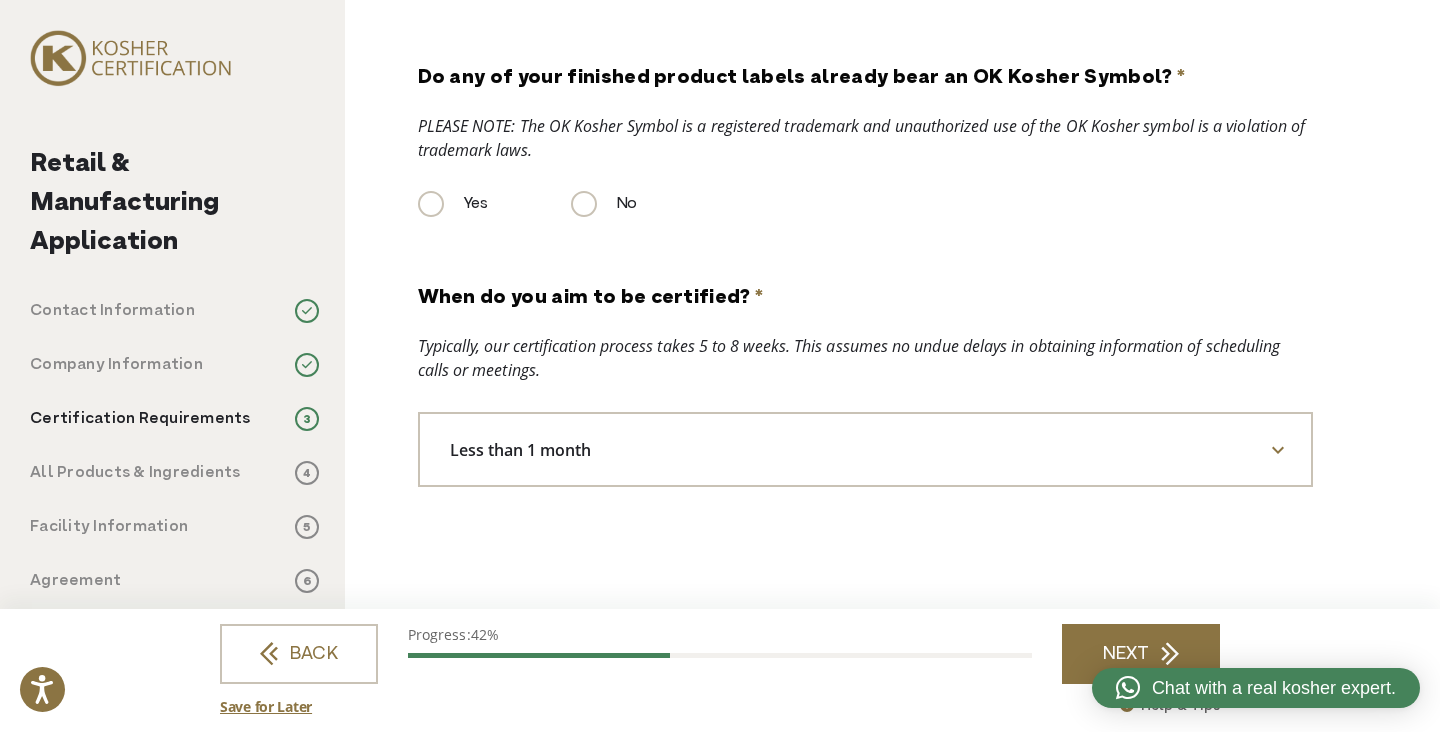 click on "NEXT" at bounding box center (1141, 654) 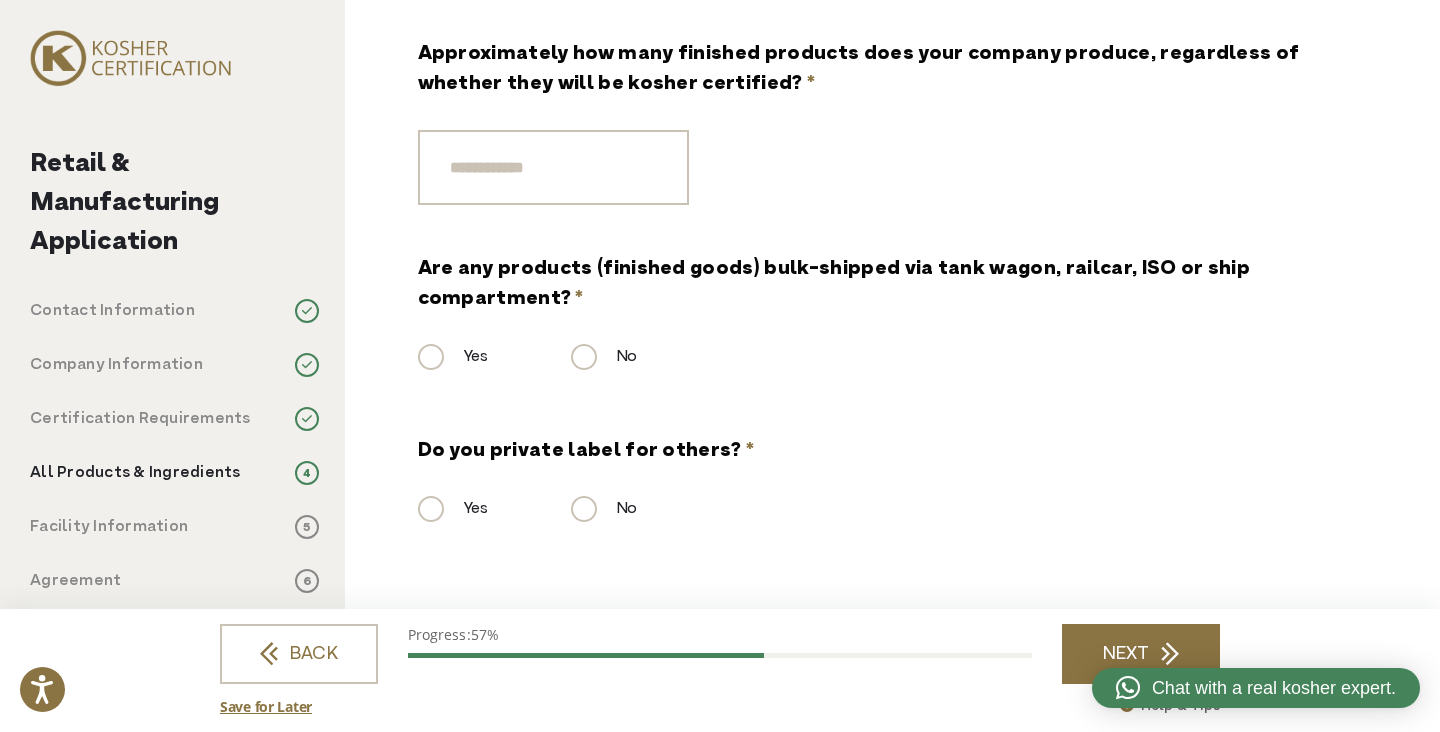 scroll, scrollTop: 0, scrollLeft: 0, axis: both 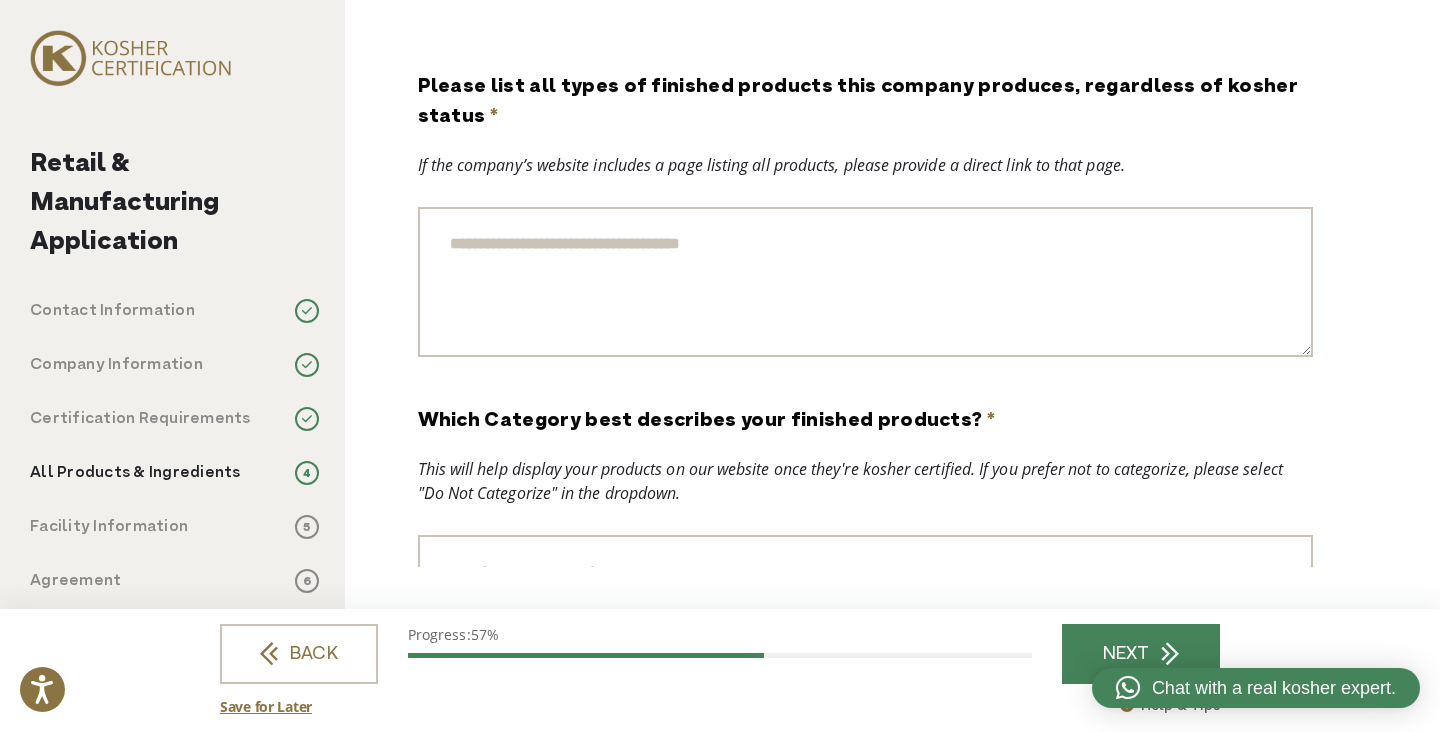 click on "Please list all types of finished products this company produces, regardless of kosher status *" at bounding box center [865, 282] 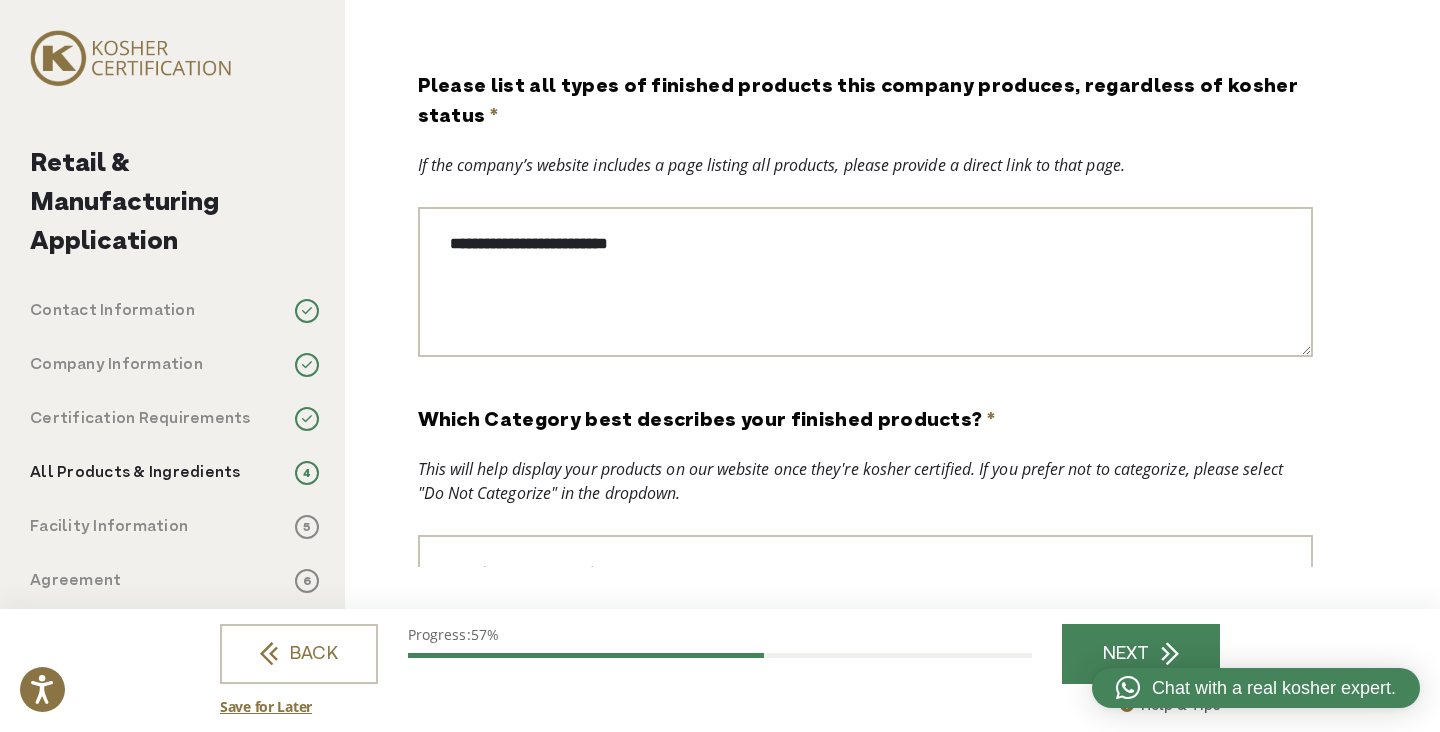 paste on "**********" 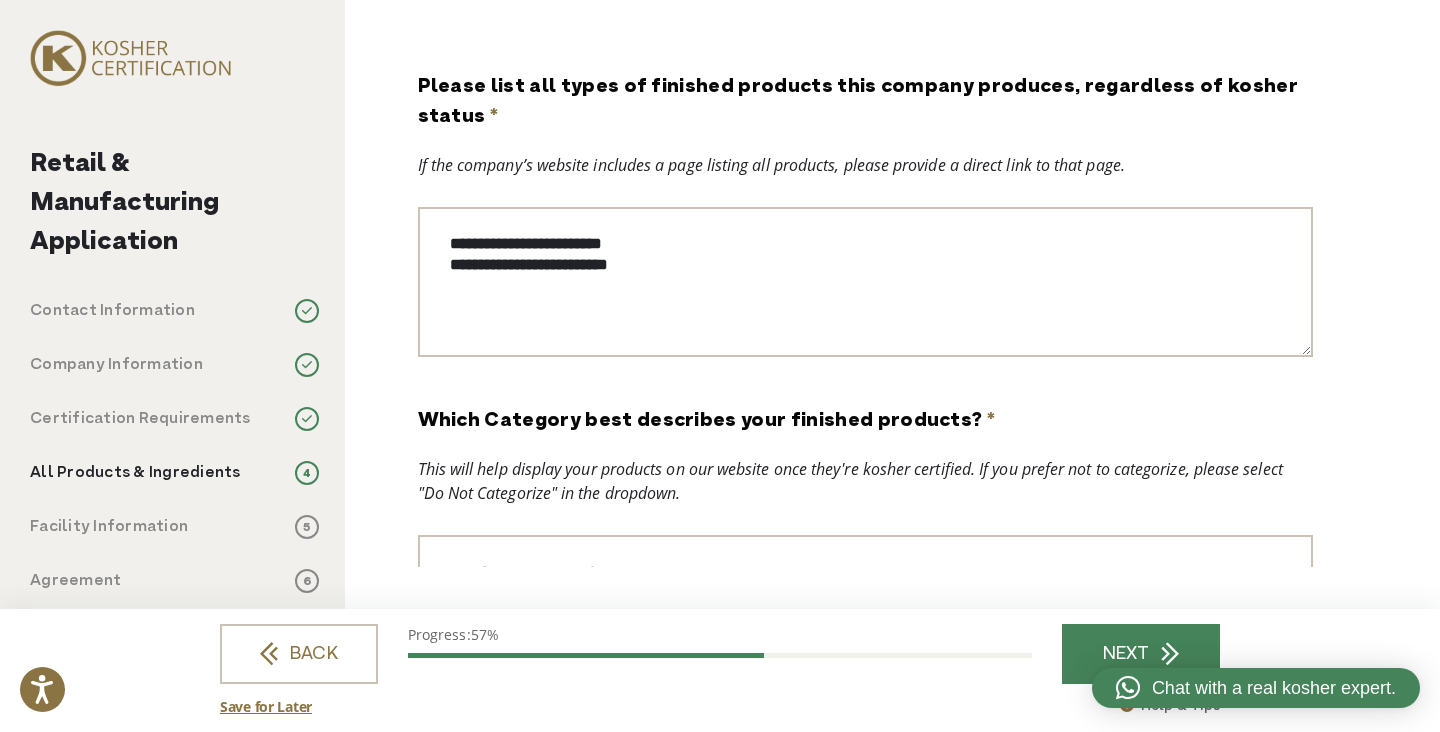 paste on "**********" 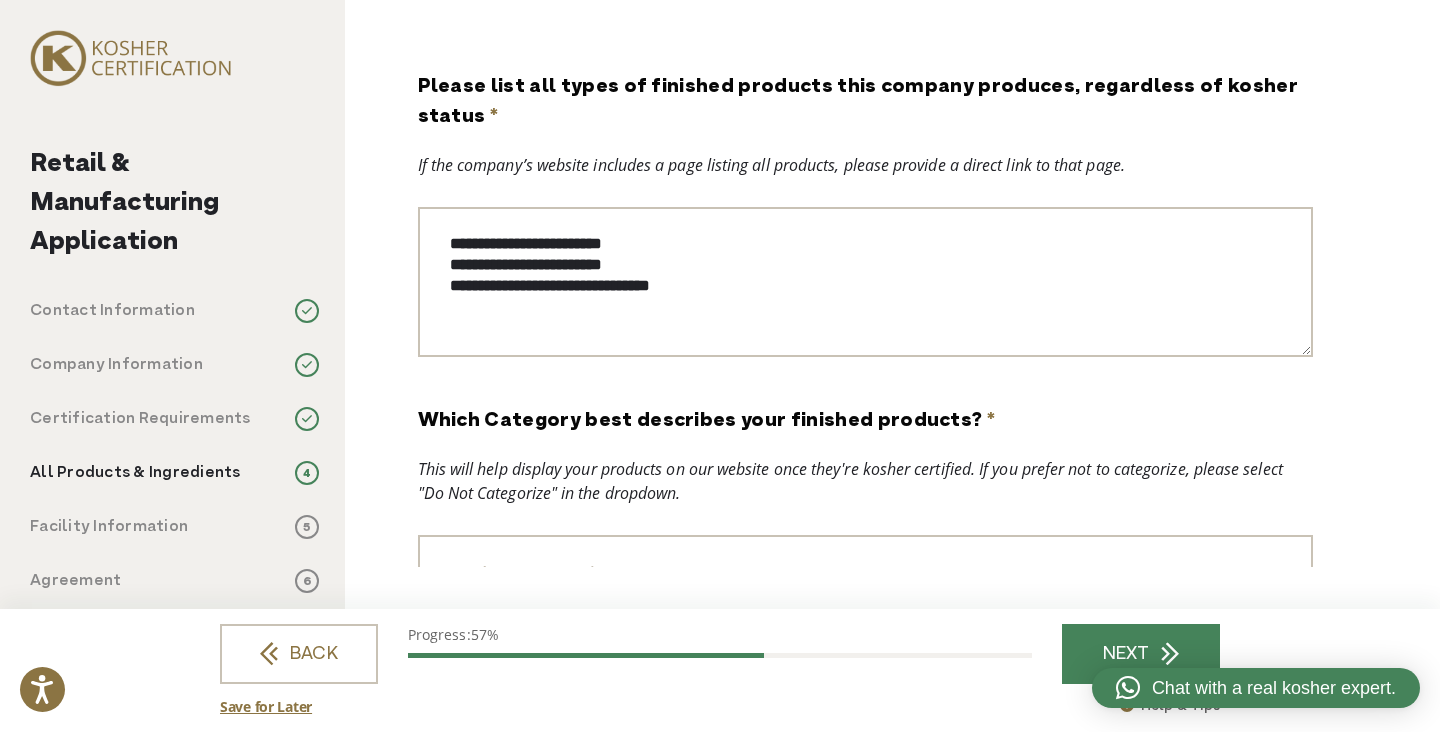 paste on "**********" 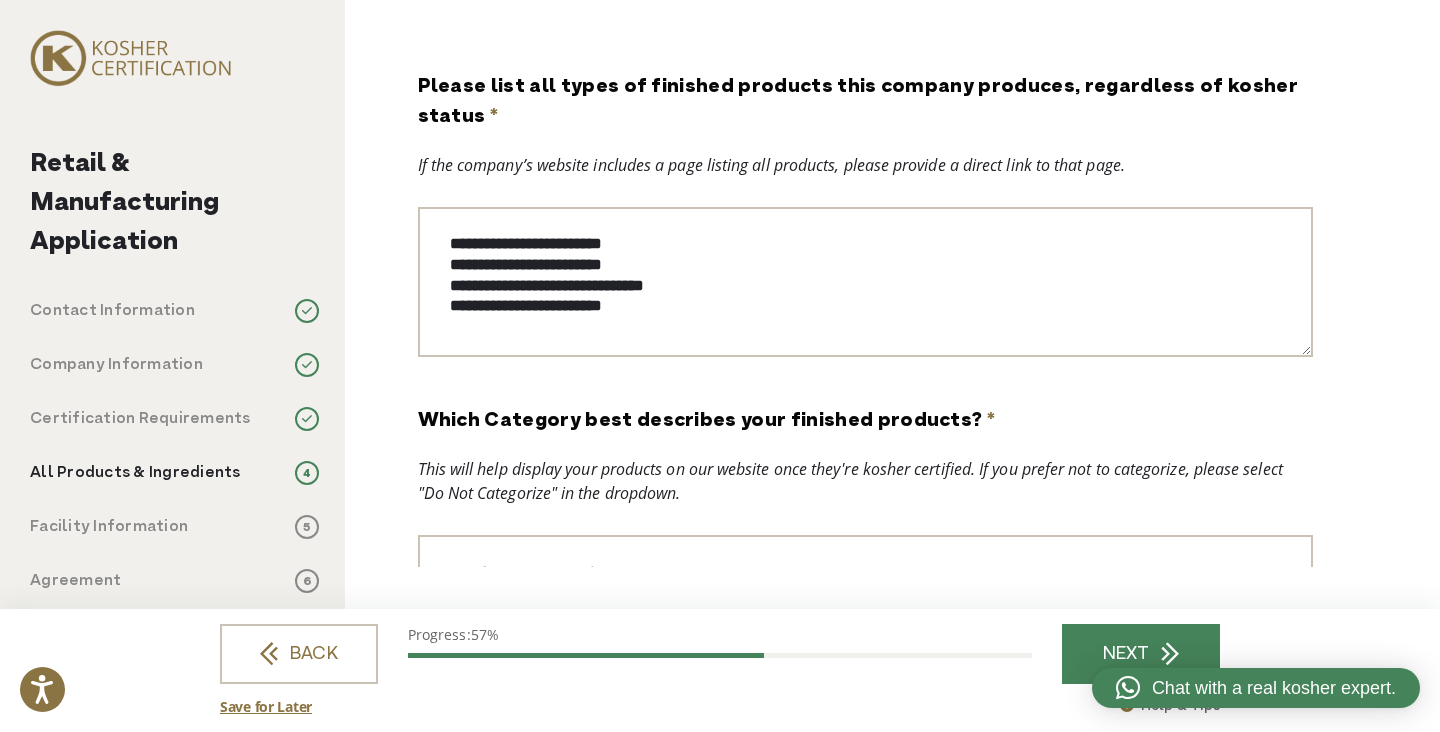 paste on "**********" 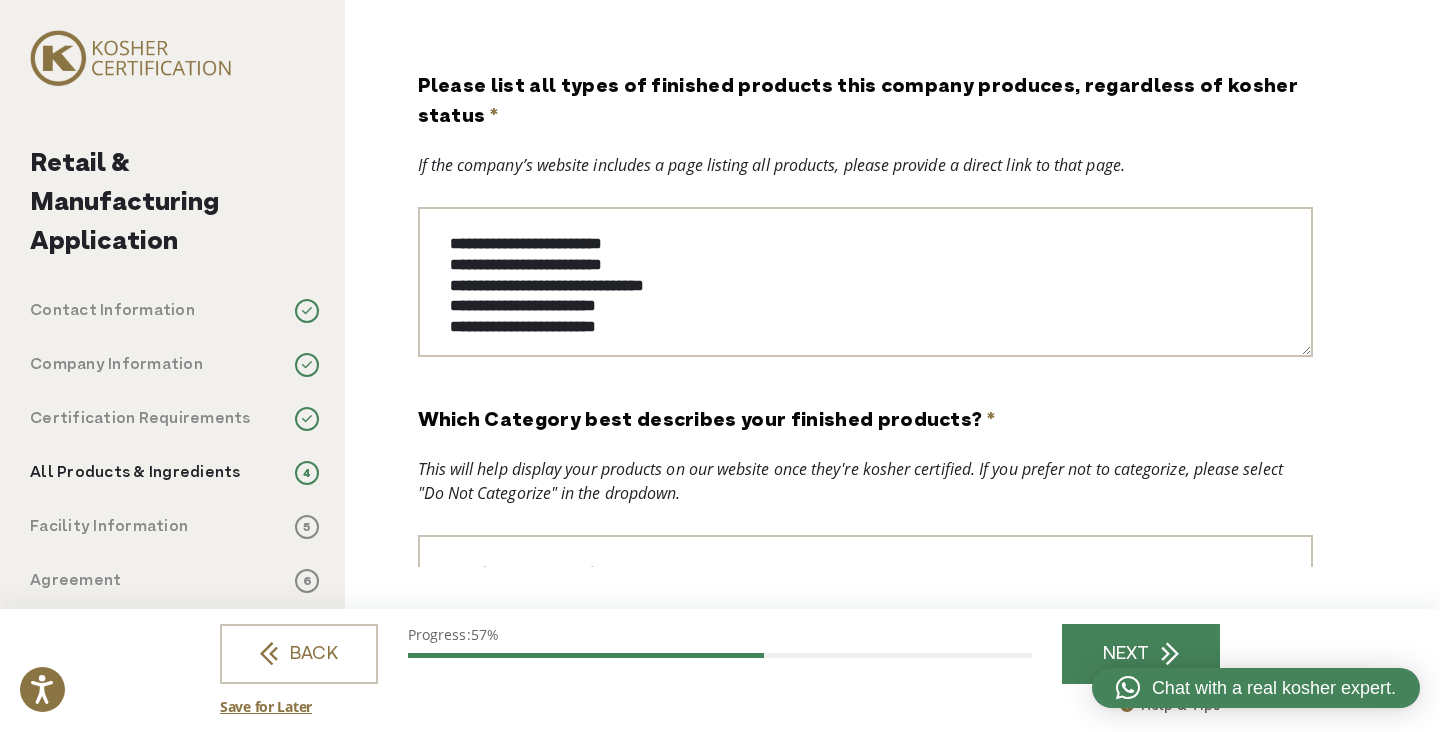 scroll, scrollTop: 4, scrollLeft: 0, axis: vertical 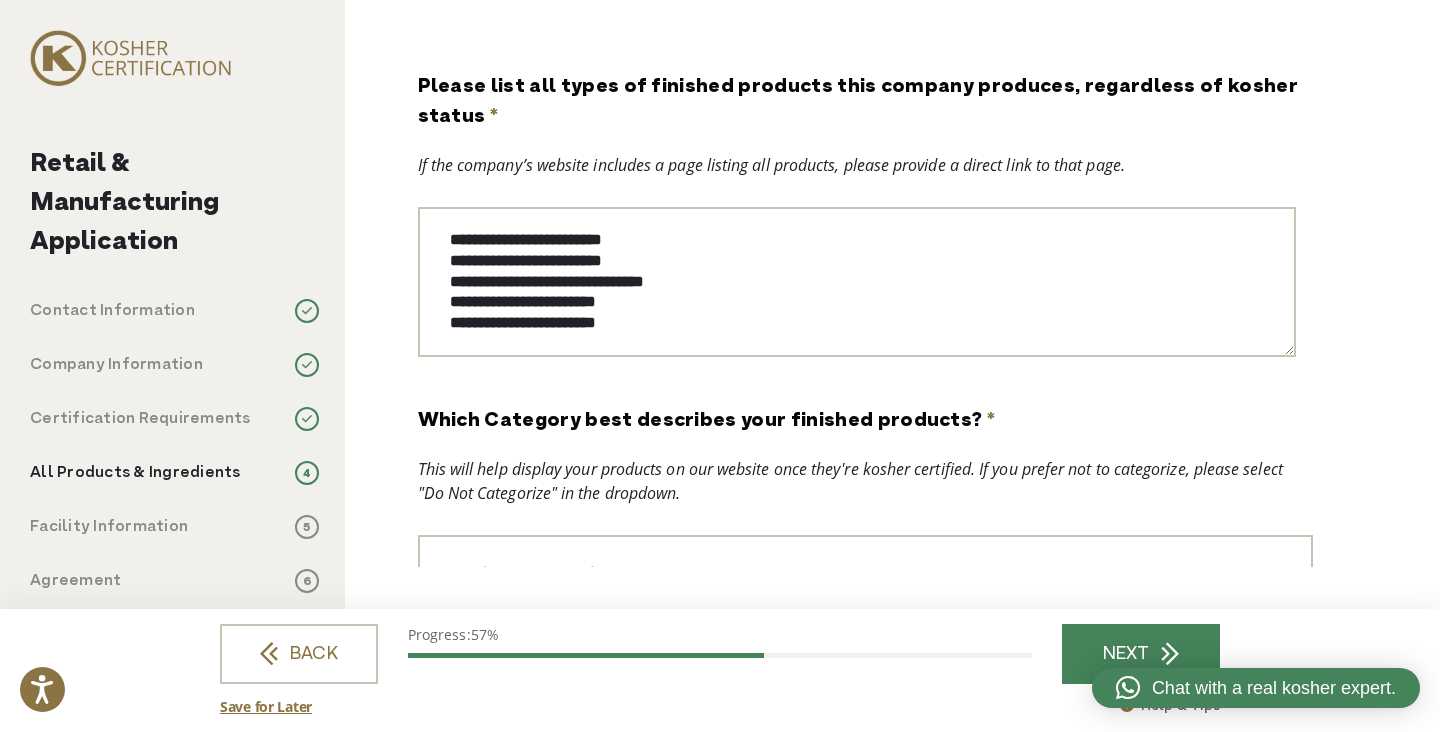 paste on "**********" 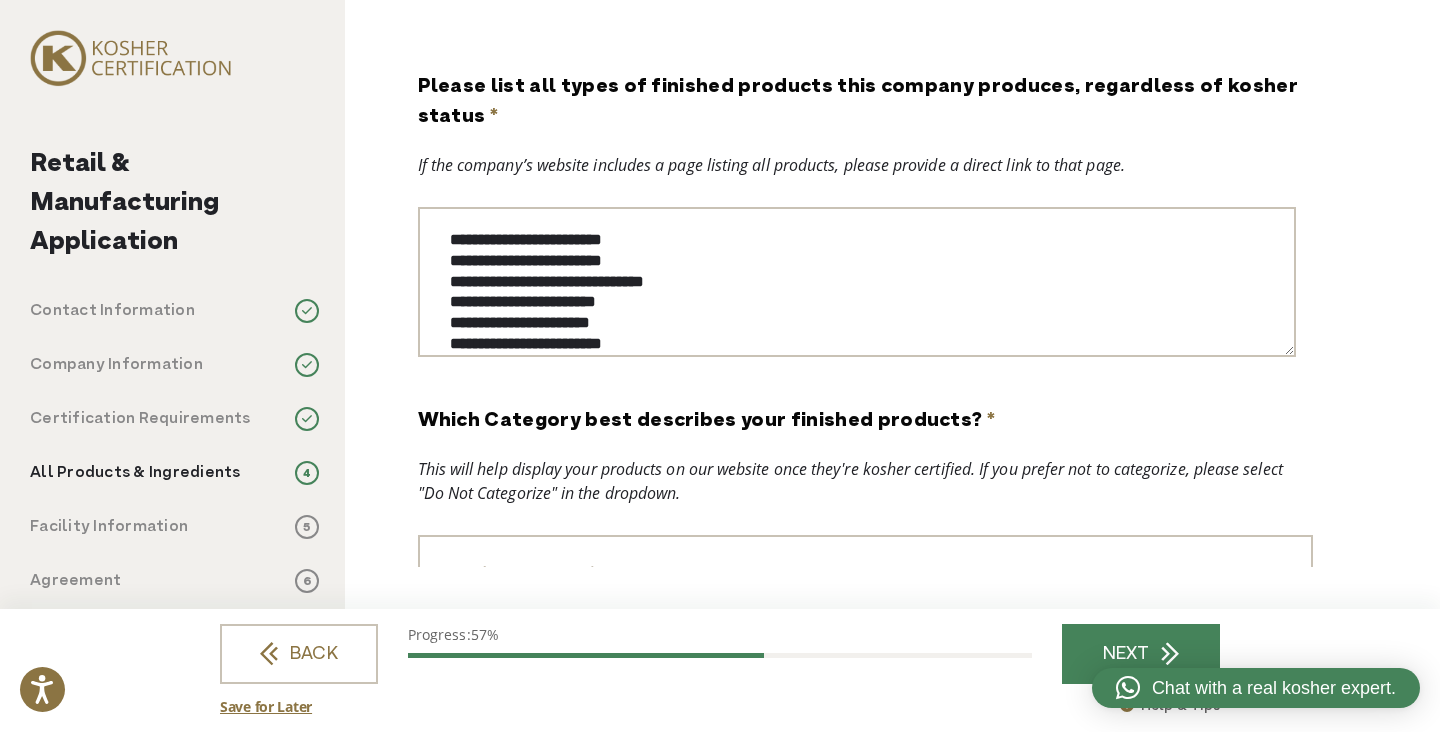 scroll, scrollTop: 25, scrollLeft: 0, axis: vertical 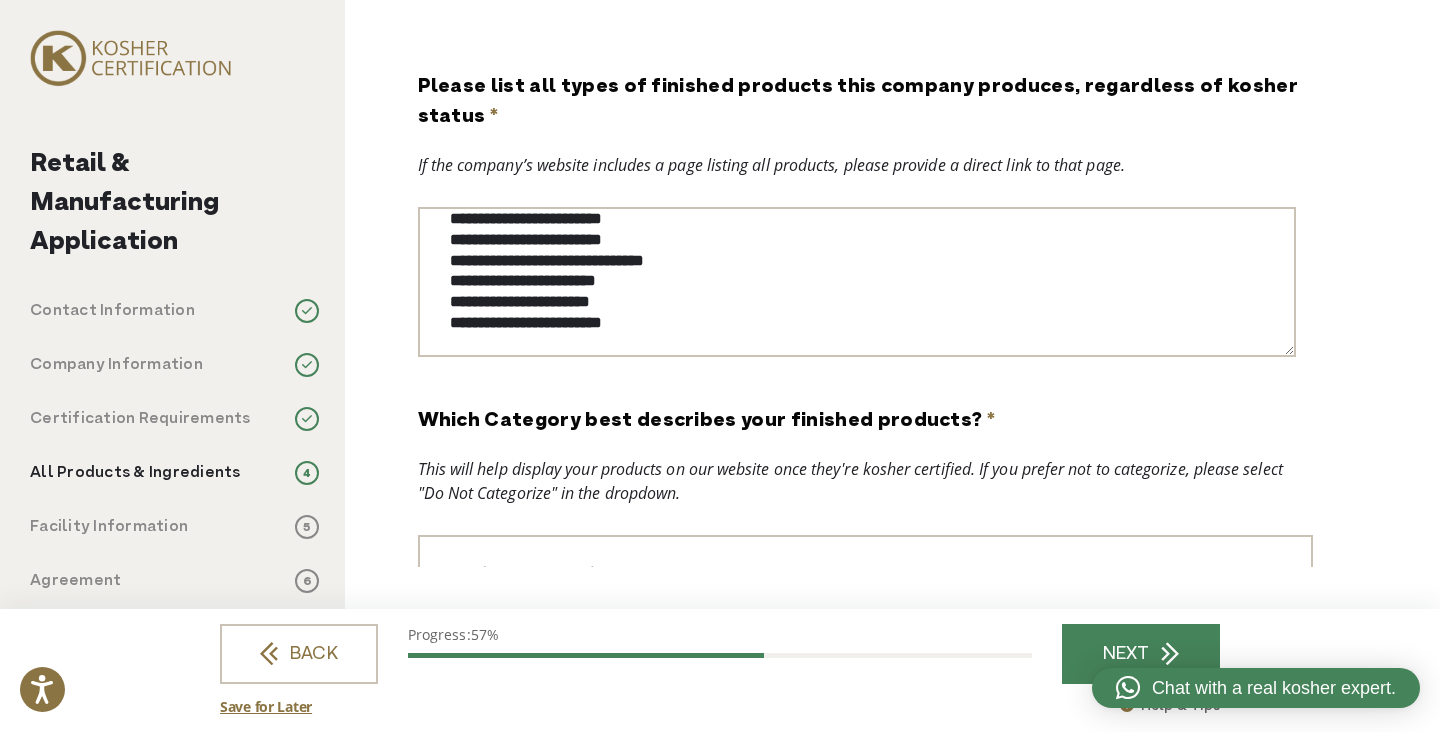 paste on "**********" 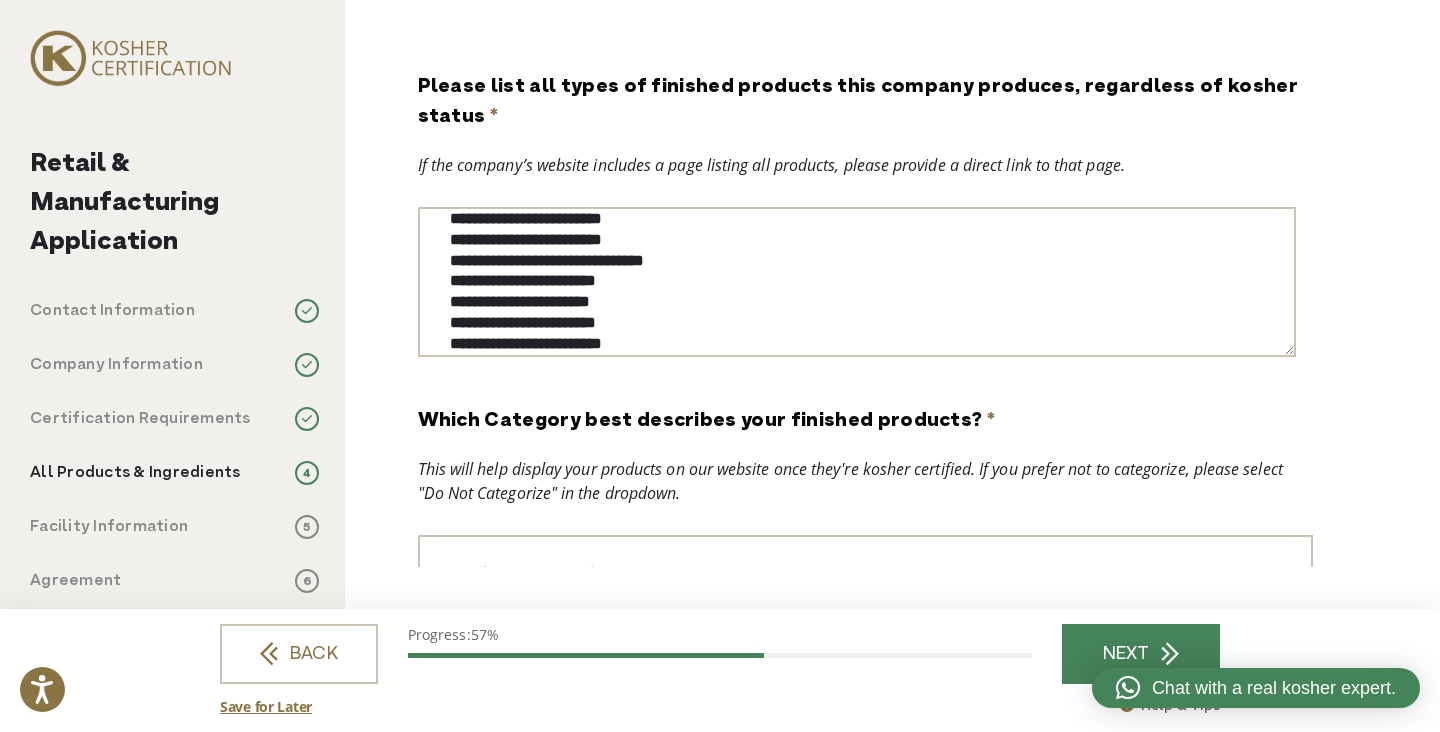 scroll, scrollTop: 46, scrollLeft: 0, axis: vertical 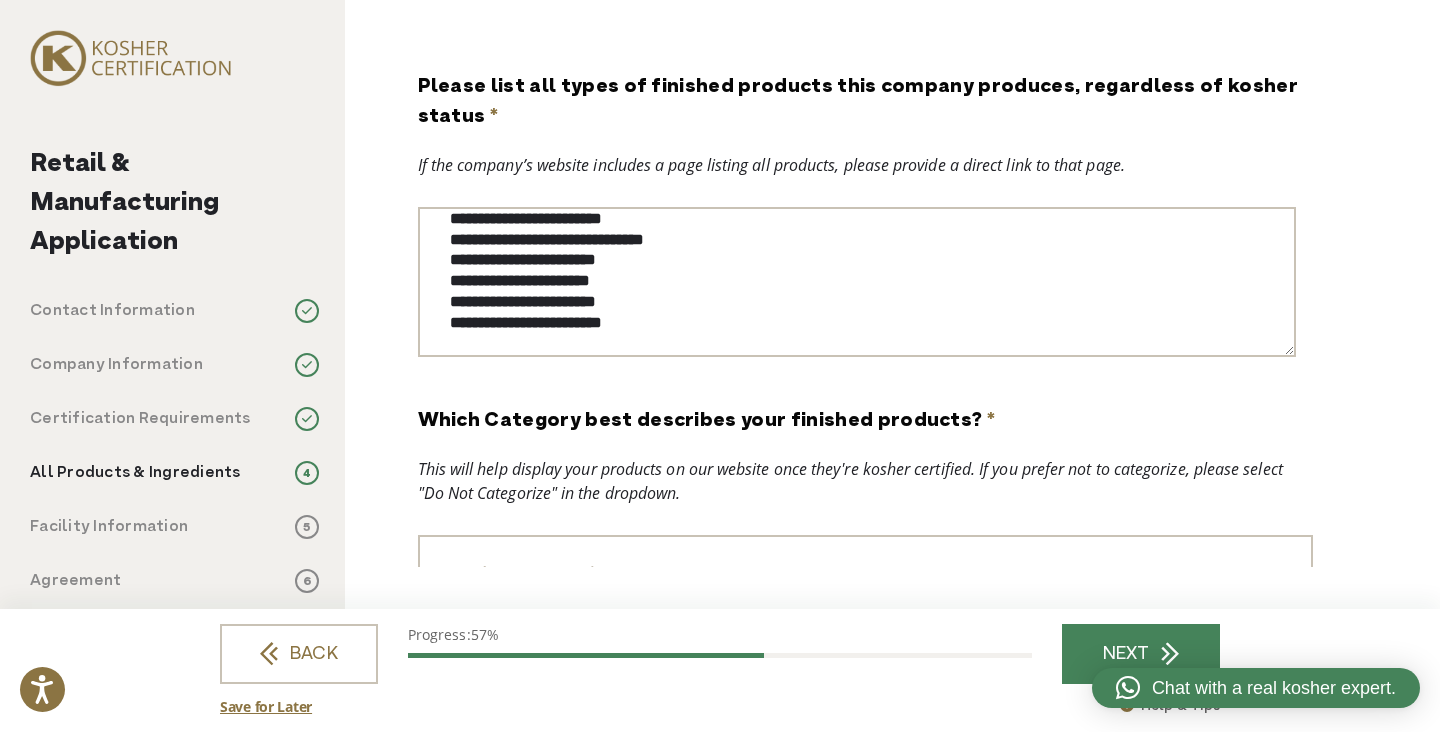 paste on "**********" 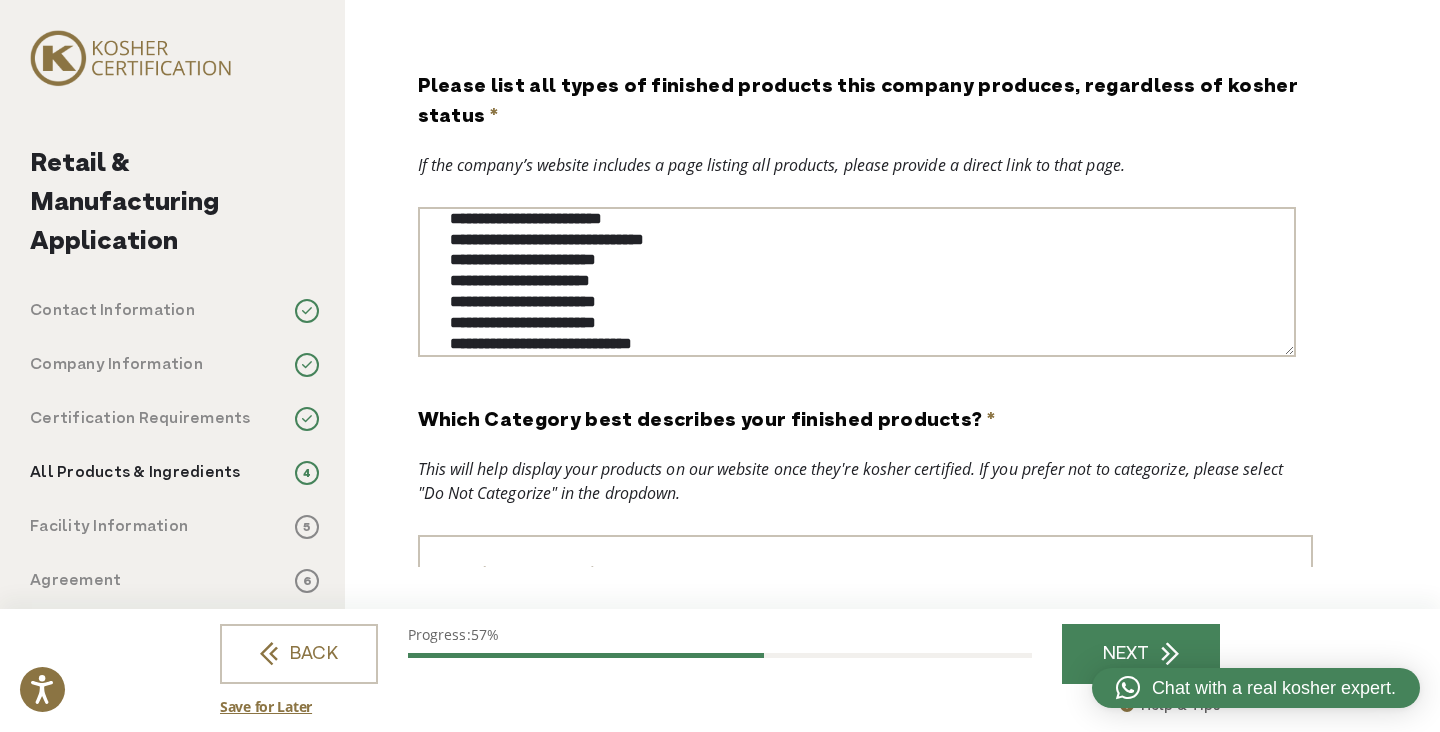 scroll, scrollTop: 67, scrollLeft: 0, axis: vertical 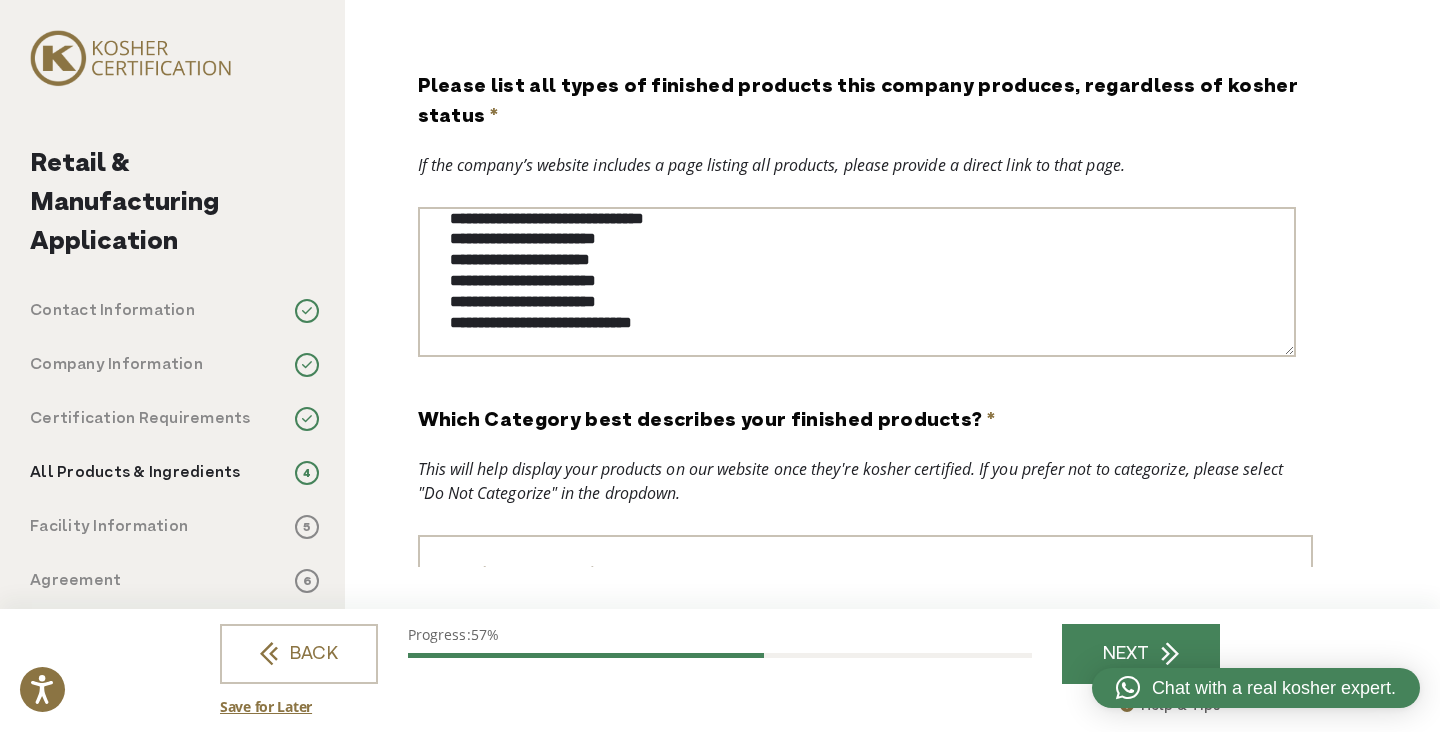 paste on "**********" 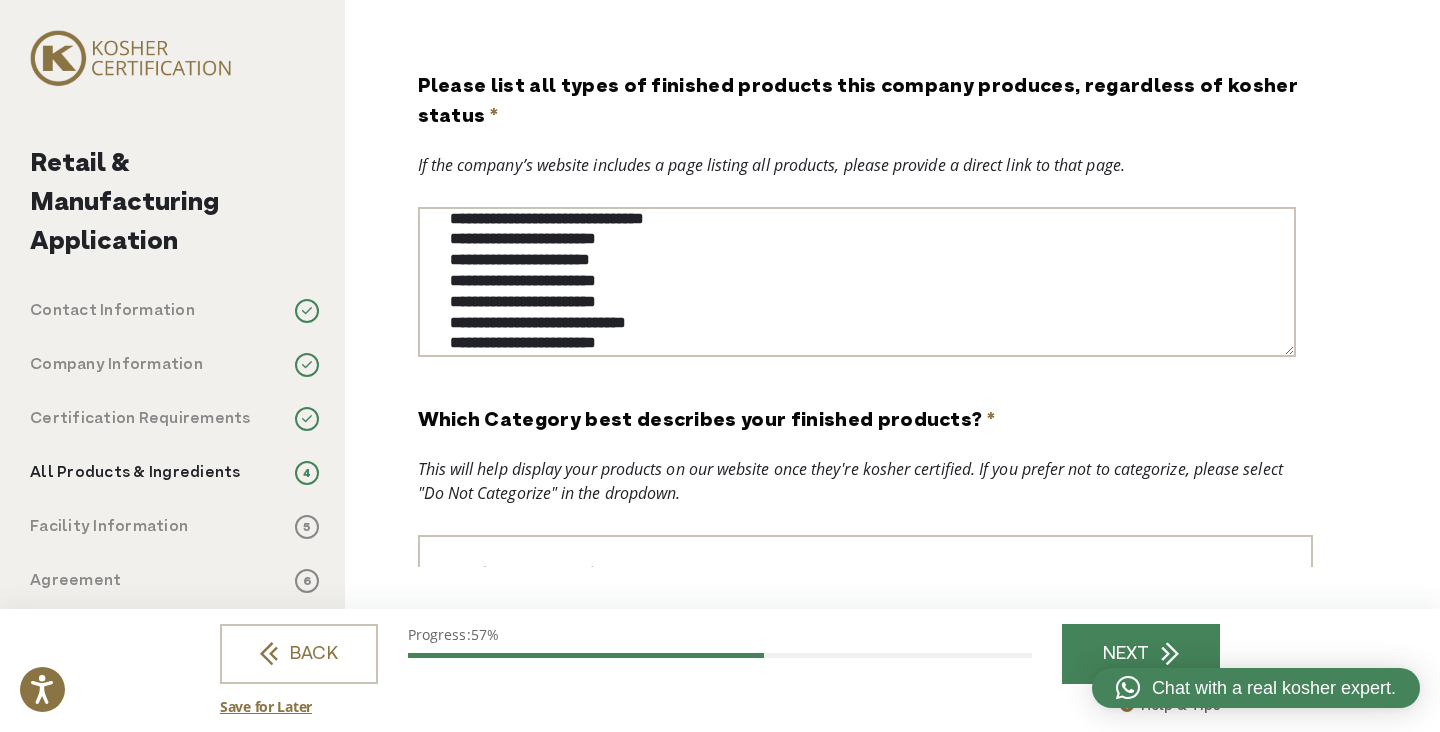 scroll, scrollTop: 88, scrollLeft: 0, axis: vertical 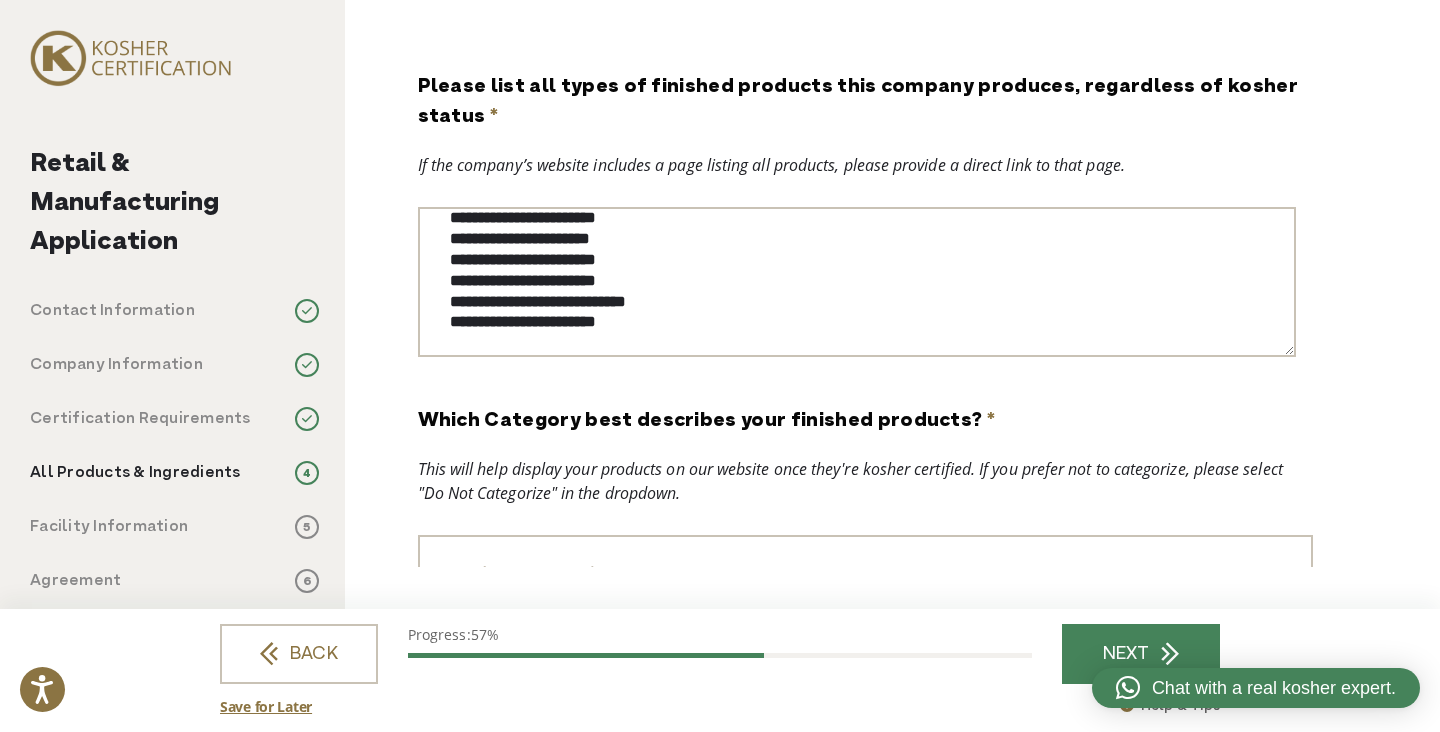 paste on "**********" 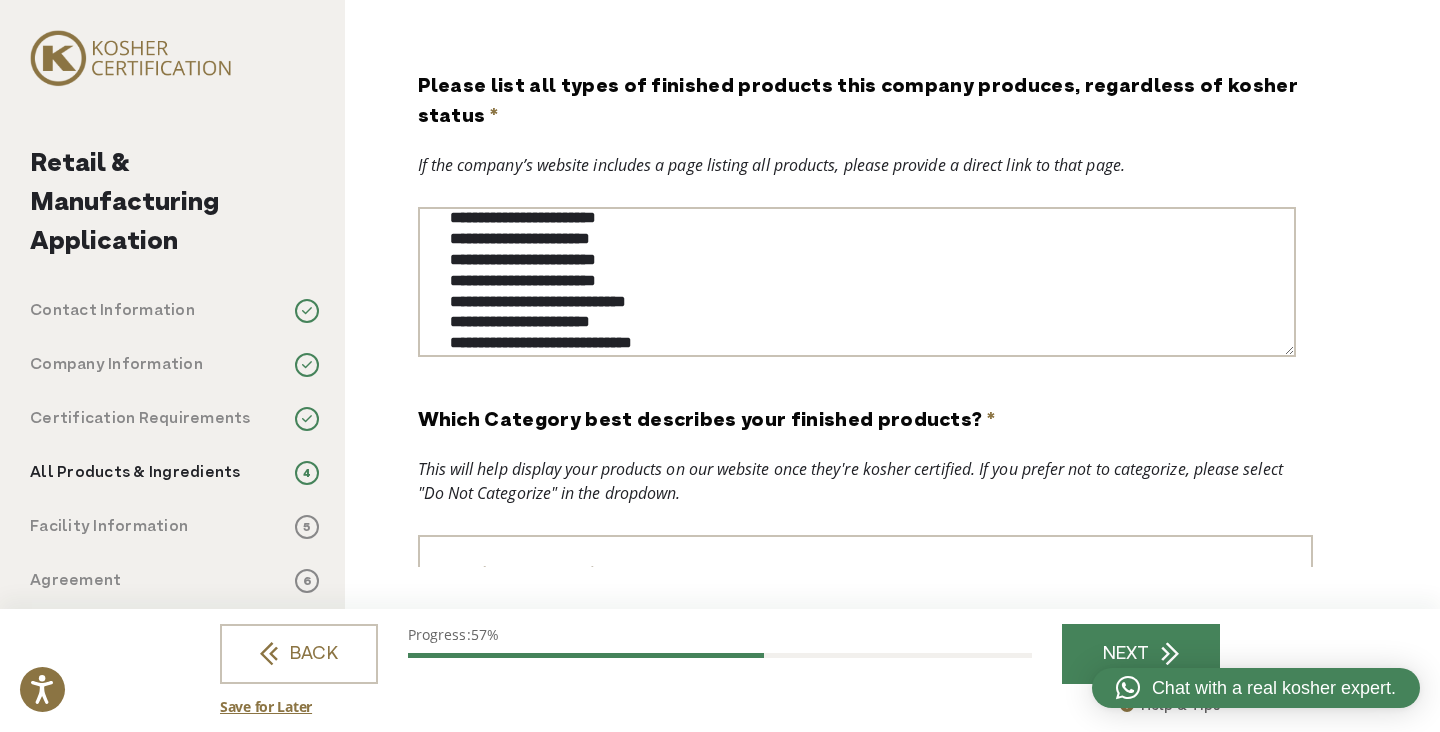 scroll, scrollTop: 108, scrollLeft: 0, axis: vertical 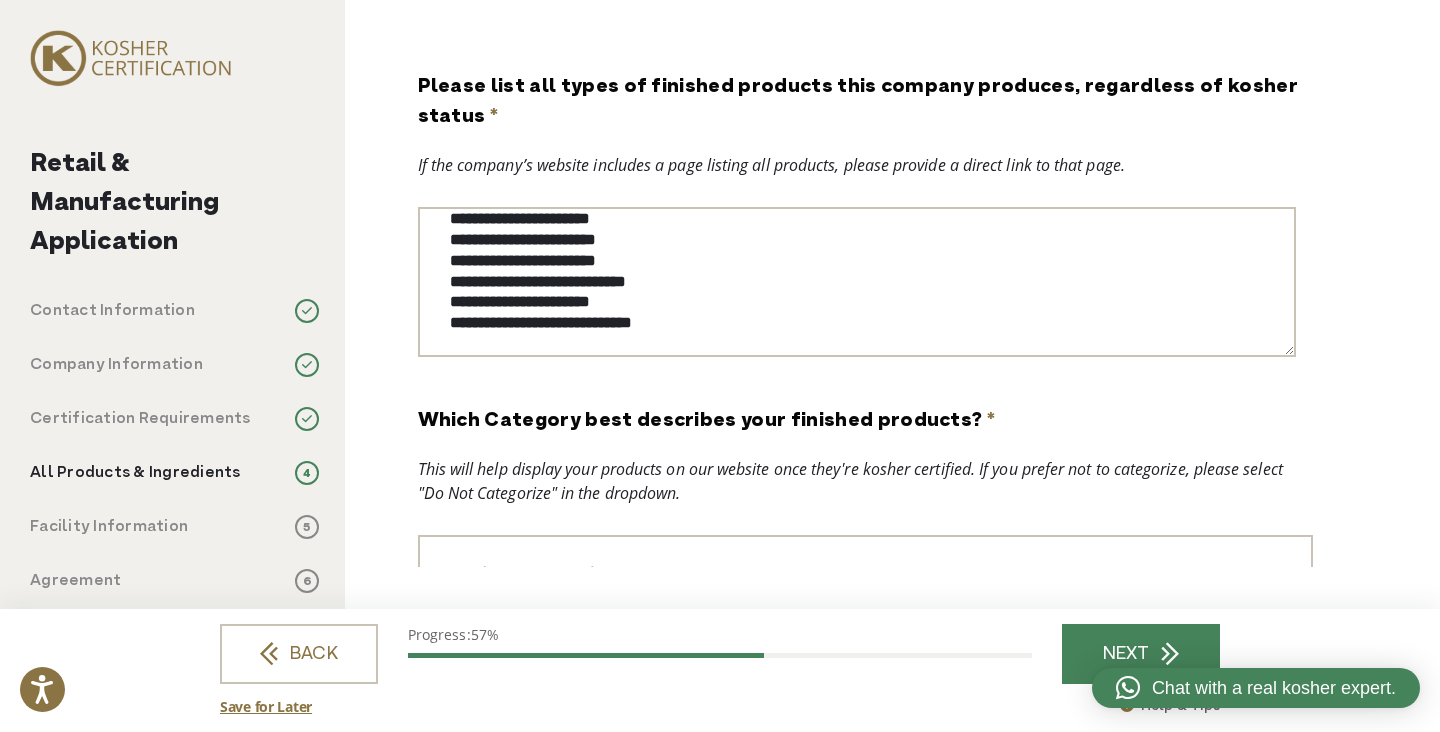 paste on "**********" 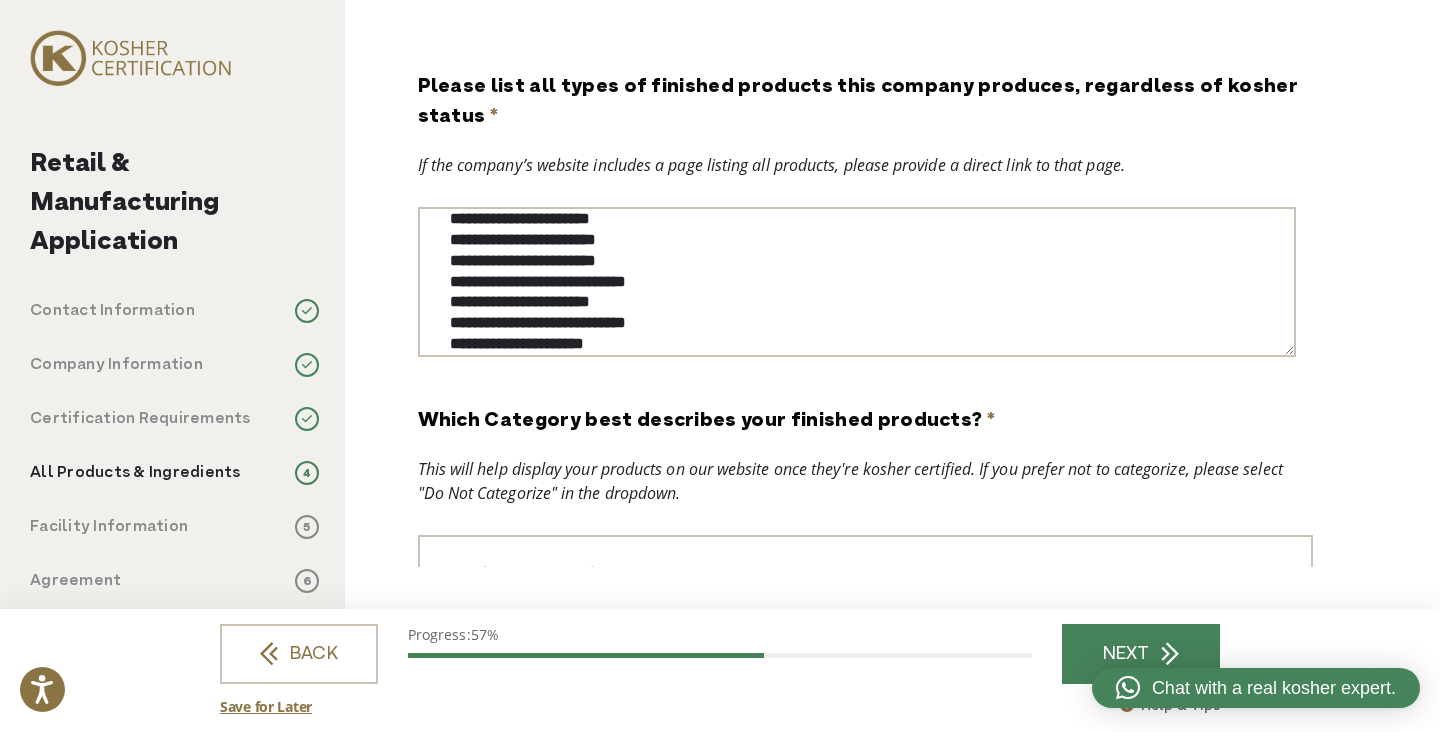 scroll, scrollTop: 129, scrollLeft: 0, axis: vertical 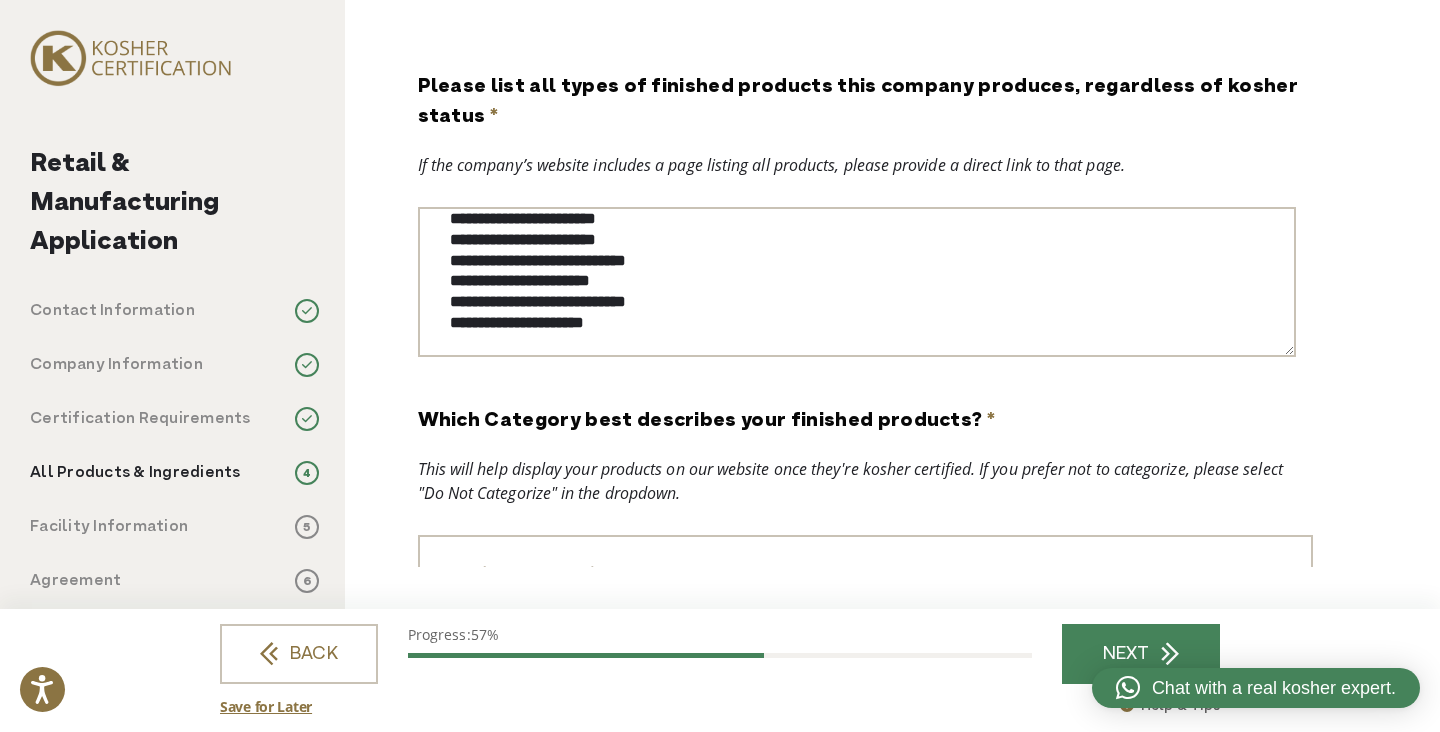 paste on "**********" 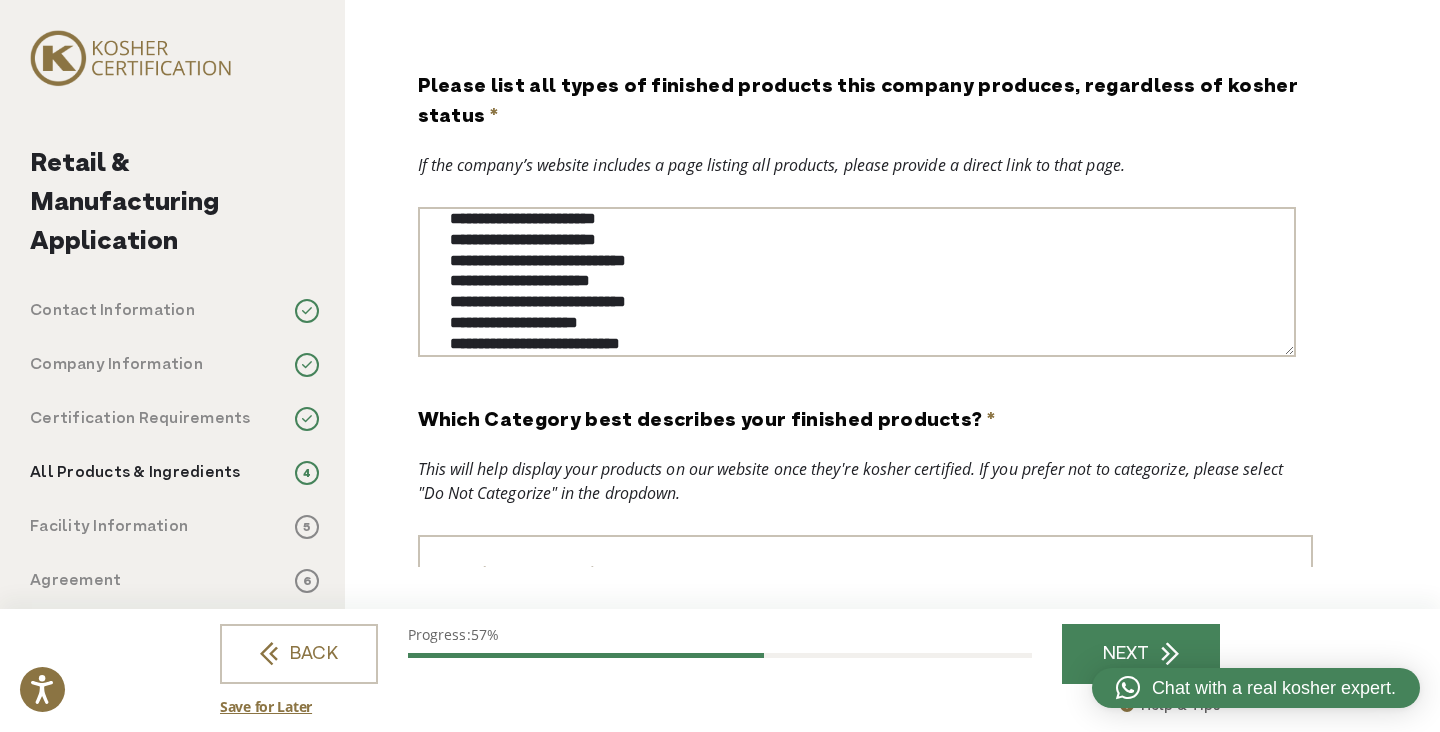 scroll, scrollTop: 150, scrollLeft: 0, axis: vertical 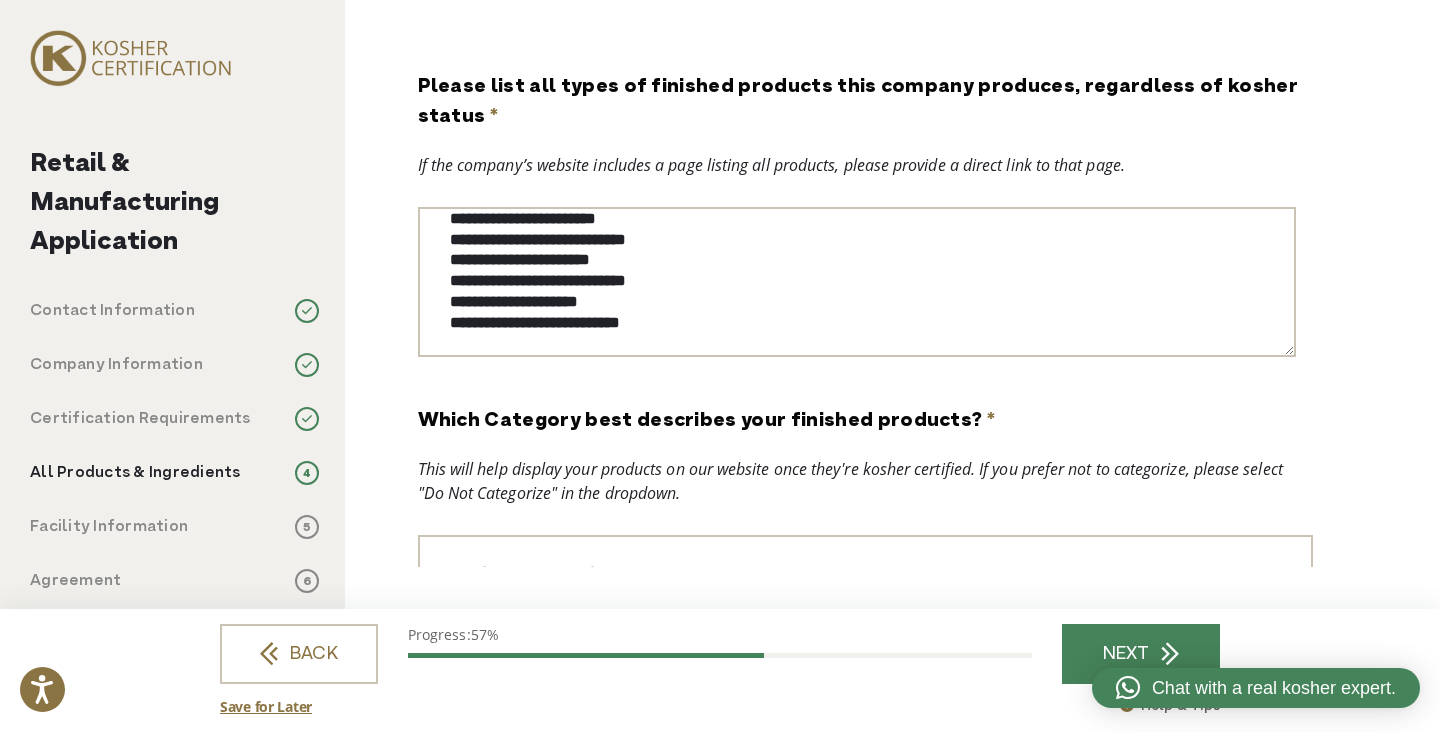 paste on "**********" 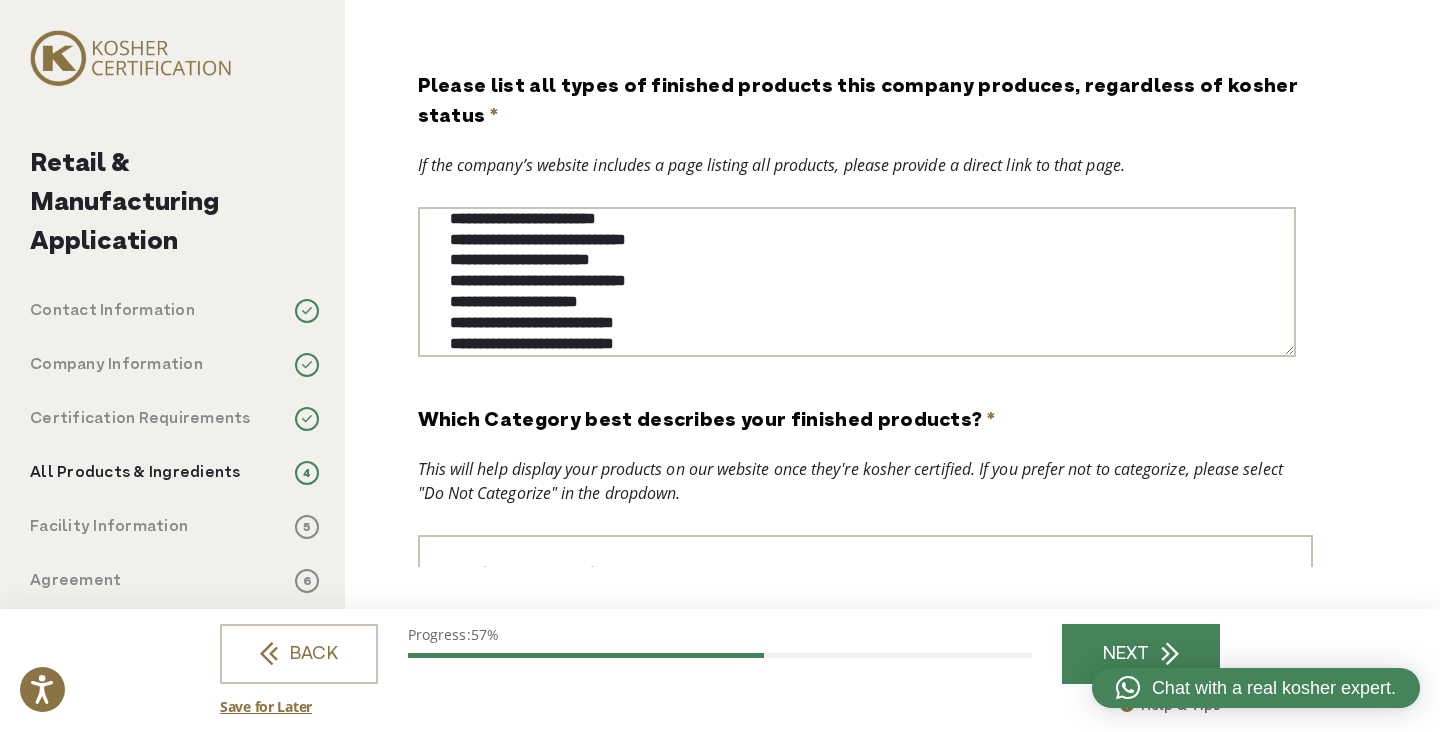 scroll, scrollTop: 171, scrollLeft: 0, axis: vertical 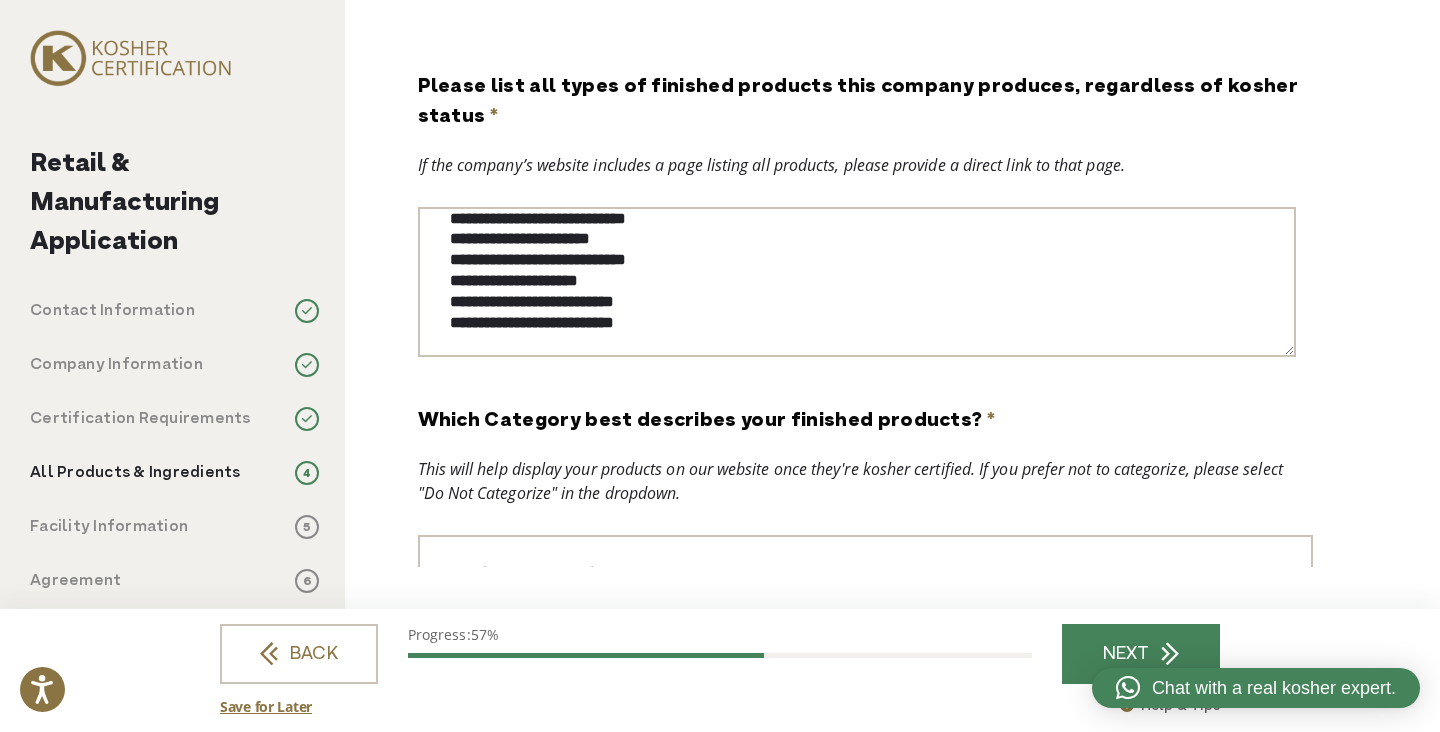 paste on "**********" 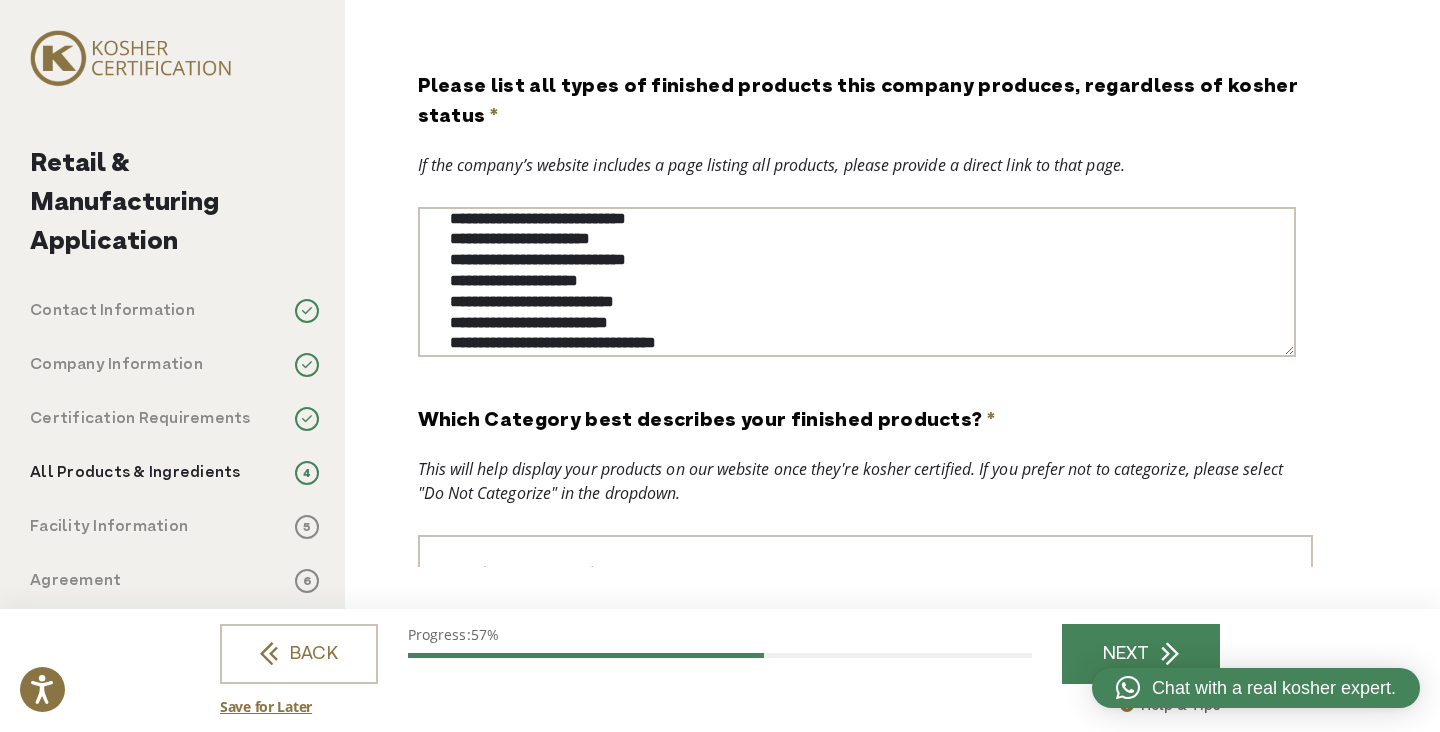 scroll, scrollTop: 192, scrollLeft: 0, axis: vertical 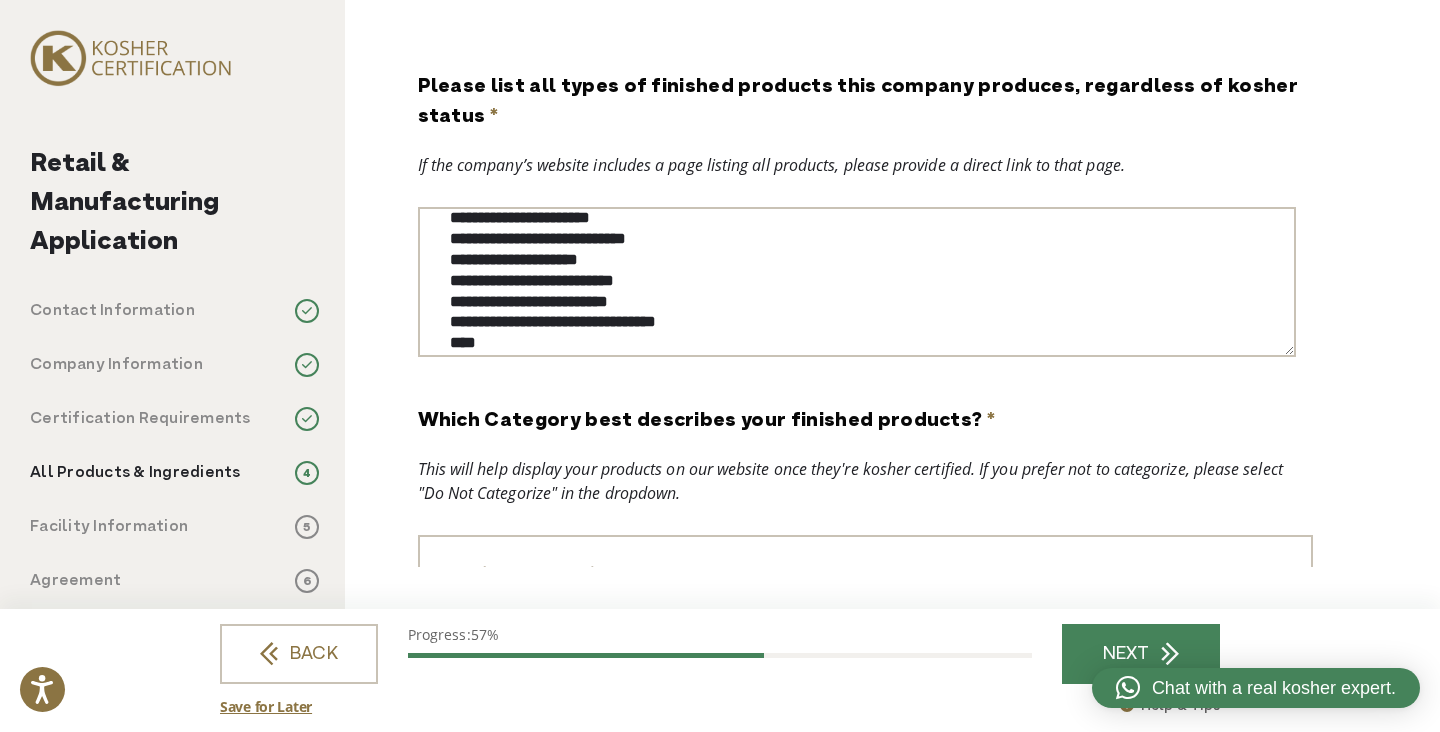 click on "**********" at bounding box center [857, 282] 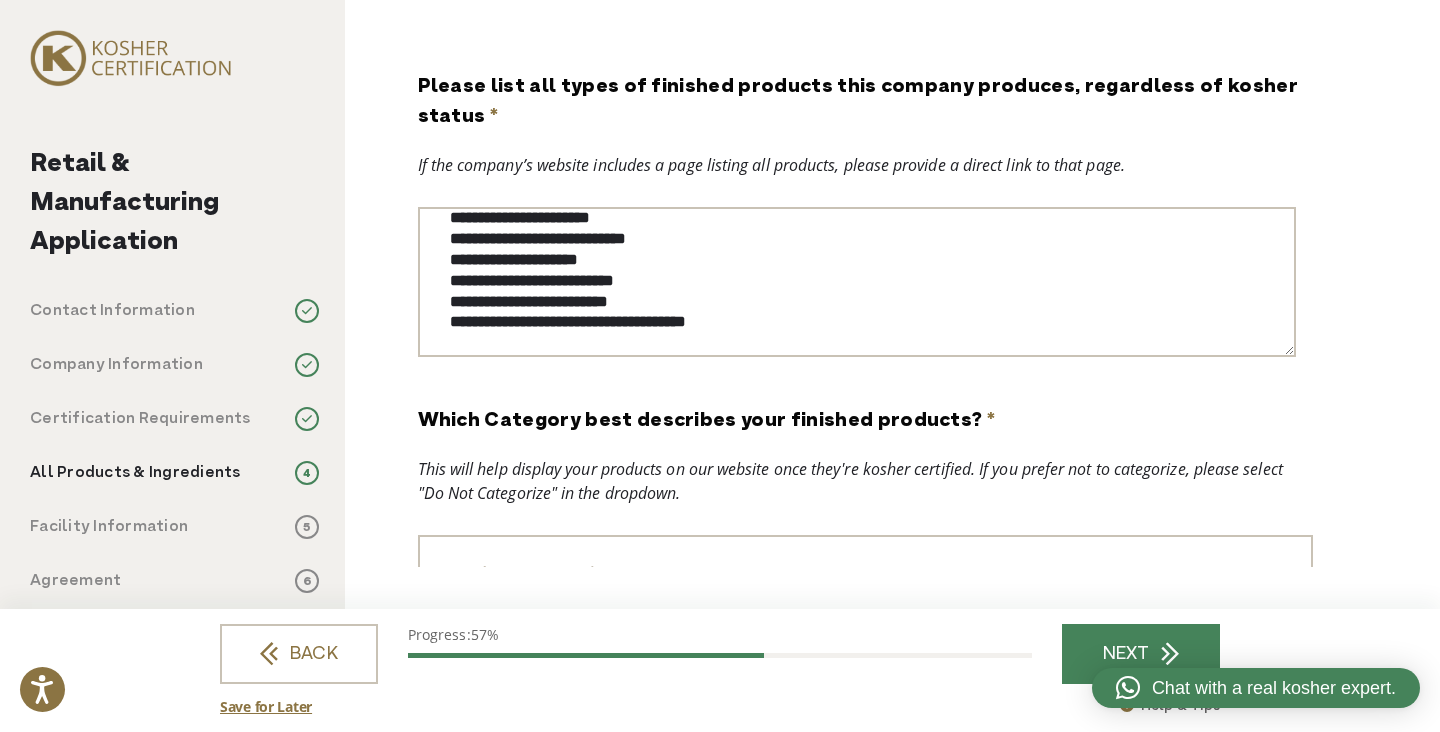 click on "**********" at bounding box center [857, 282] 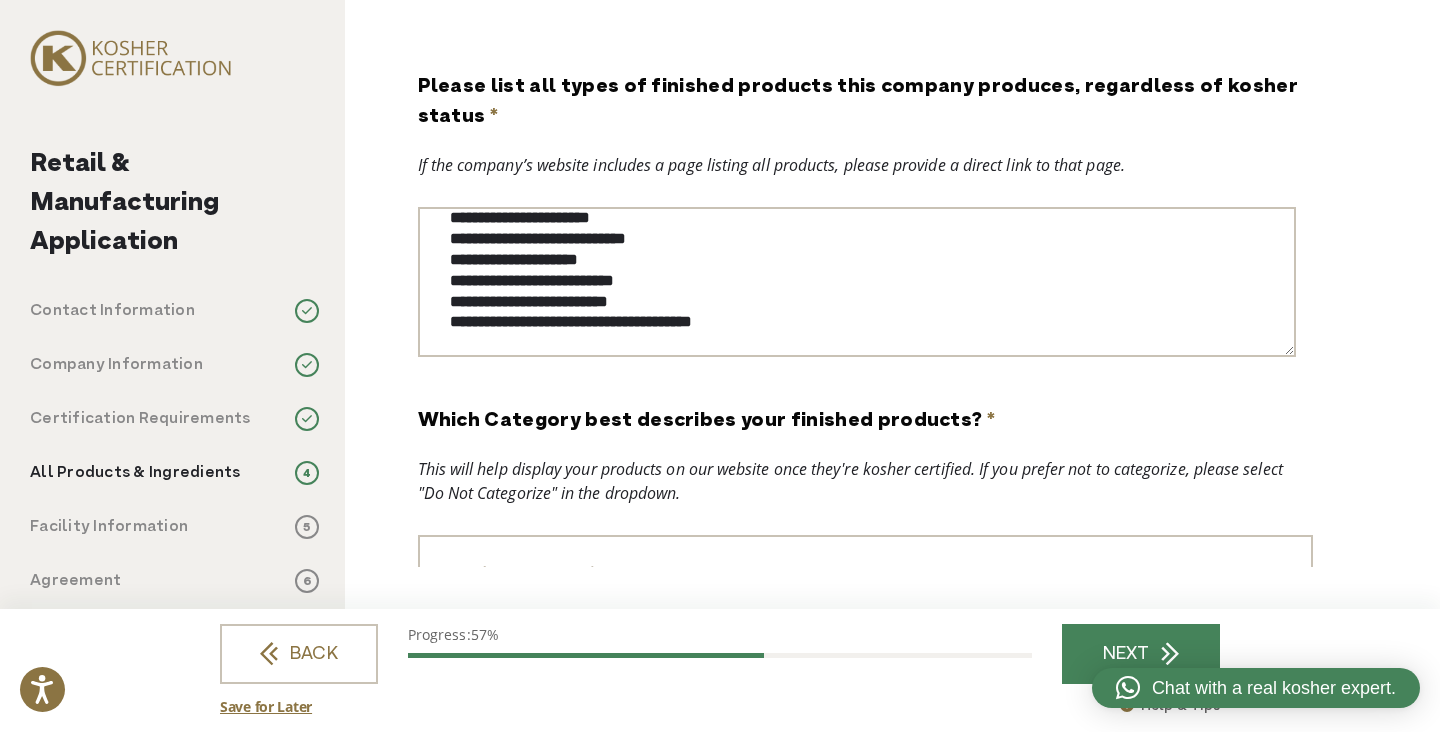 paste on "**********" 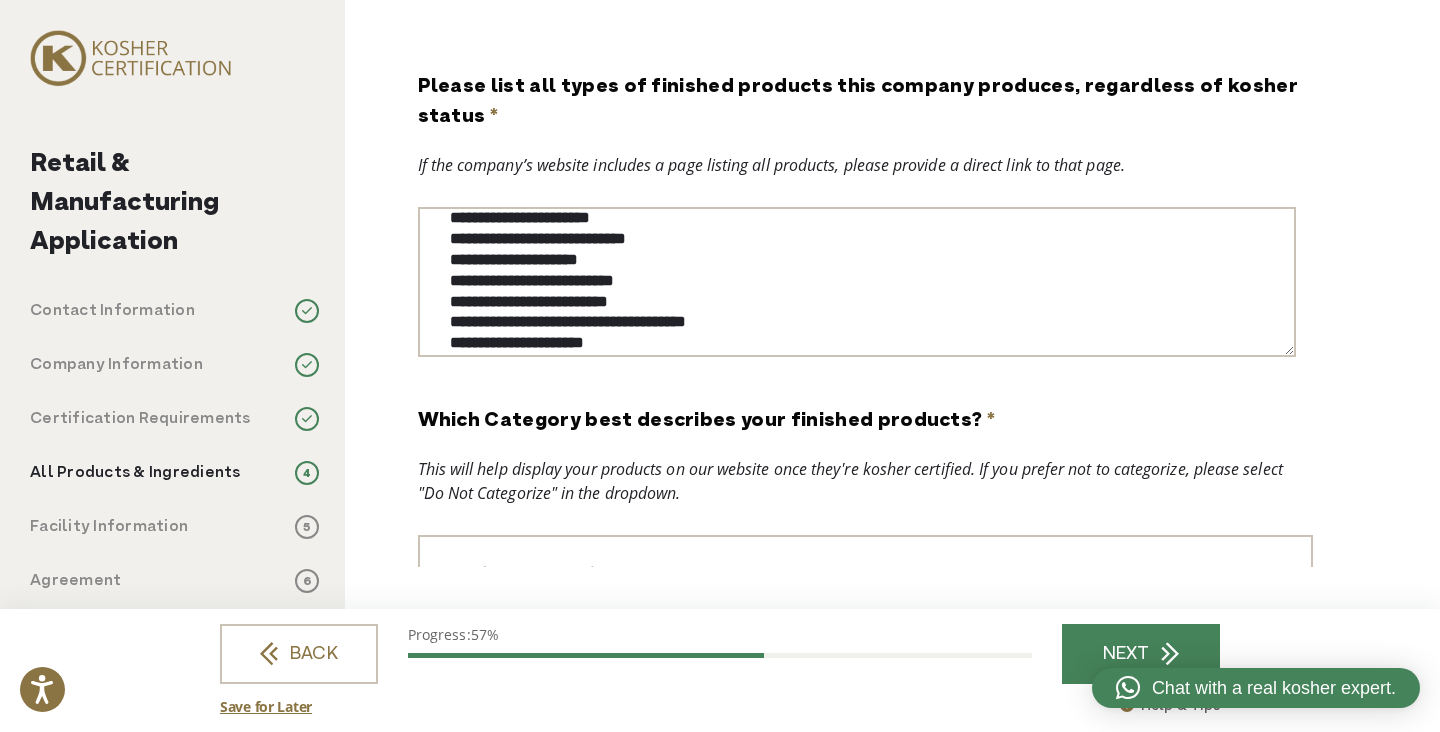 scroll, scrollTop: 212, scrollLeft: 0, axis: vertical 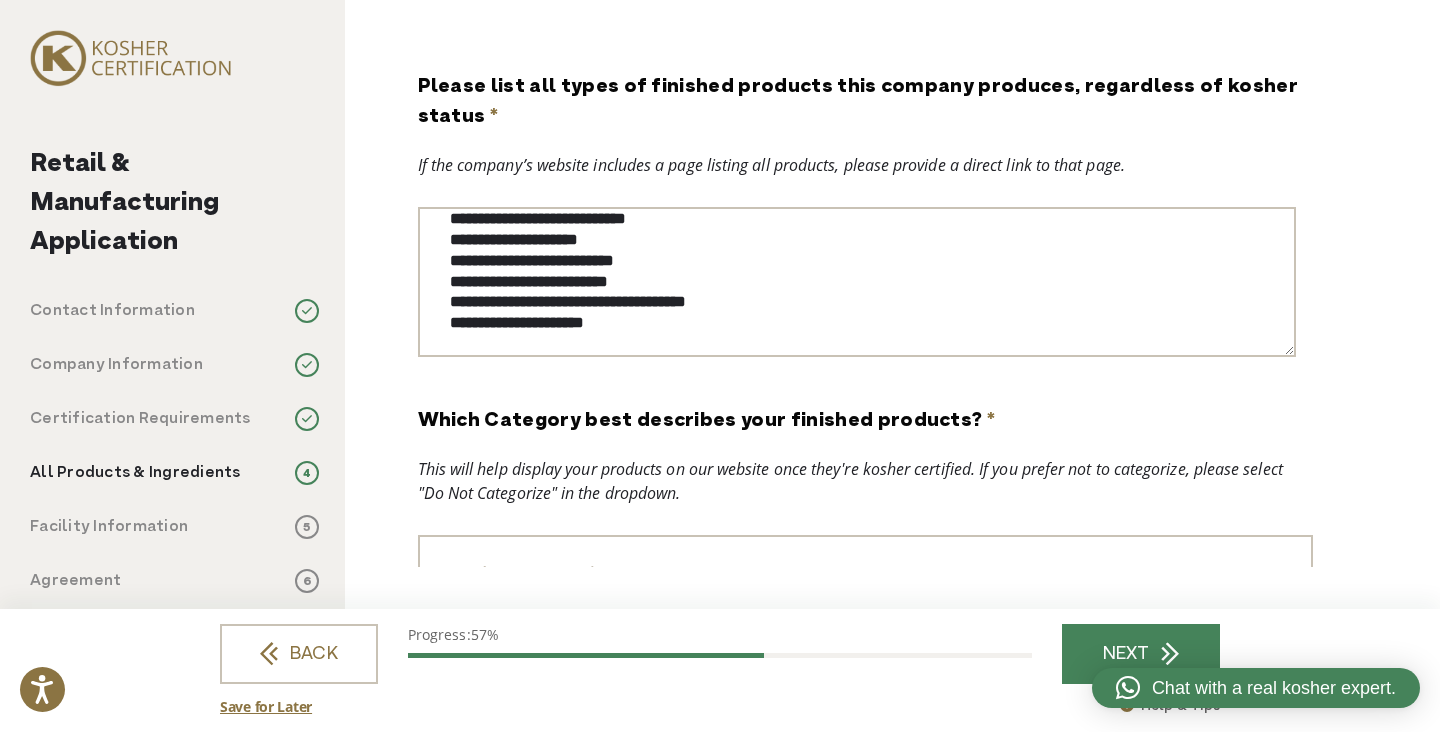 paste on "**********" 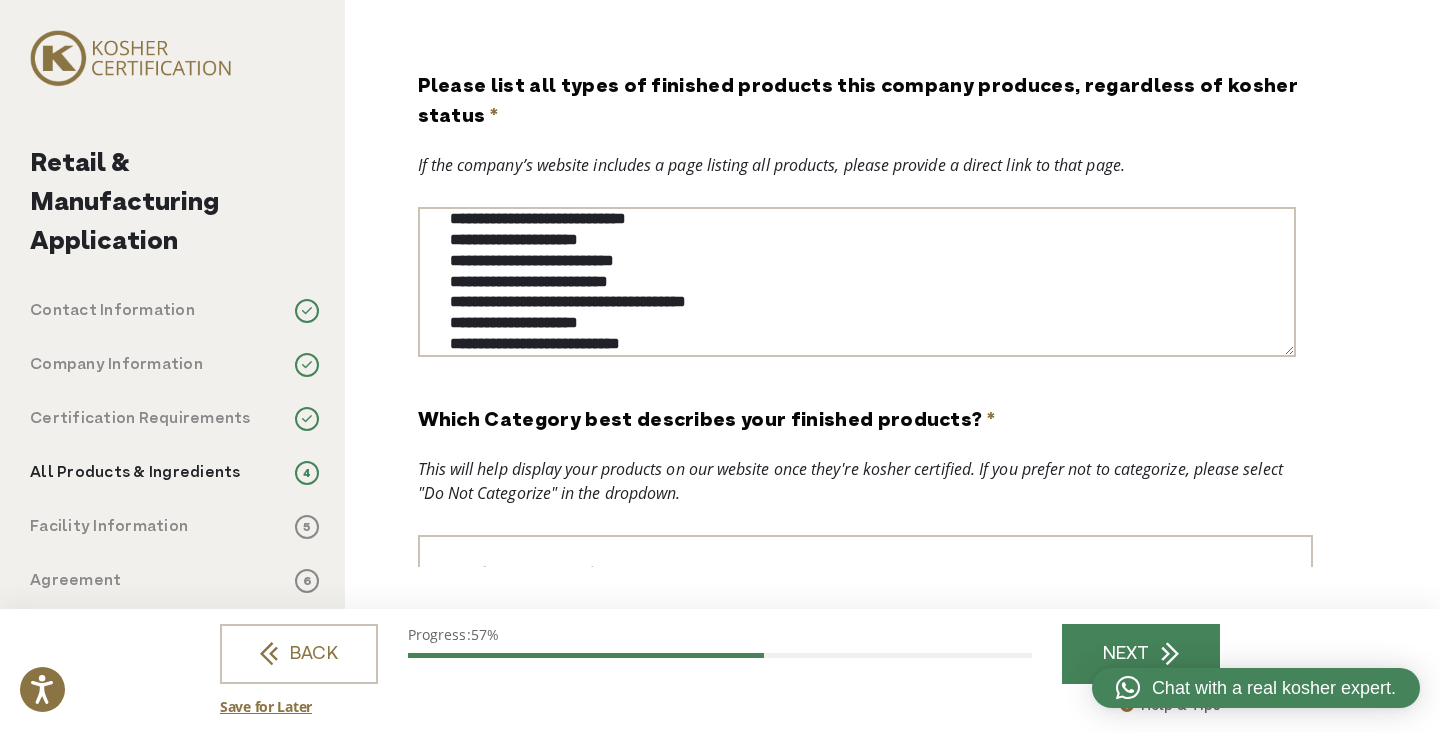 scroll, scrollTop: 233, scrollLeft: 0, axis: vertical 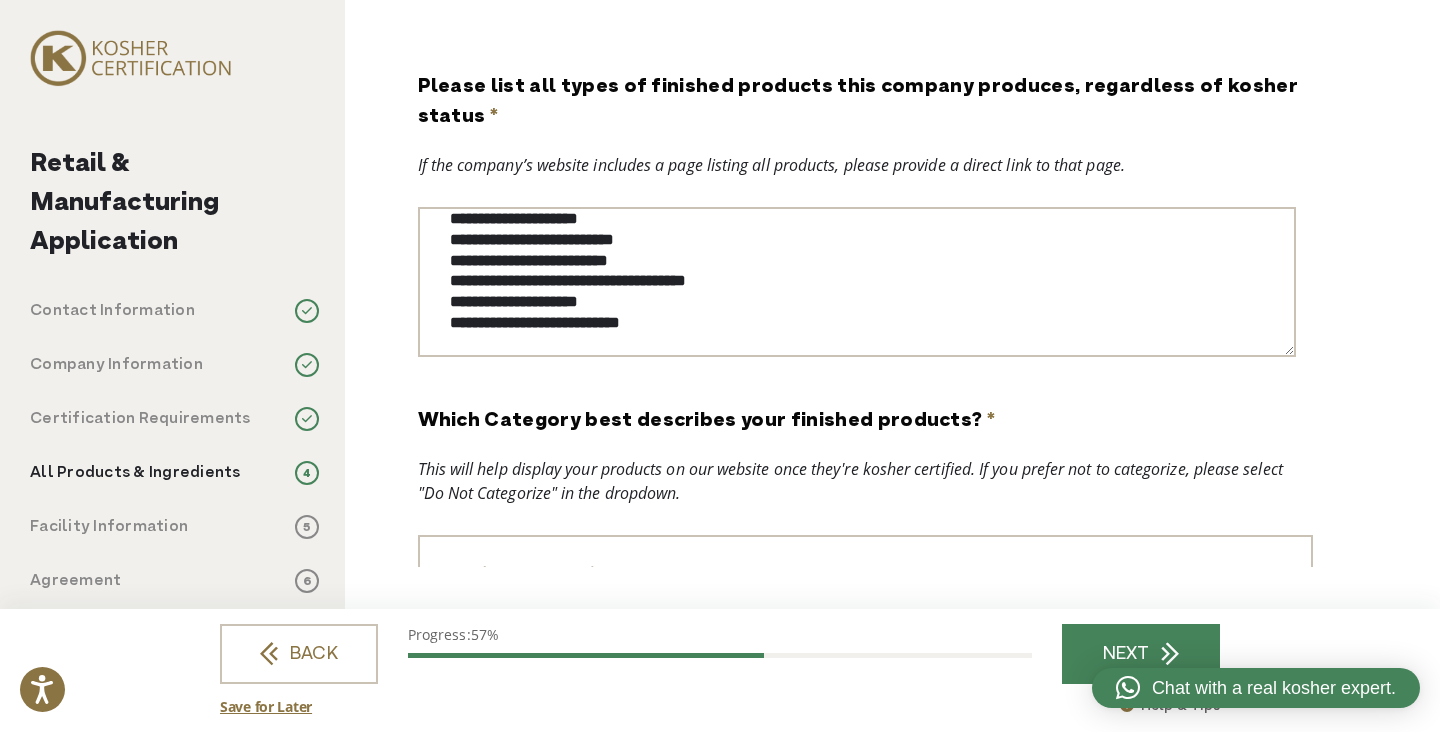 paste on "**********" 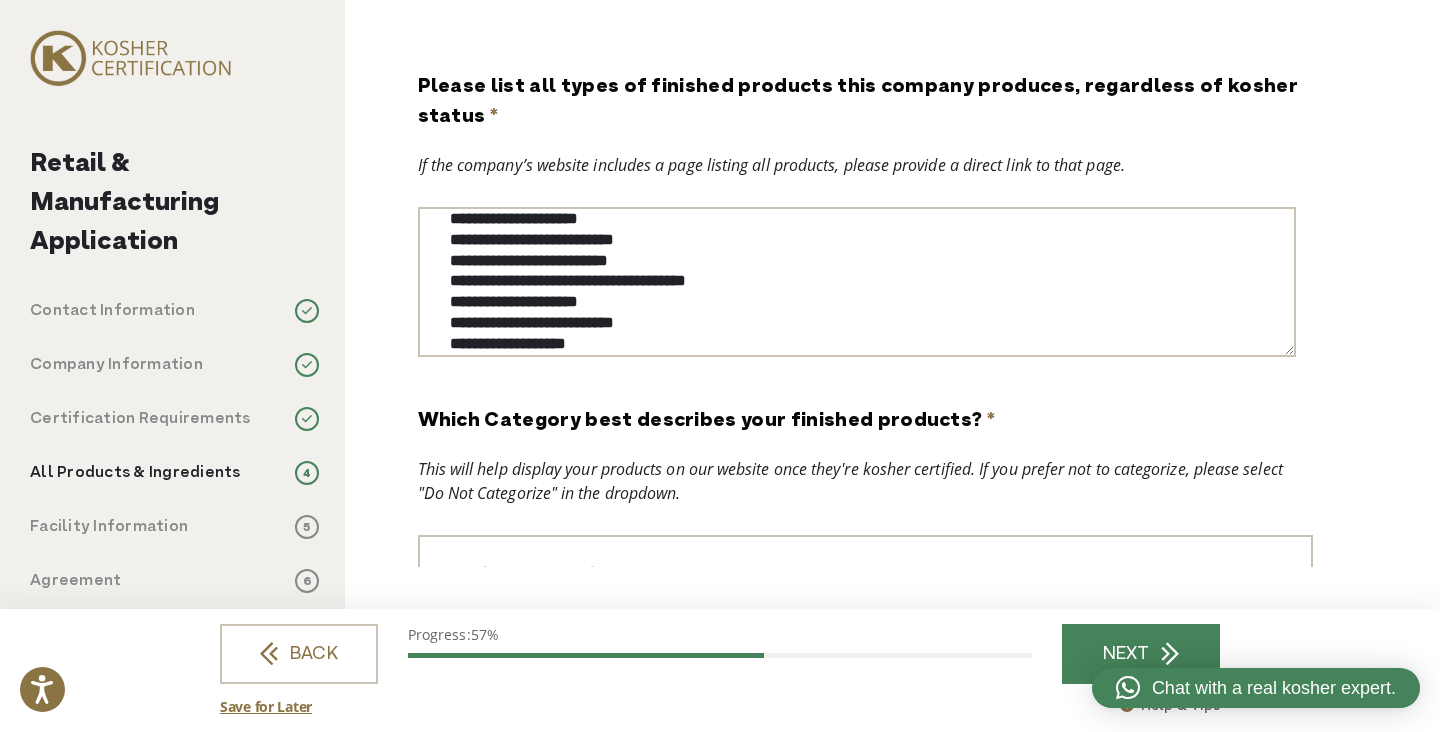 scroll, scrollTop: 254, scrollLeft: 0, axis: vertical 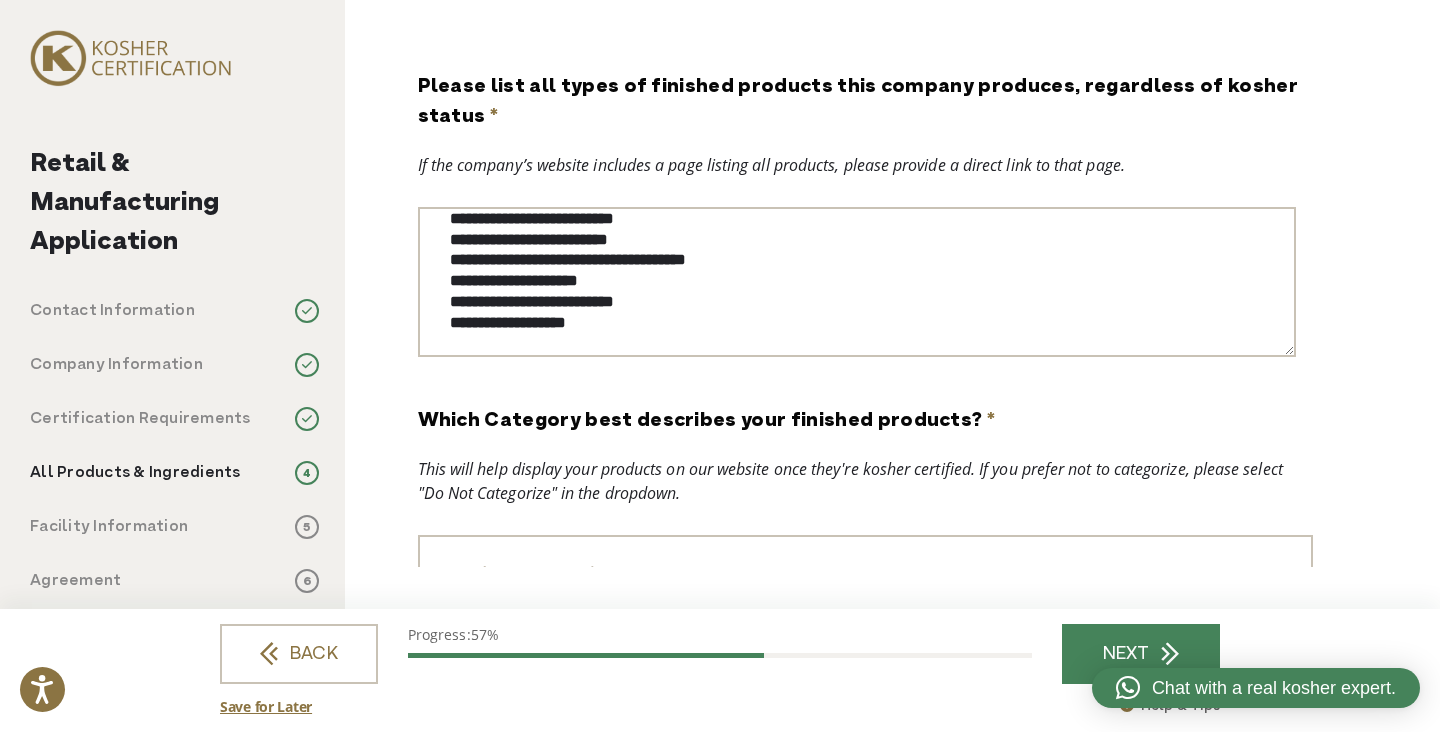 paste on "**********" 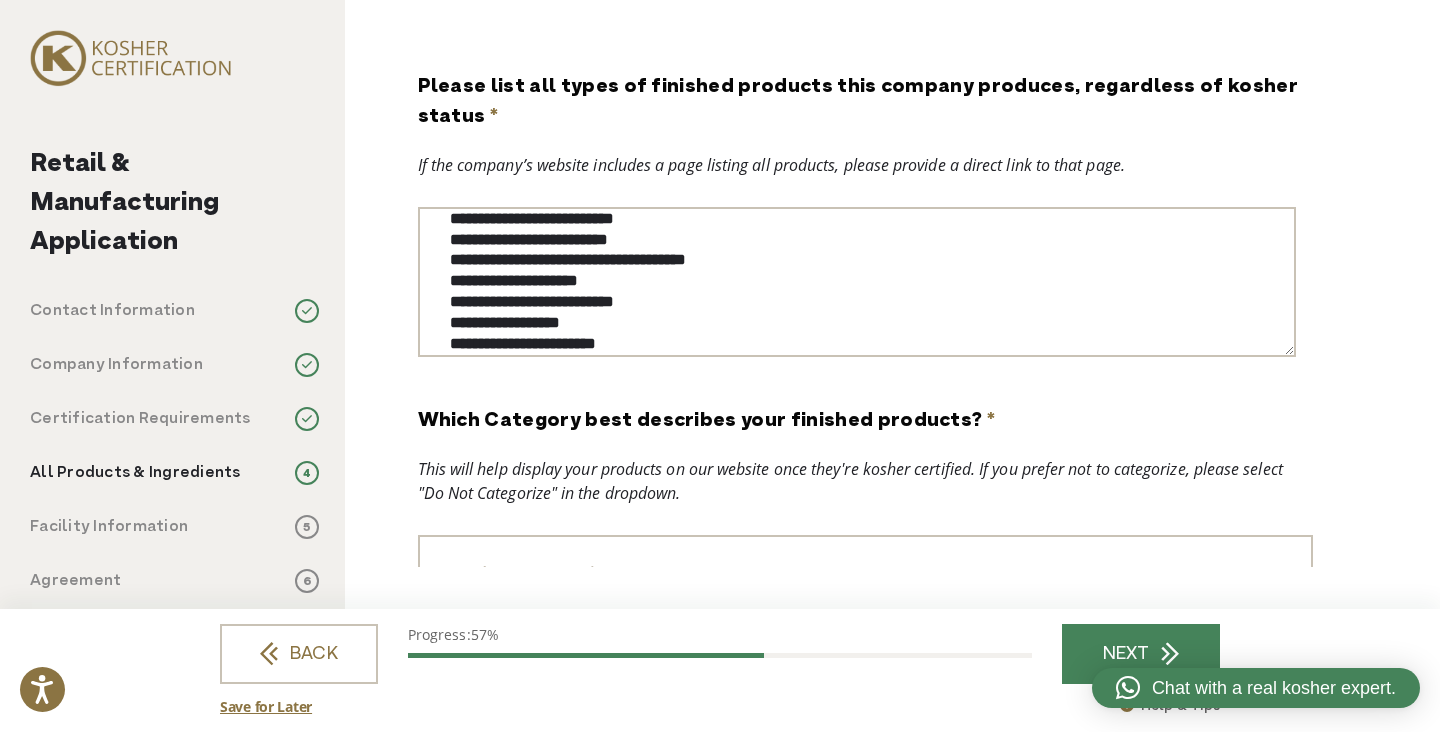 scroll, scrollTop: 275, scrollLeft: 0, axis: vertical 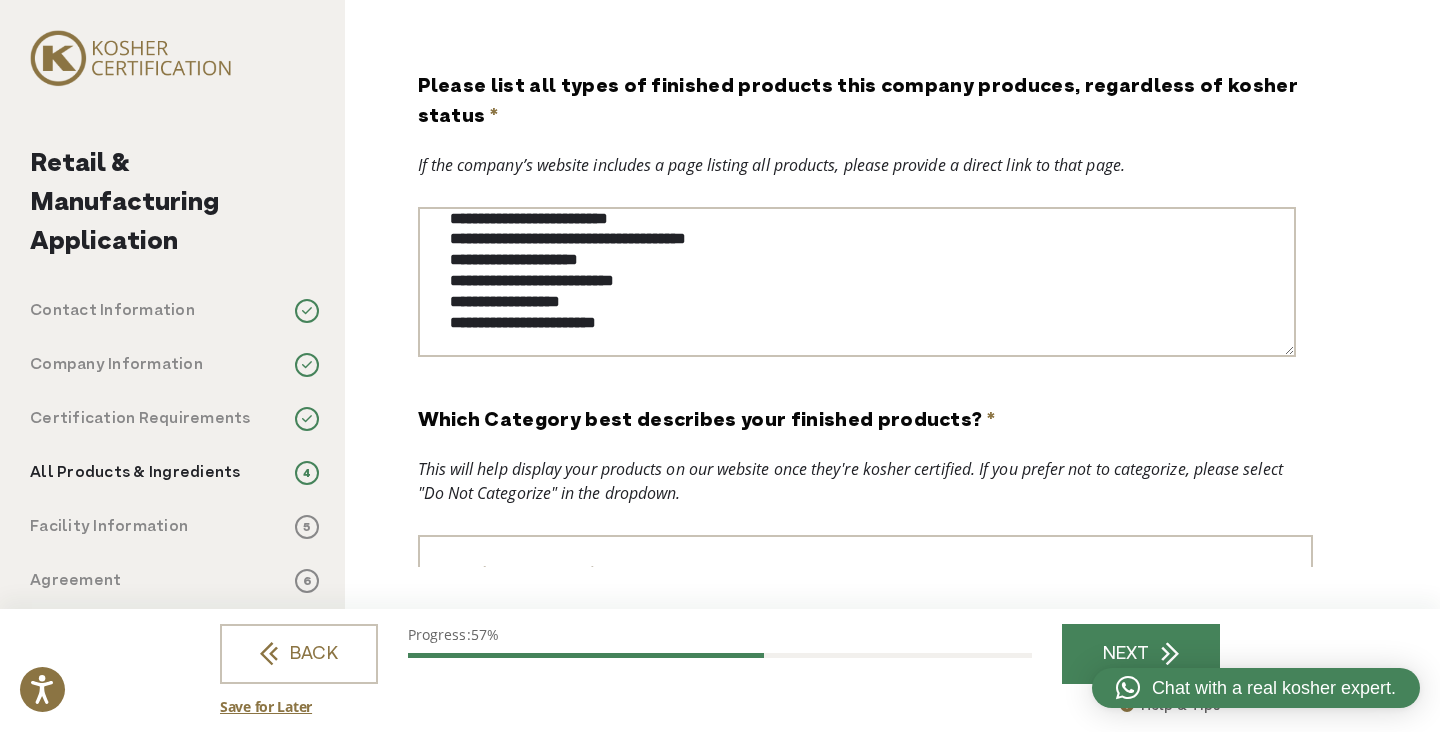 paste on "**********" 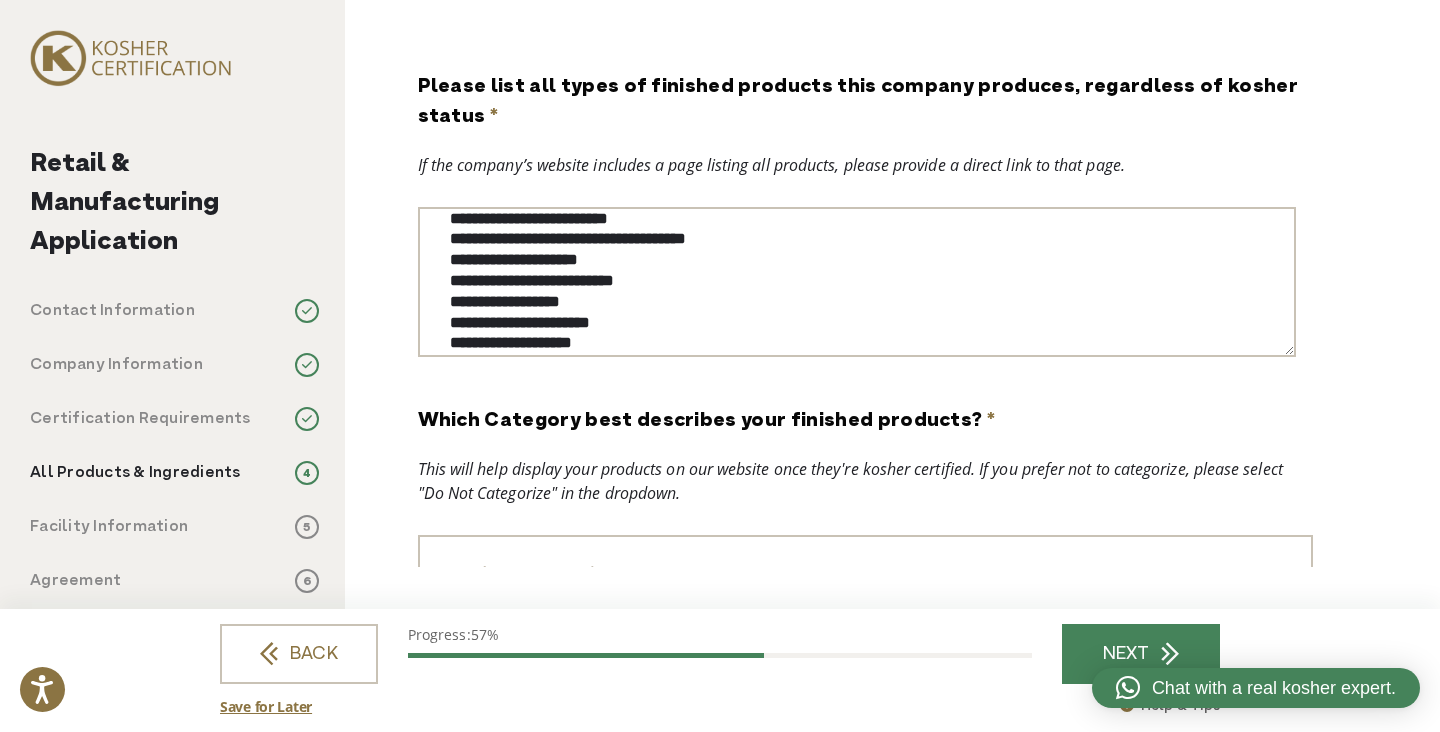 scroll, scrollTop: 296, scrollLeft: 0, axis: vertical 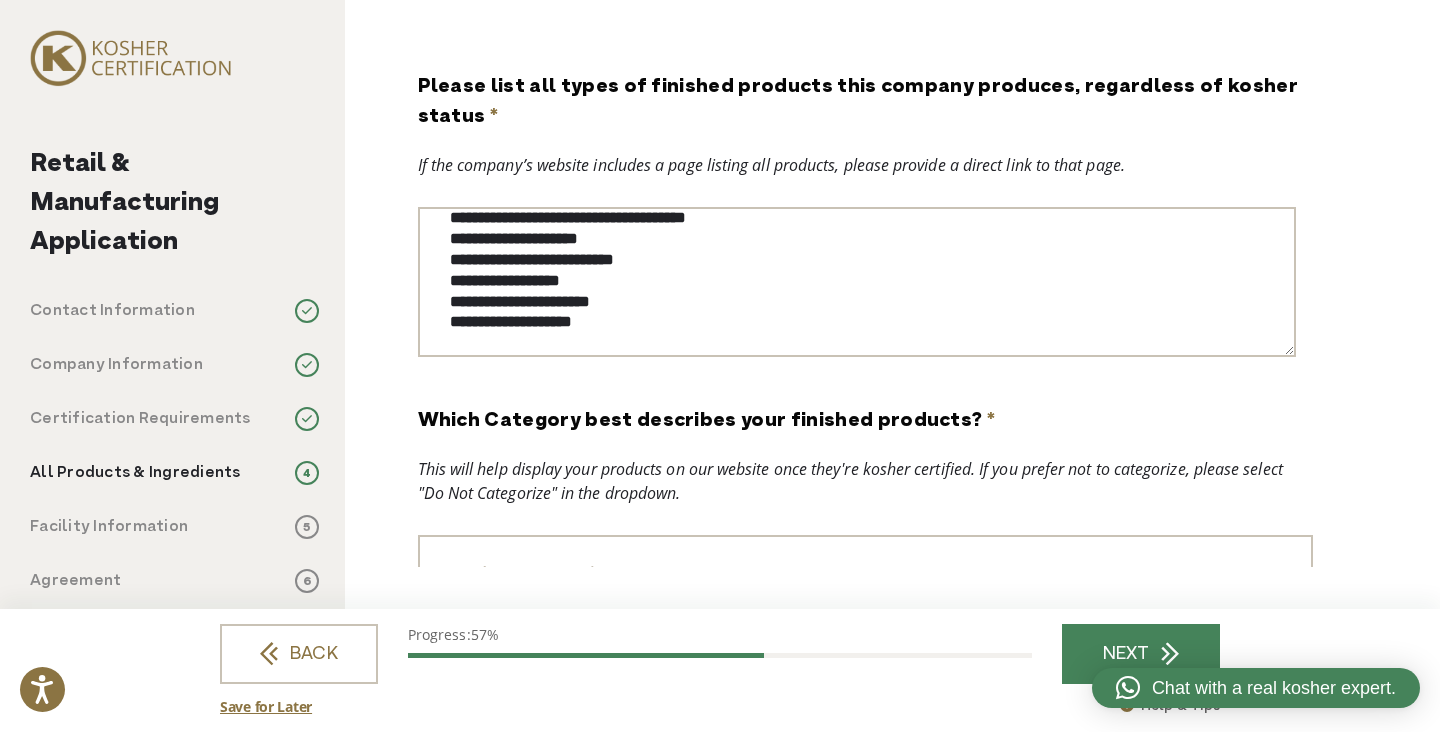 paste on "**********" 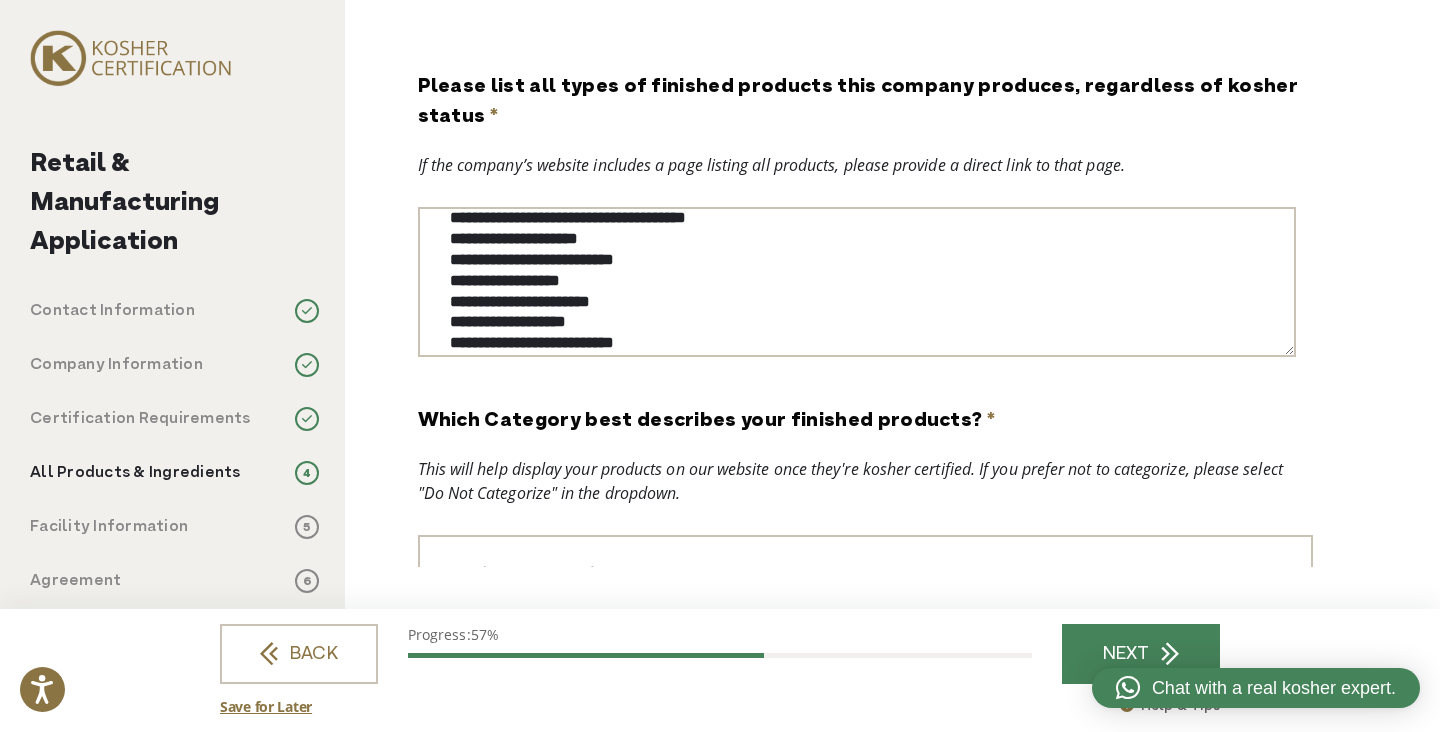 scroll, scrollTop: 316, scrollLeft: 0, axis: vertical 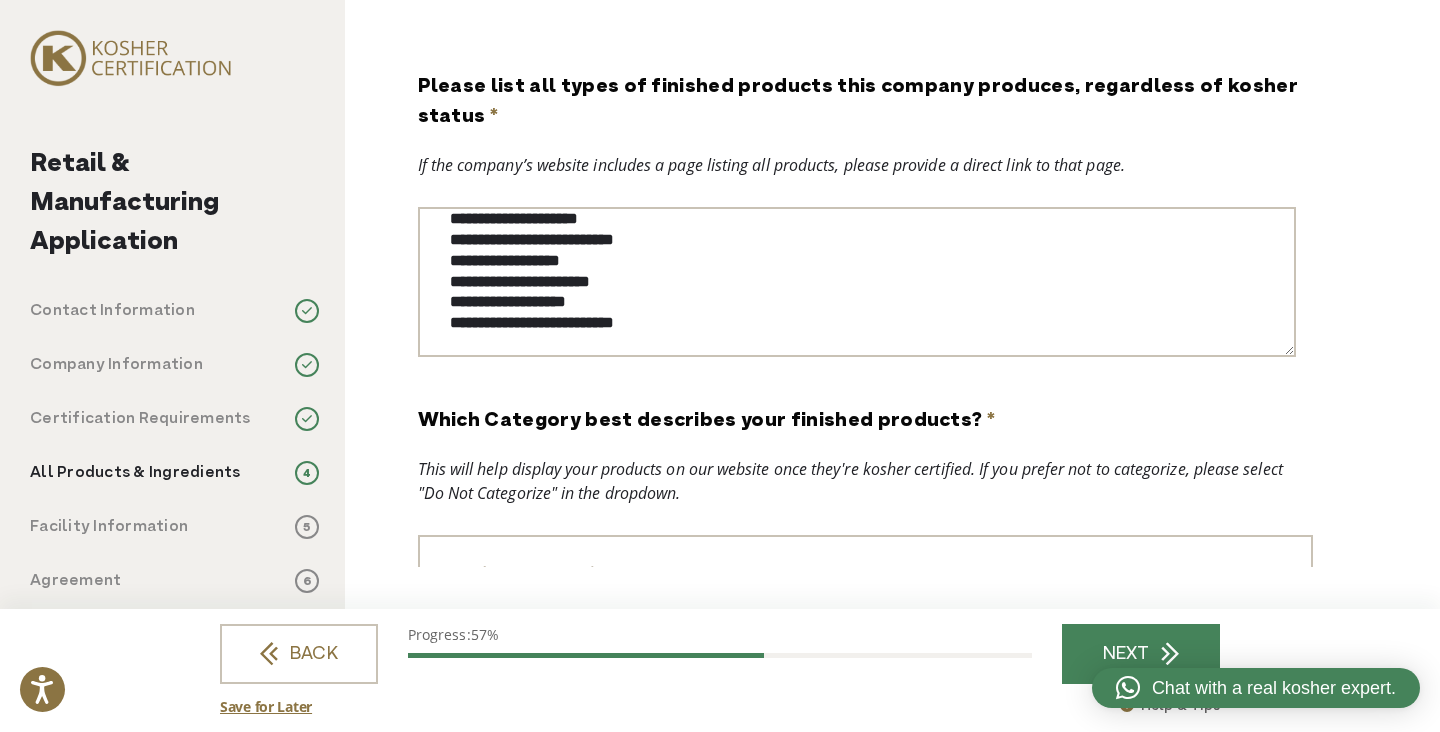 paste on "**********" 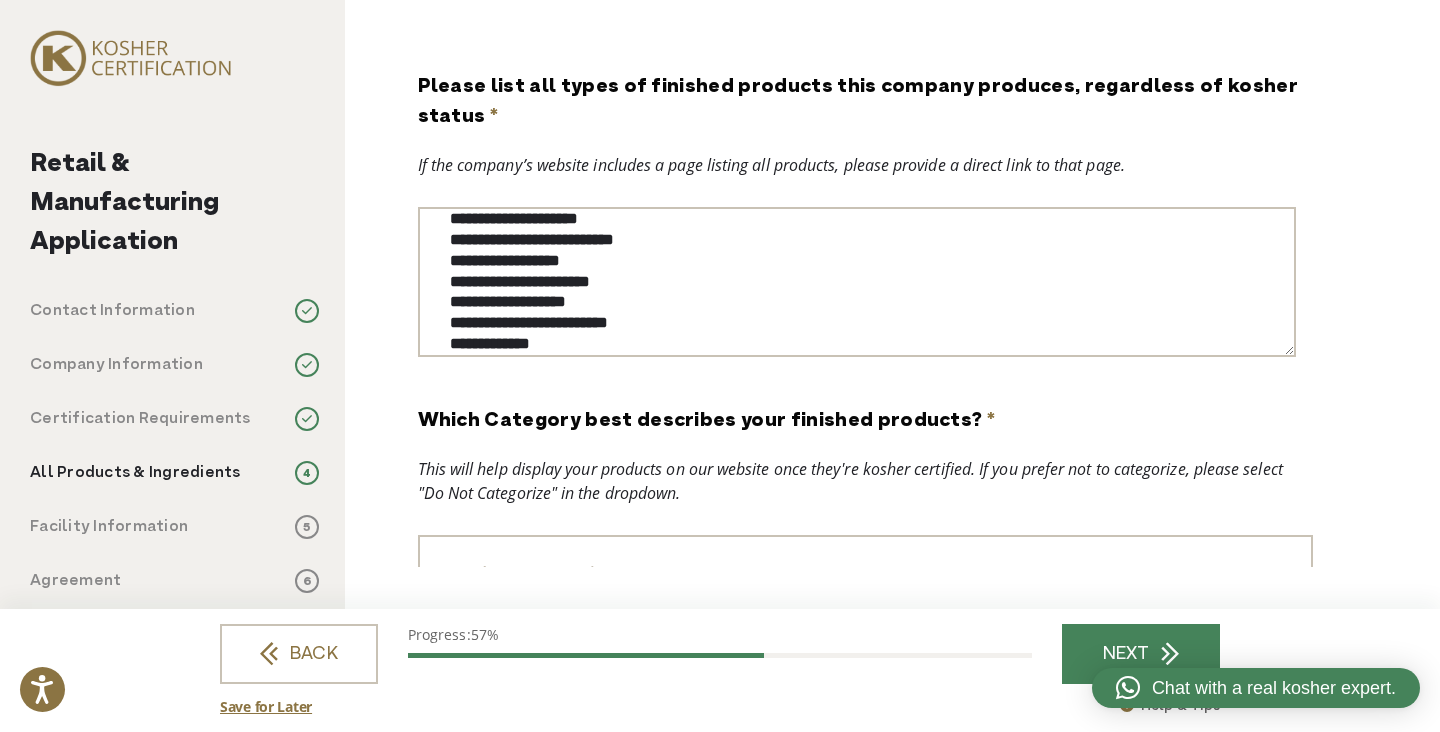 scroll, scrollTop: 337, scrollLeft: 0, axis: vertical 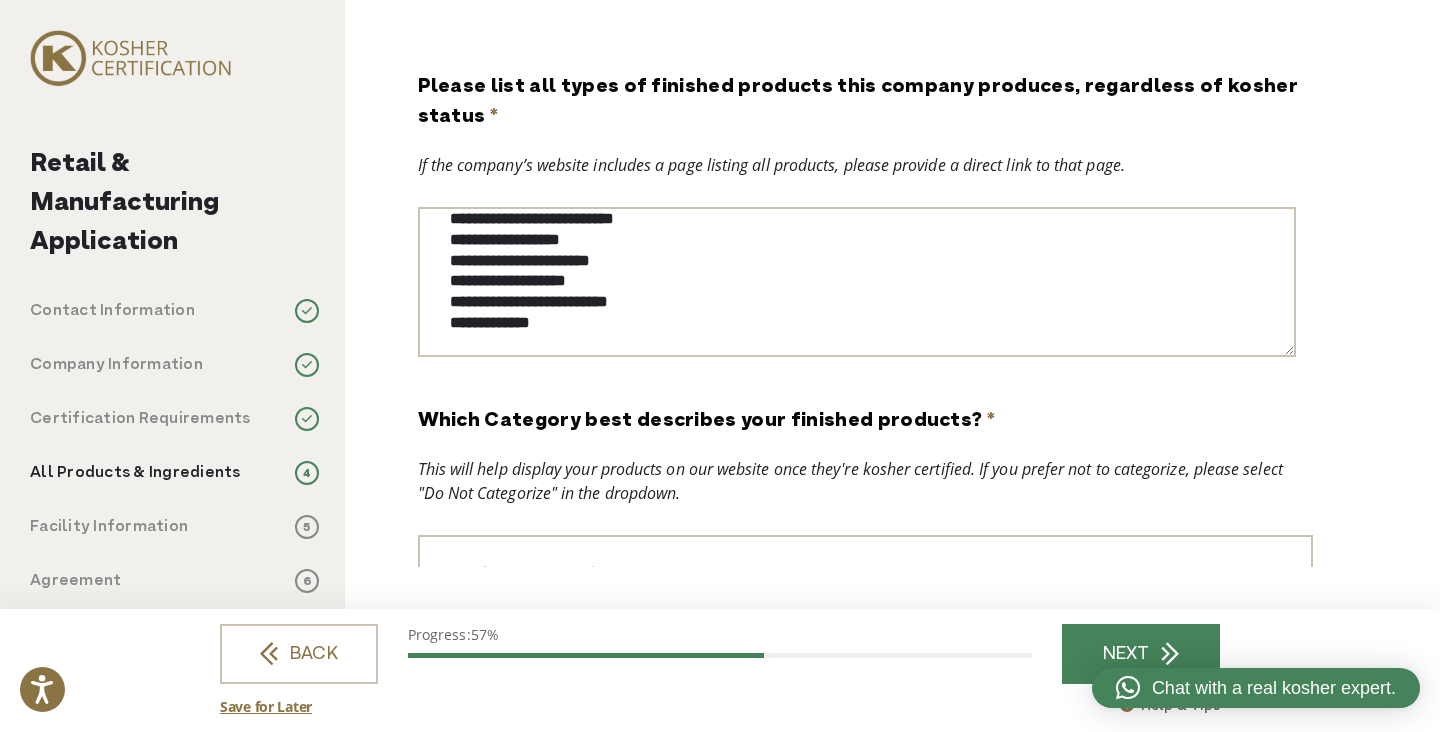 paste on "**********" 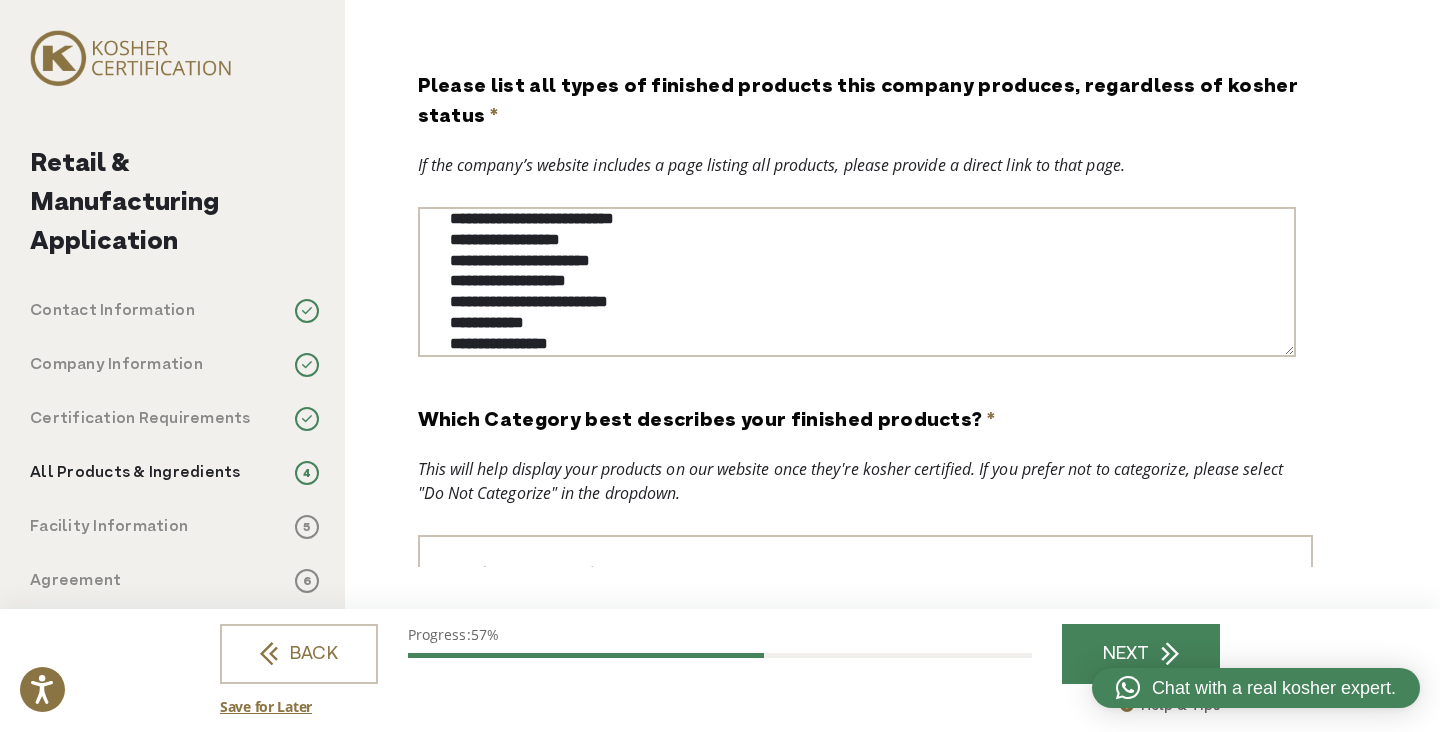 scroll, scrollTop: 358, scrollLeft: 0, axis: vertical 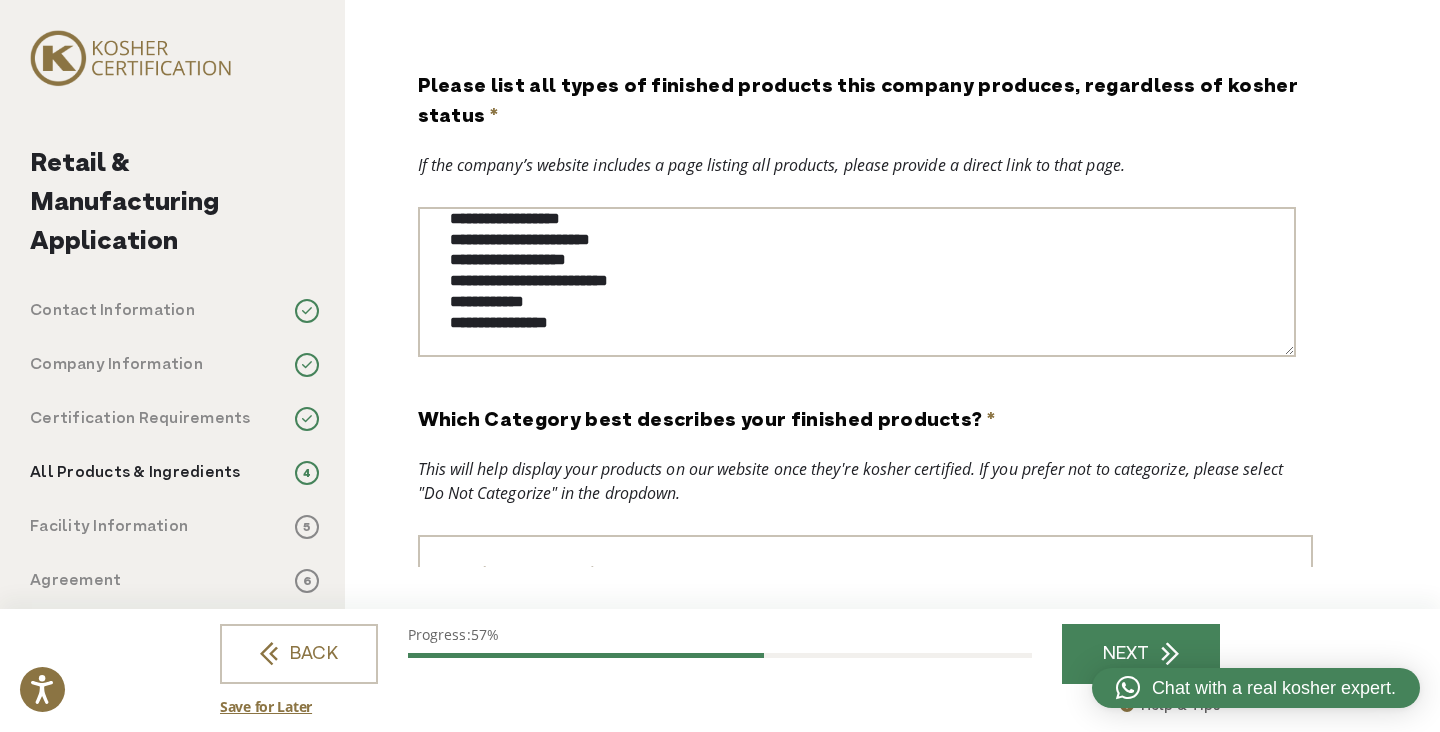 paste on "**********" 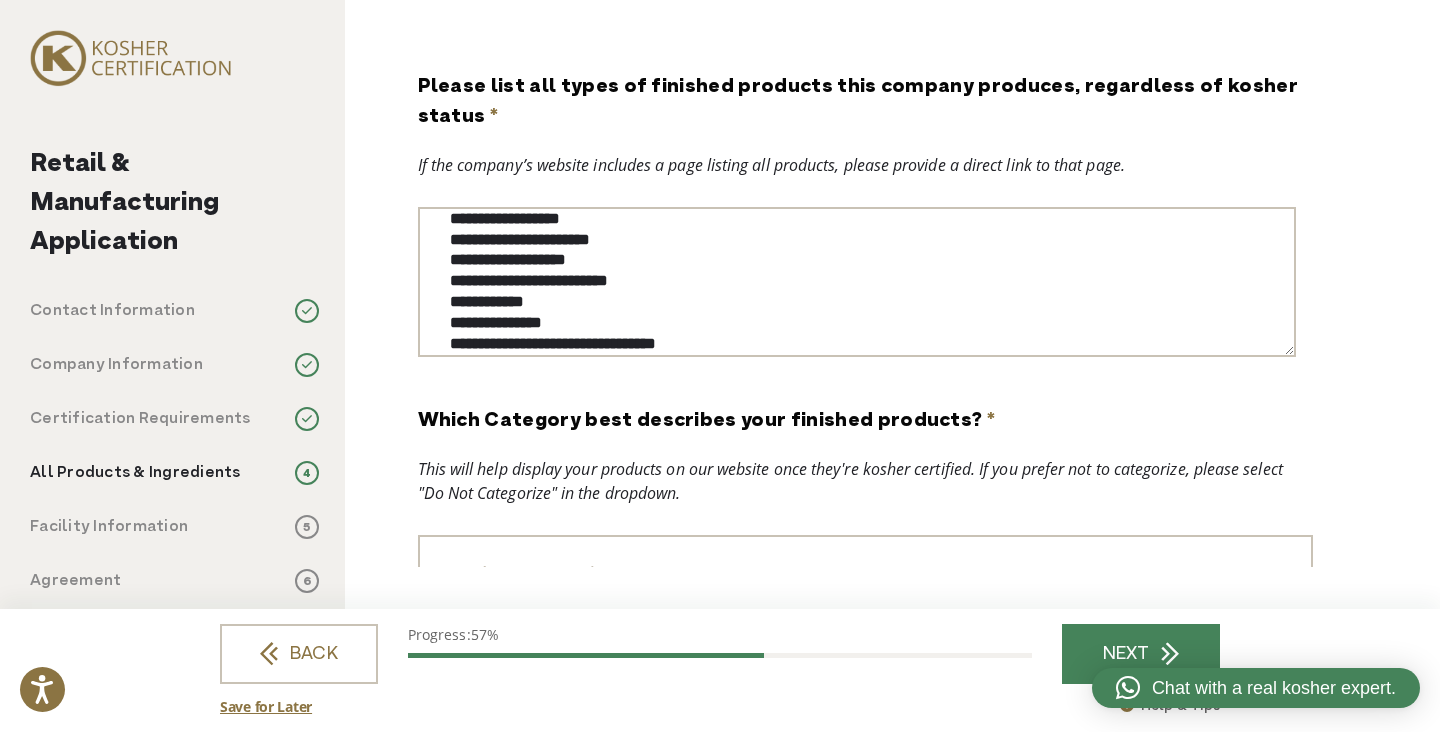 scroll, scrollTop: 379, scrollLeft: 0, axis: vertical 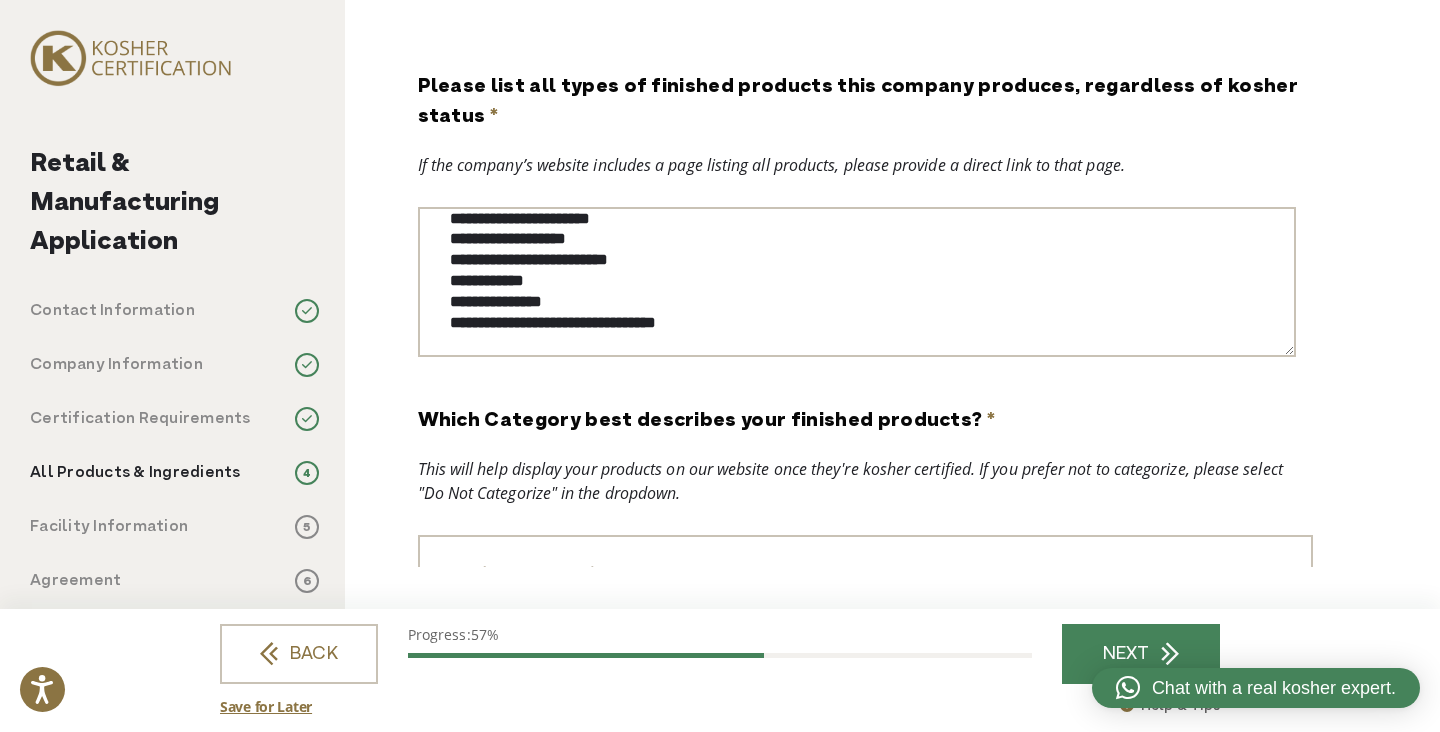 paste on "**********" 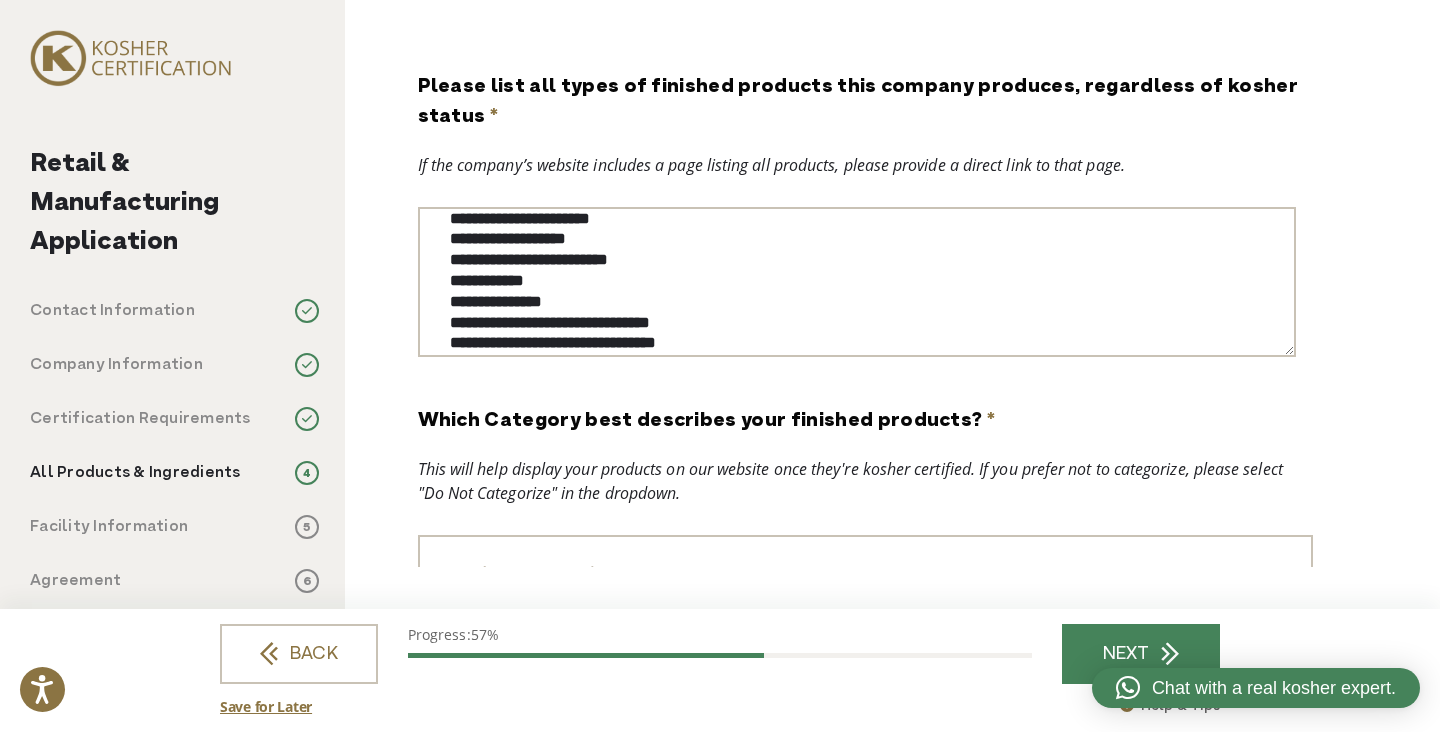 scroll, scrollTop: 400, scrollLeft: 0, axis: vertical 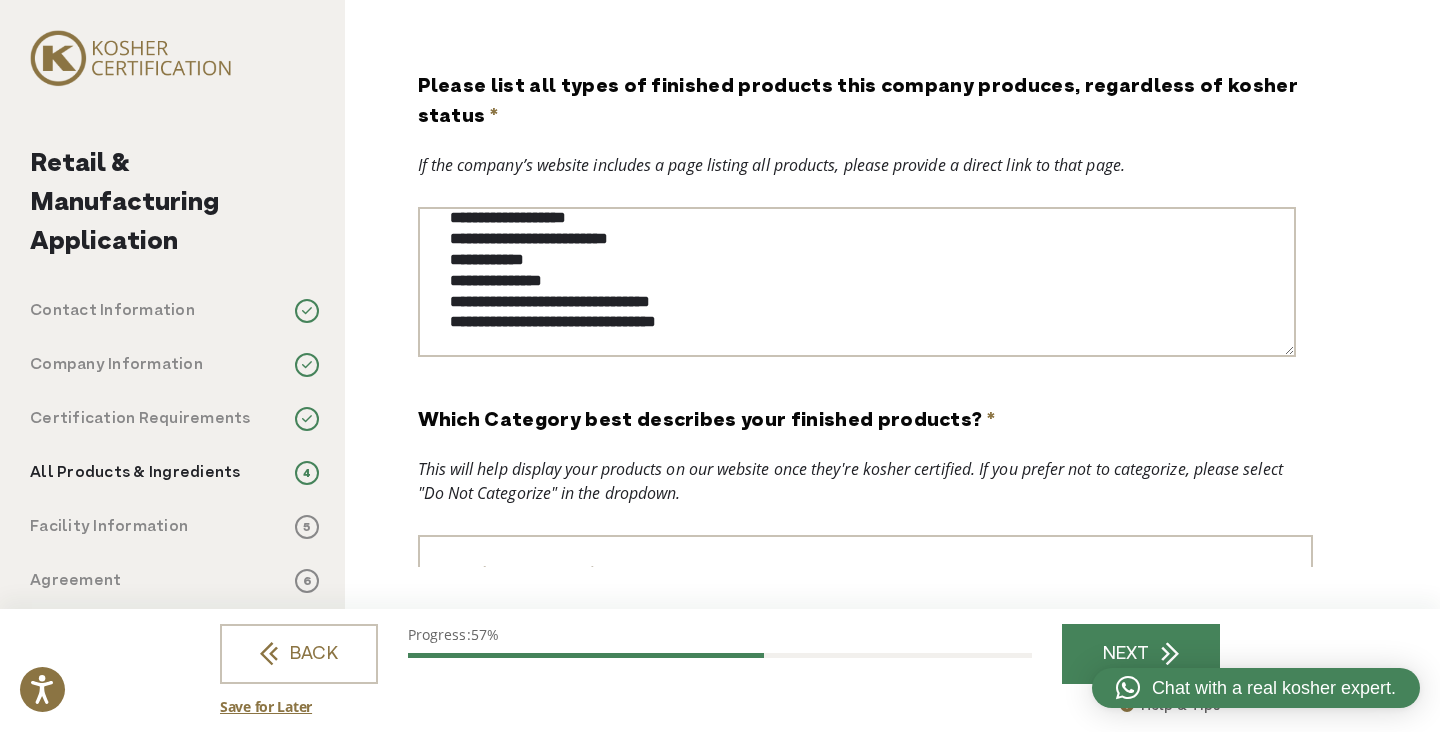paste on "**********" 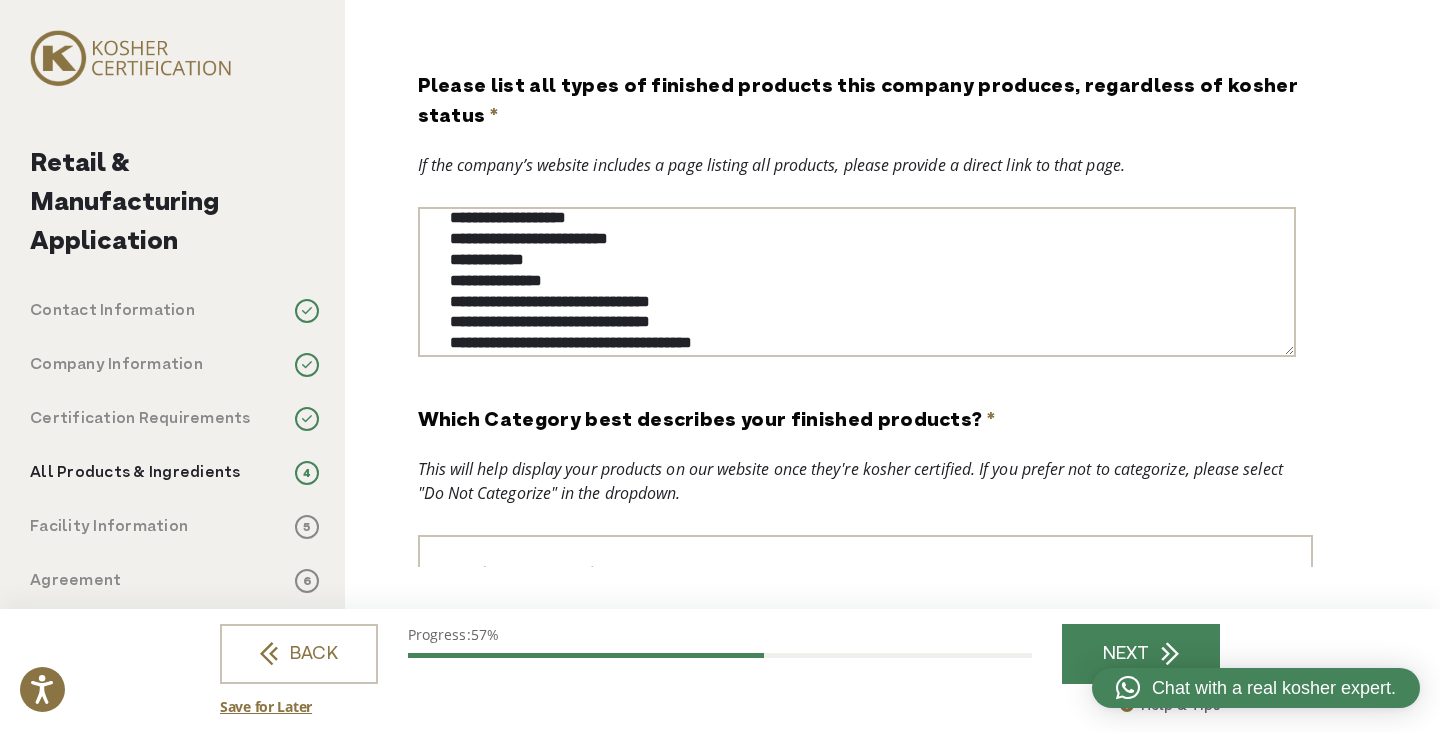 scroll, scrollTop: 420, scrollLeft: 0, axis: vertical 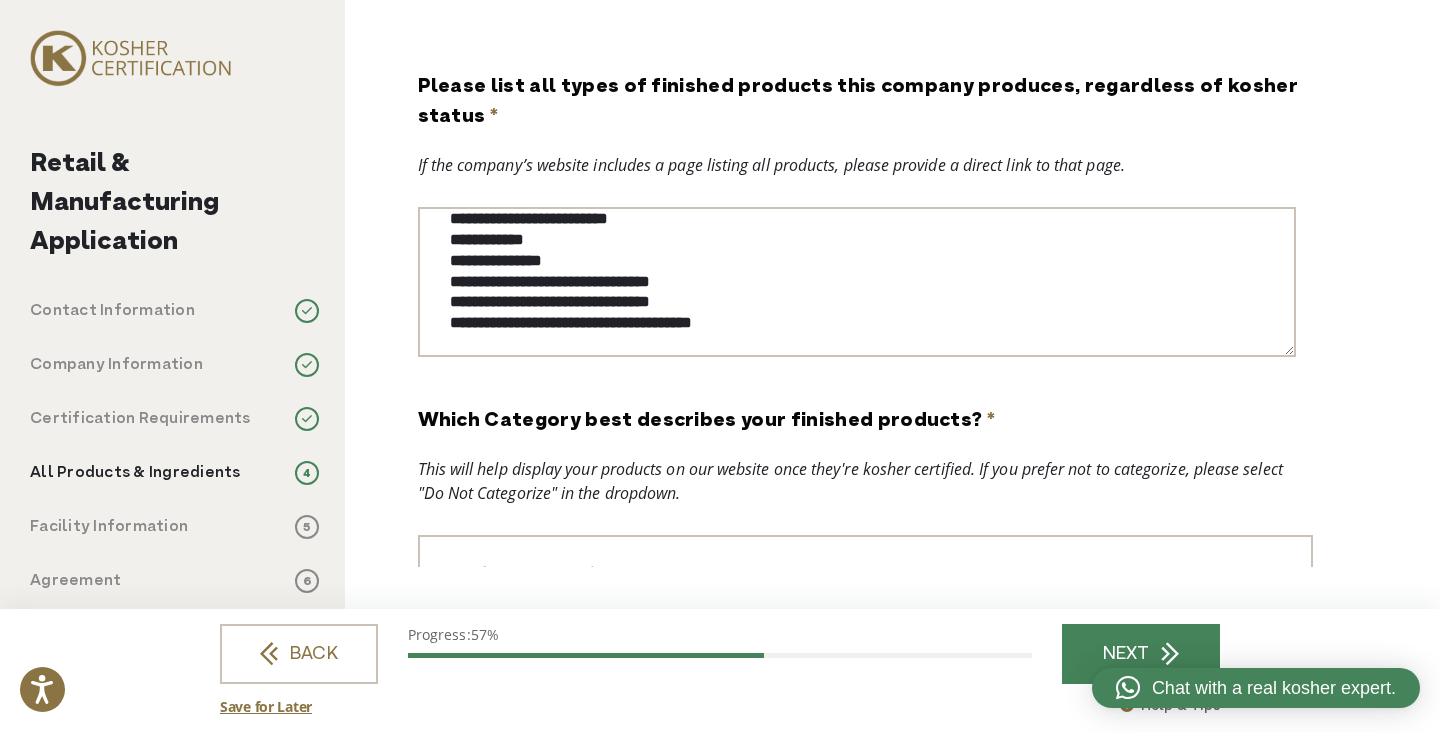 paste on "**********" 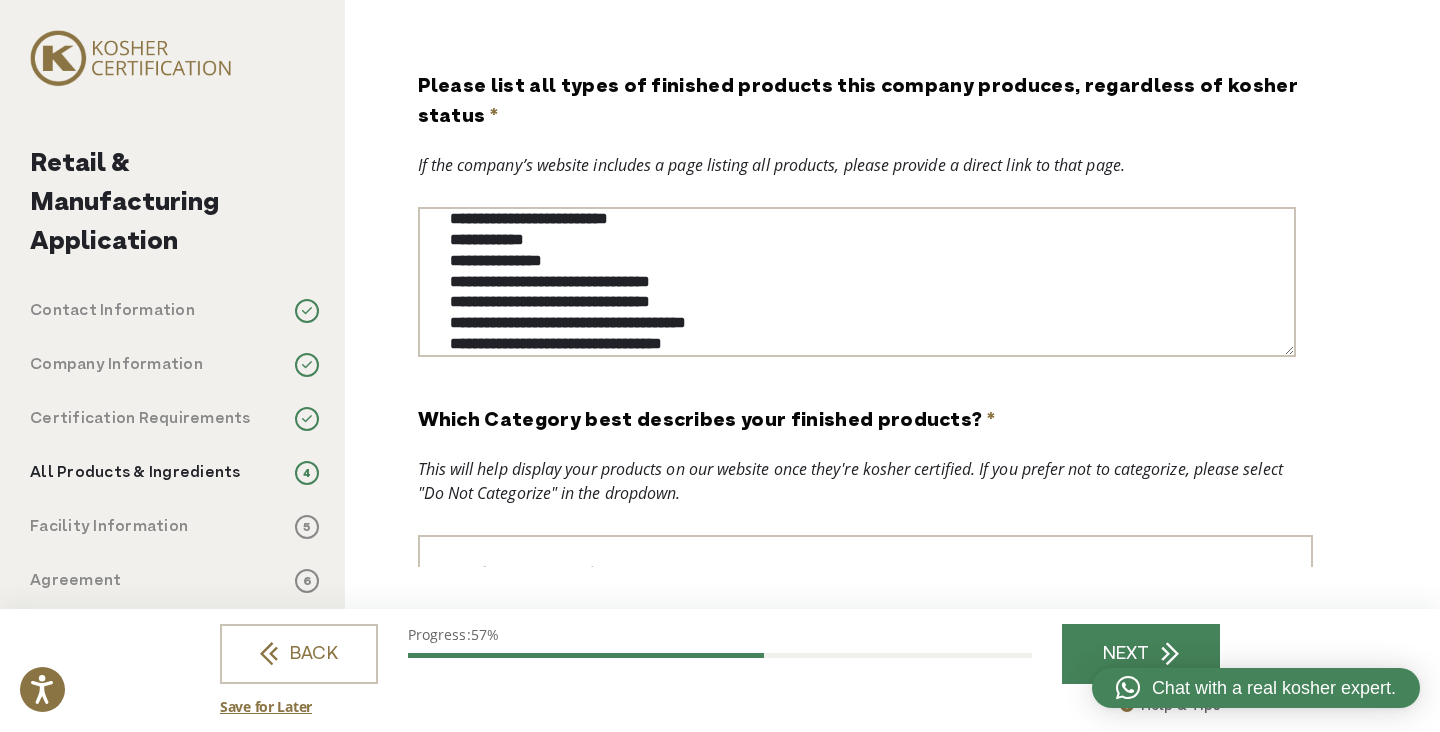scroll, scrollTop: 441, scrollLeft: 0, axis: vertical 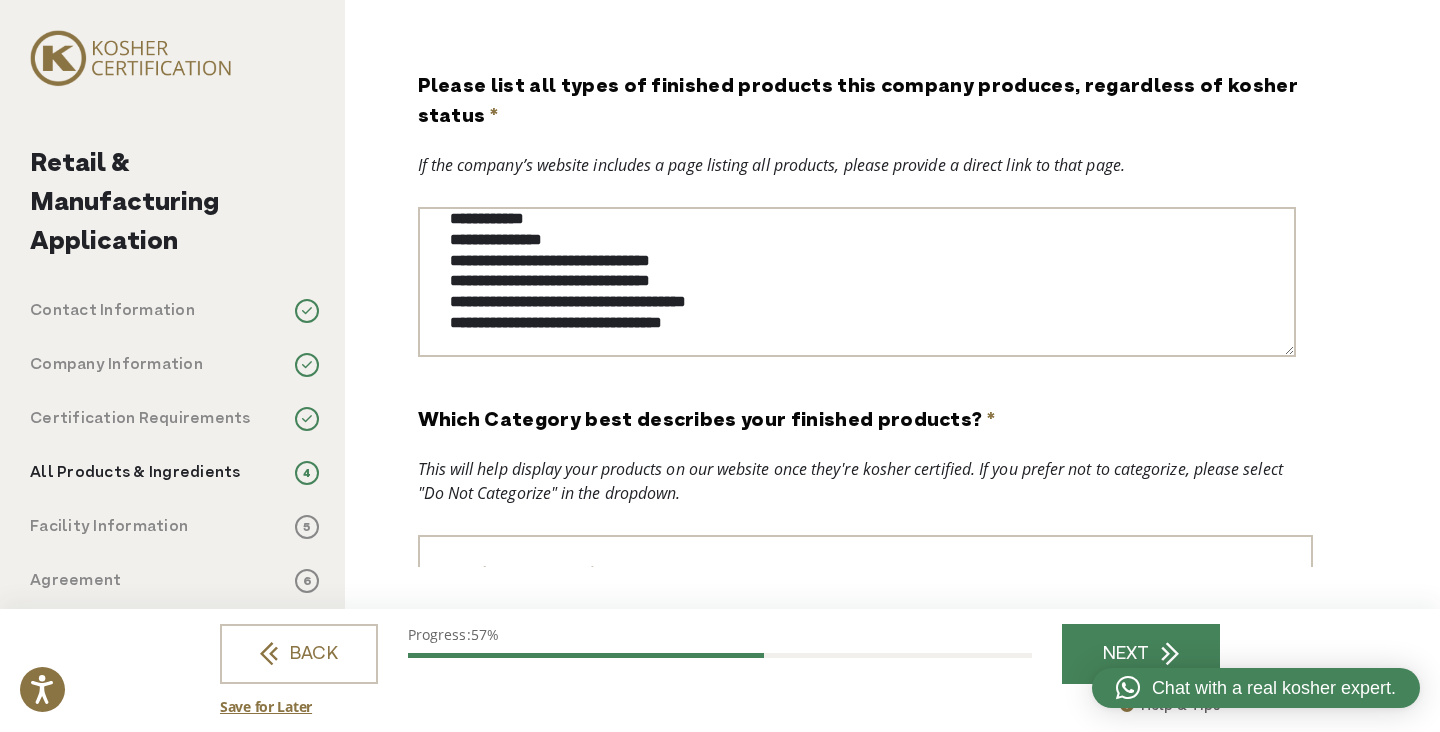 paste on "**********" 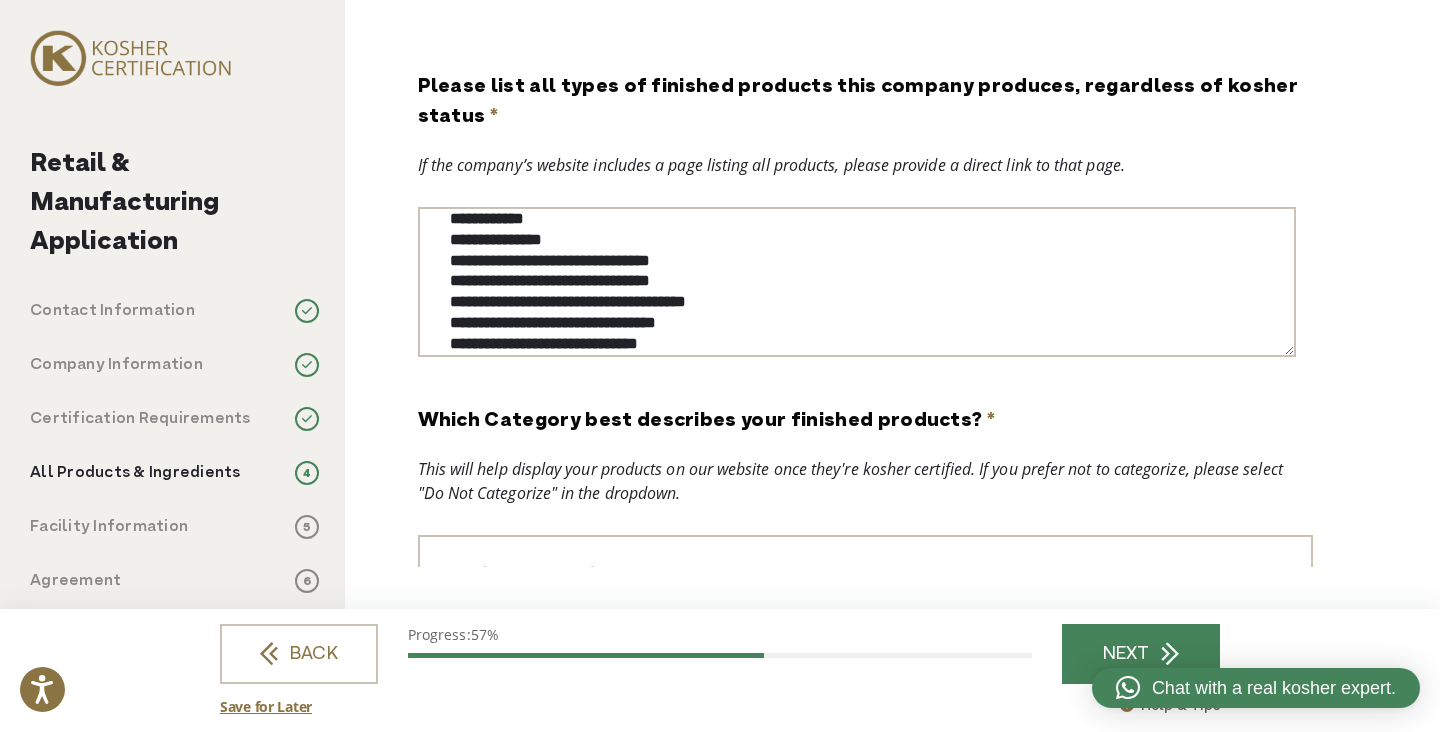 scroll, scrollTop: 462, scrollLeft: 0, axis: vertical 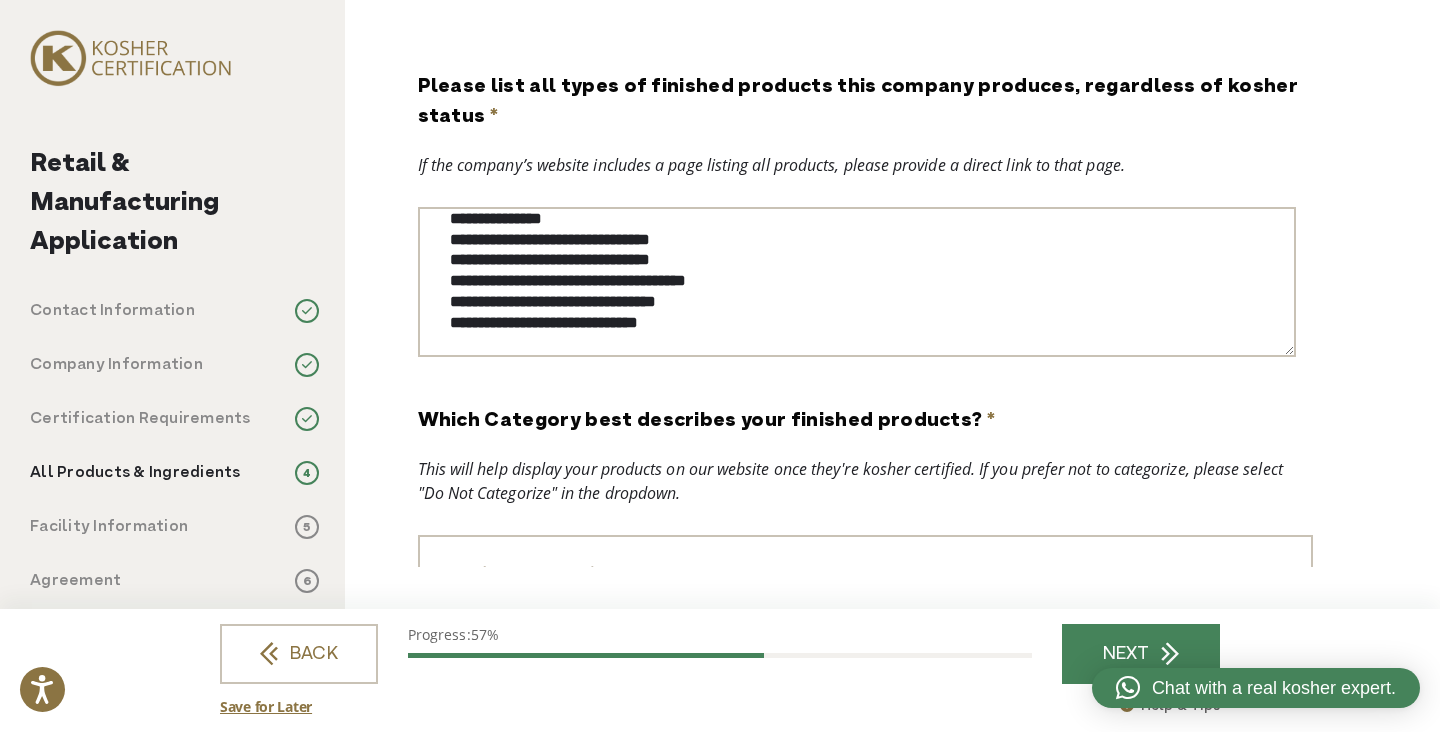paste on "**********" 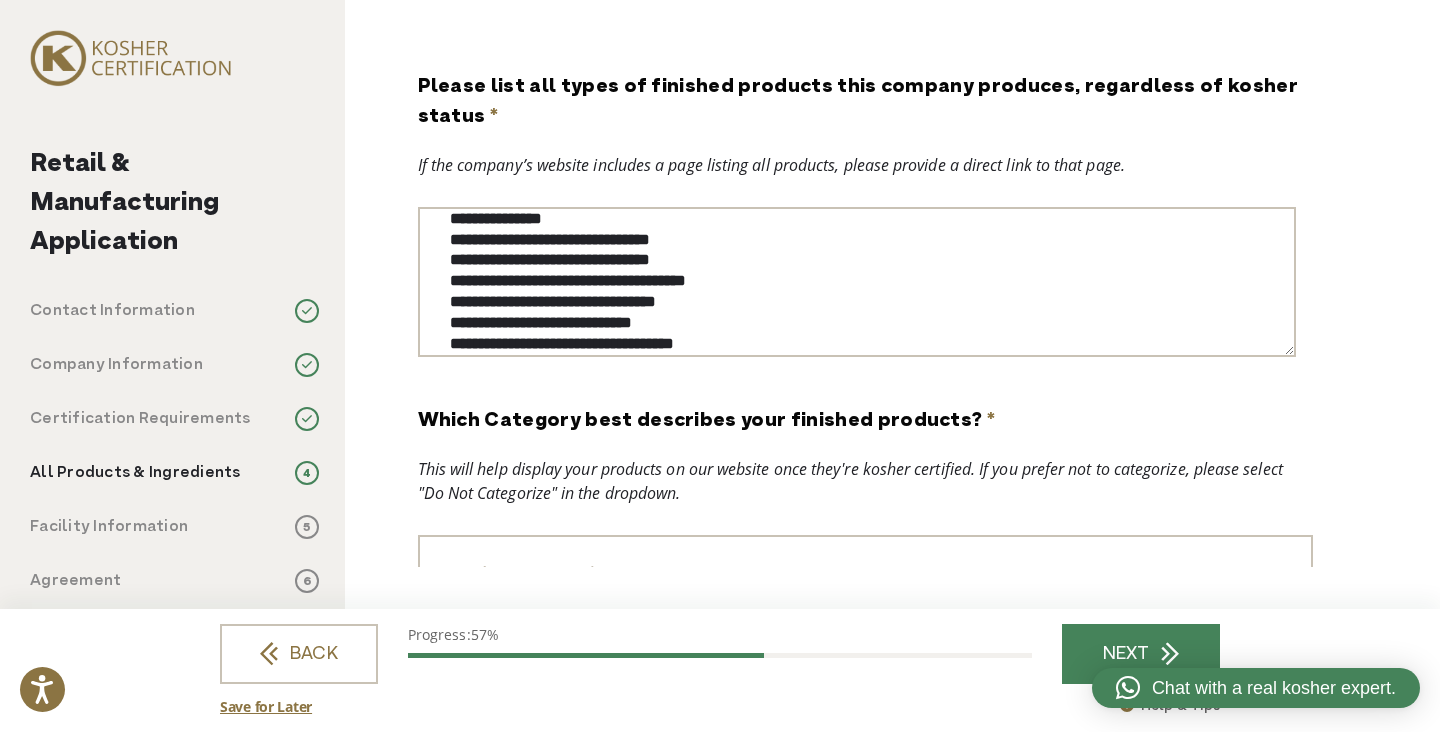 scroll, scrollTop: 483, scrollLeft: 0, axis: vertical 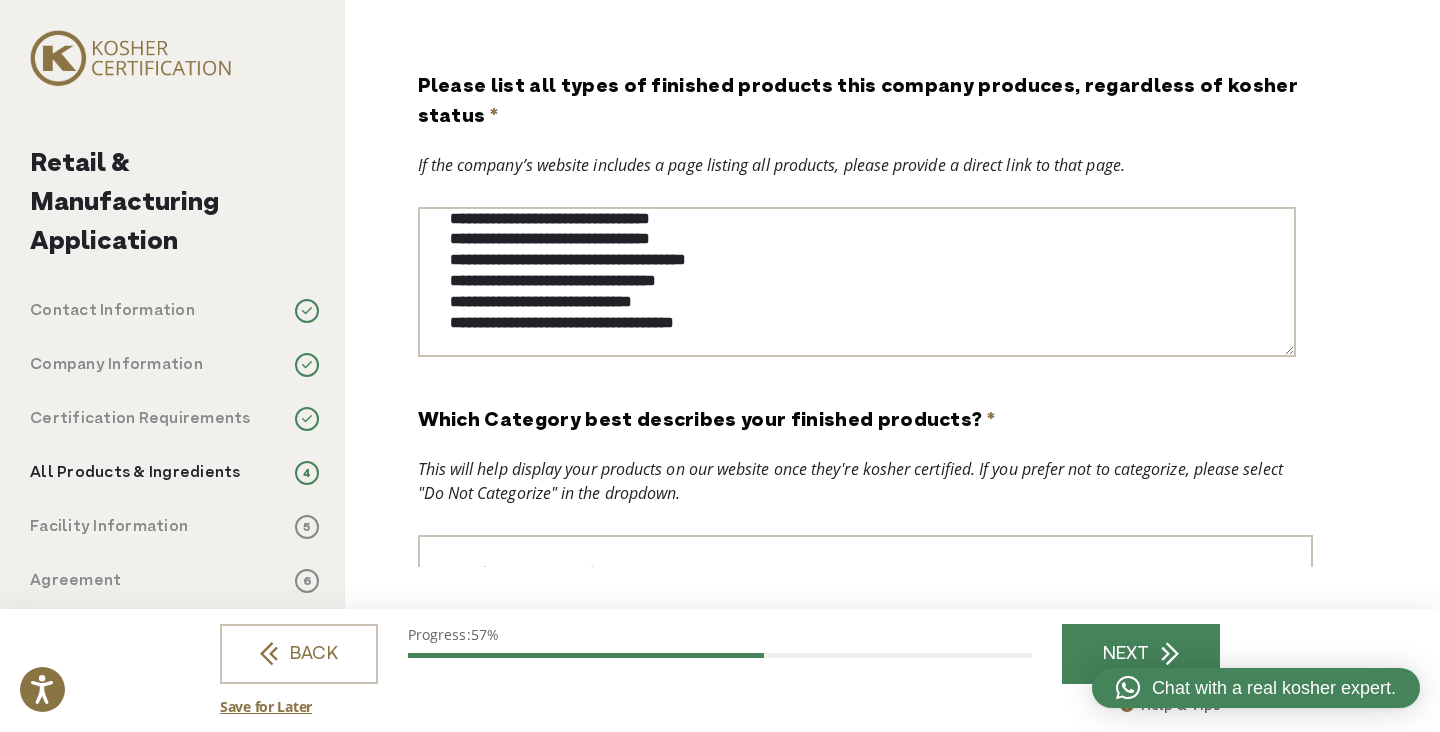 paste on "**********" 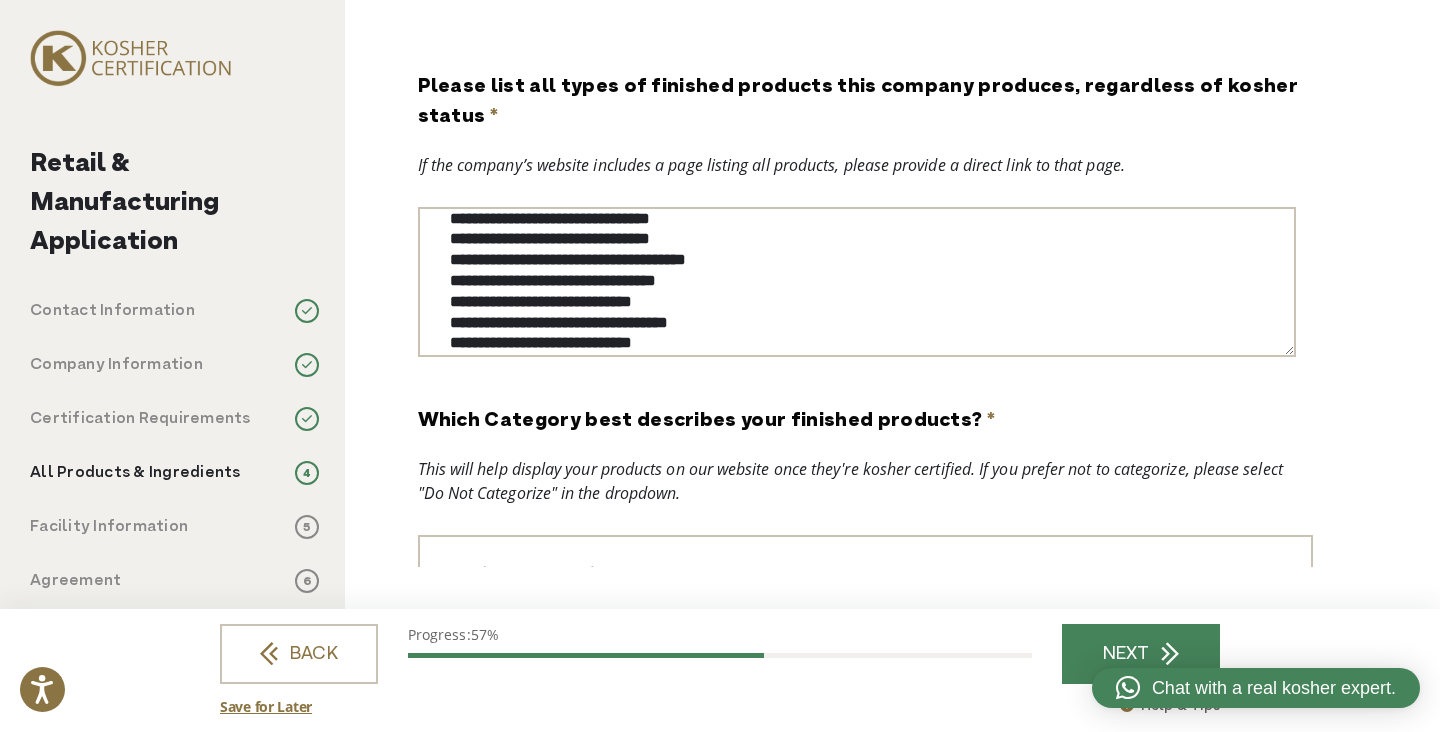 scroll, scrollTop: 504, scrollLeft: 0, axis: vertical 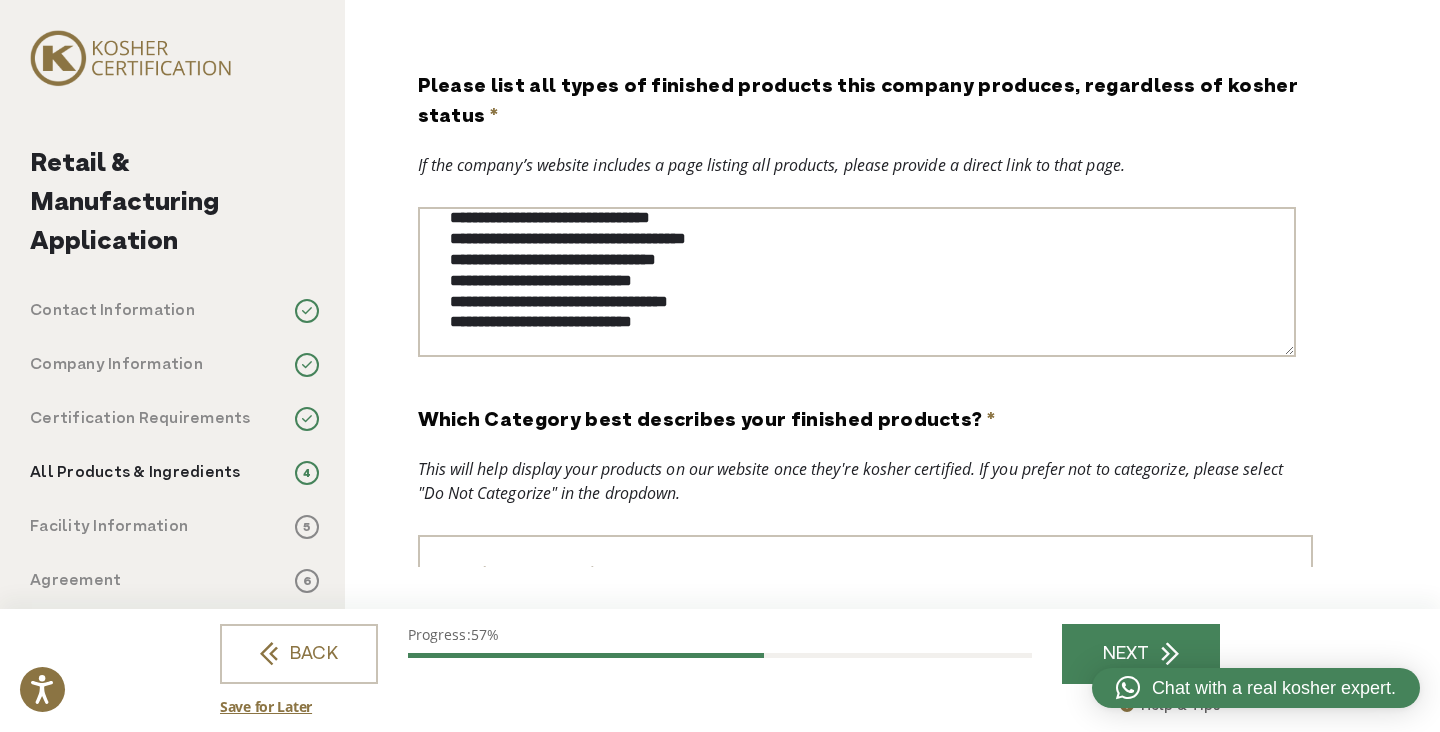 paste on "**********" 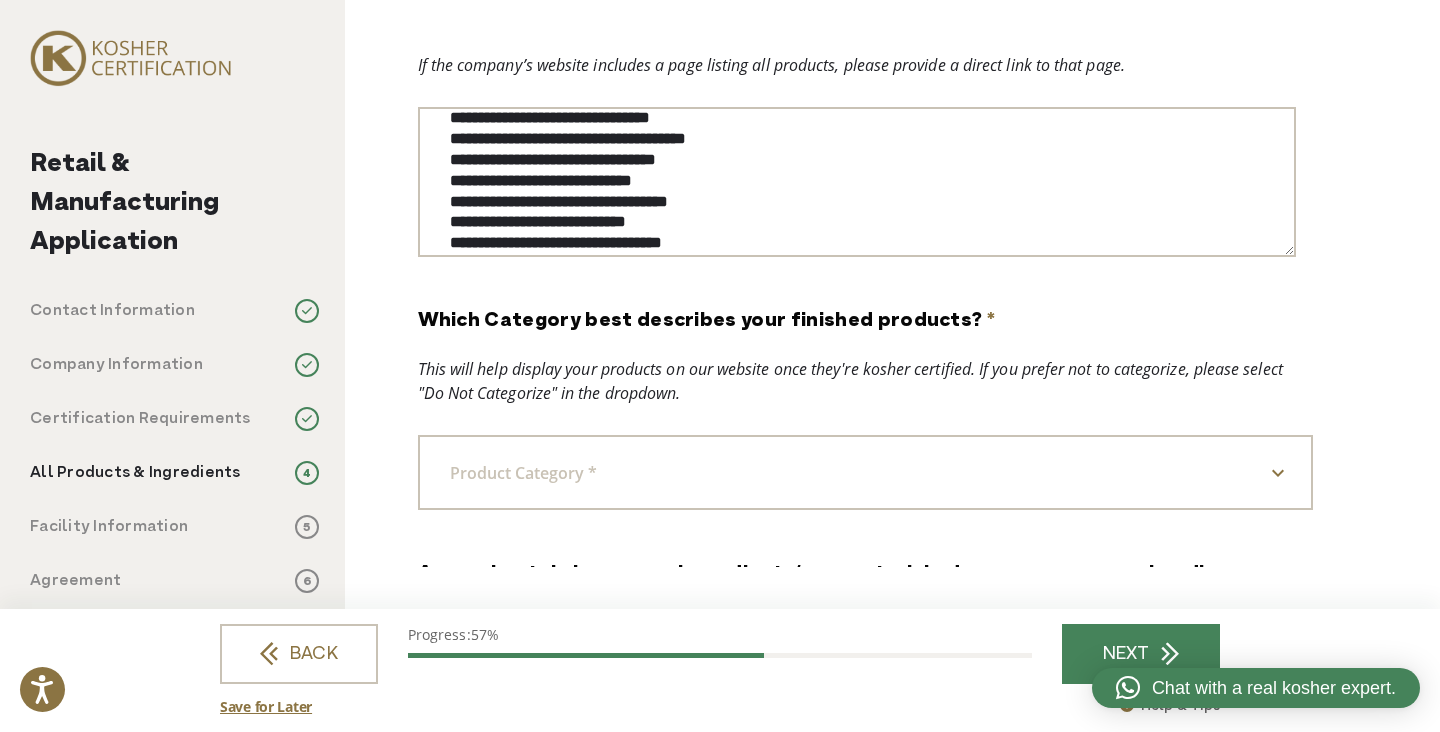 scroll, scrollTop: 200, scrollLeft: 0, axis: vertical 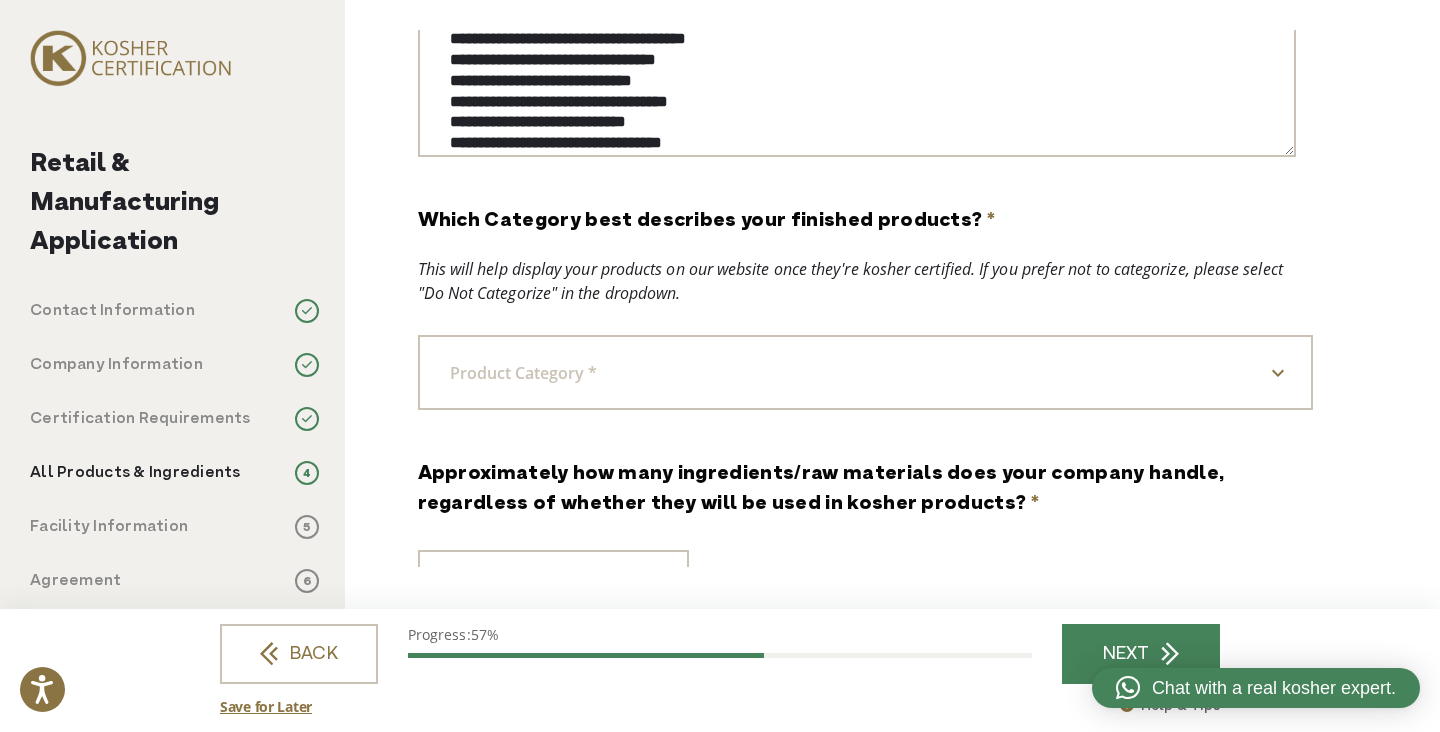 type on "**********" 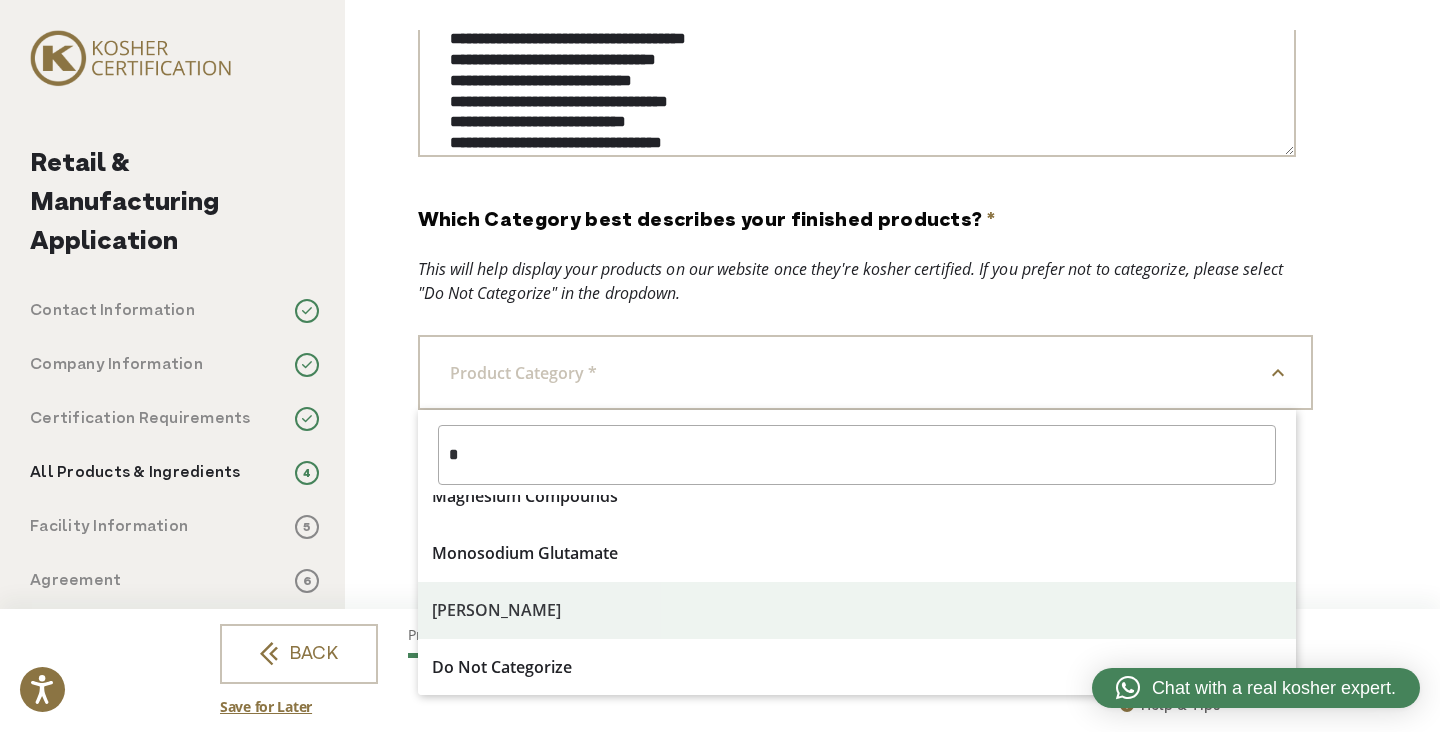 scroll, scrollTop: 0, scrollLeft: 0, axis: both 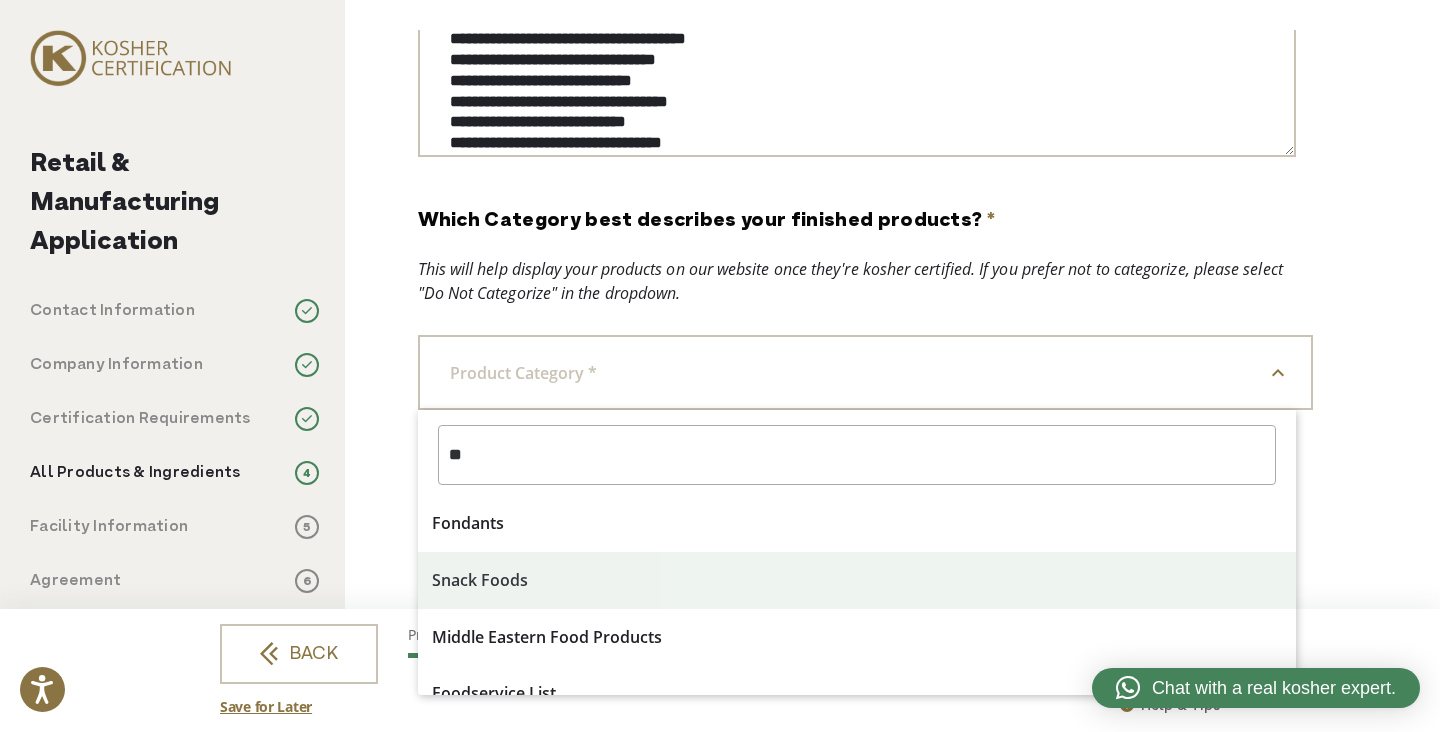 type on "*" 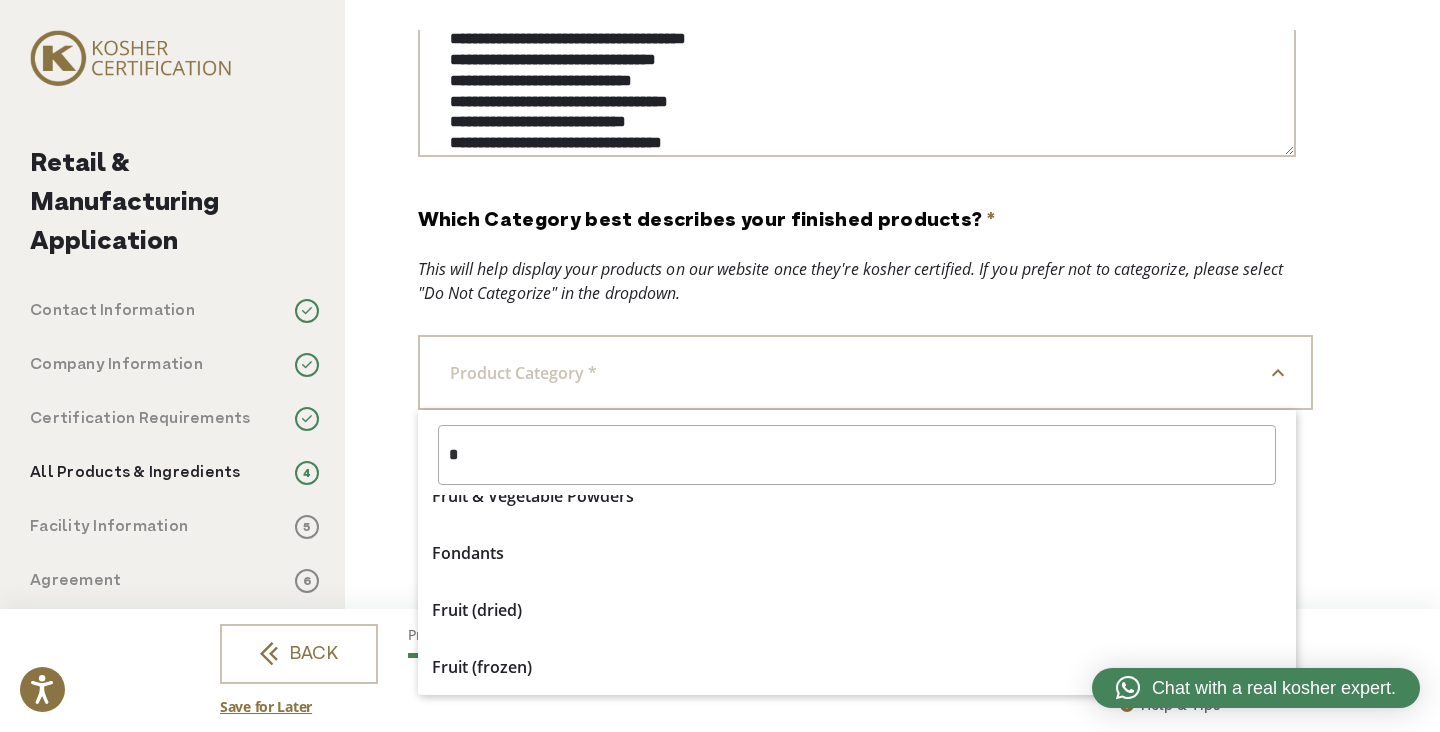 scroll, scrollTop: 0, scrollLeft: 0, axis: both 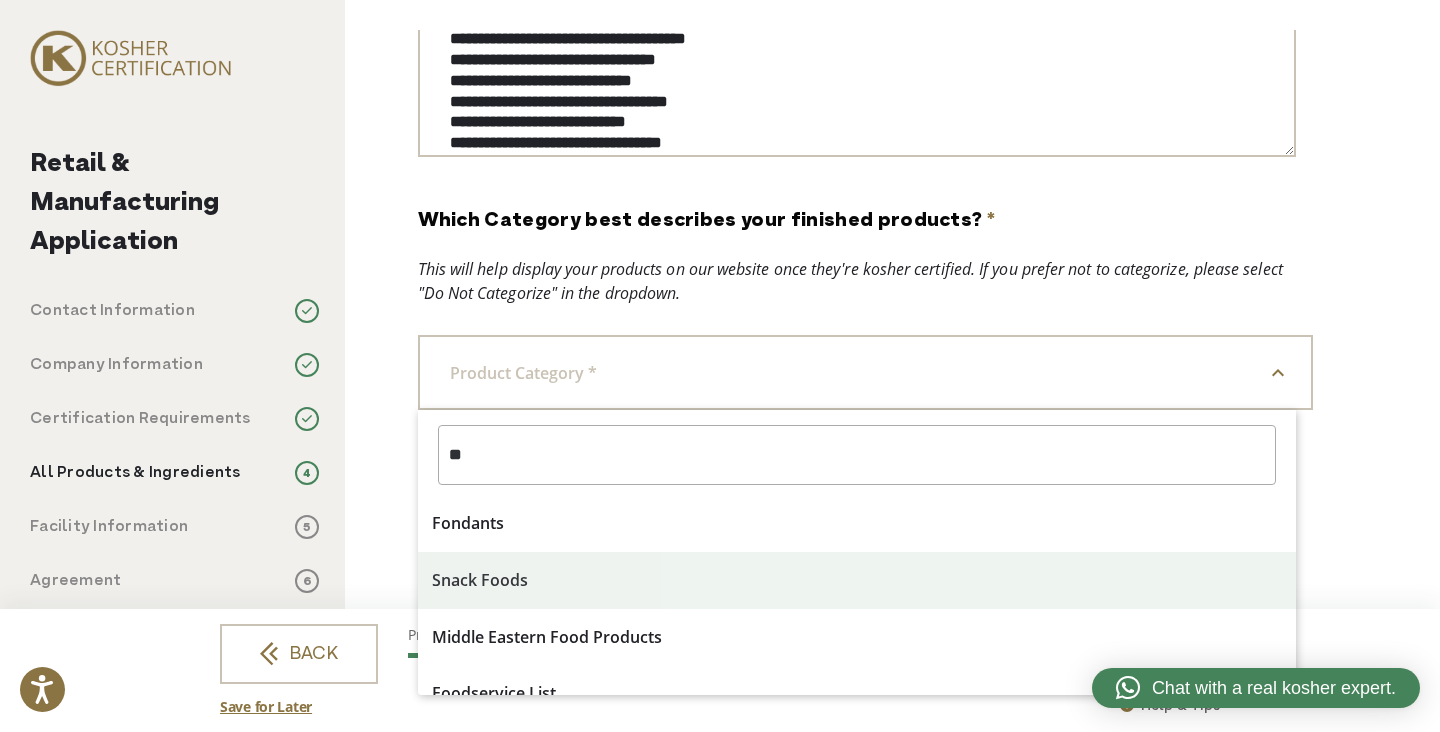 type on "*" 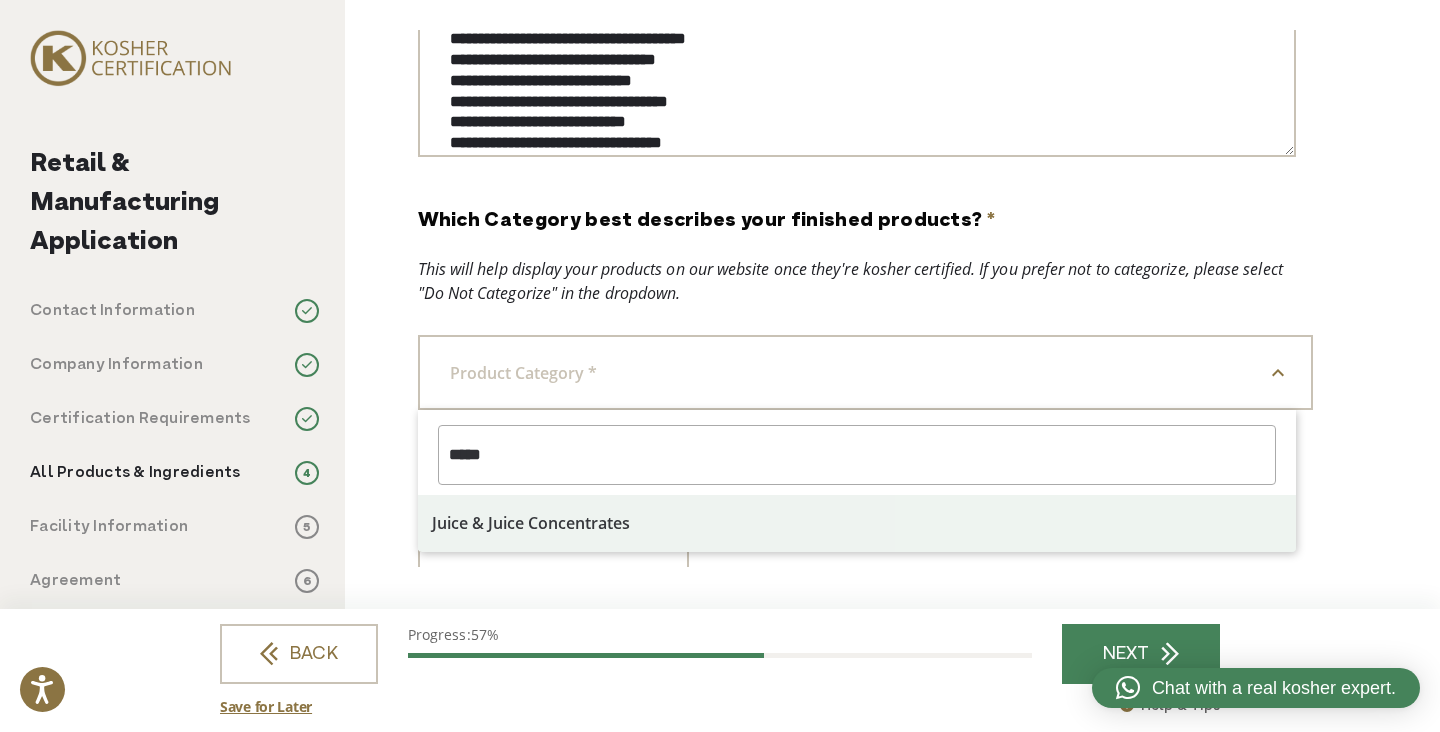 type on "*****" 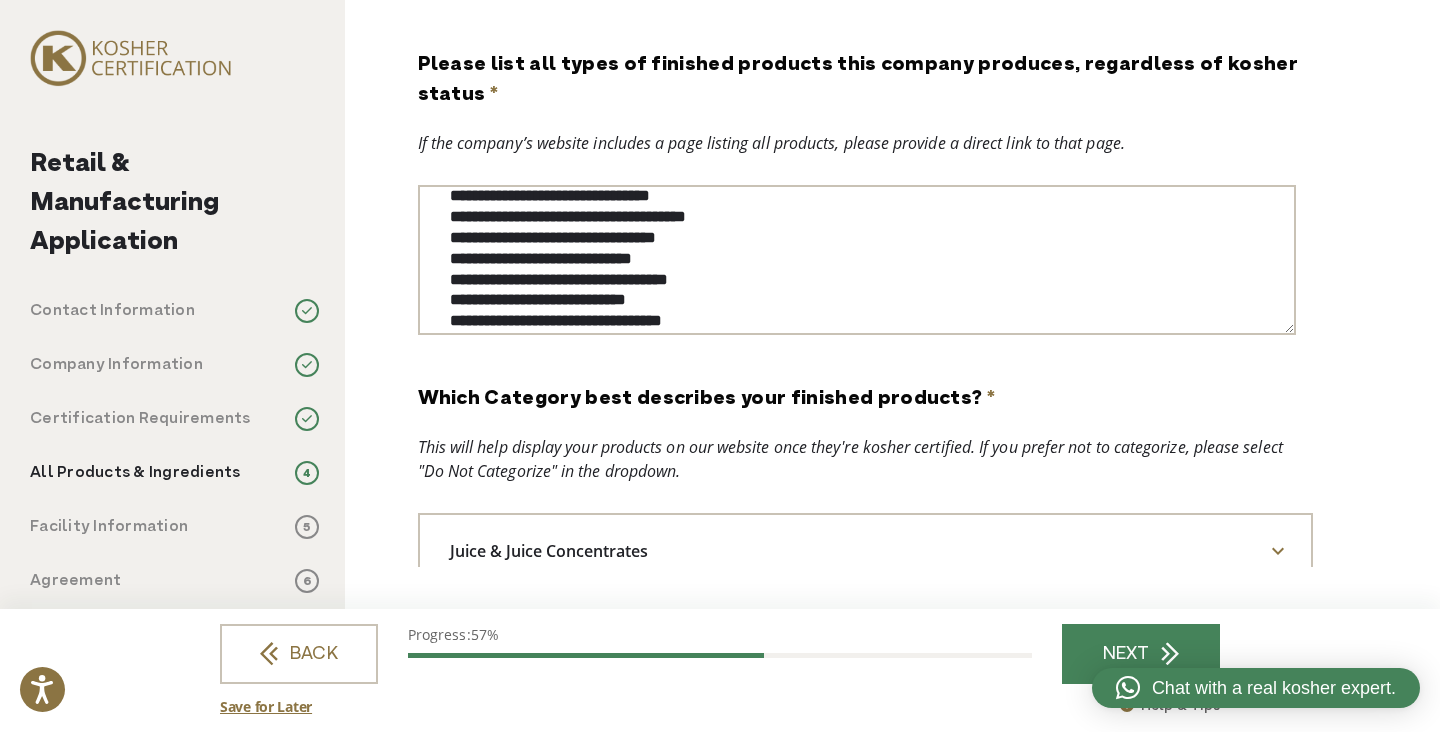 scroll, scrollTop: 0, scrollLeft: 0, axis: both 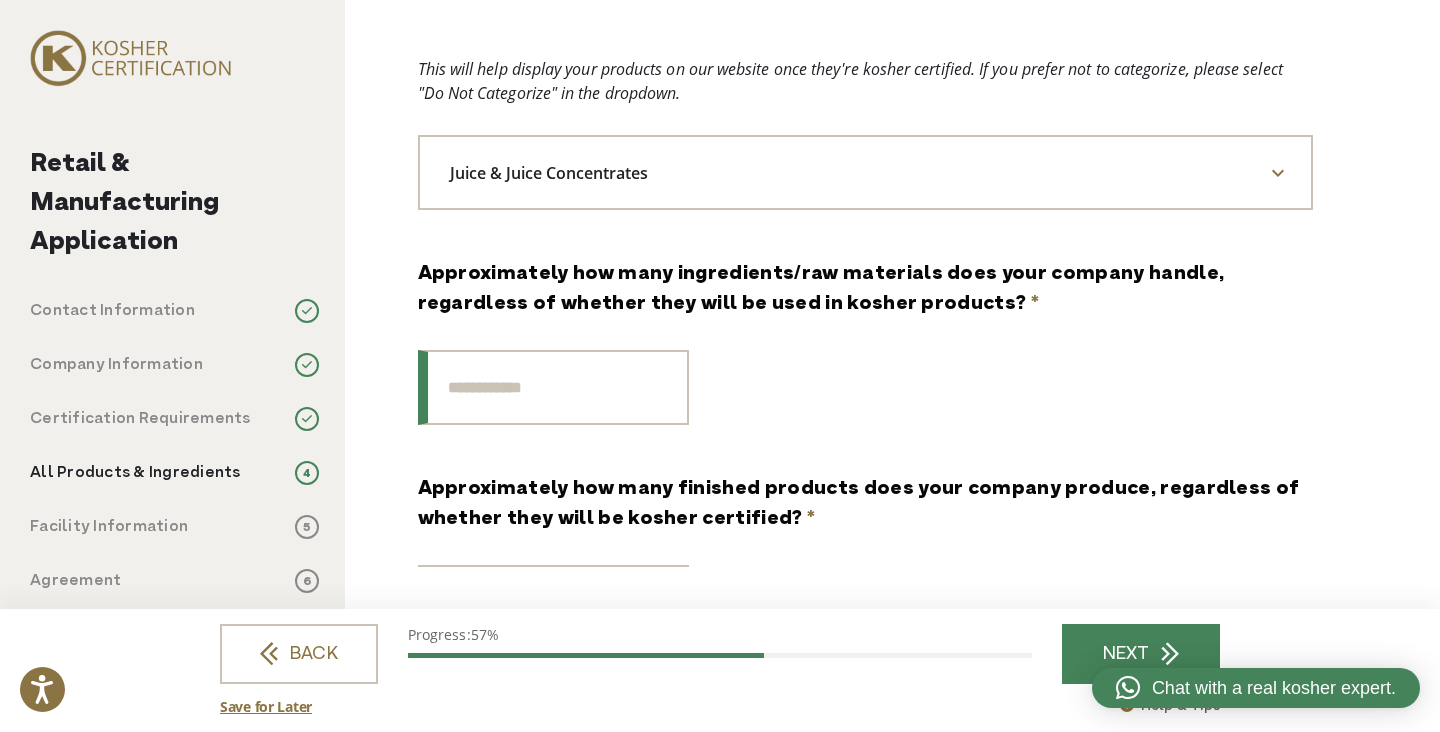 click on "Approximately how many ingredients/raw materials does your company handle, regardless of whether they will be used in kosher products? *" at bounding box center (553, 387) 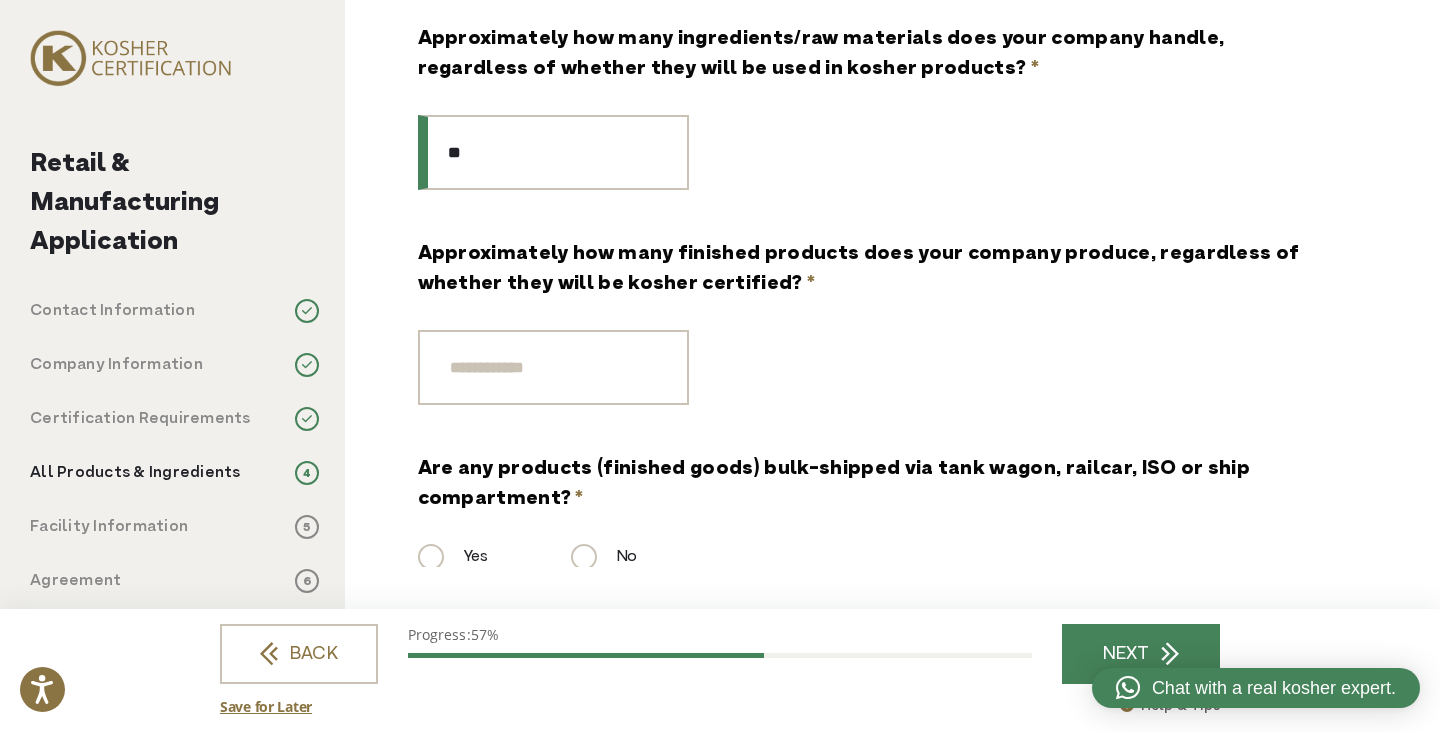 scroll, scrollTop: 600, scrollLeft: 0, axis: vertical 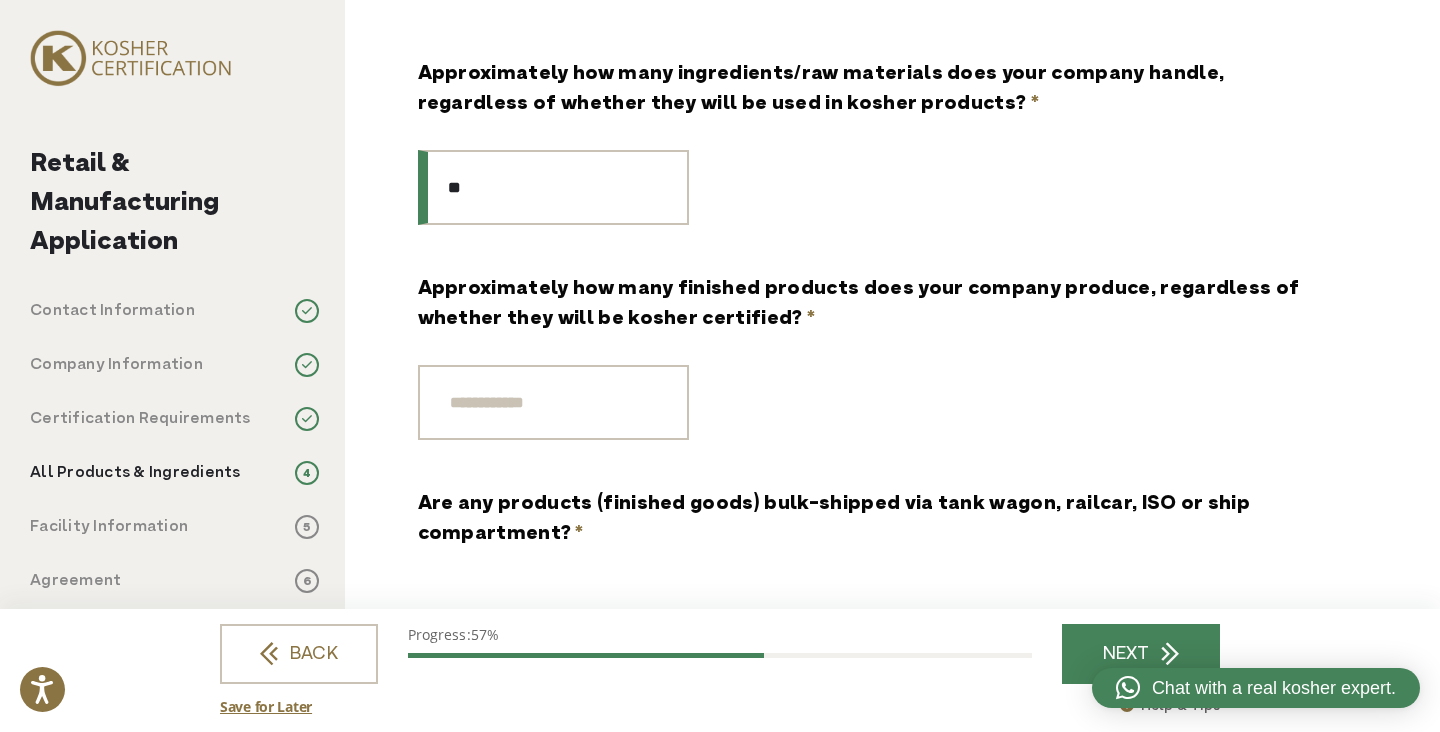 type on "**" 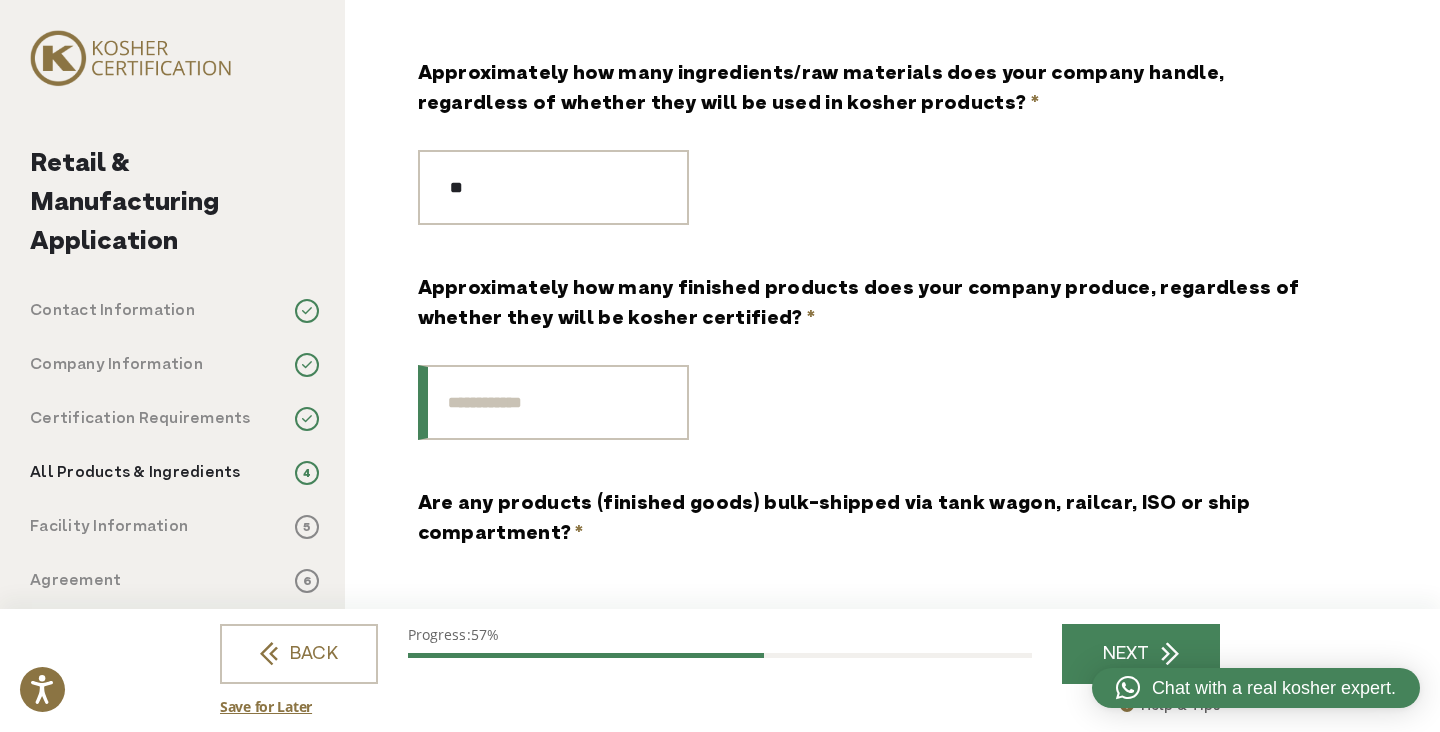 click on "Approximately how many finished products does your company produce, regardless of whether they will be kosher certified? *" at bounding box center [553, 402] 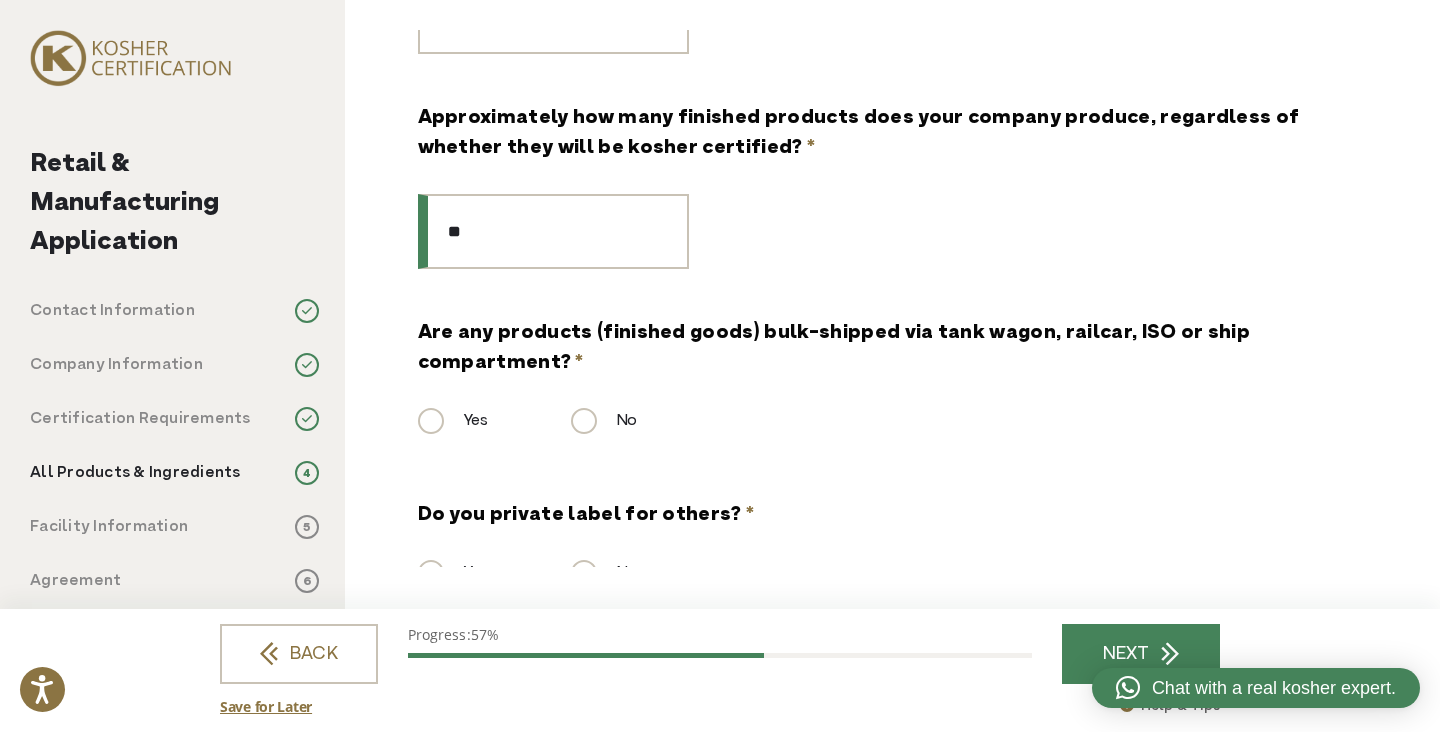scroll, scrollTop: 800, scrollLeft: 0, axis: vertical 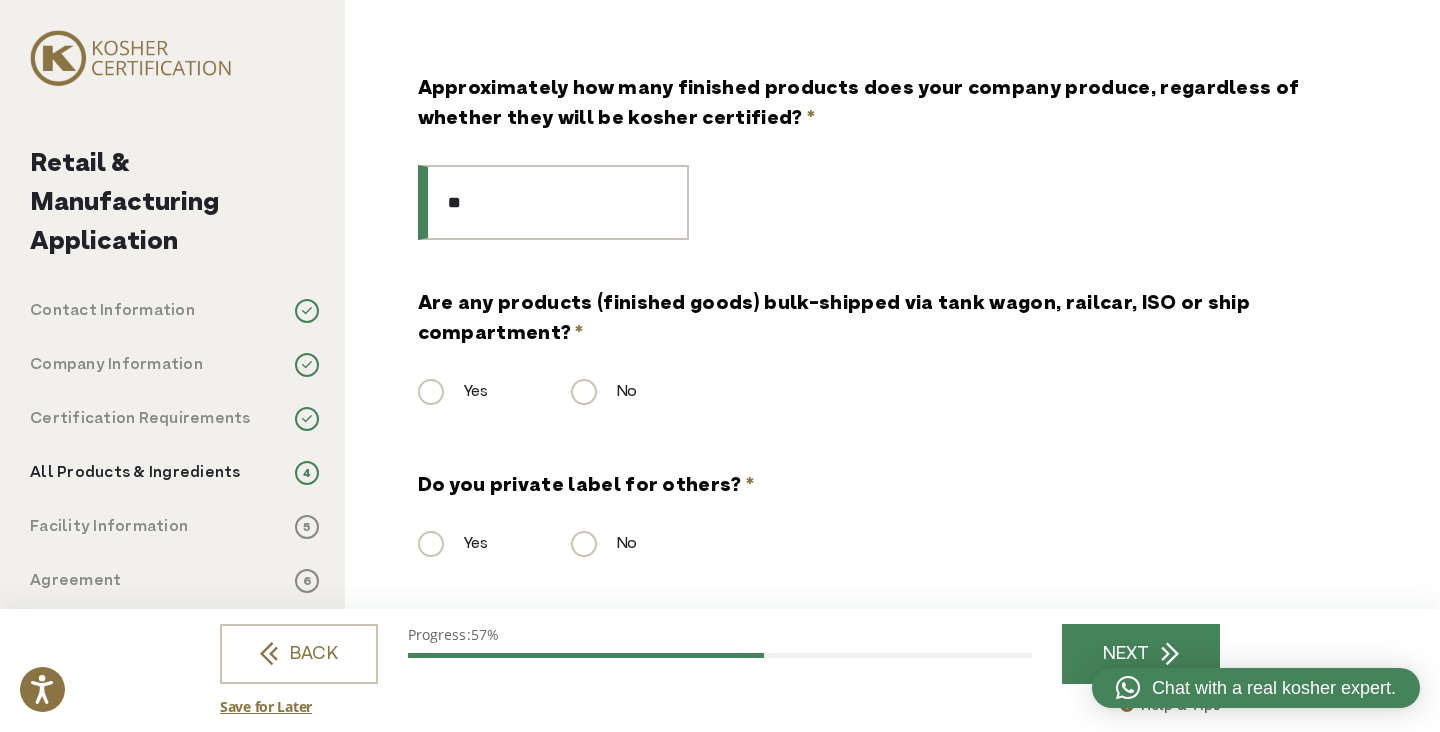 type on "**" 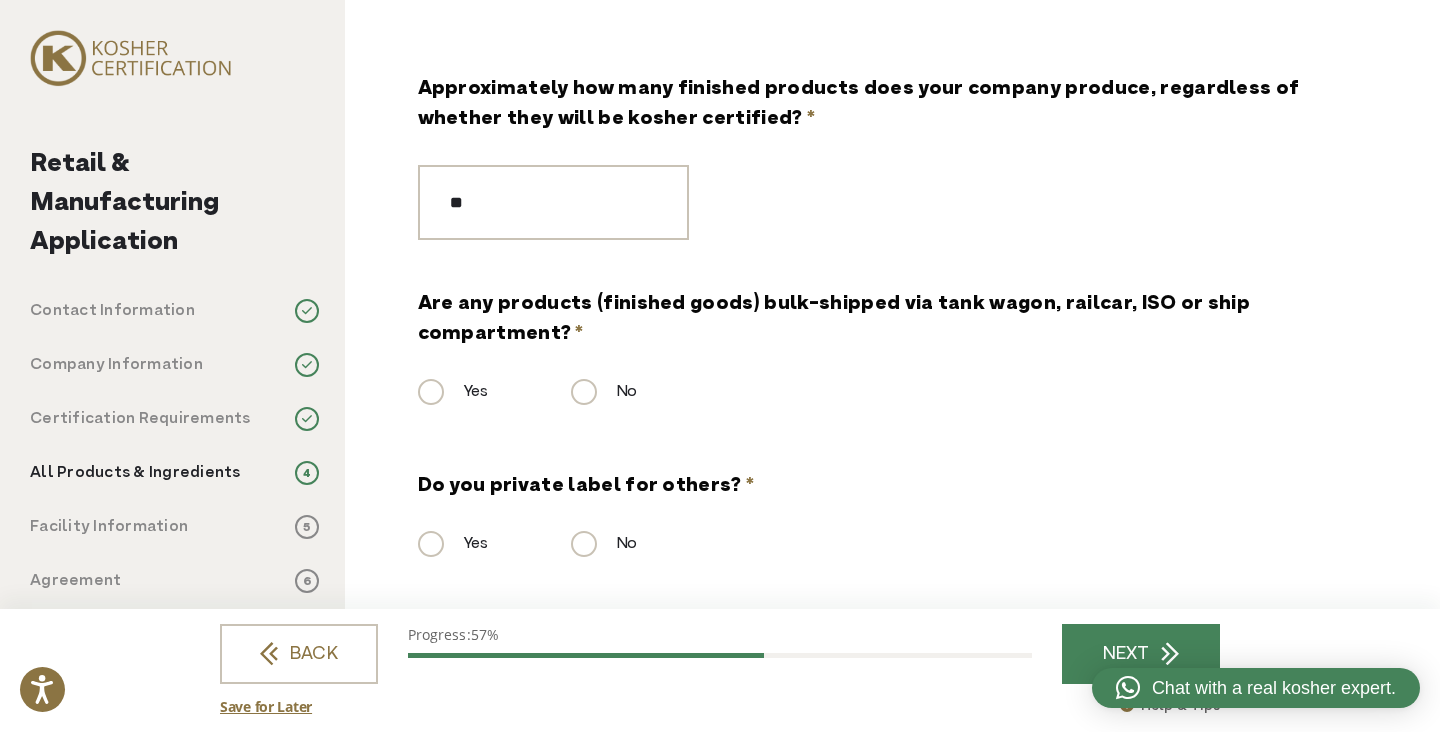 click on "Yes" at bounding box center (453, 392) 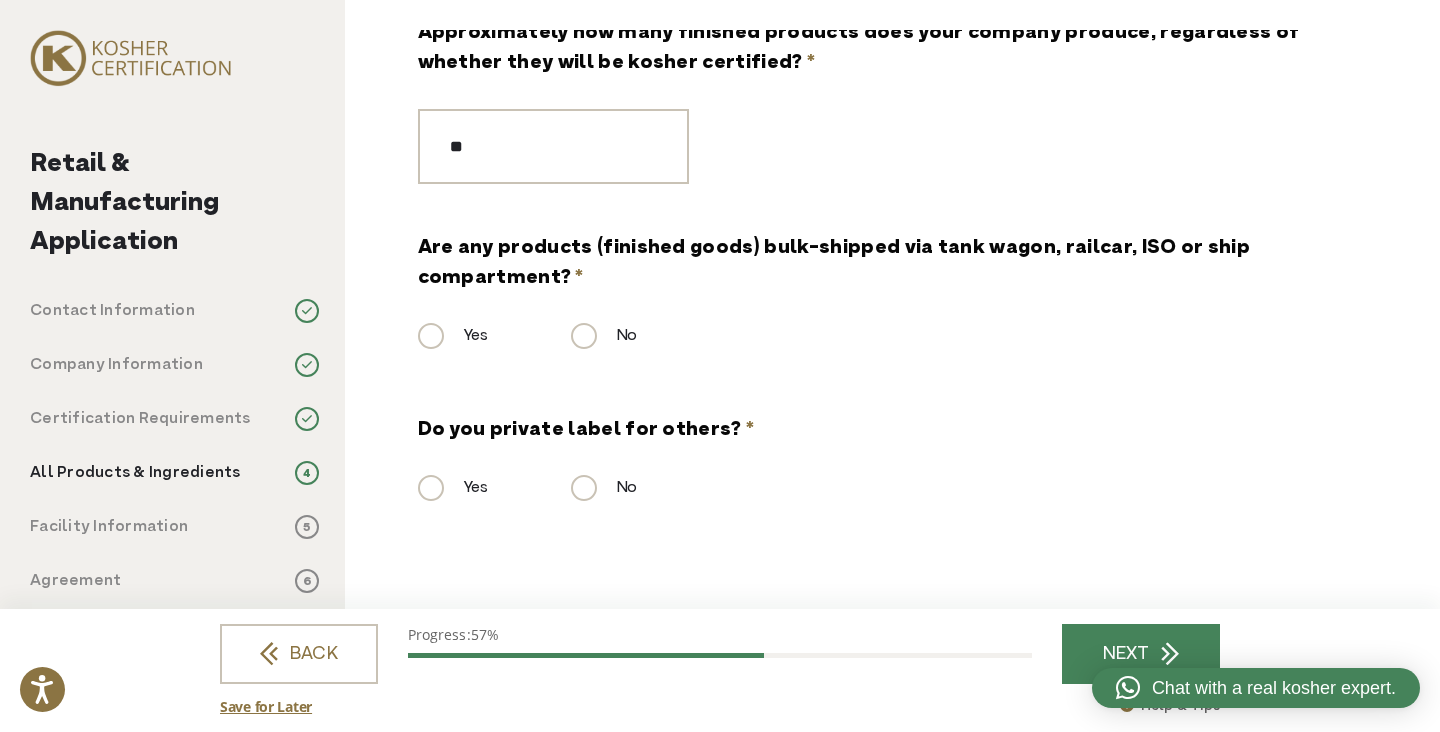 scroll, scrollTop: 887, scrollLeft: 0, axis: vertical 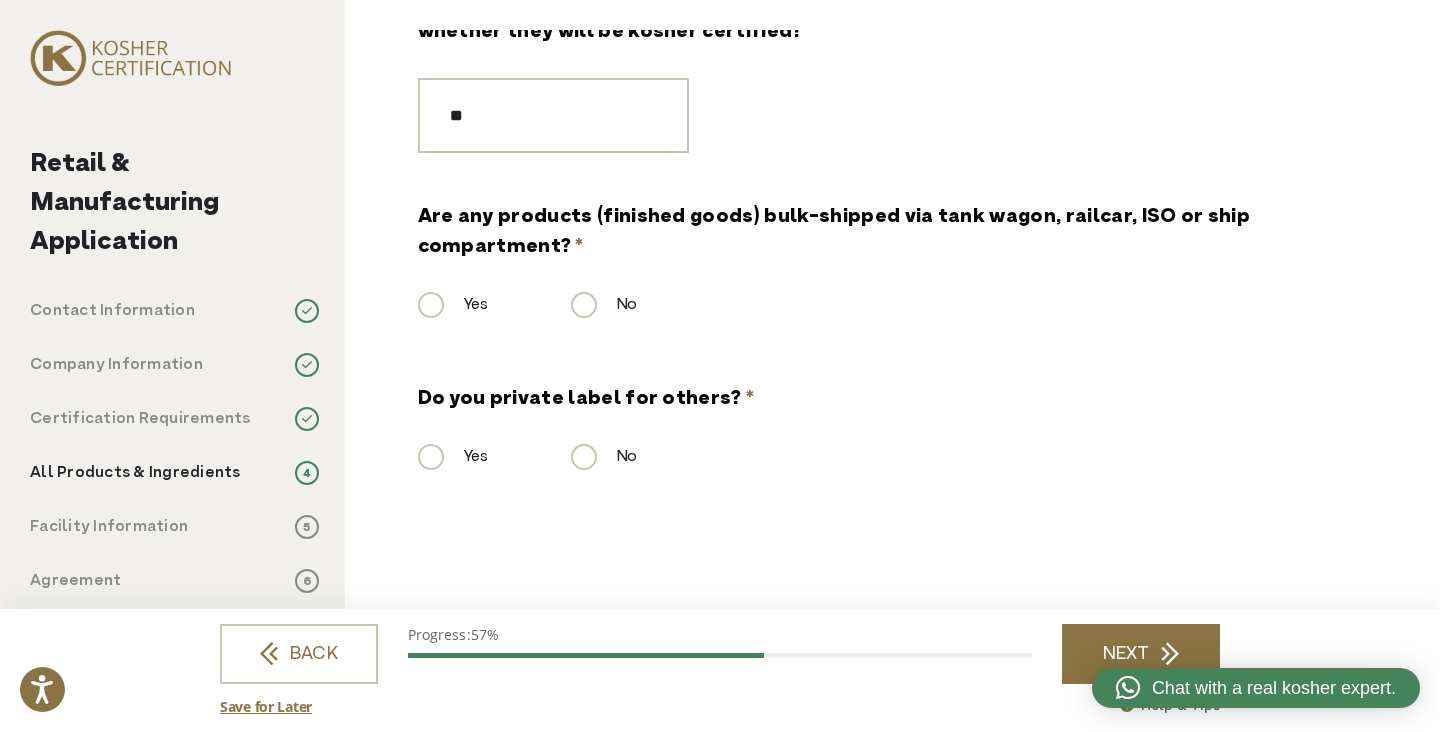 click on "NEXT" at bounding box center [1141, 654] 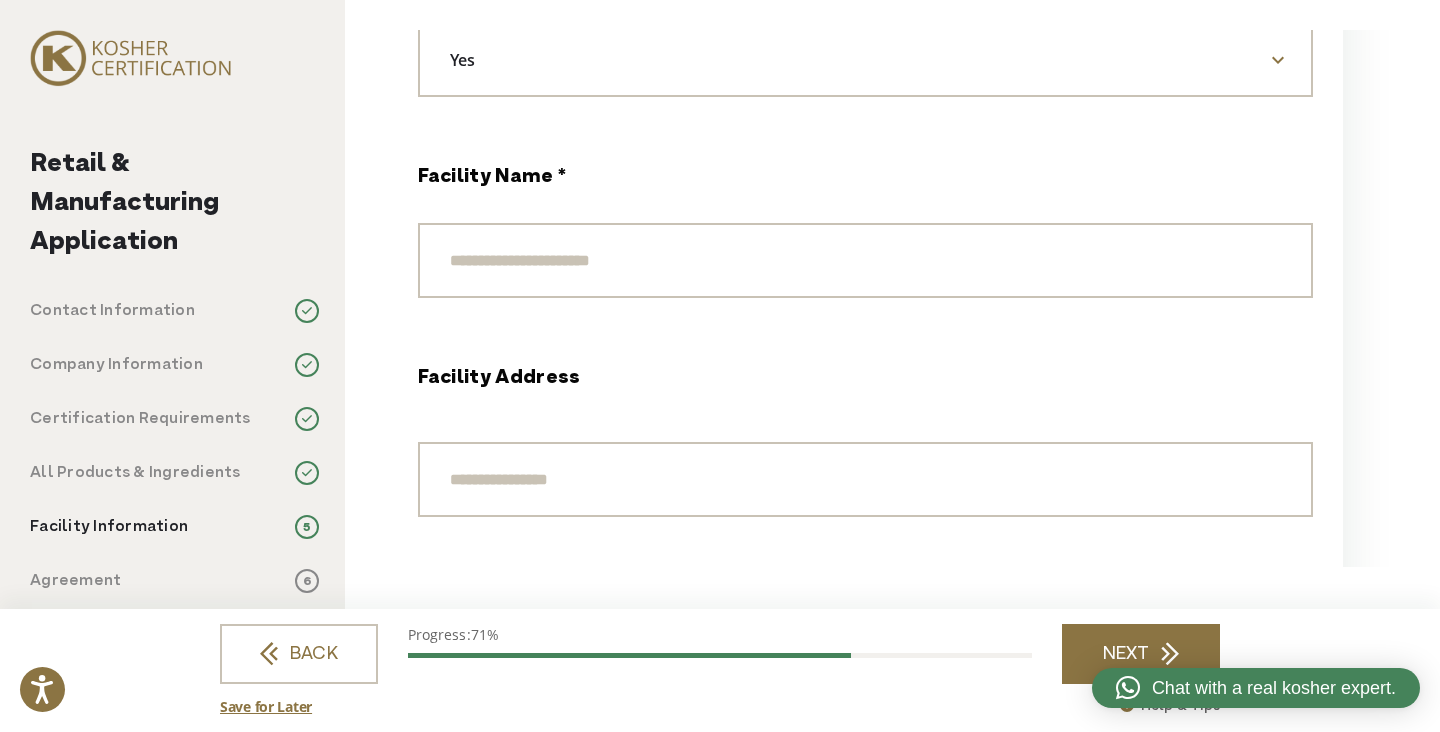 scroll, scrollTop: 0, scrollLeft: 0, axis: both 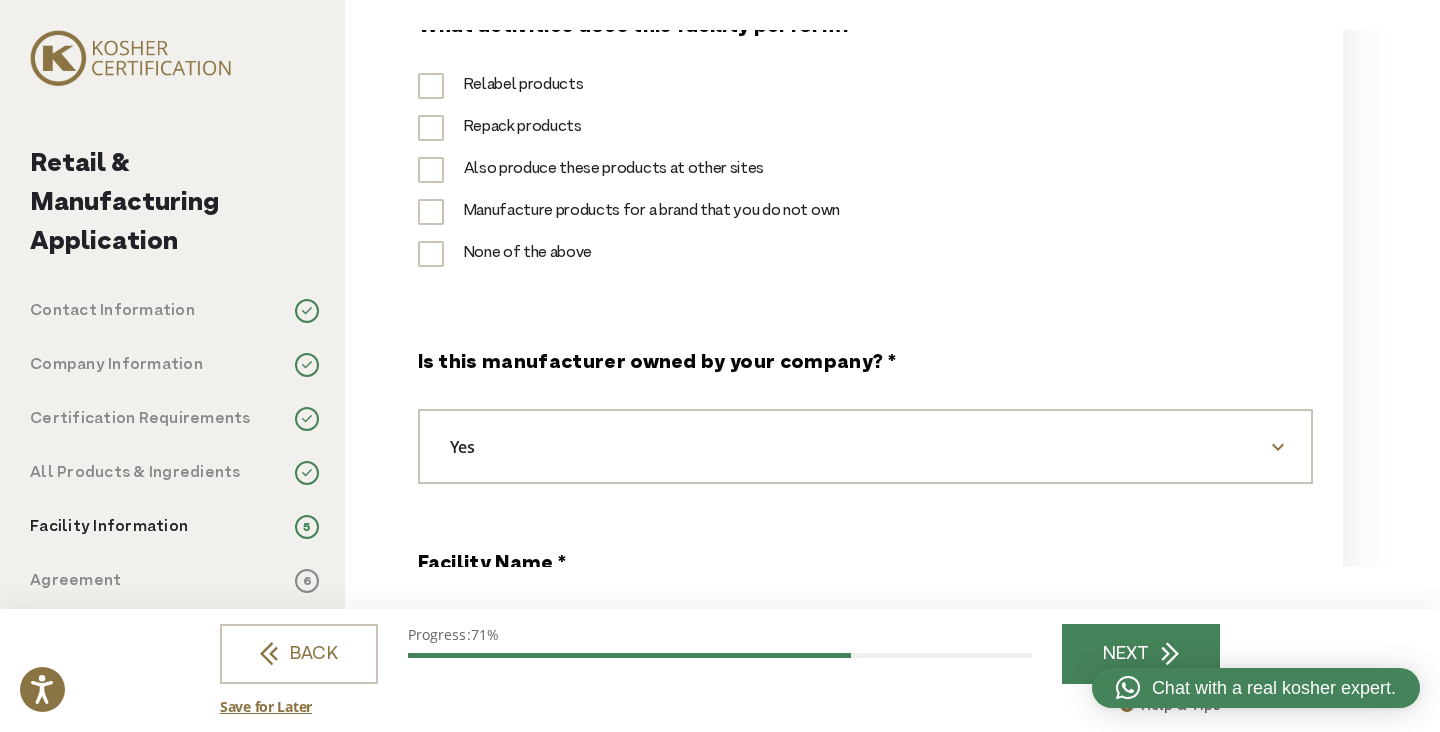 click at bounding box center (1278, 447) 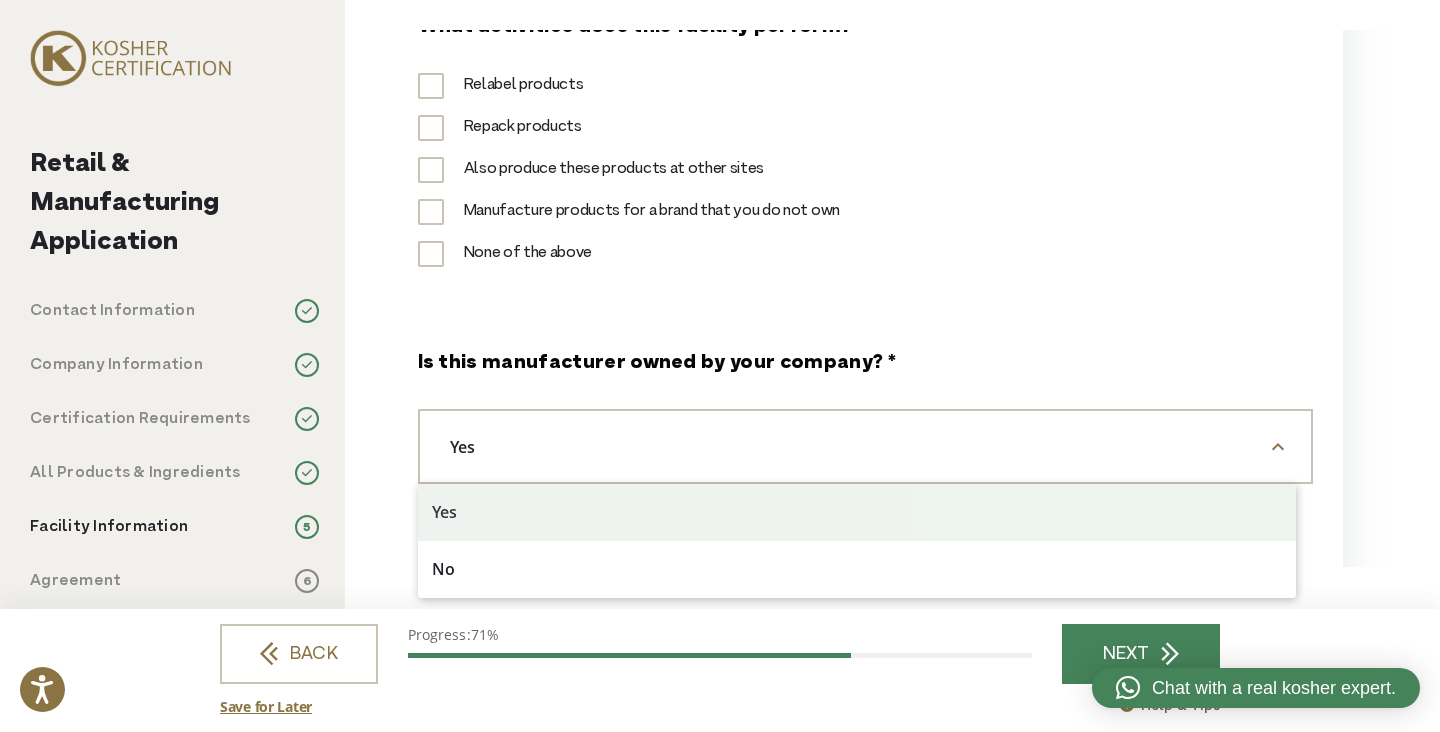 click at bounding box center (1278, 447) 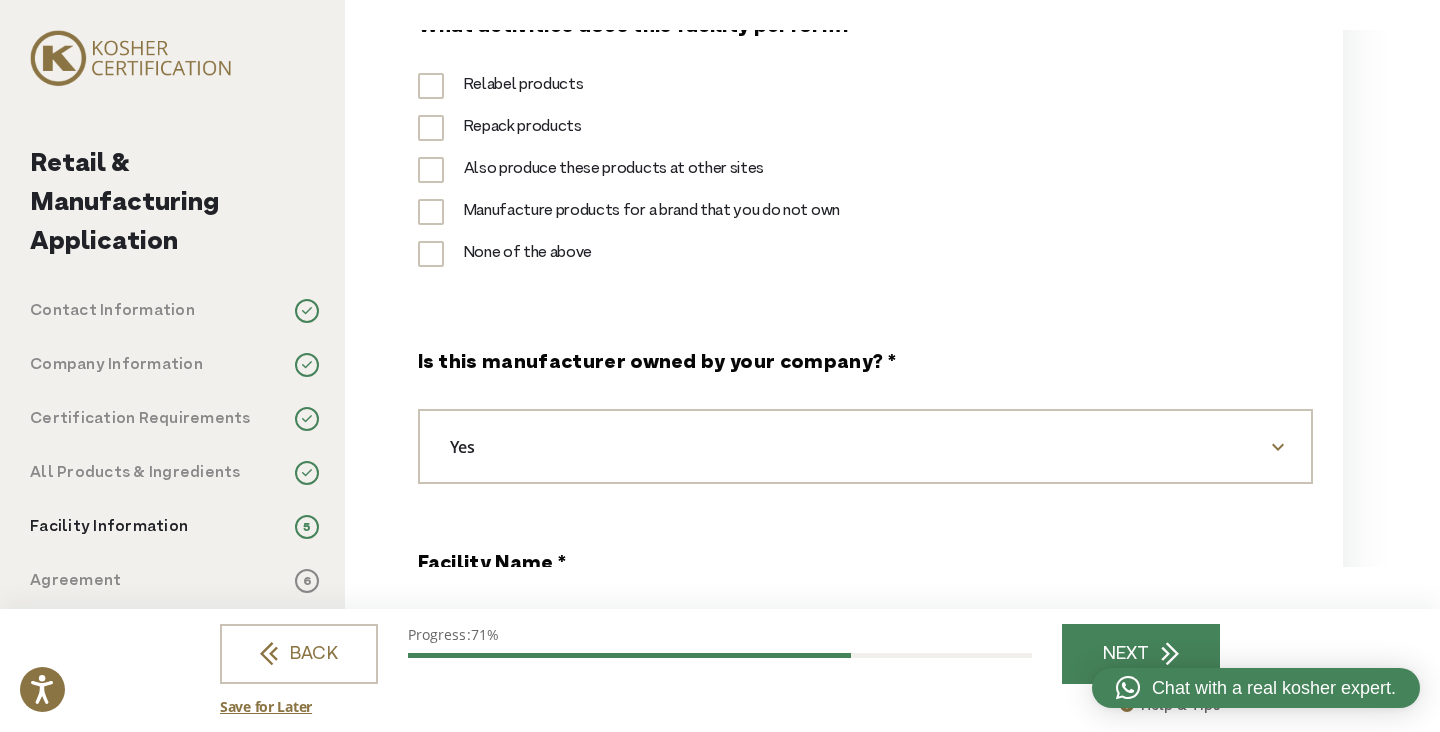 click on "What activities does this facility perform? *
Relabel products
Repack products
Also produce these products at other sites
Manufacture products for a brand that you do not own
None of the above
Is this manufacturer owned by your company? * *** ** Yes Please provide the name of the owning company * Facility Name * Facility Address
Street Address
Address Line 2
City
ZIP / Postal Code" at bounding box center (865, 1855) 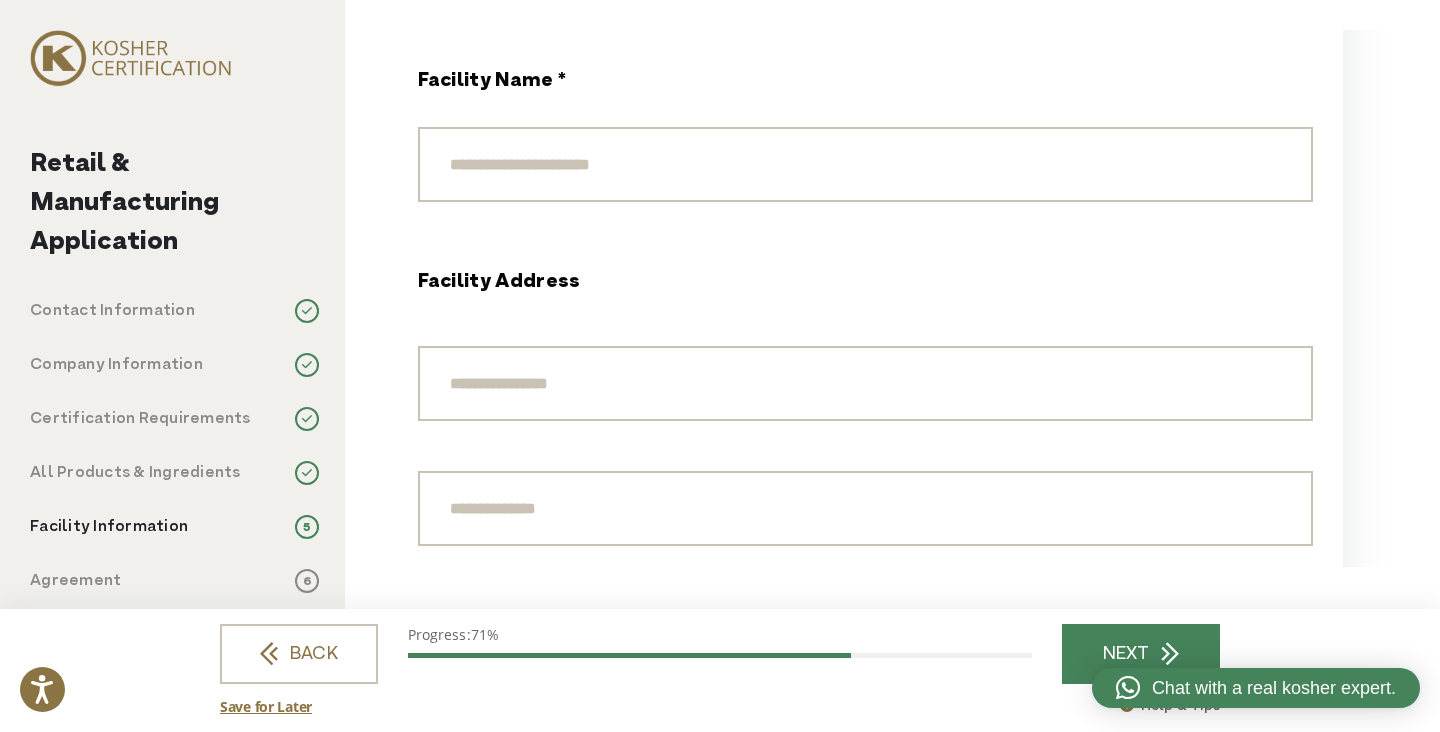 scroll, scrollTop: 1000, scrollLeft: 0, axis: vertical 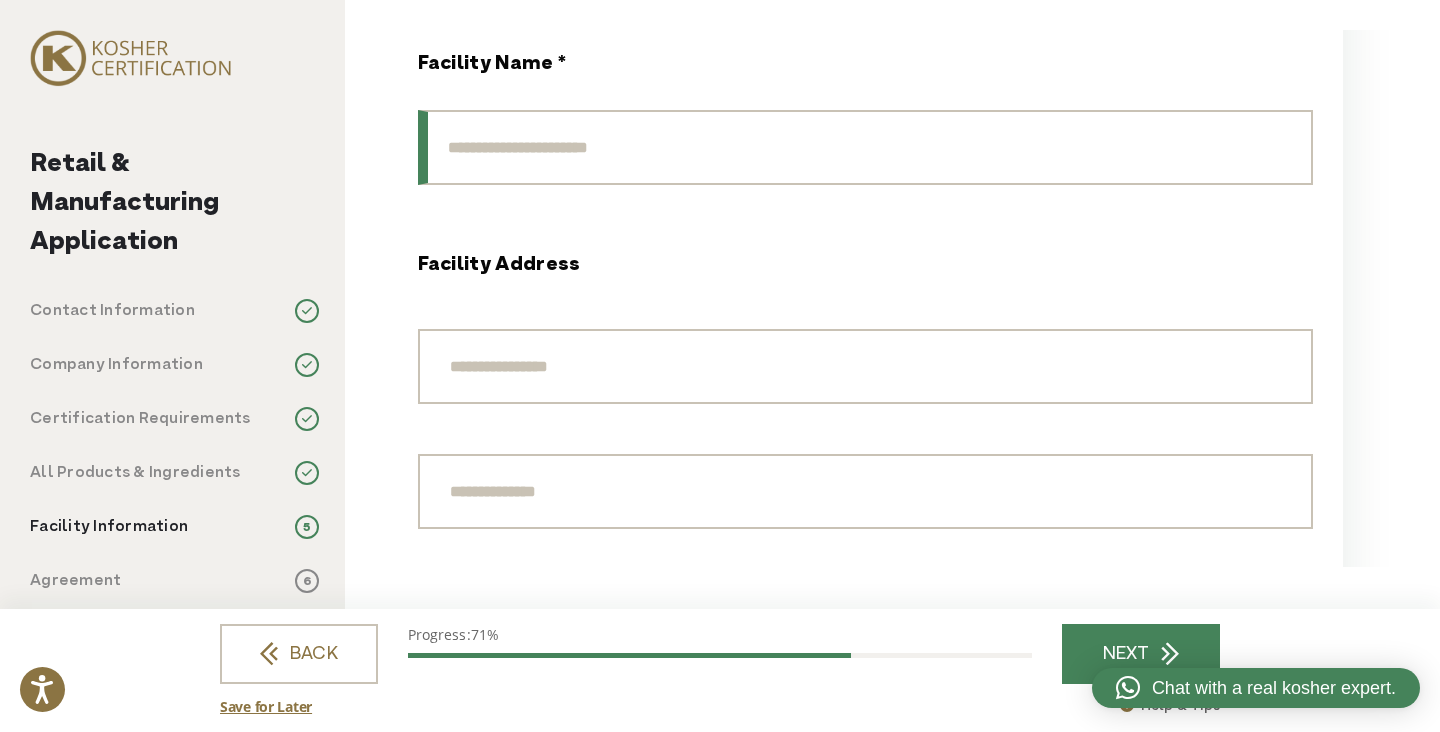 click on "Facility Name *" at bounding box center [865, 147] 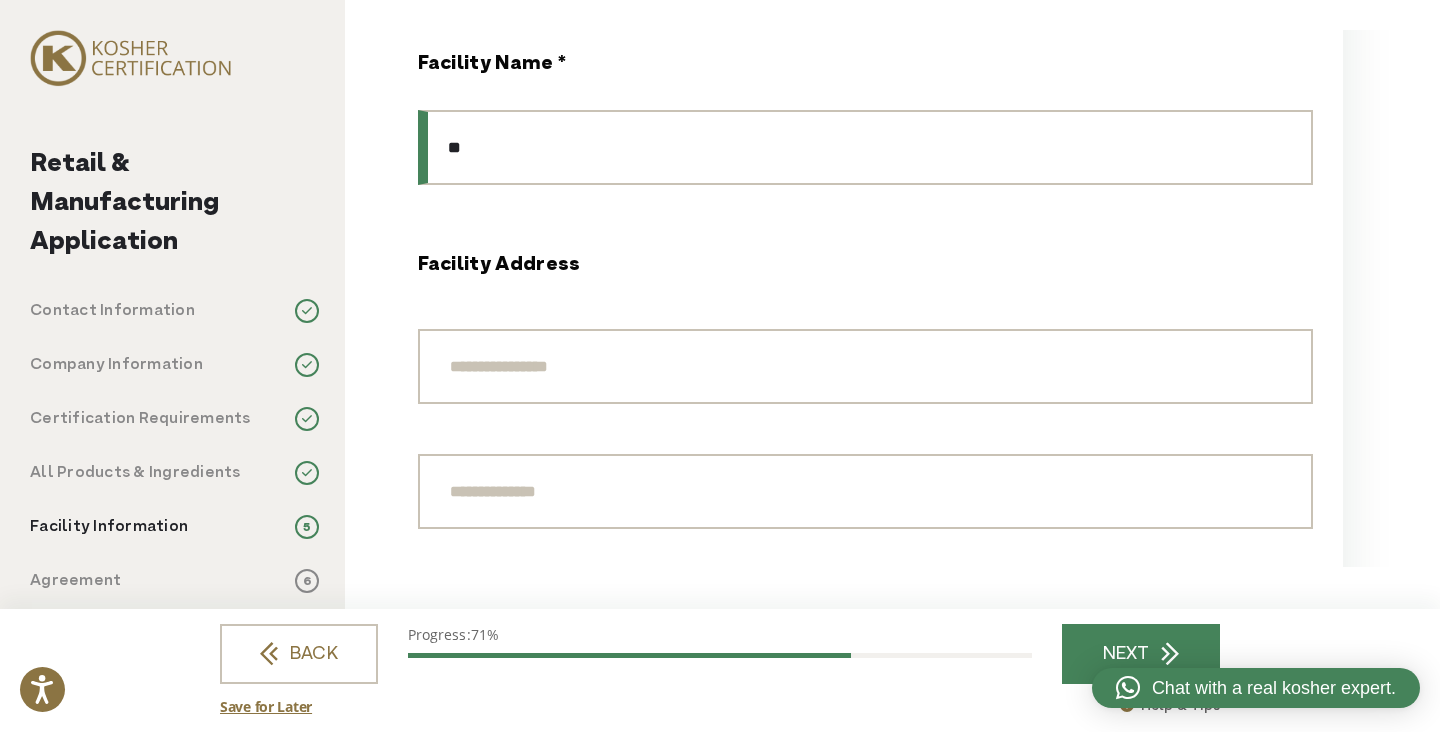 type on "*" 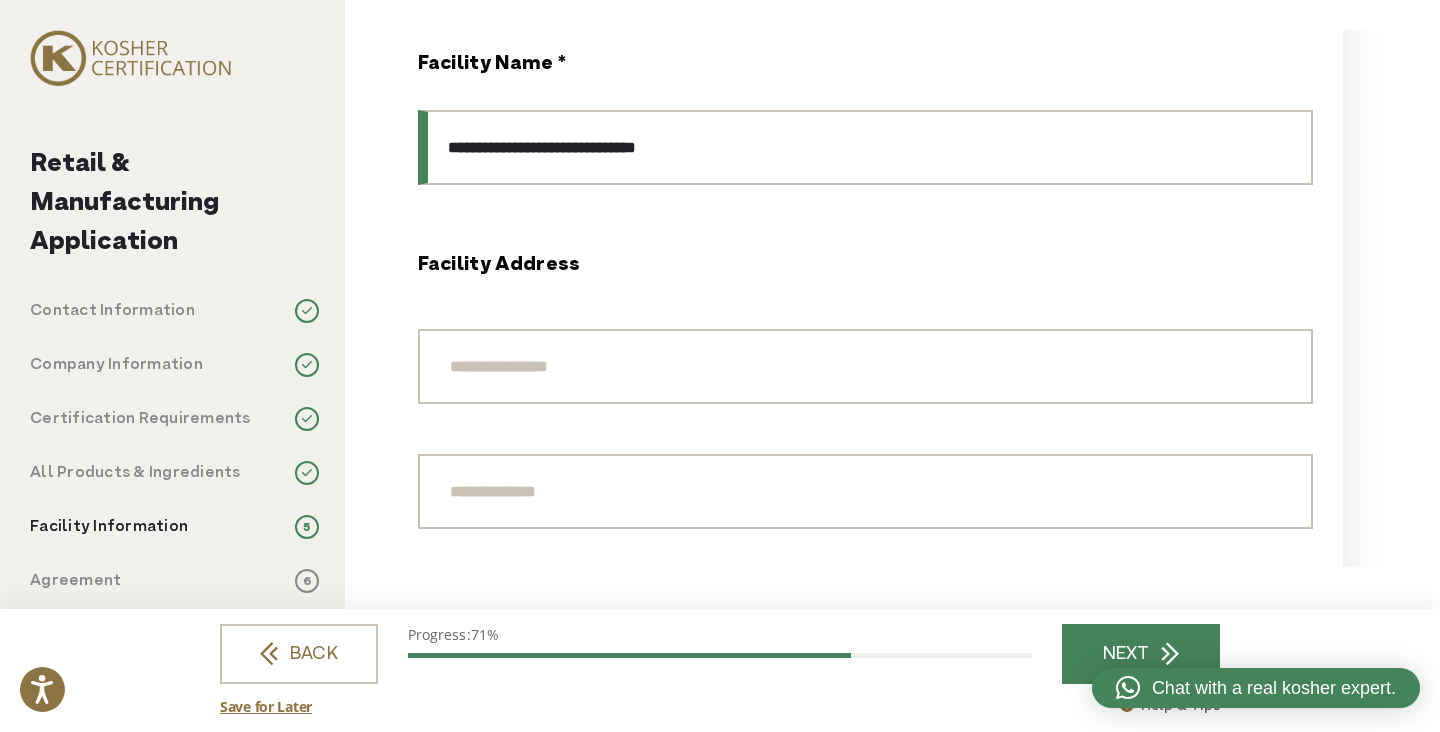 type on "**********" 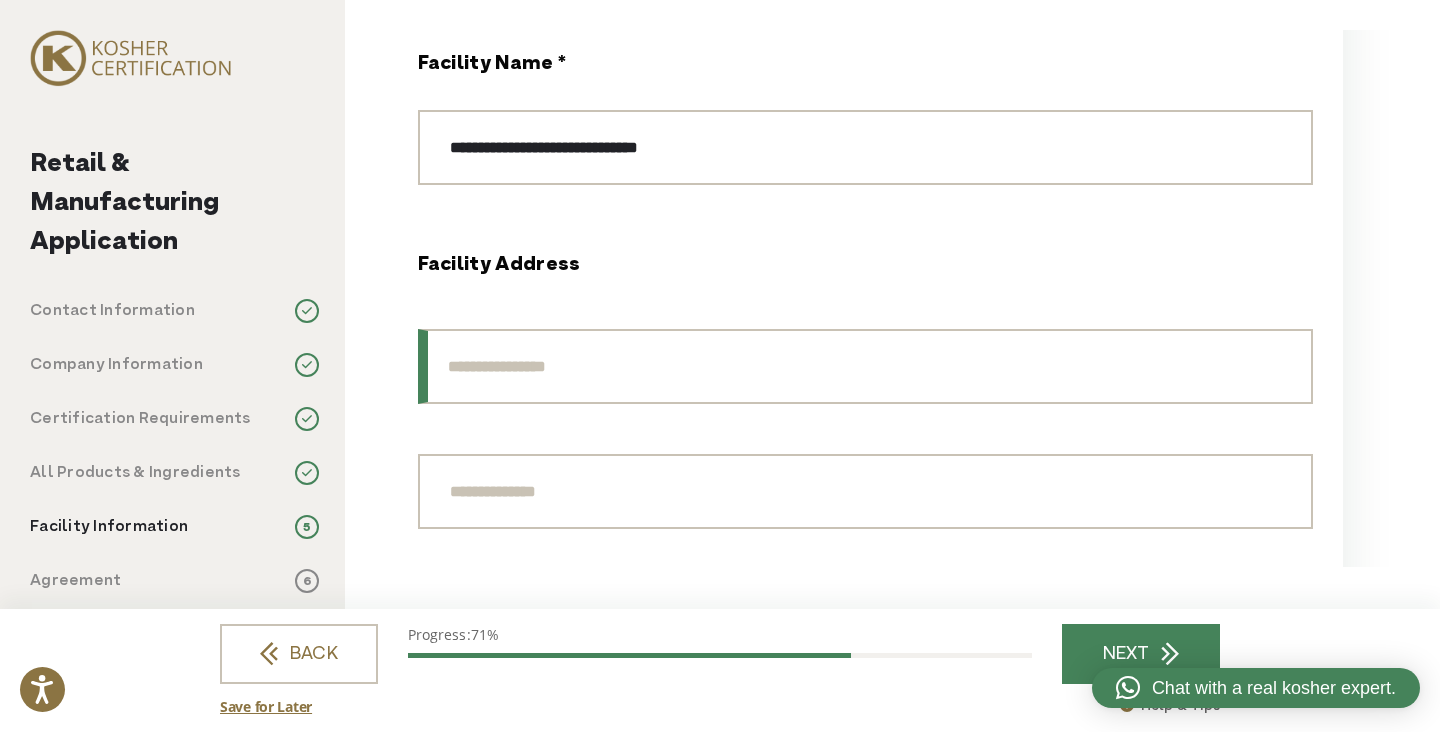 click at bounding box center [865, 366] 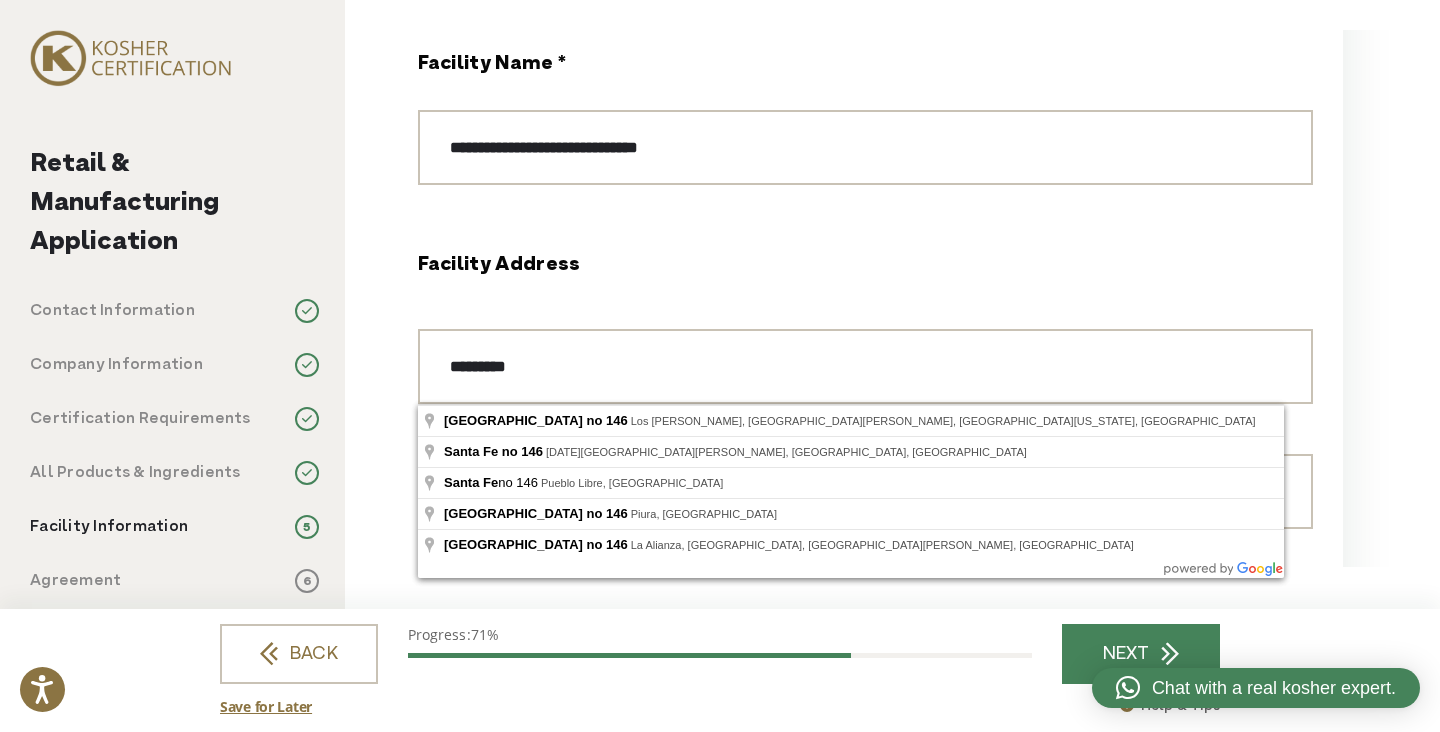 click on "**********" at bounding box center [865, 1355] 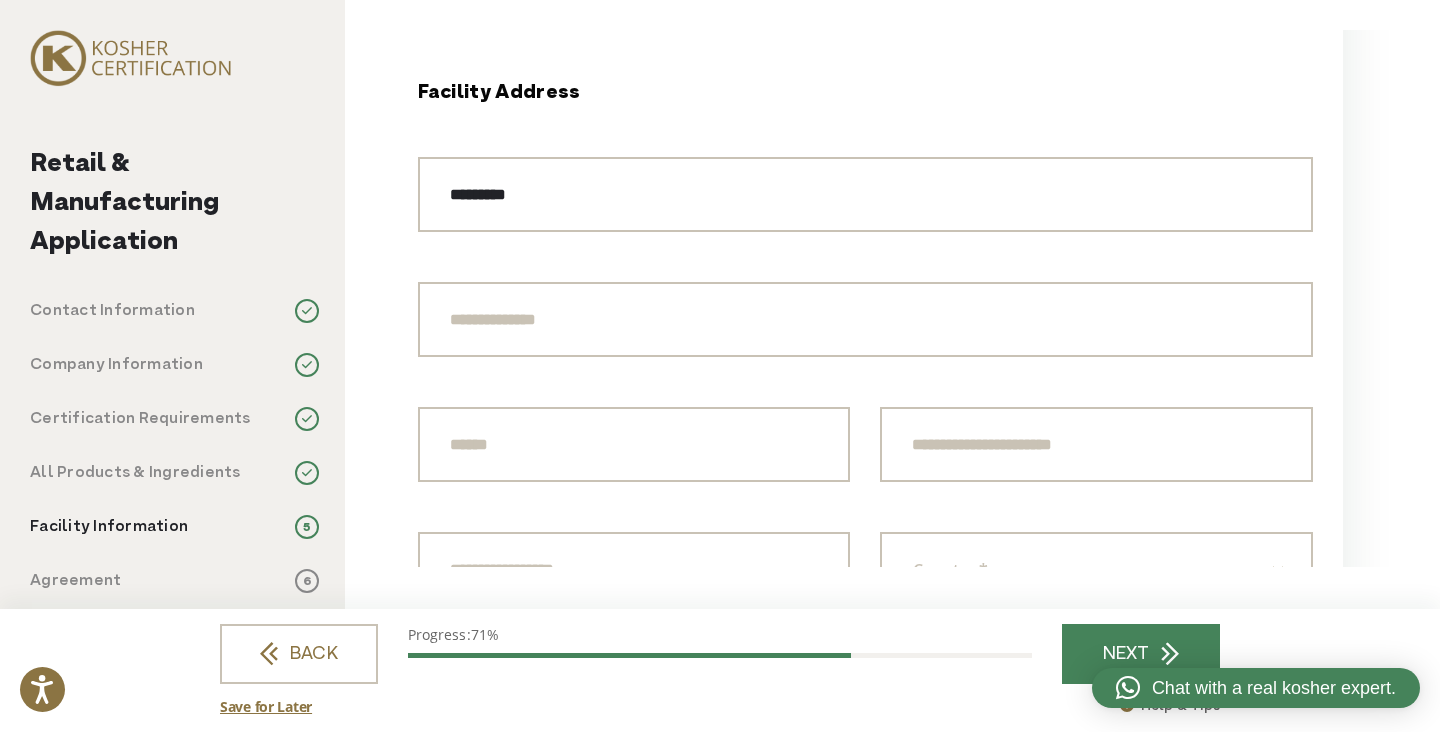 scroll, scrollTop: 1200, scrollLeft: 0, axis: vertical 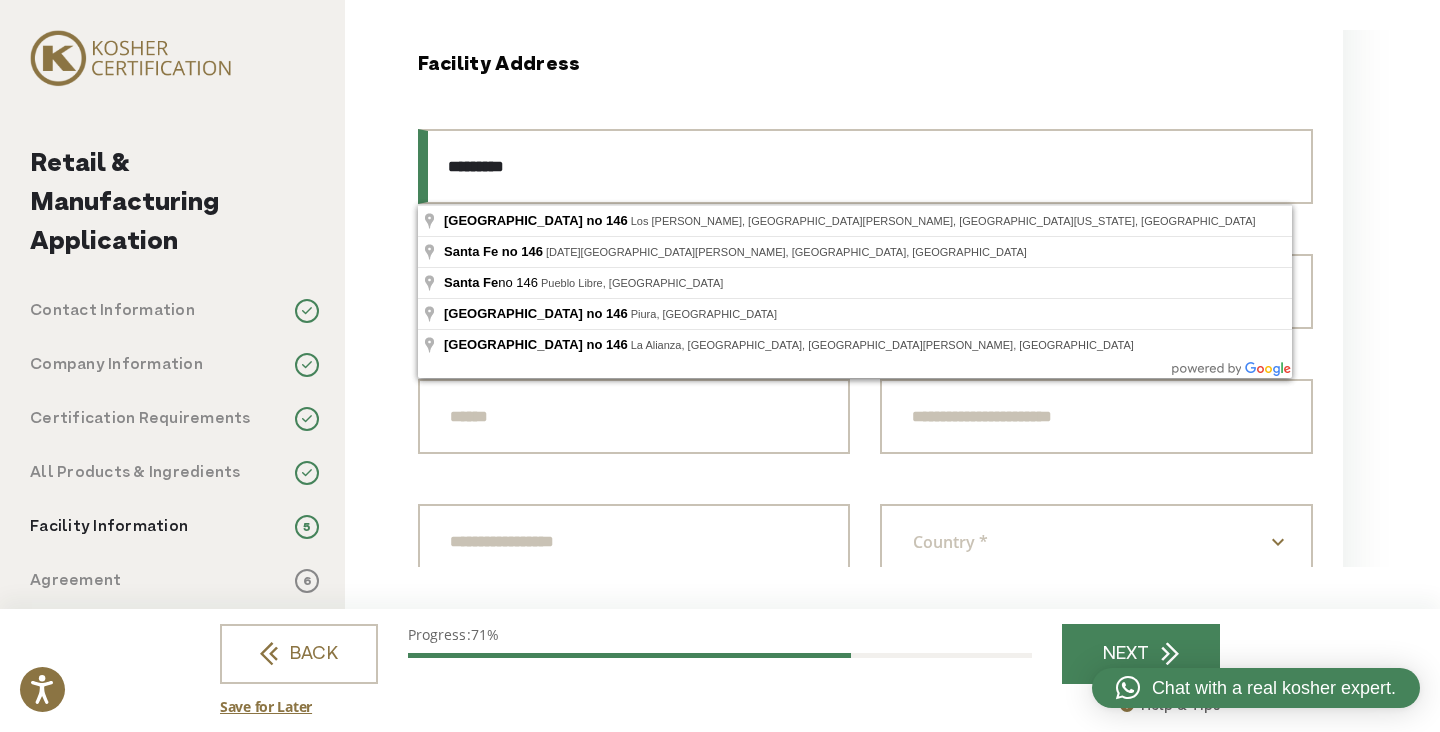 click on "*********" at bounding box center (865, 166) 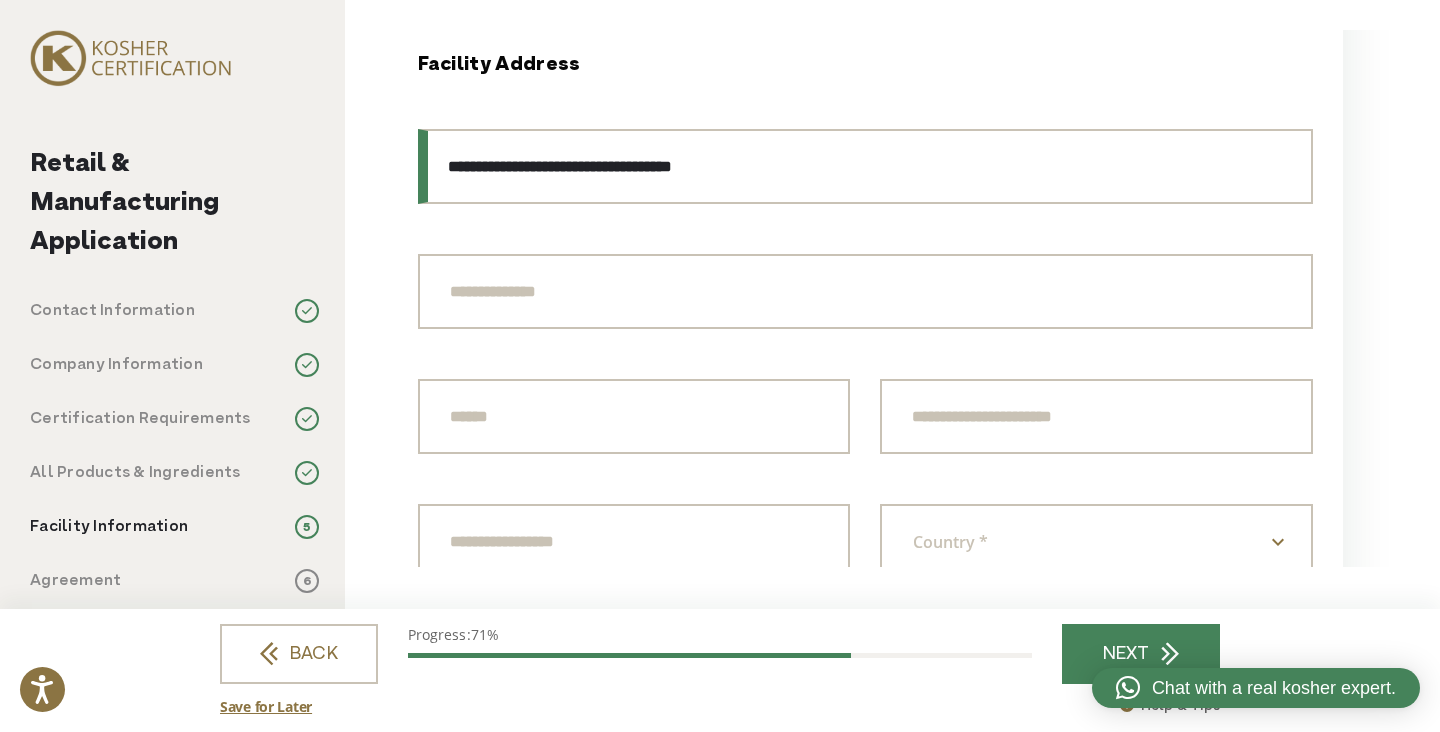 type on "**********" 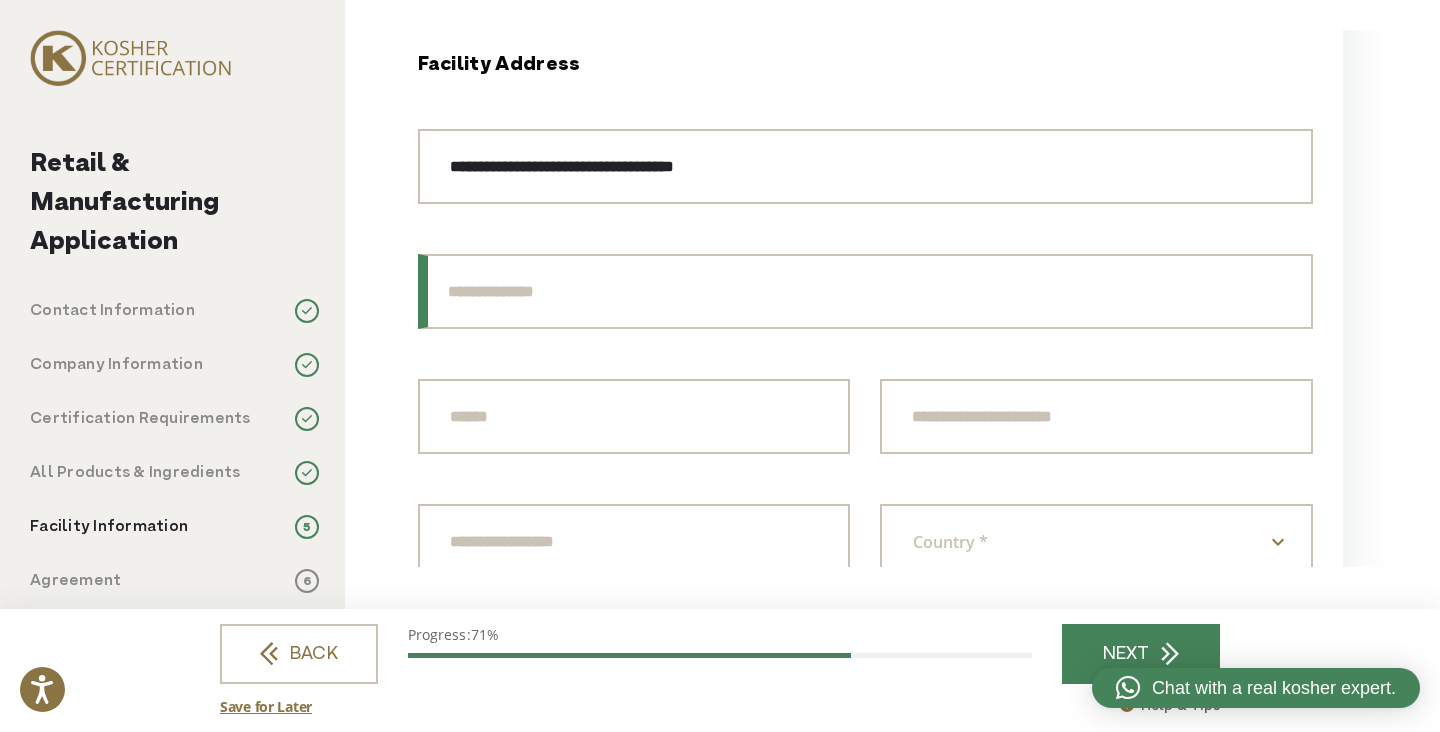 click at bounding box center [865, 291] 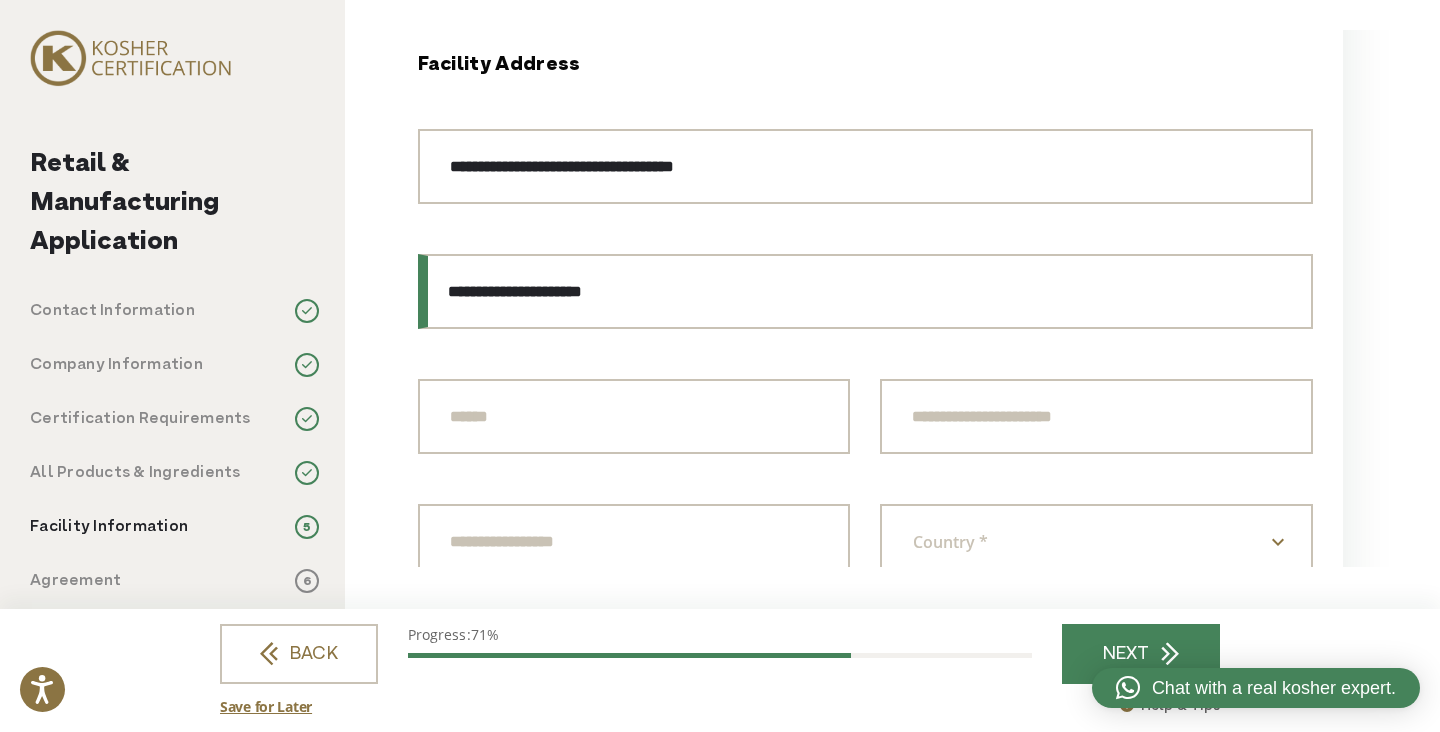 type on "**********" 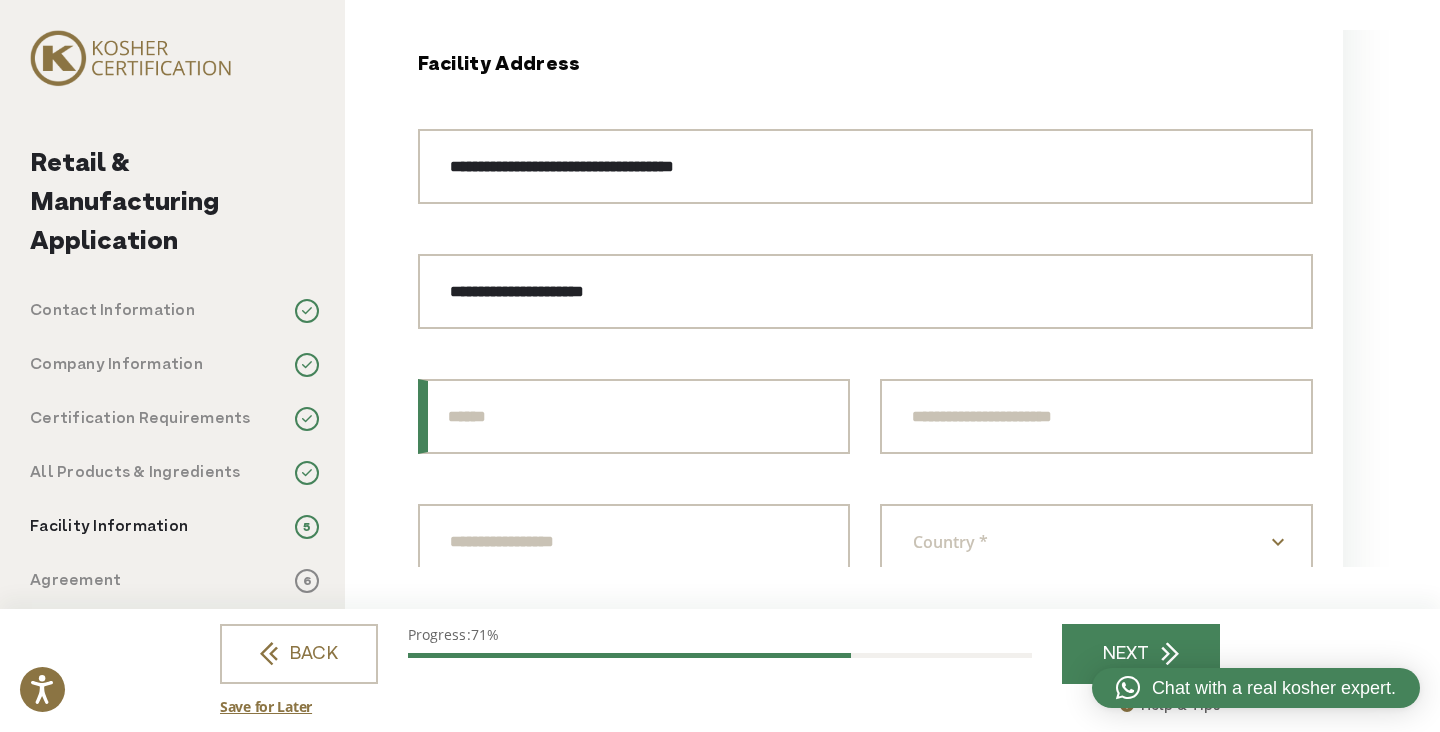 click at bounding box center (634, 416) 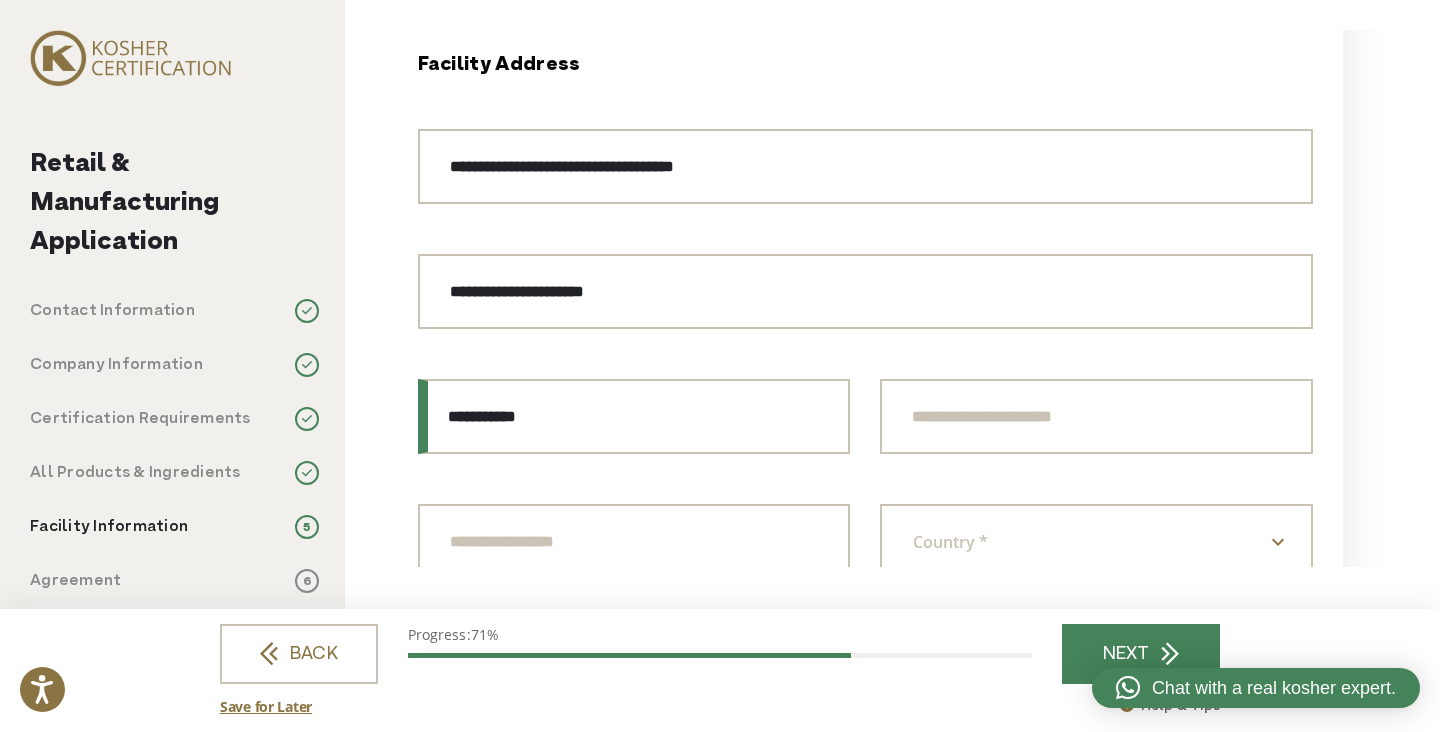 type on "**********" 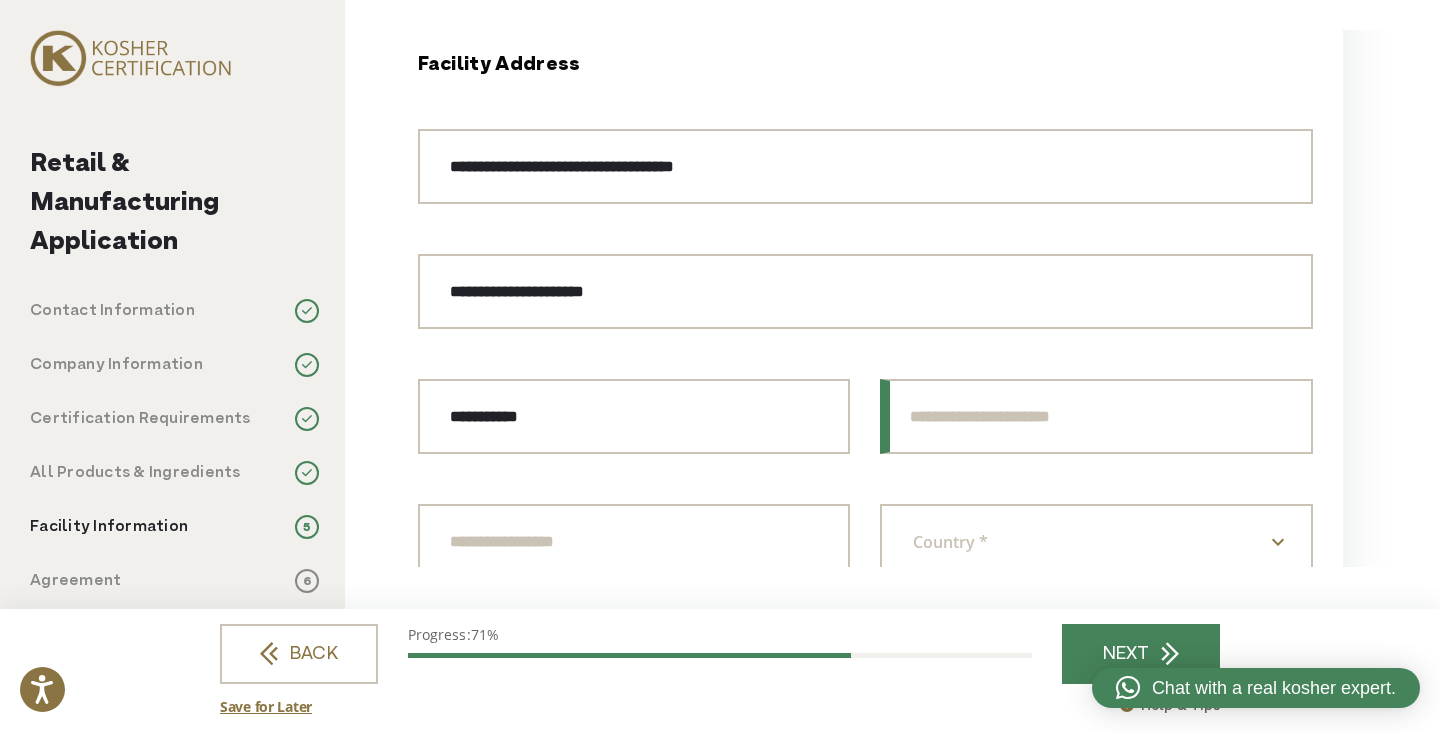 click at bounding box center [1096, 416] 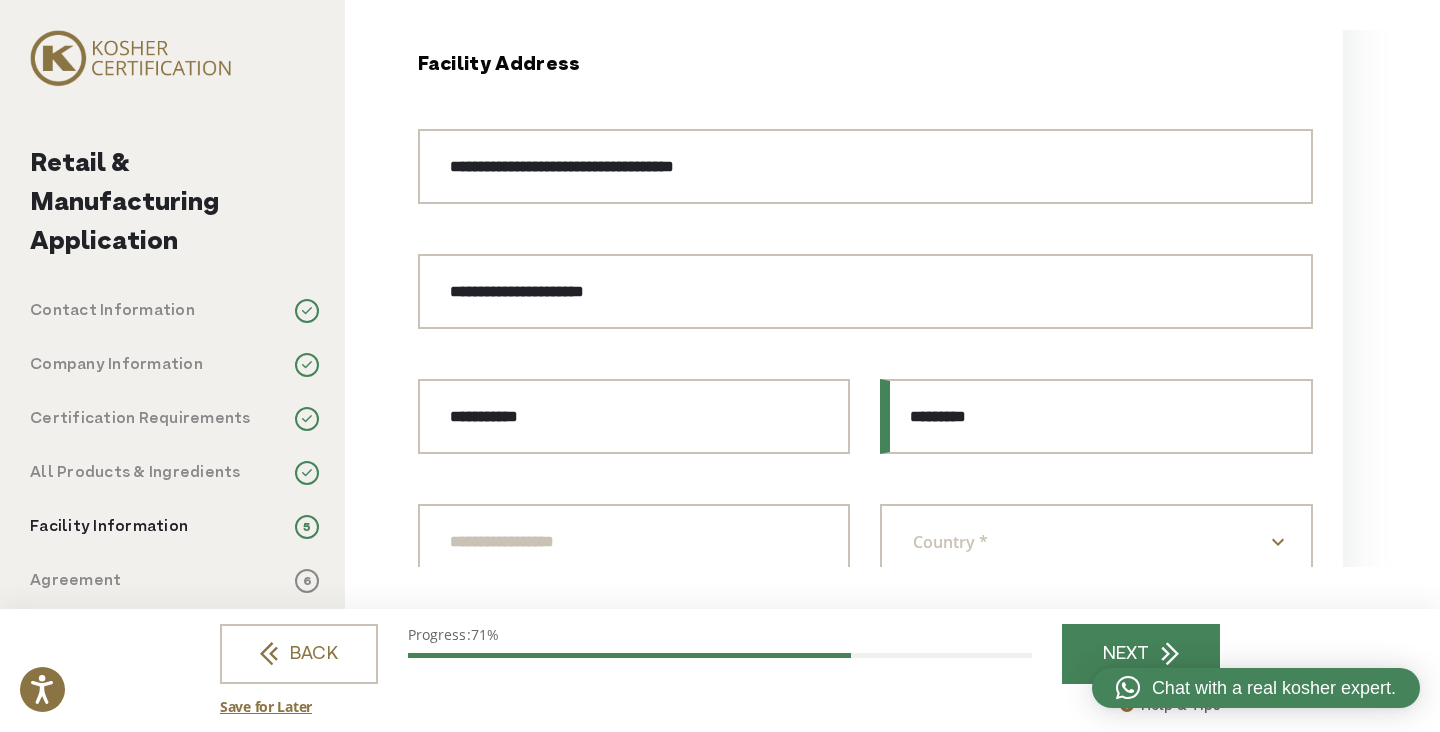 type on "*********" 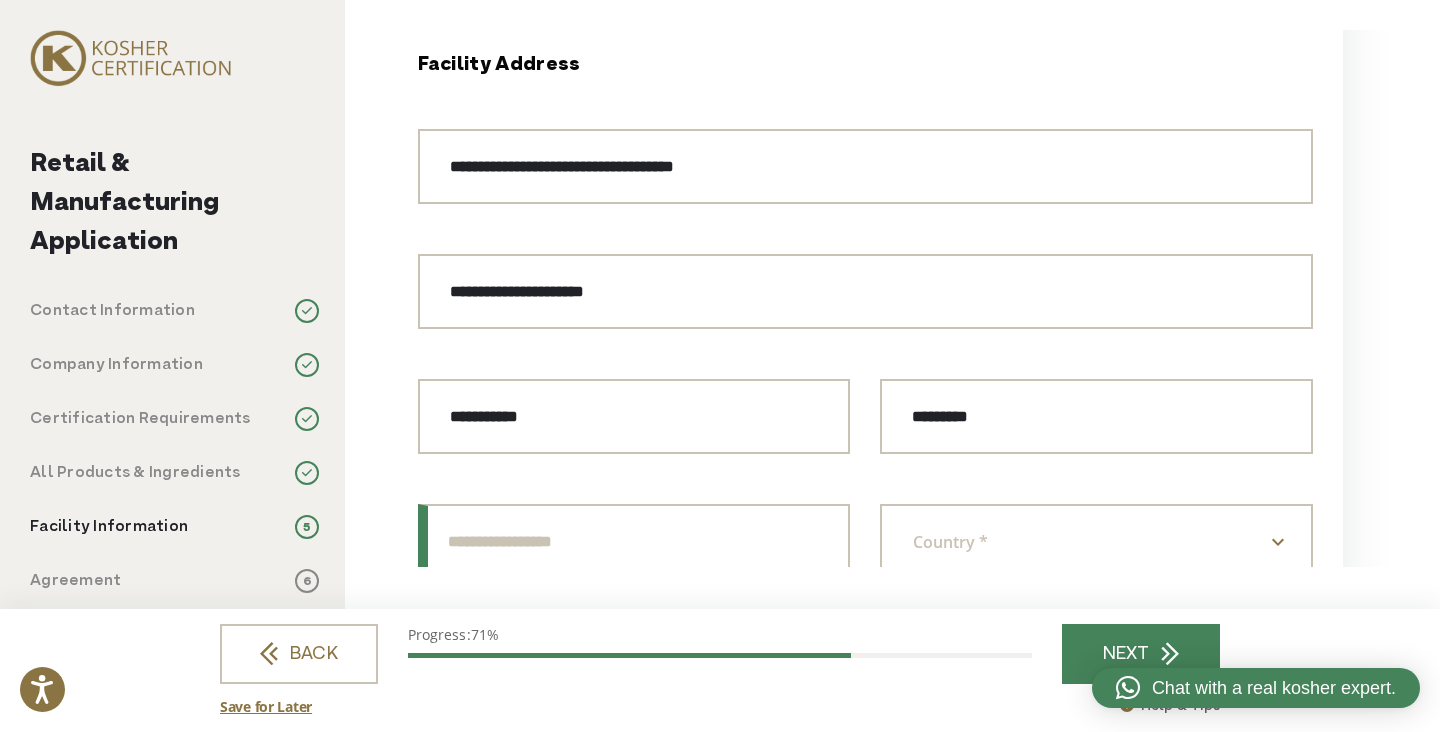 click at bounding box center (634, 541) 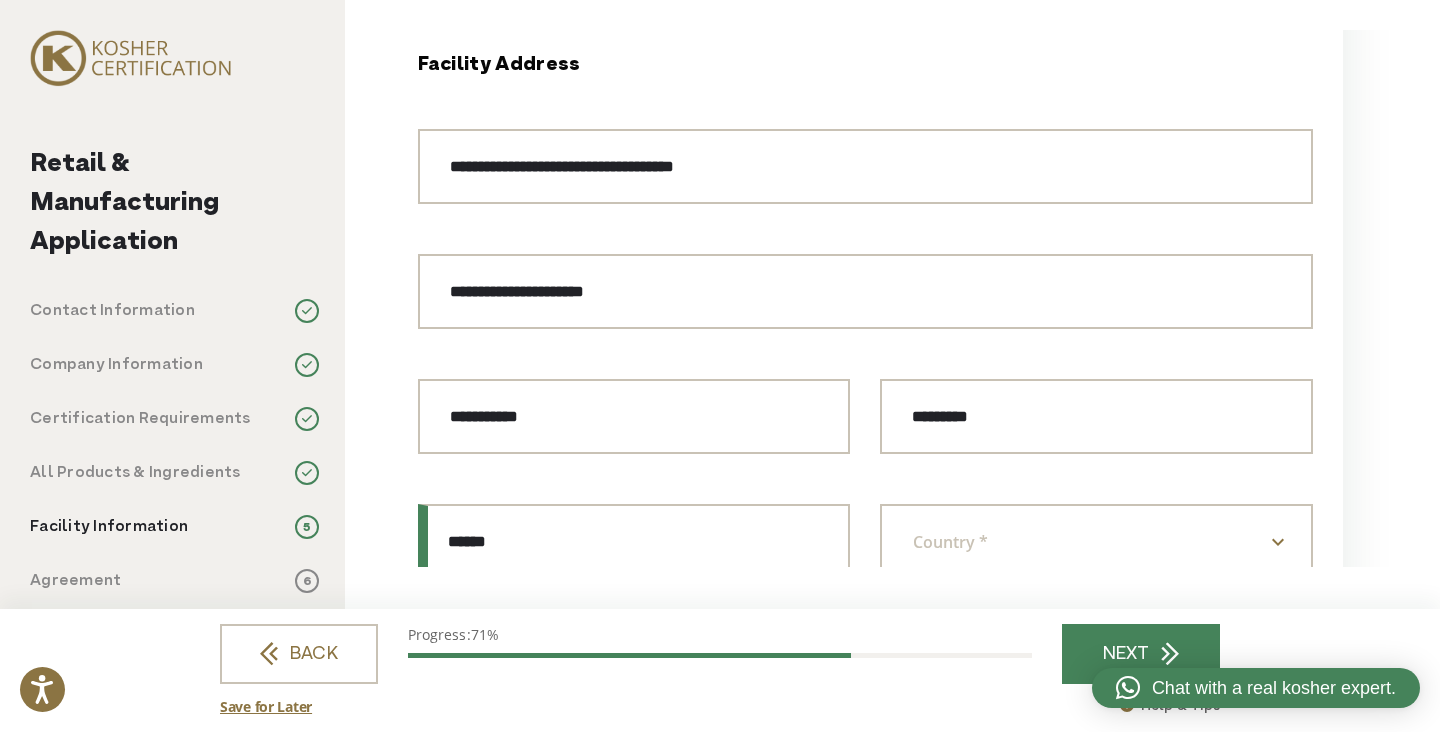 type on "******" 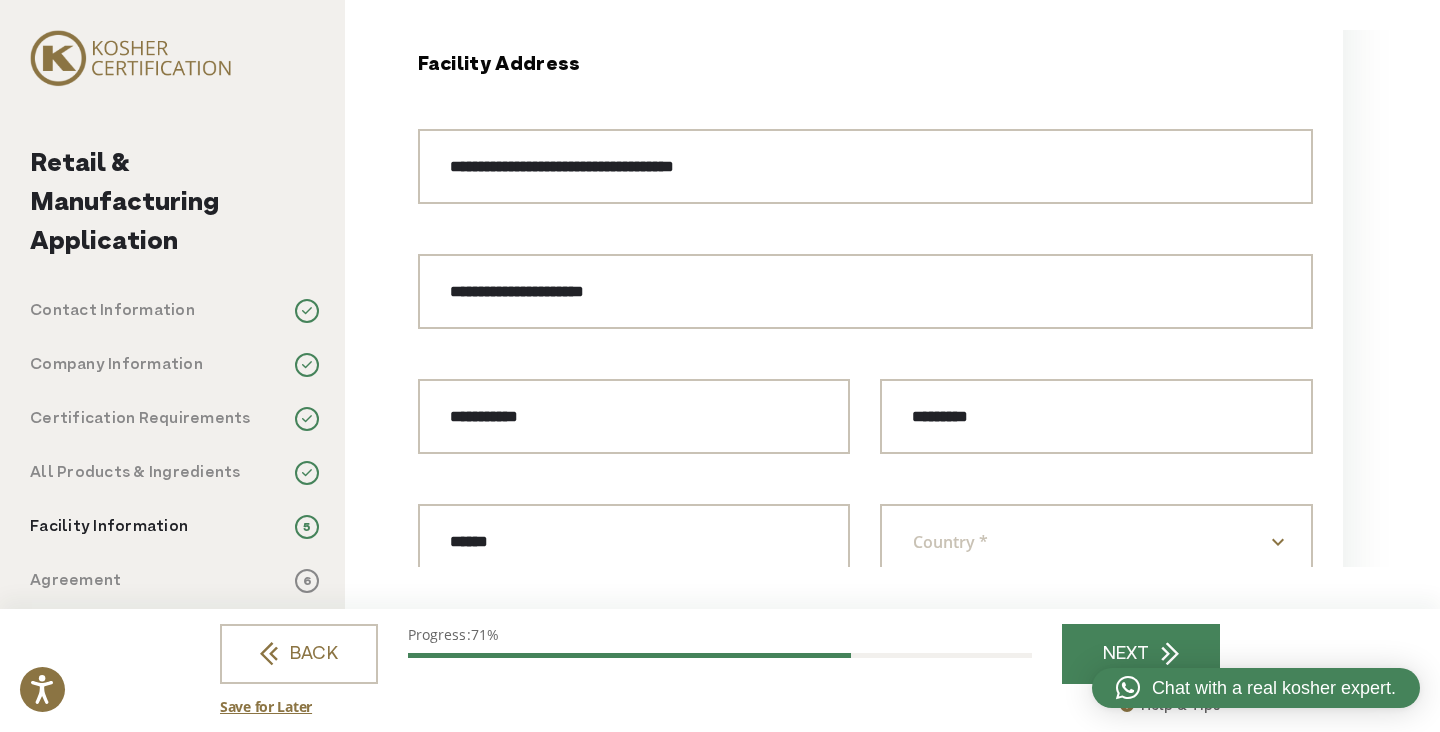 click at bounding box center [1278, 542] 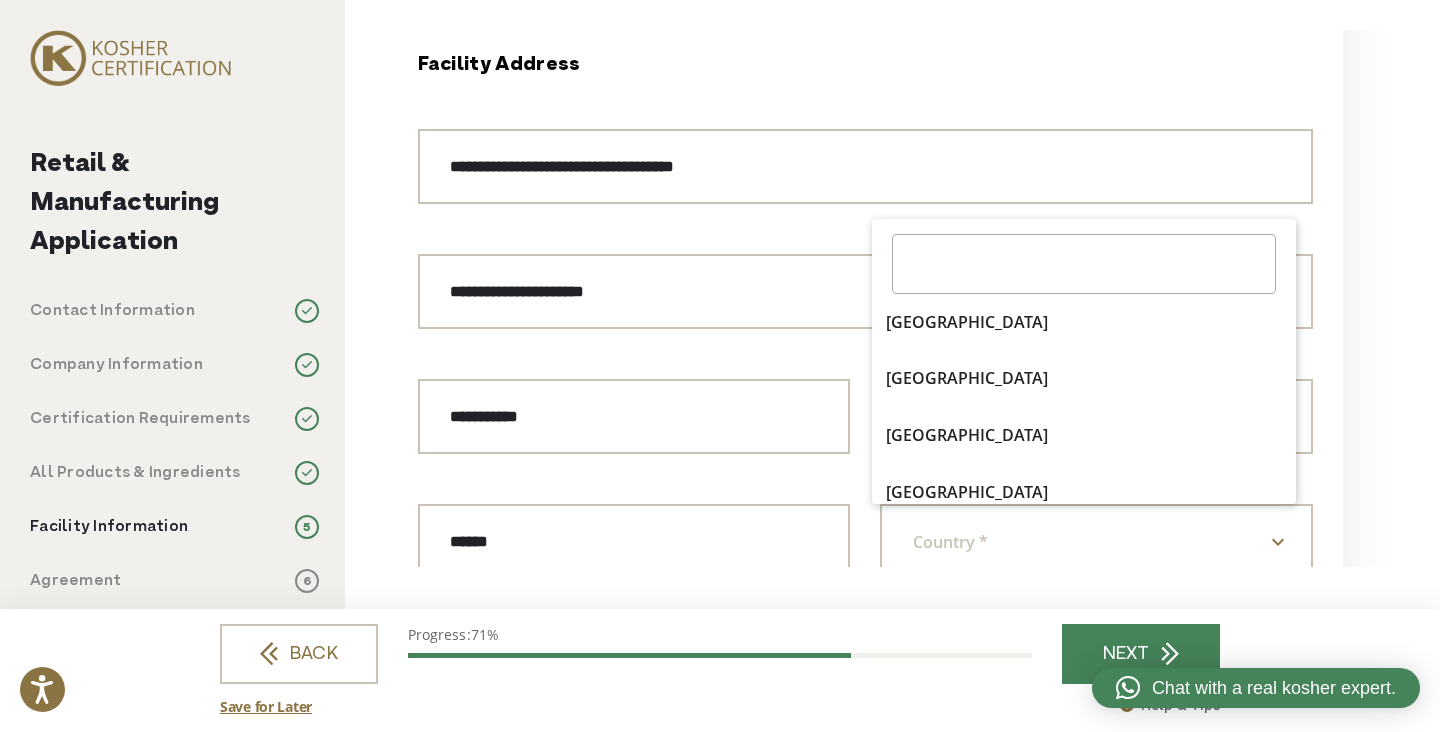 scroll, scrollTop: 5700, scrollLeft: 0, axis: vertical 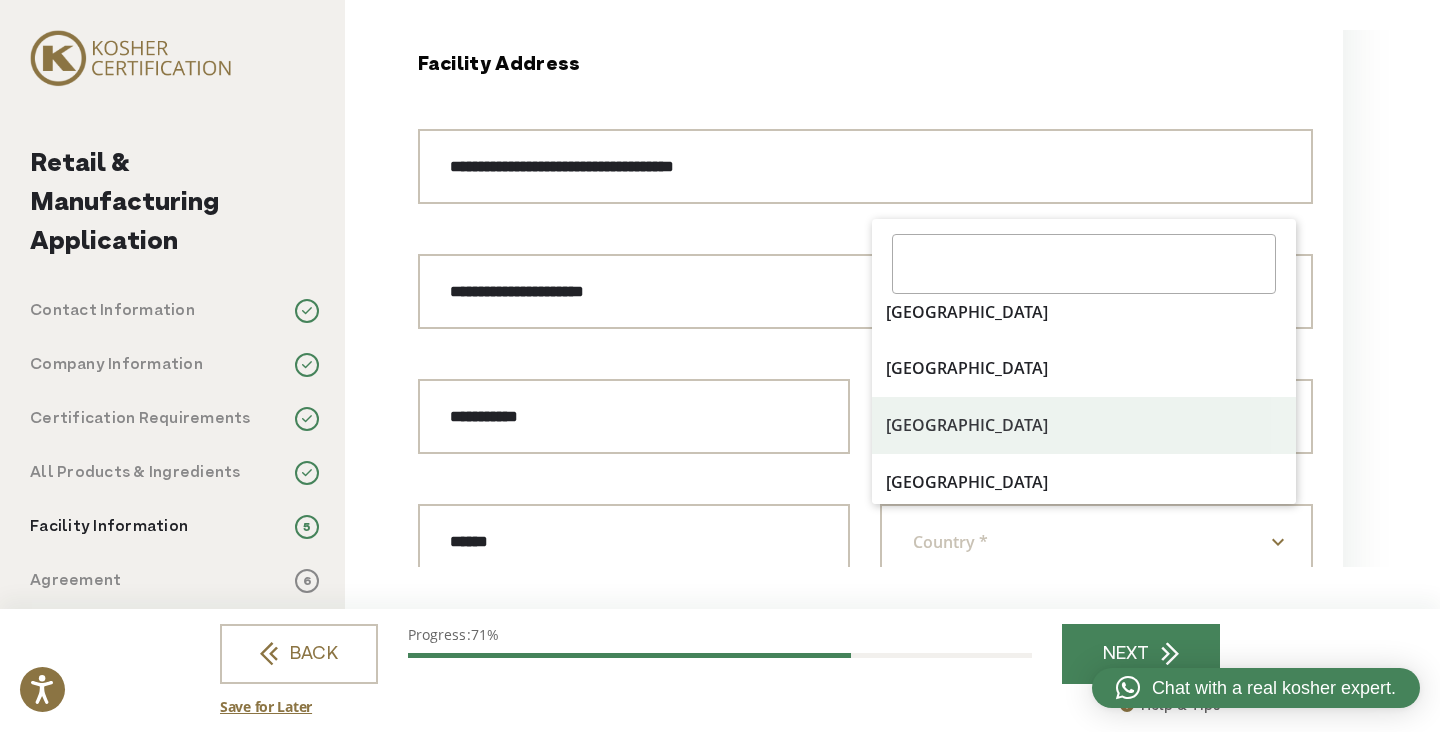 select on "*****" 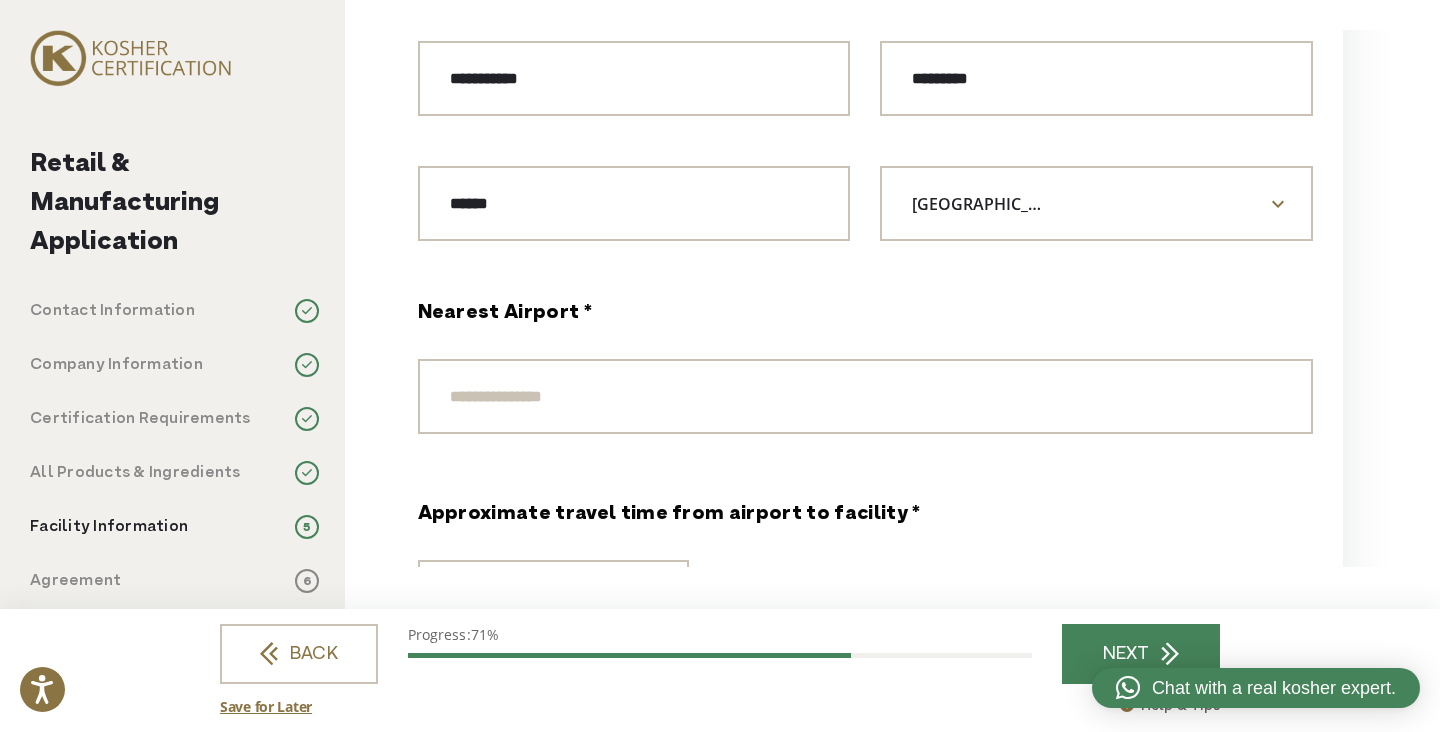 scroll, scrollTop: 1612, scrollLeft: 0, axis: vertical 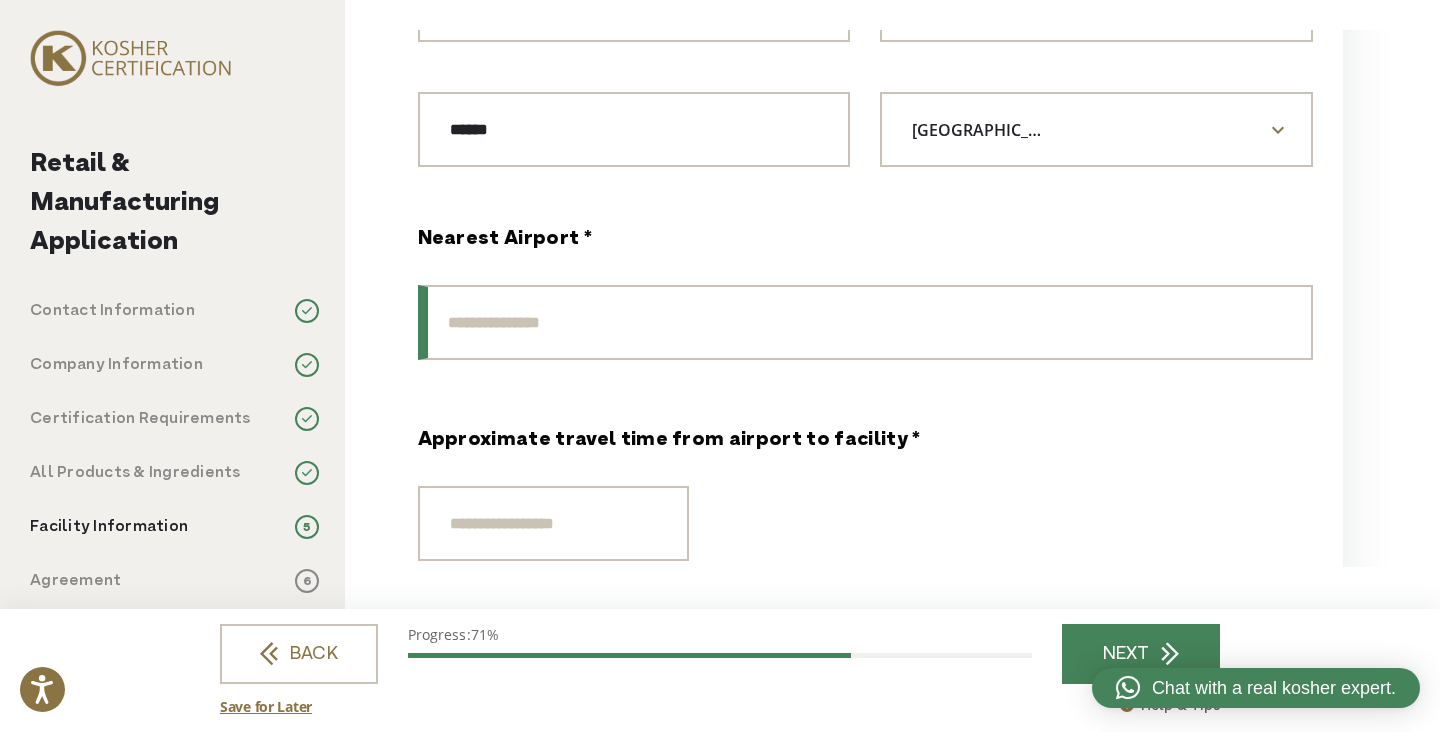 click on "Nearest Airport *" at bounding box center [865, 322] 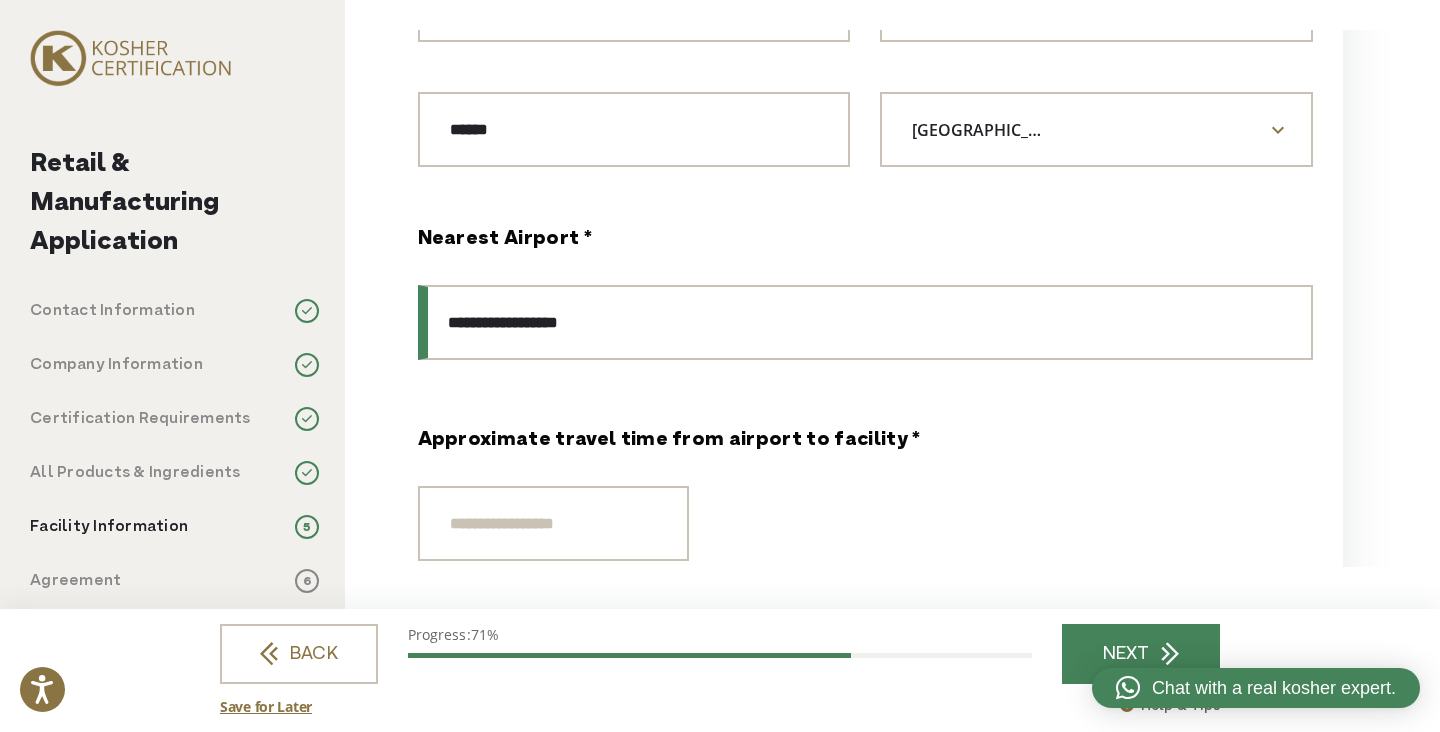 type on "**********" 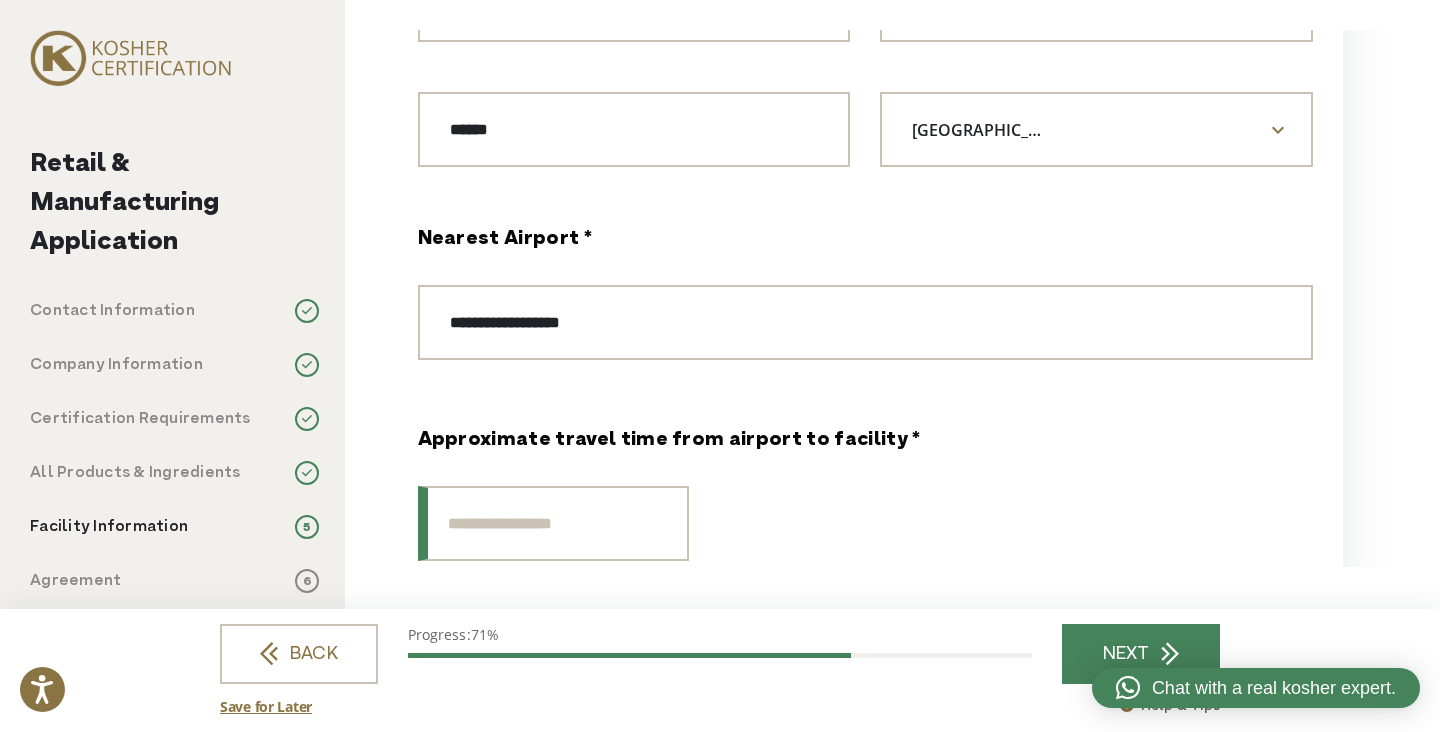 click on "Approximate travel time from airport to facility *" at bounding box center [553, 523] 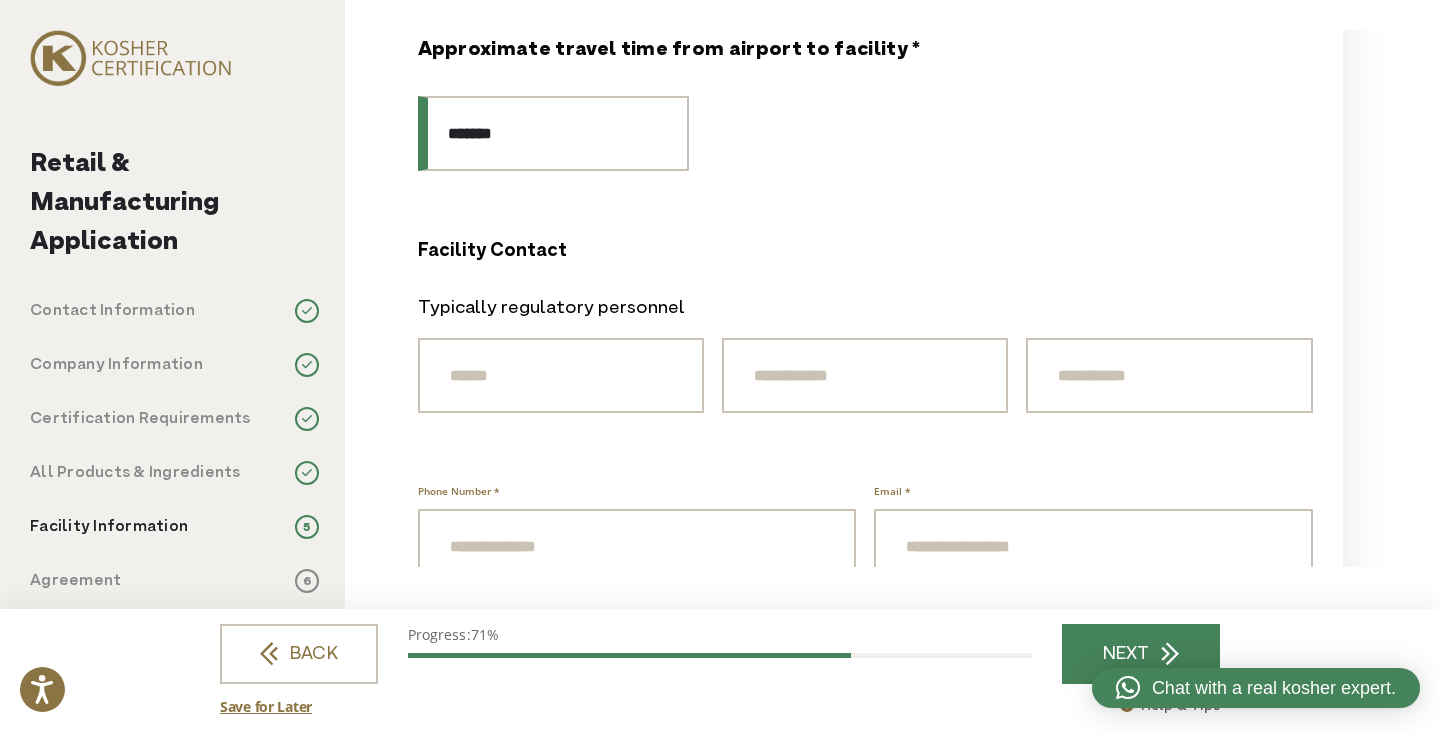 scroll, scrollTop: 2112, scrollLeft: 0, axis: vertical 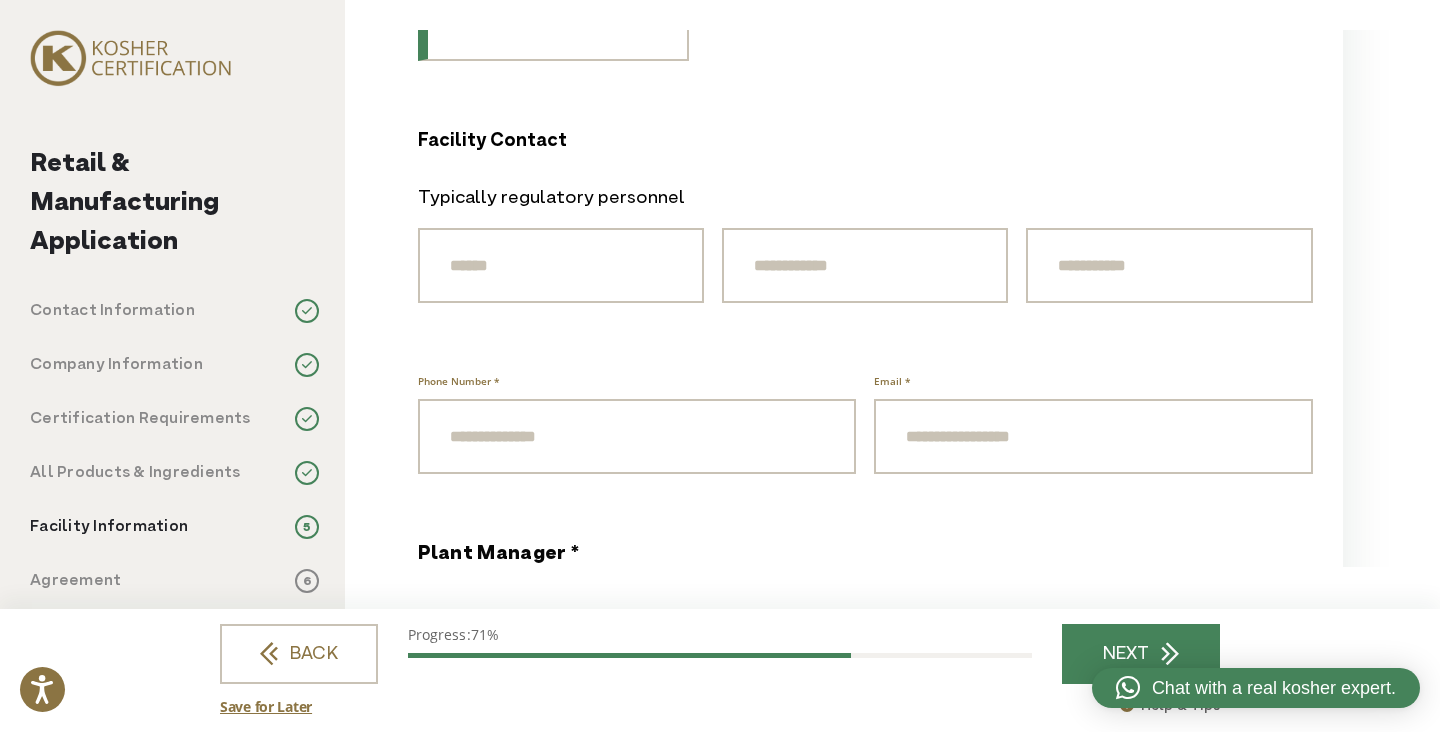 type on "*******" 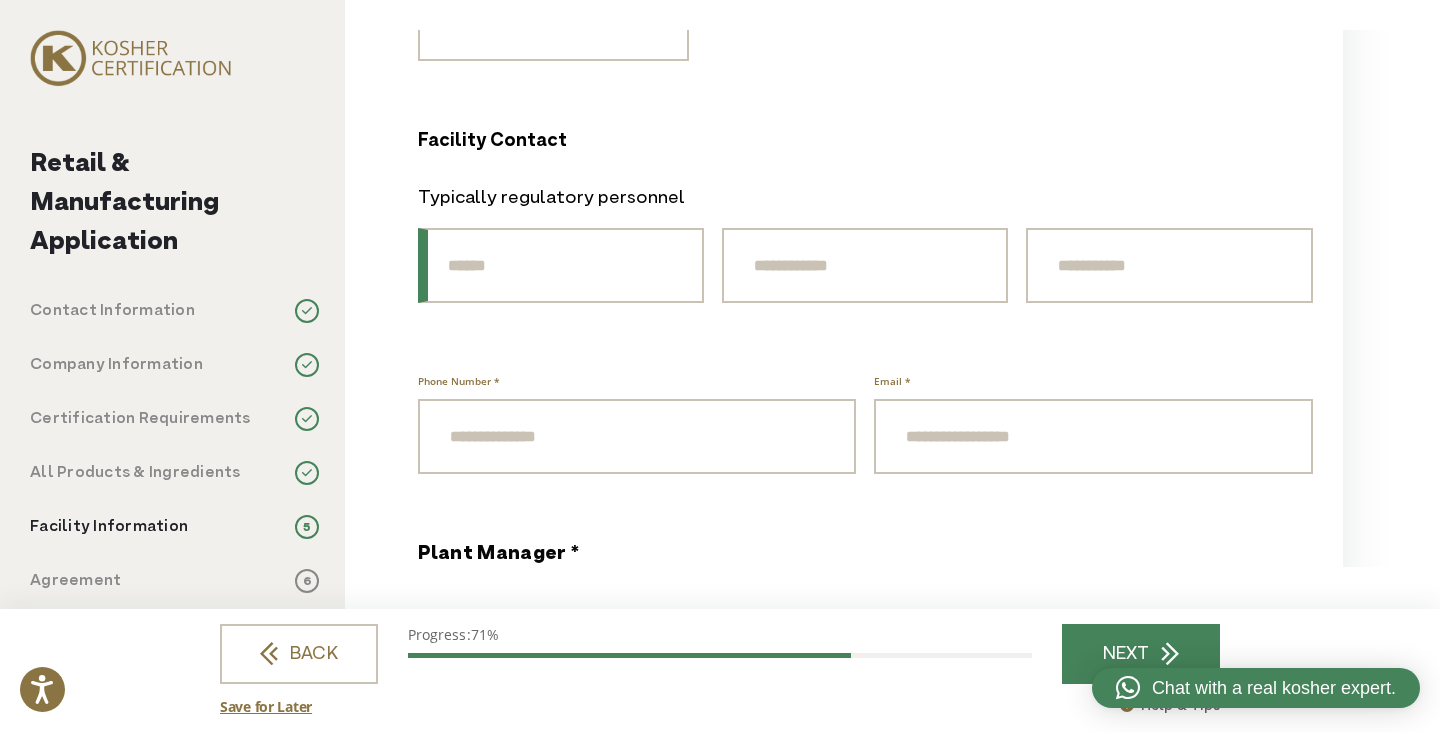 click on "Prefix" at bounding box center [561, 265] 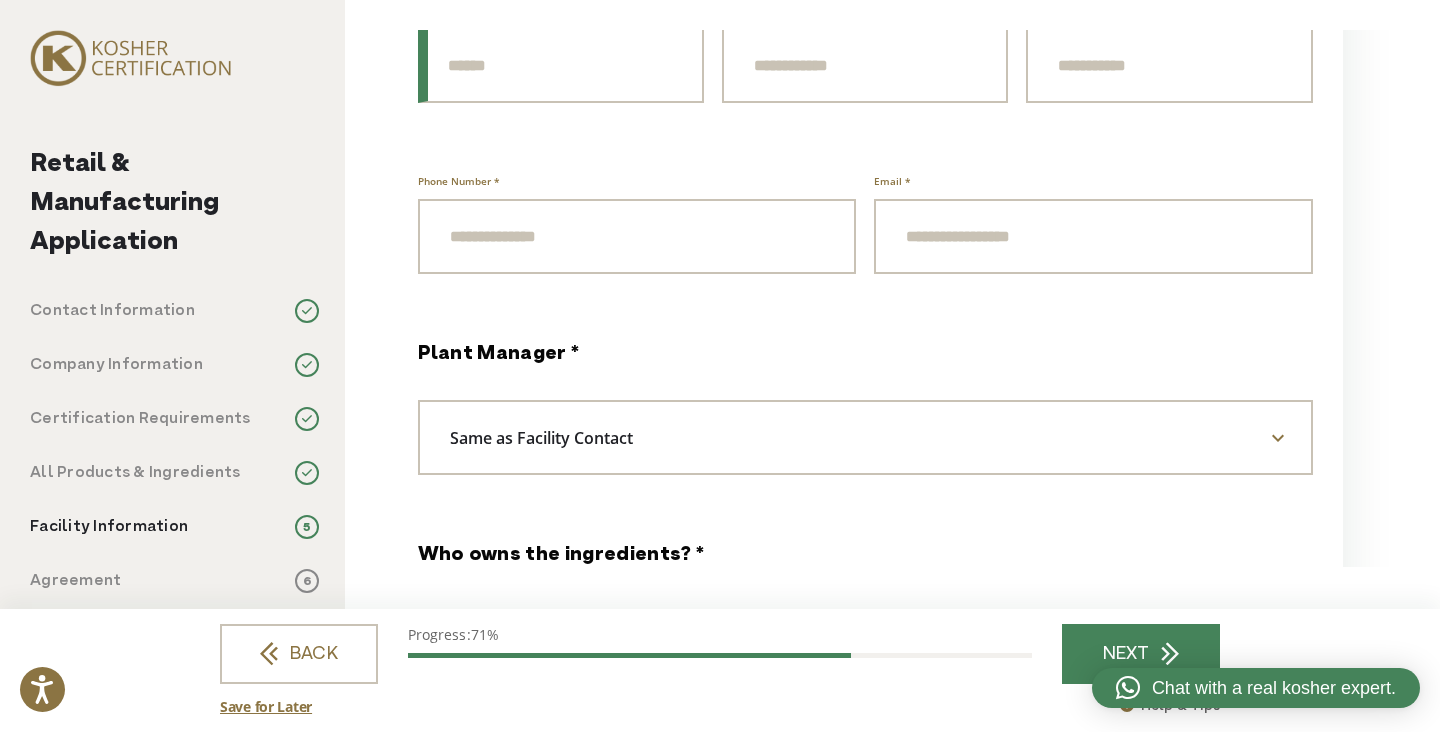 scroll, scrollTop: 2412, scrollLeft: 0, axis: vertical 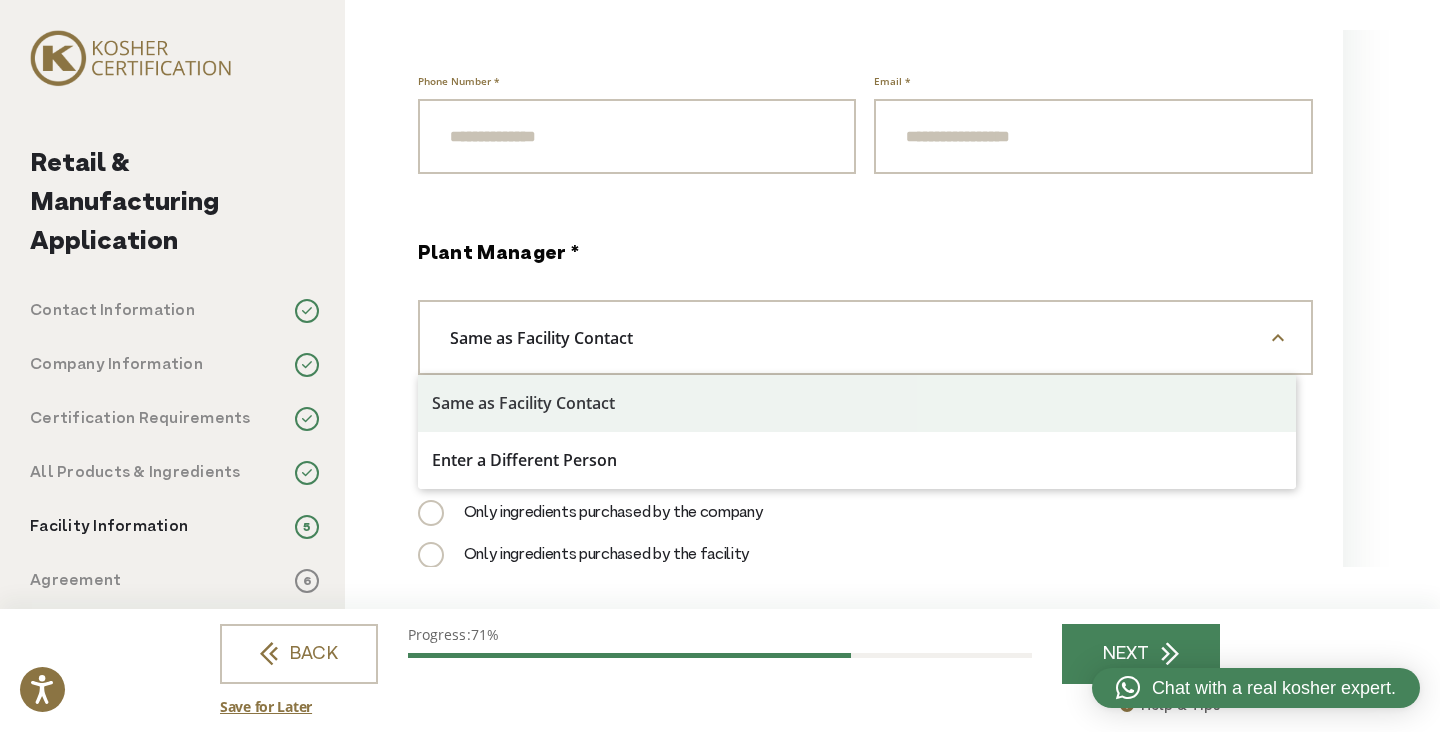 click at bounding box center (1278, 338) 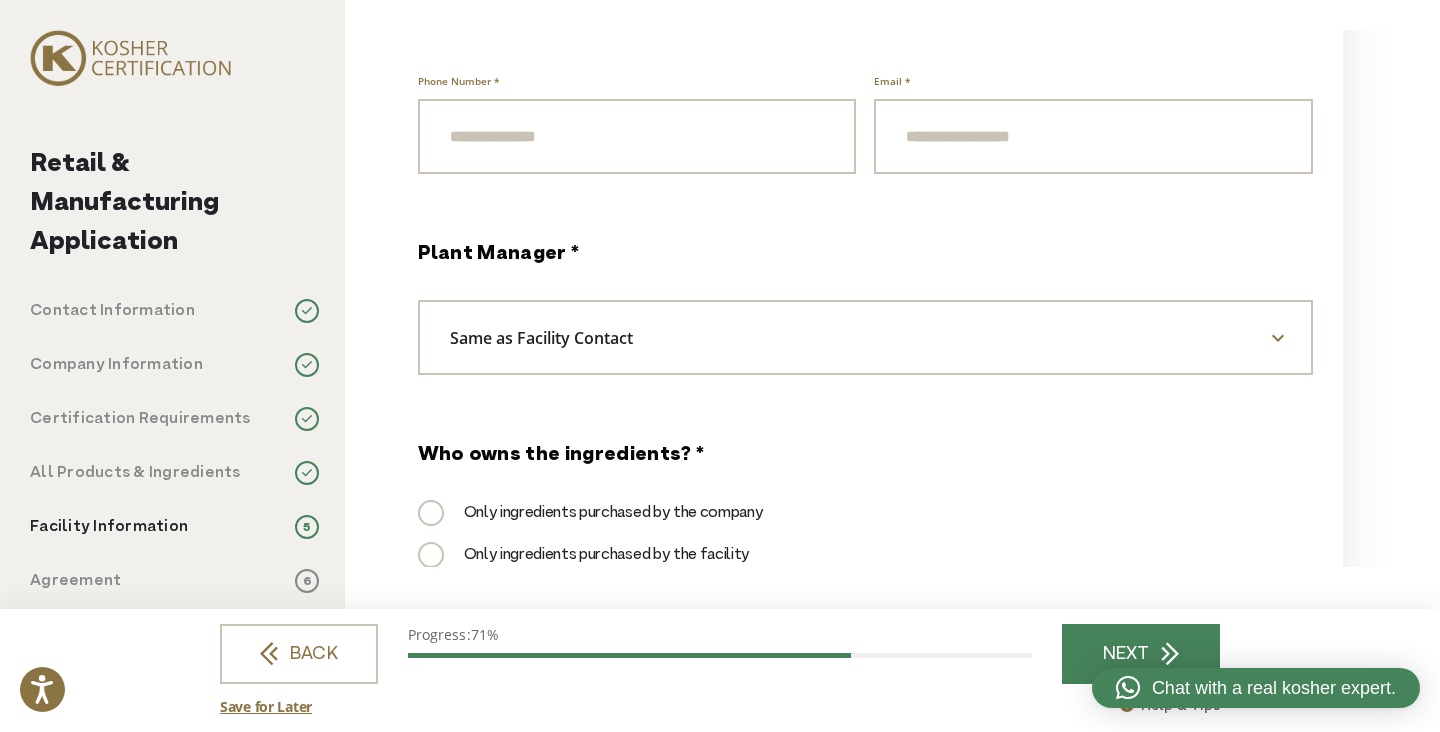 click at bounding box center [1278, 338] 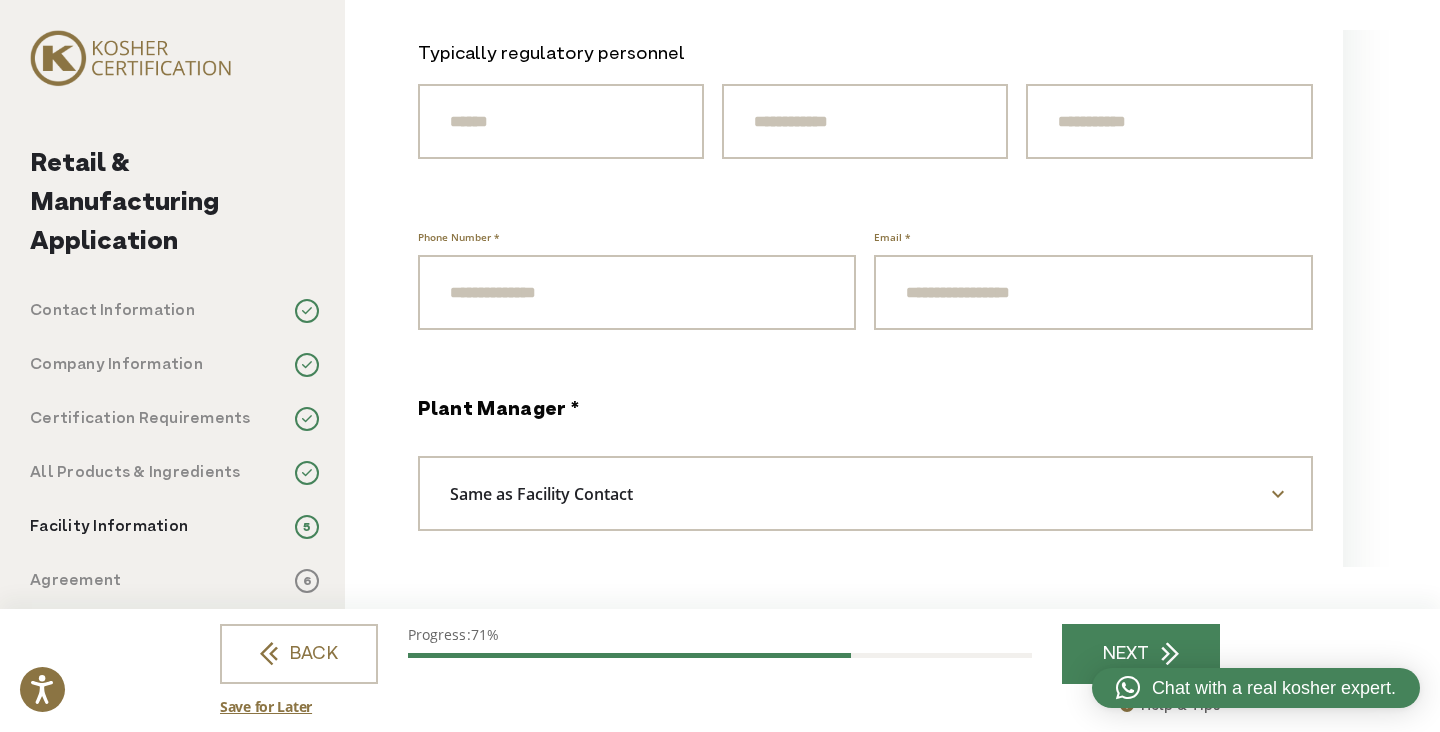 scroll, scrollTop: 2212, scrollLeft: 0, axis: vertical 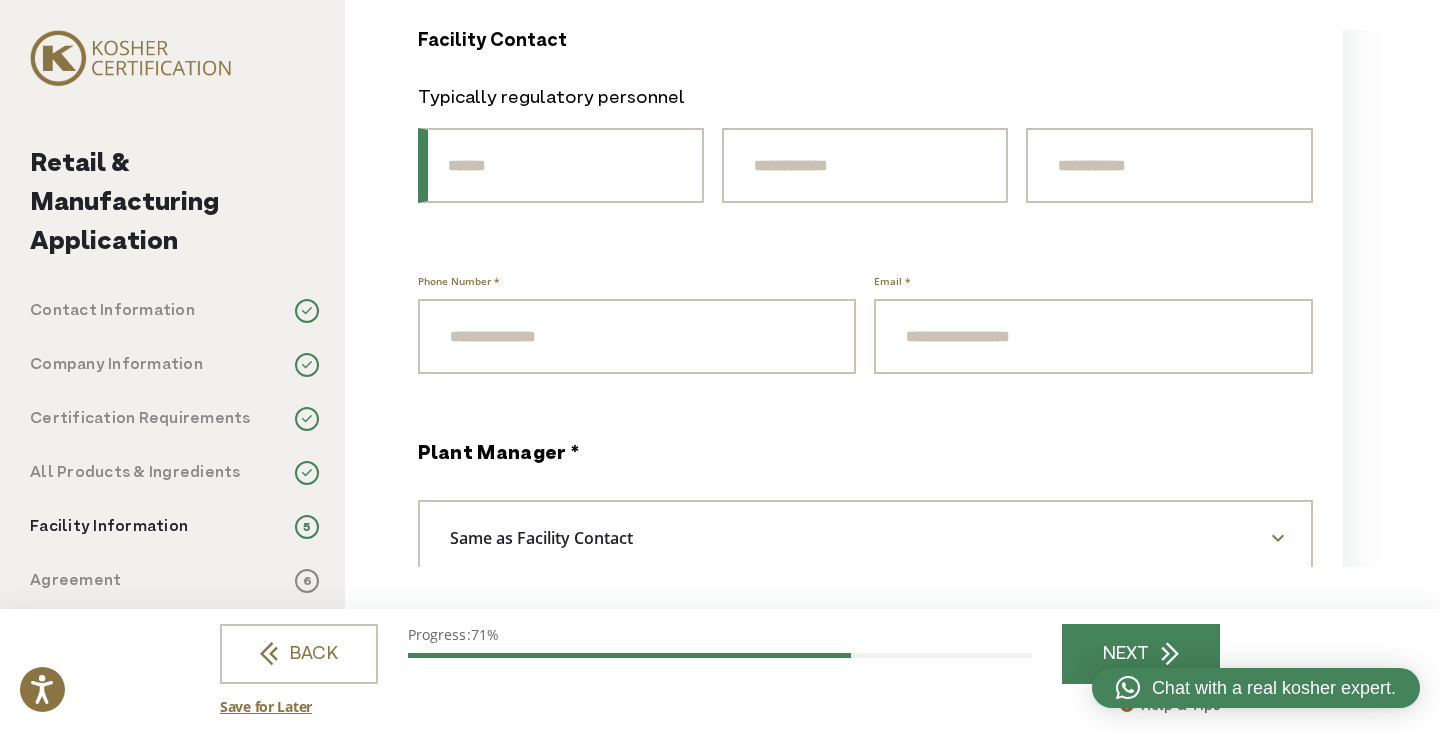 click on "Prefix" at bounding box center (561, 165) 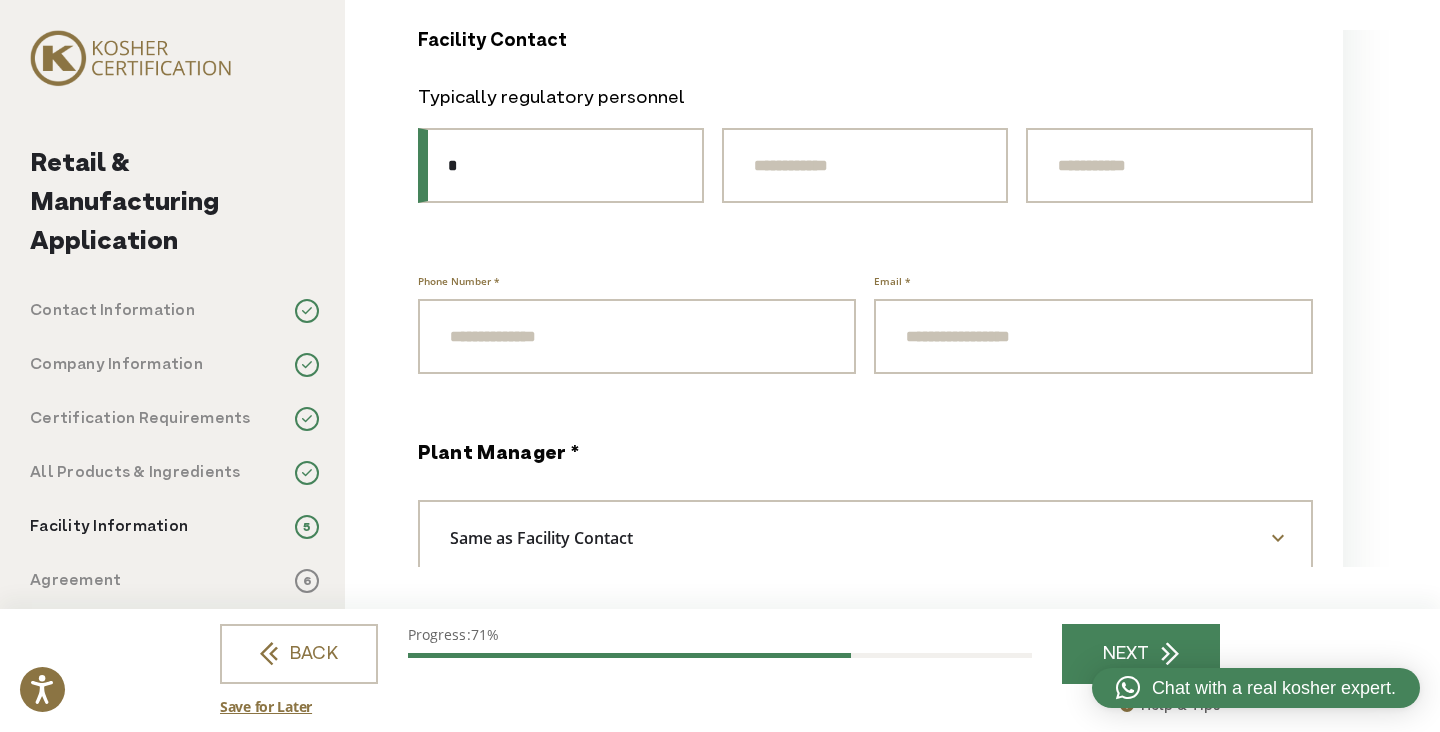 type on "*" 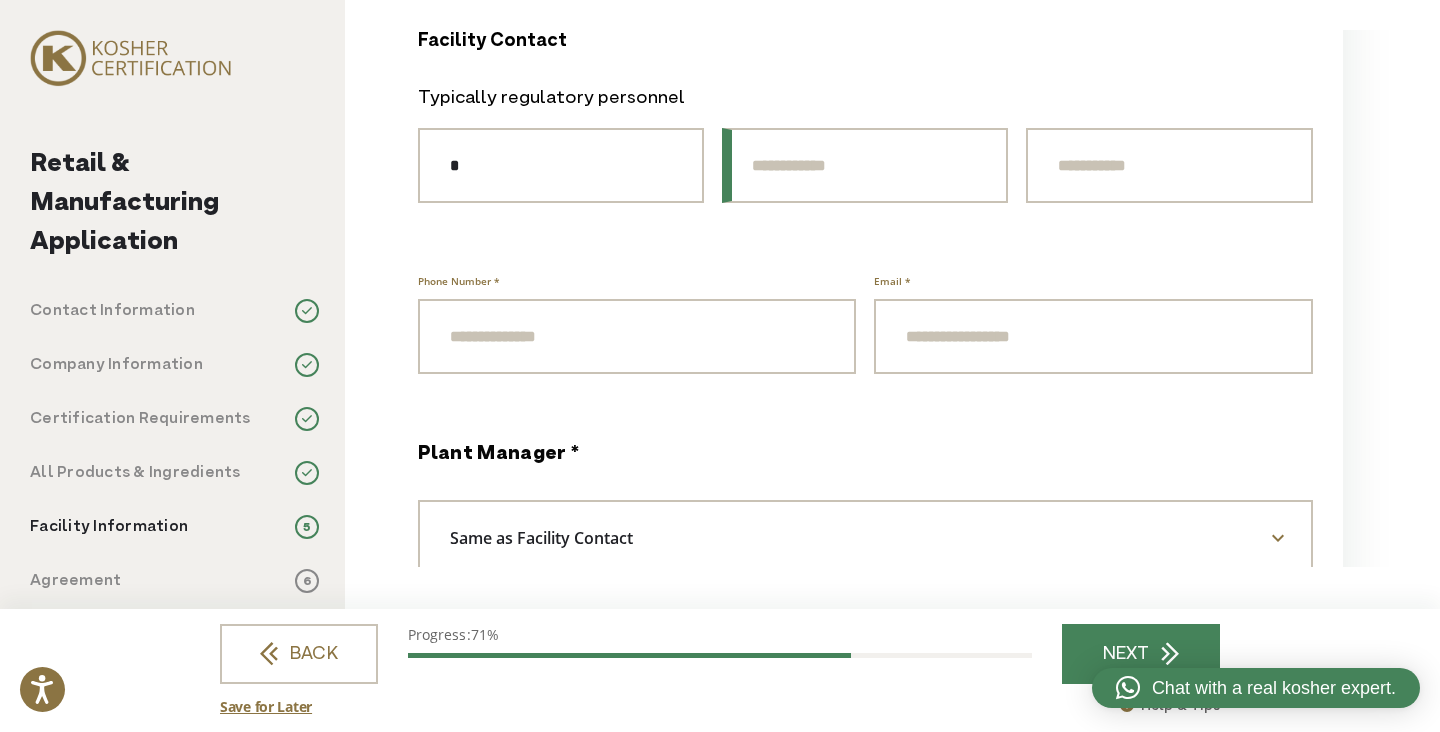 click on "First Name *" at bounding box center (865, 165) 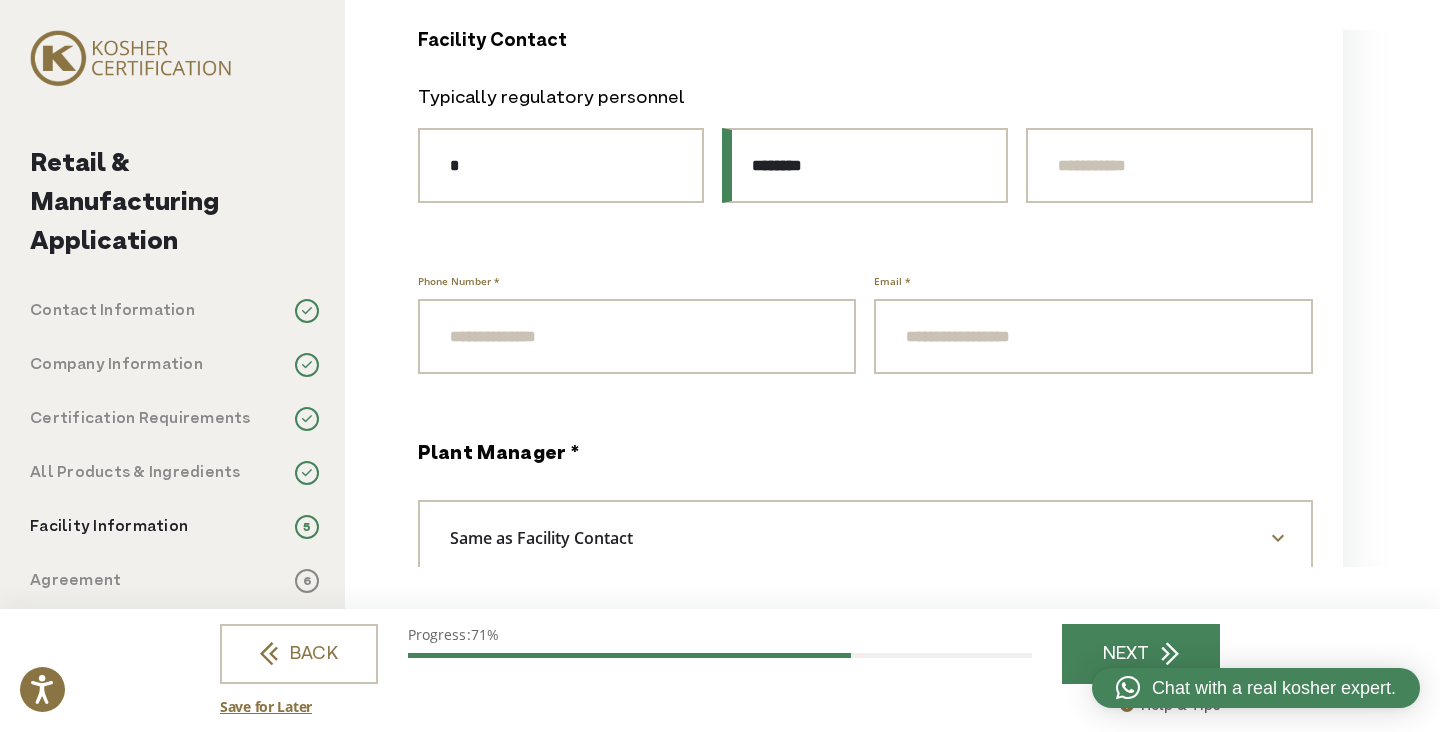 type on "********" 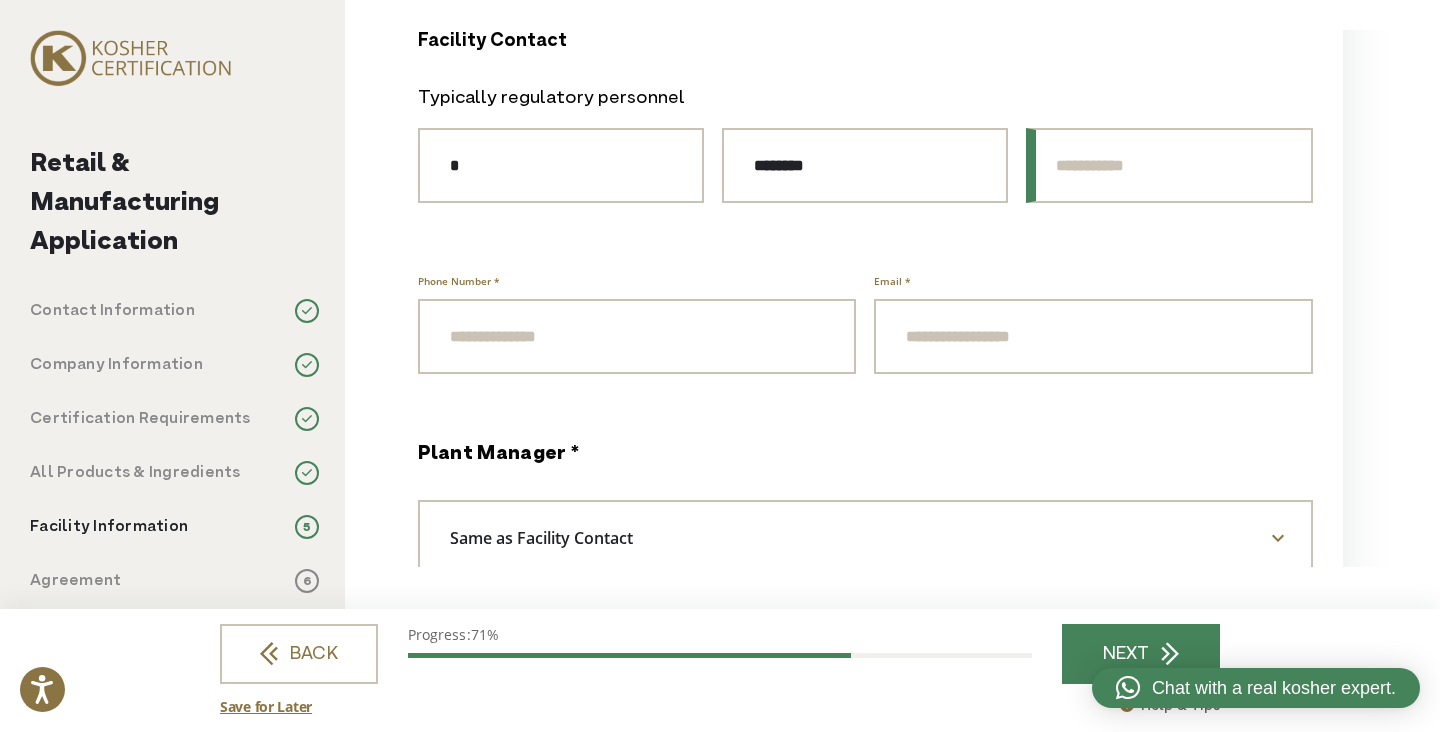 click on "Last Name *" at bounding box center [1169, 165] 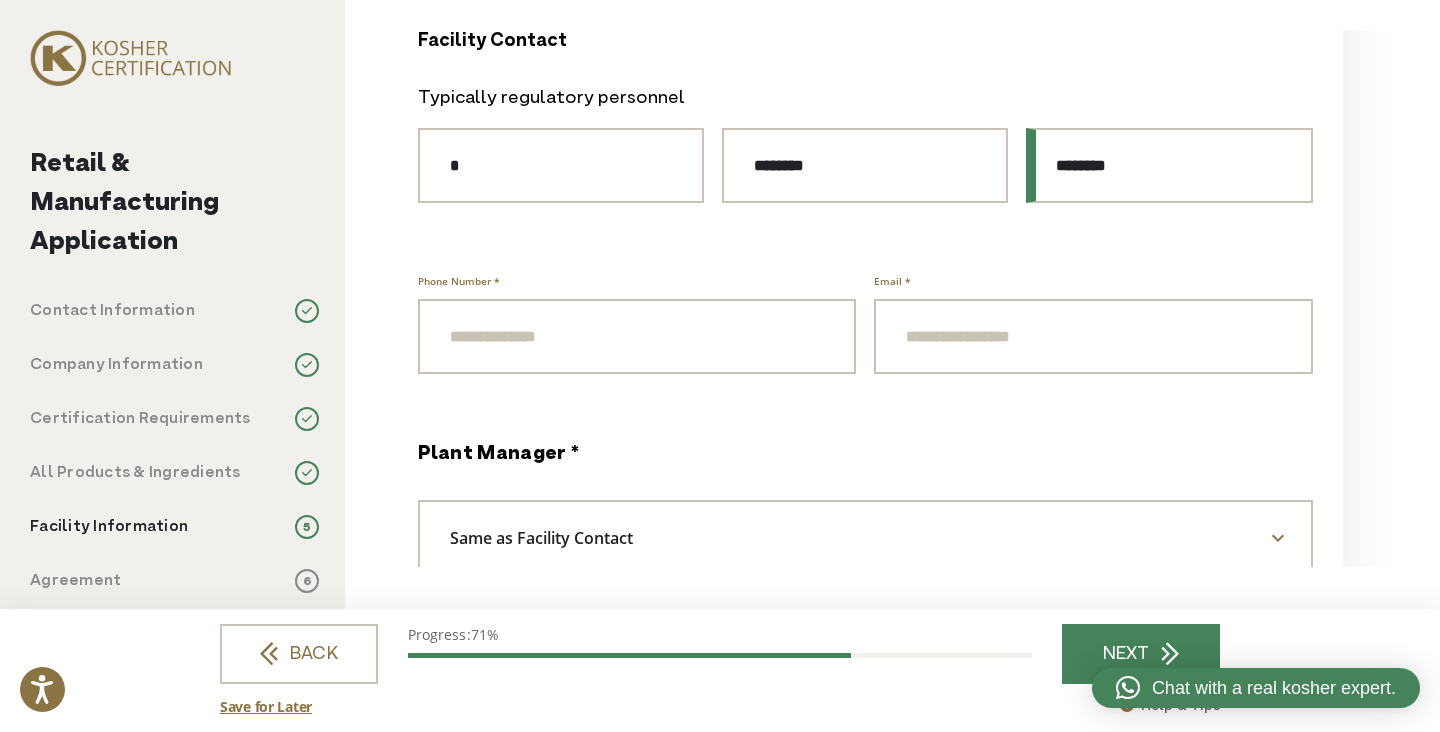 type on "********" 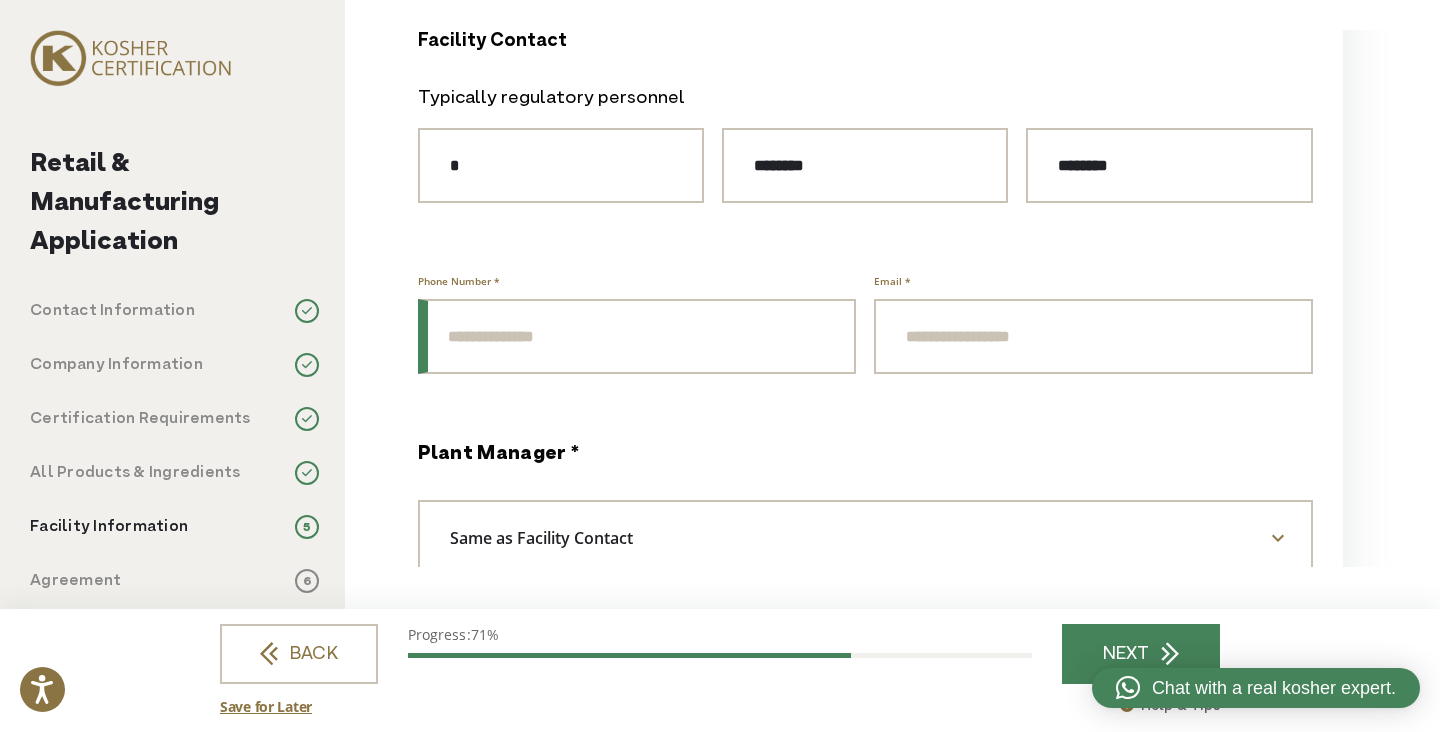 click on "Phone Number *" at bounding box center (637, 336) 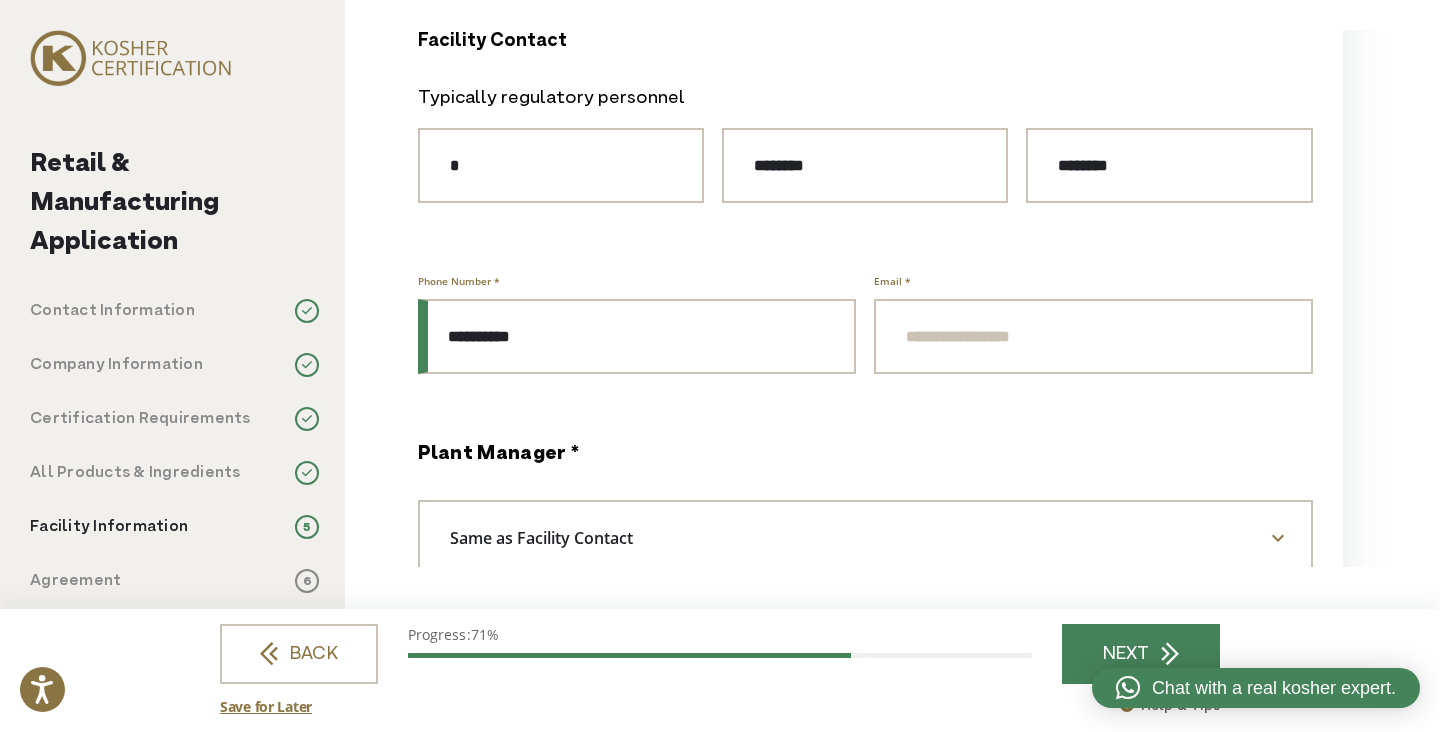 type on "**********" 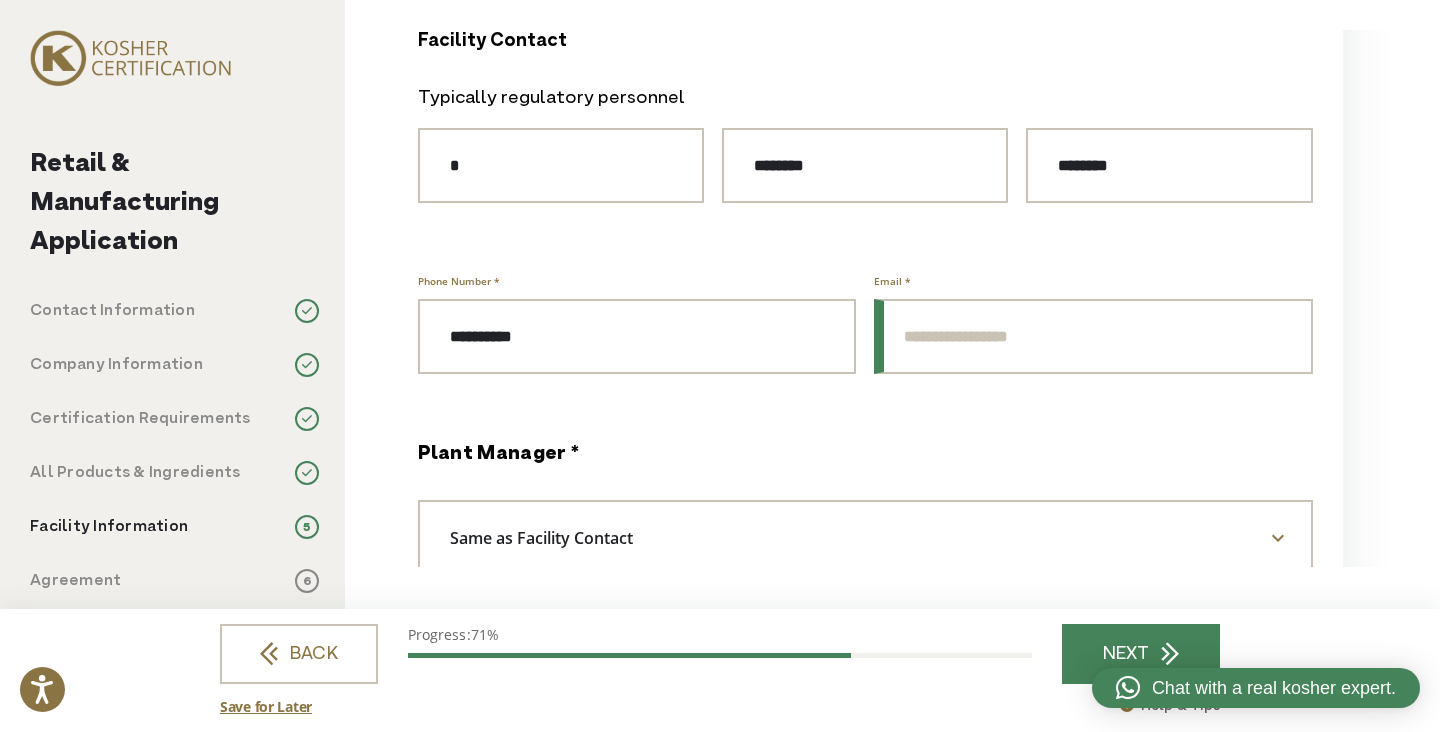 click on "Email *" at bounding box center (1093, 336) 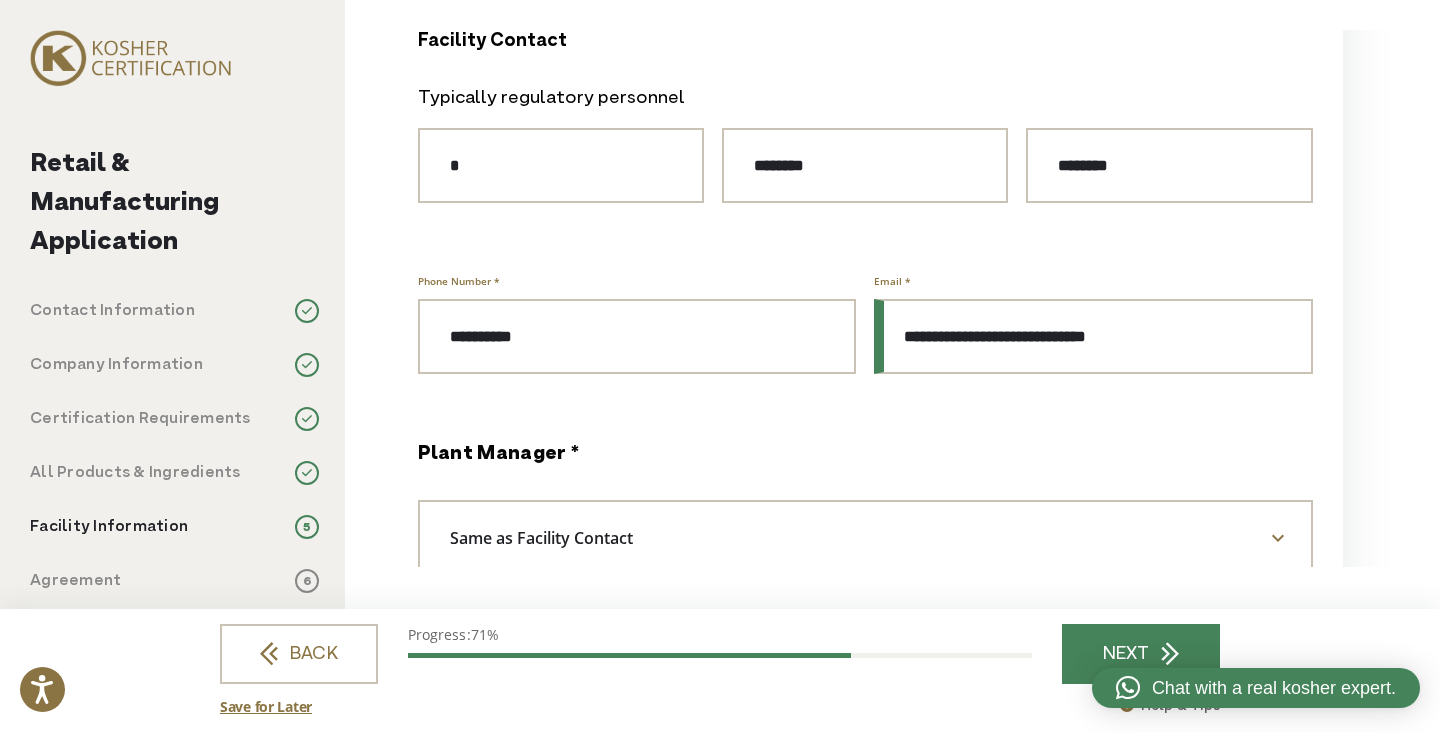 type on "**********" 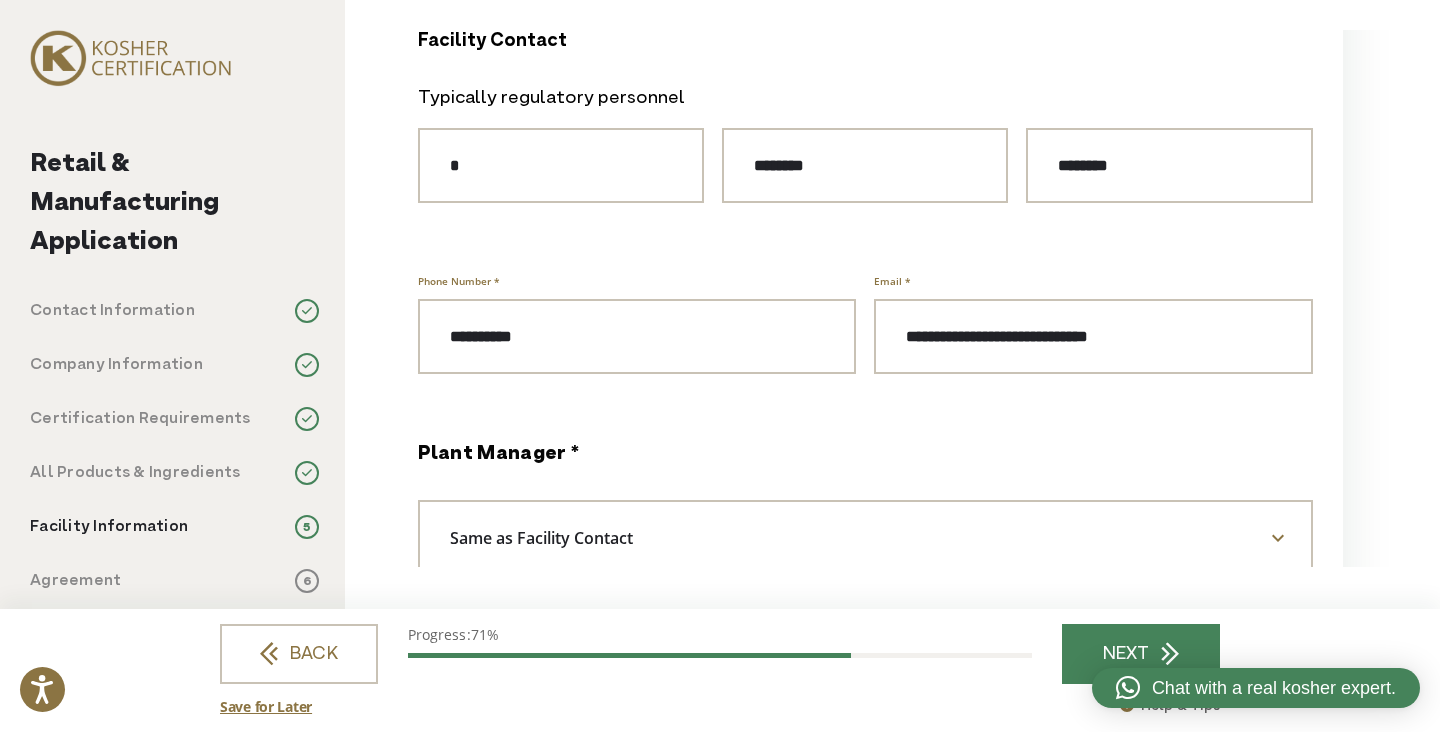 click on "**********" at bounding box center (865, 143) 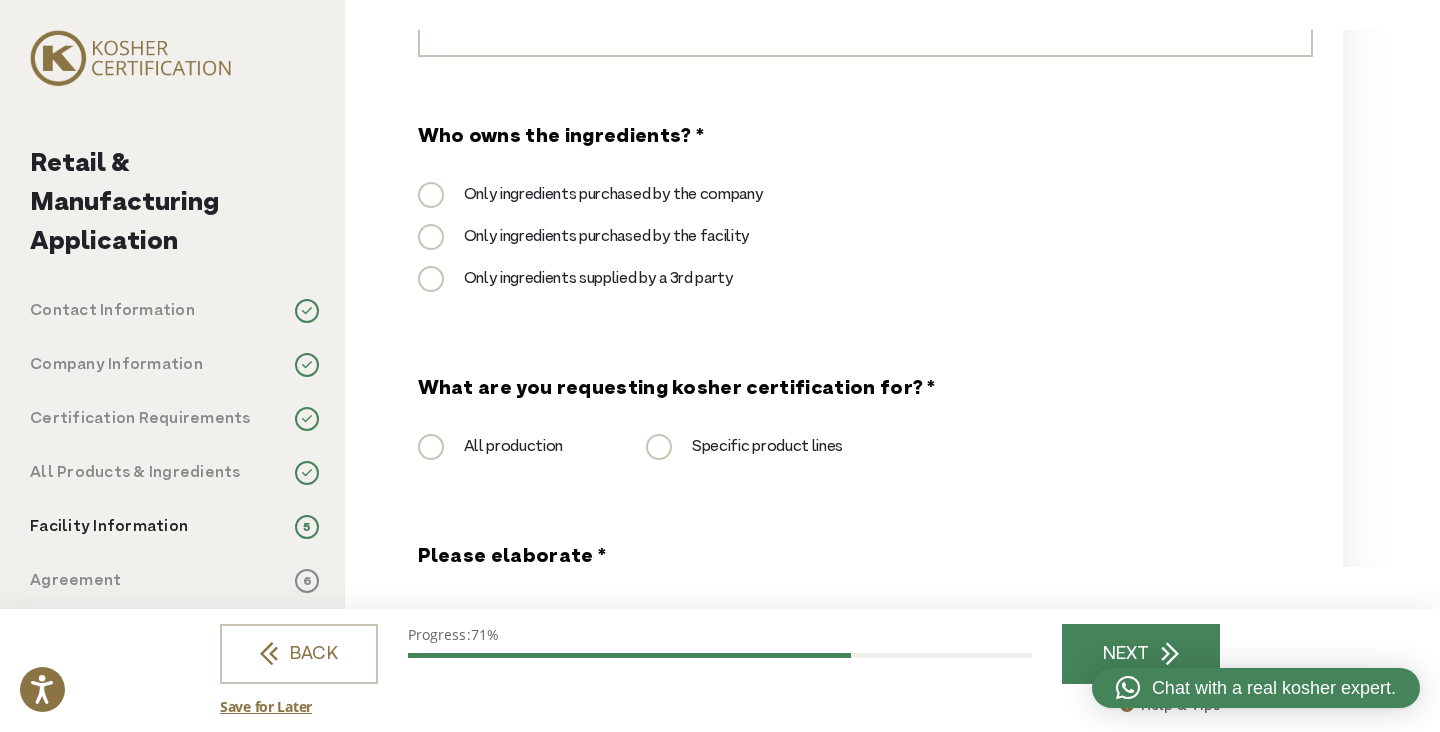 scroll, scrollTop: 2812, scrollLeft: 0, axis: vertical 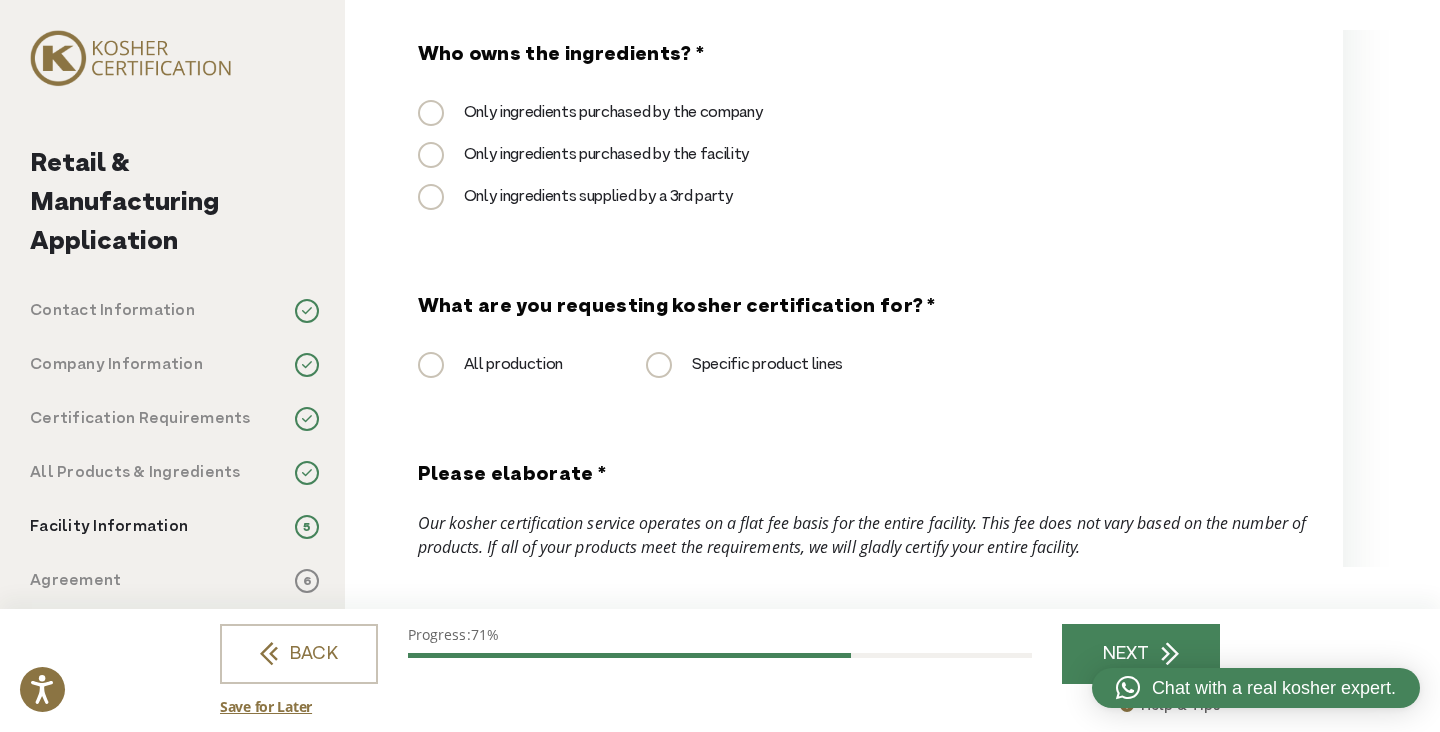 click on "All production" at bounding box center (491, 365) 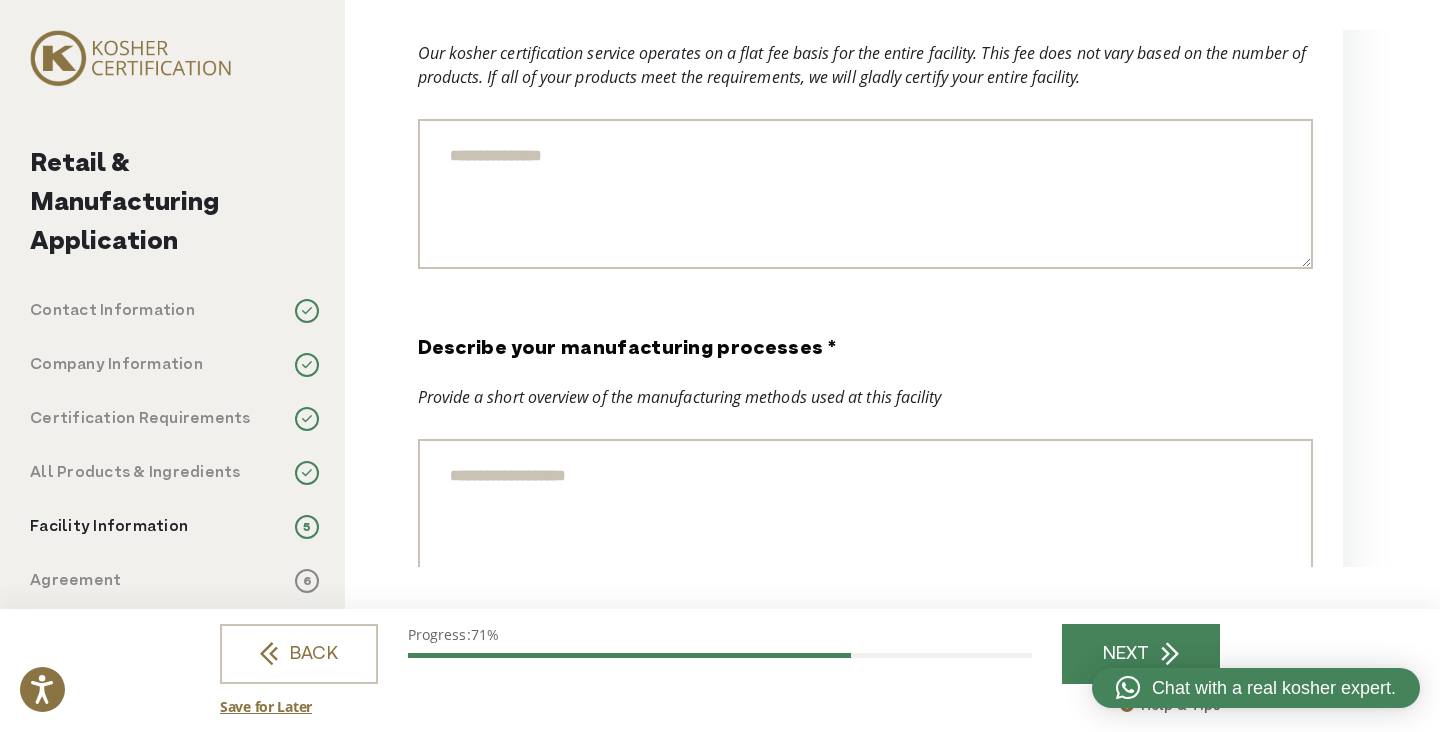 scroll, scrollTop: 3312, scrollLeft: 0, axis: vertical 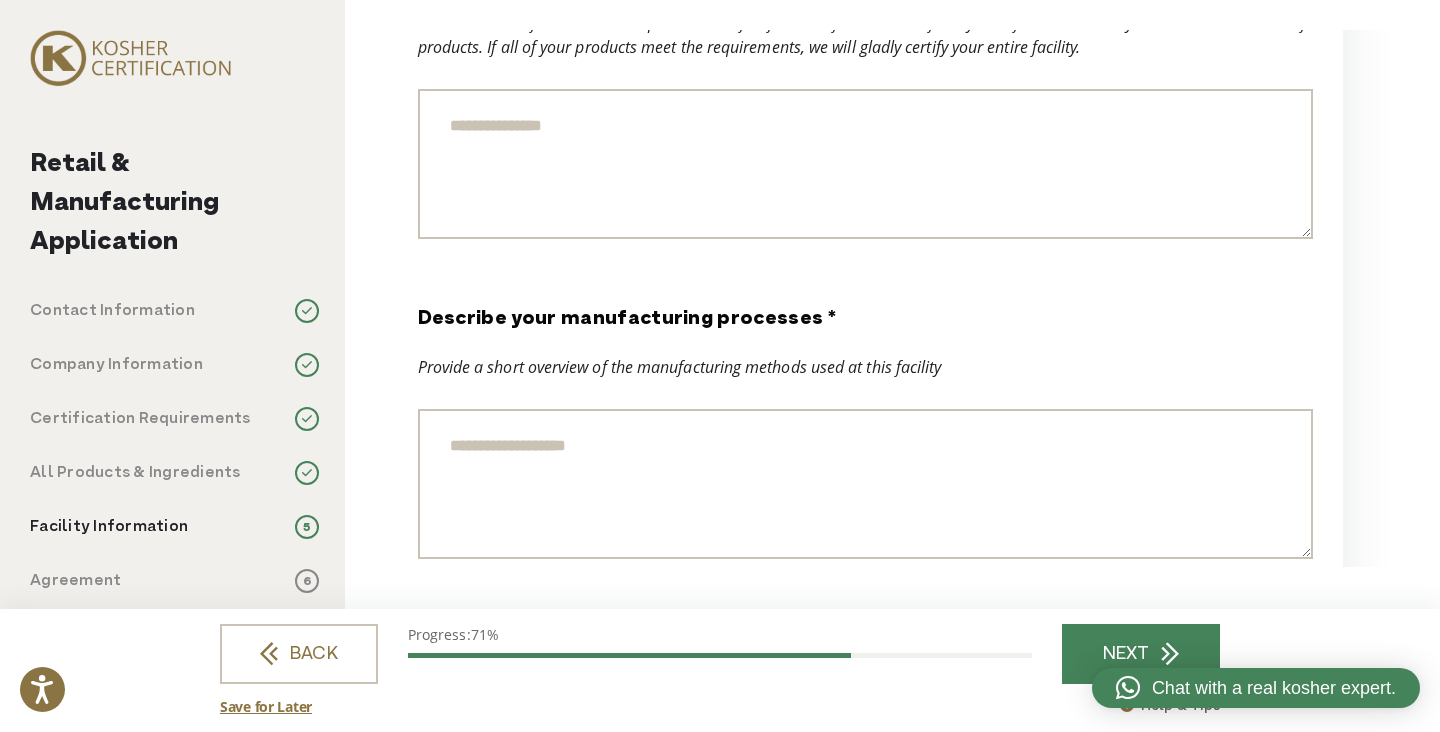 click on "Describe your manufacturing processes *" at bounding box center (865, 484) 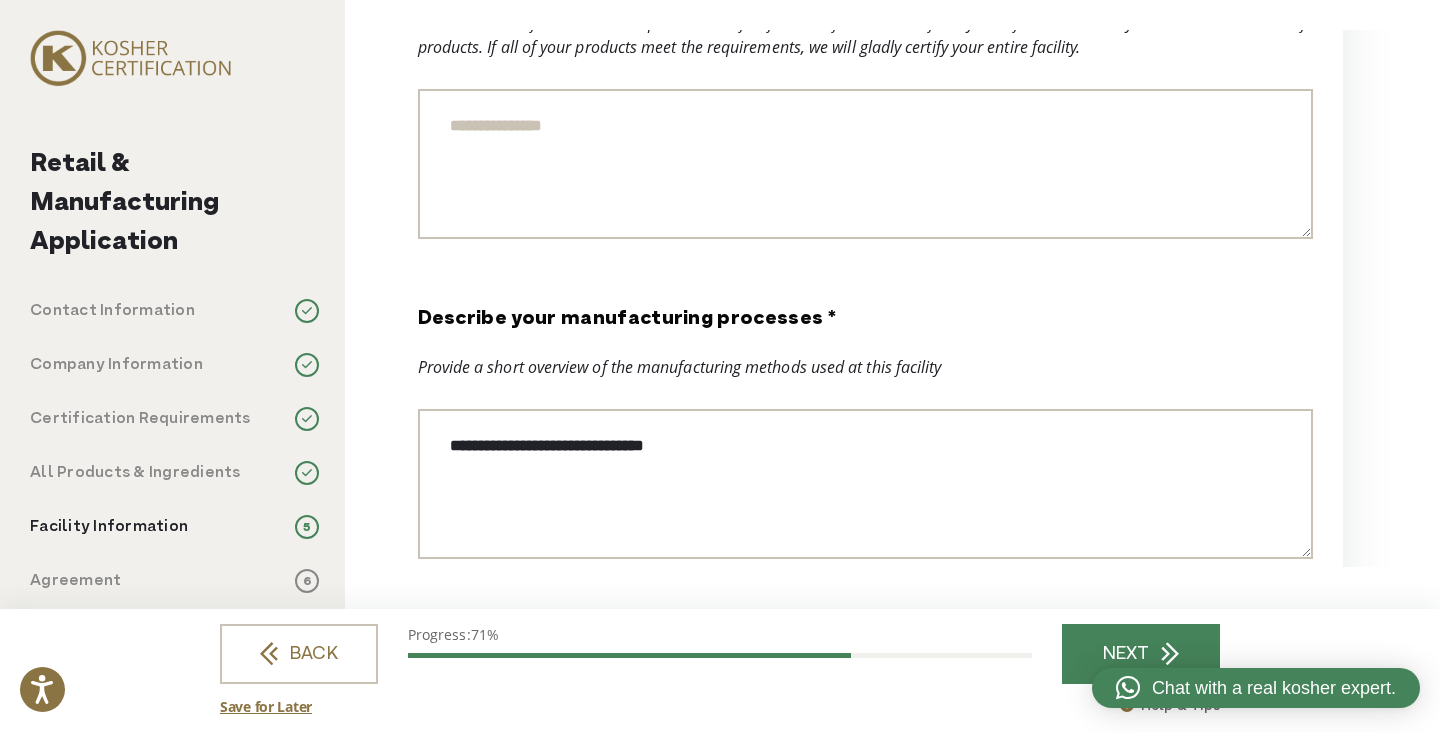 click on "**********" at bounding box center (865, 484) 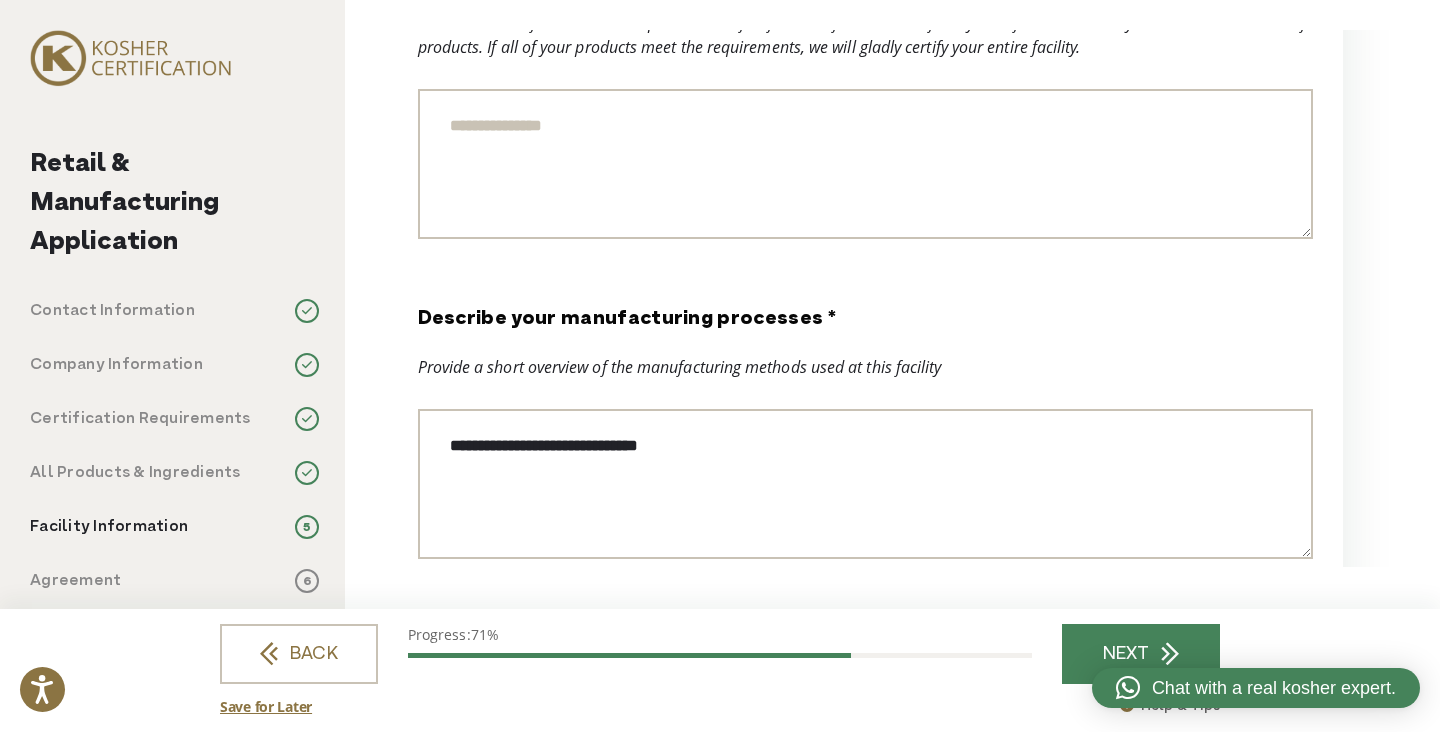 click on "**********" at bounding box center (865, 484) 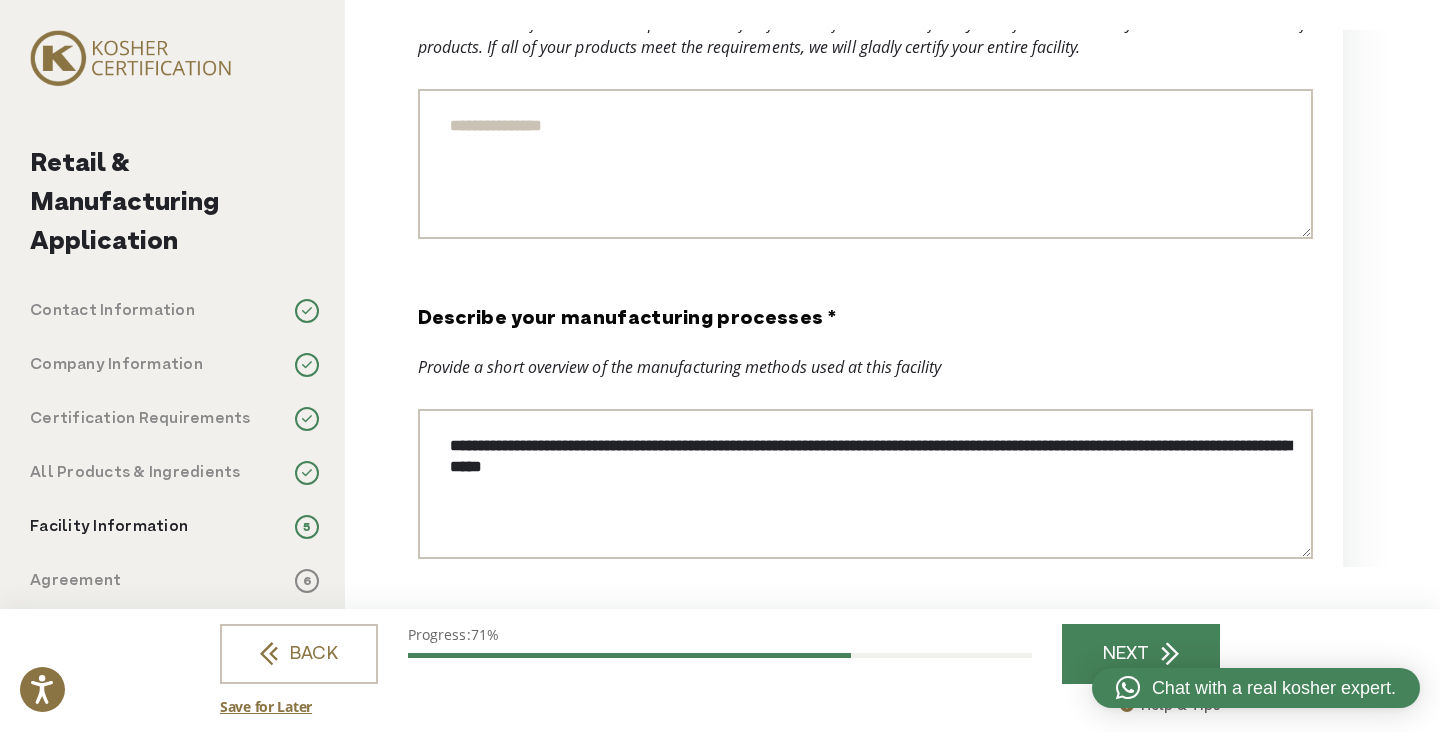 click on "**********" at bounding box center [865, 484] 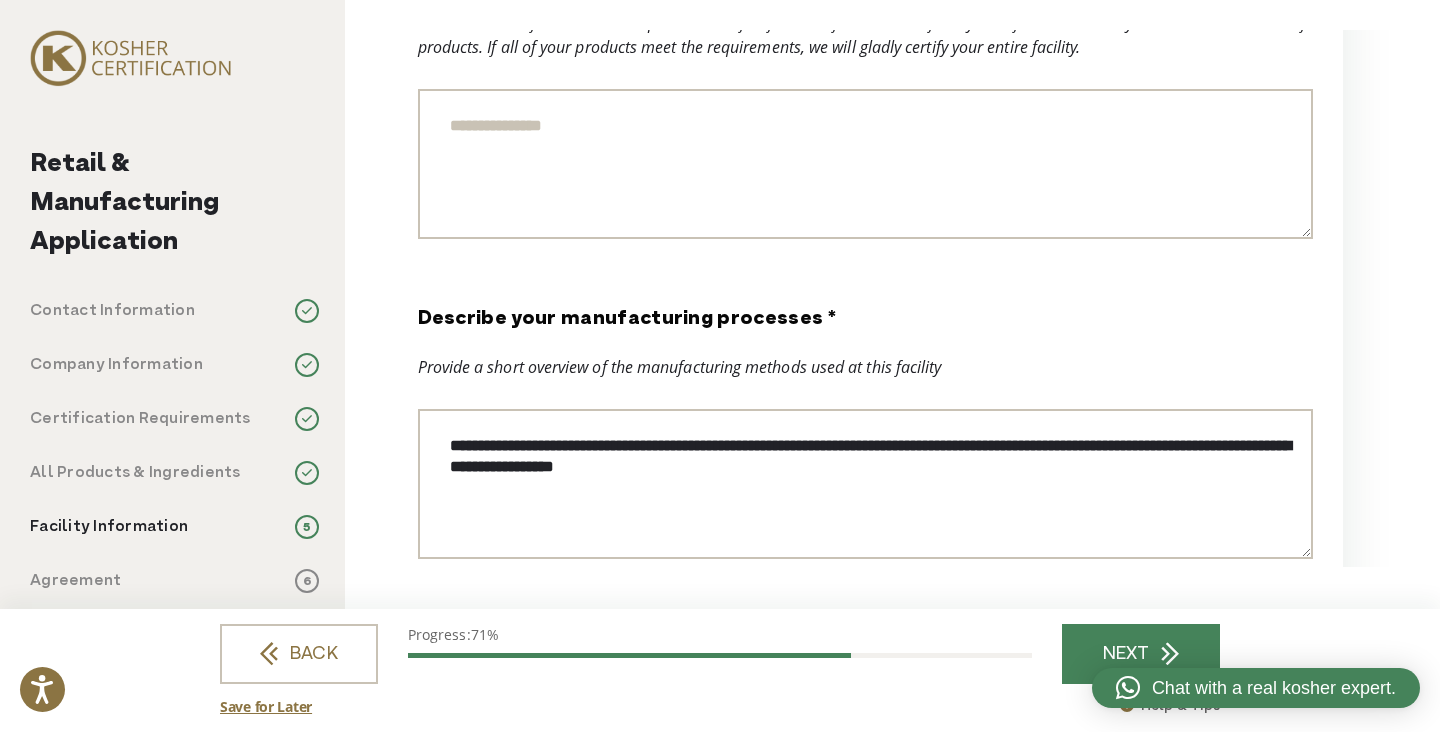 click on "**********" at bounding box center [865, 484] 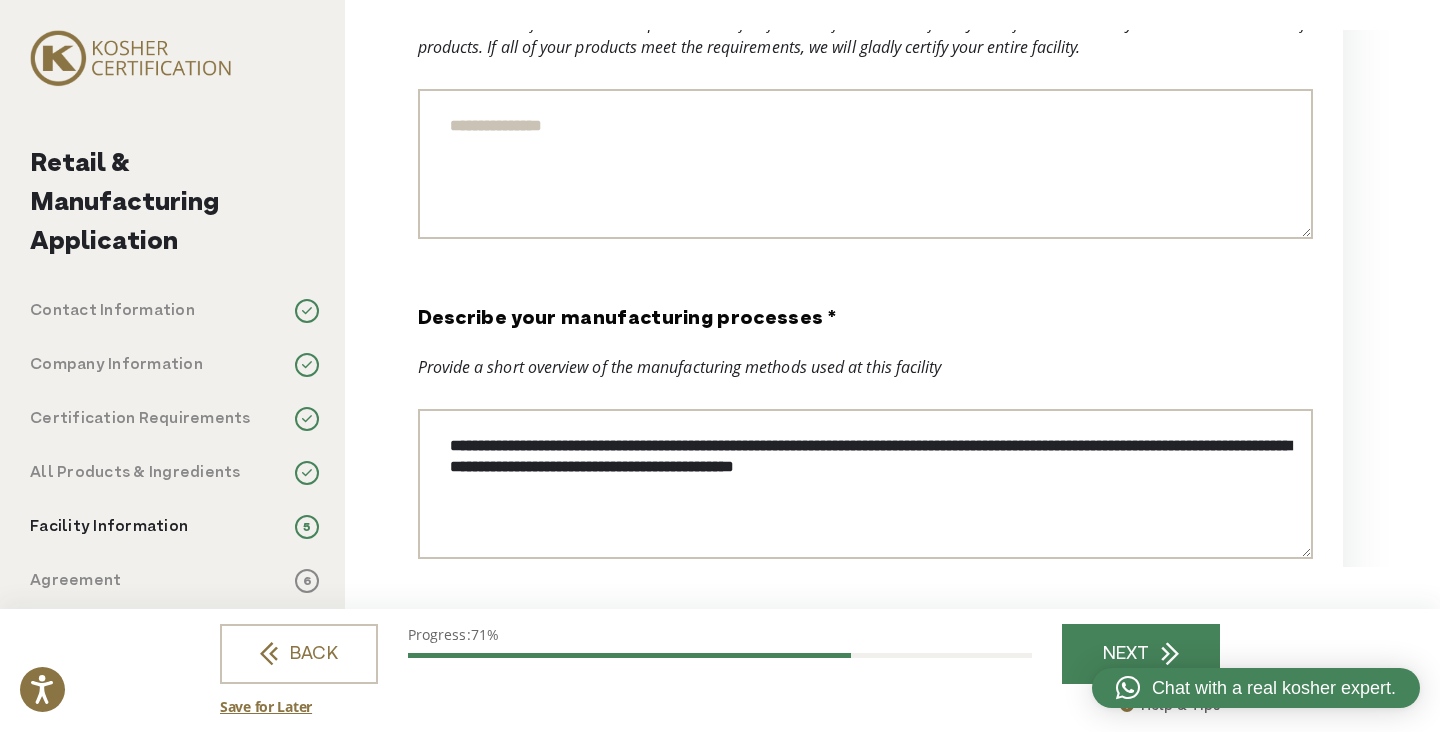 type on "**********" 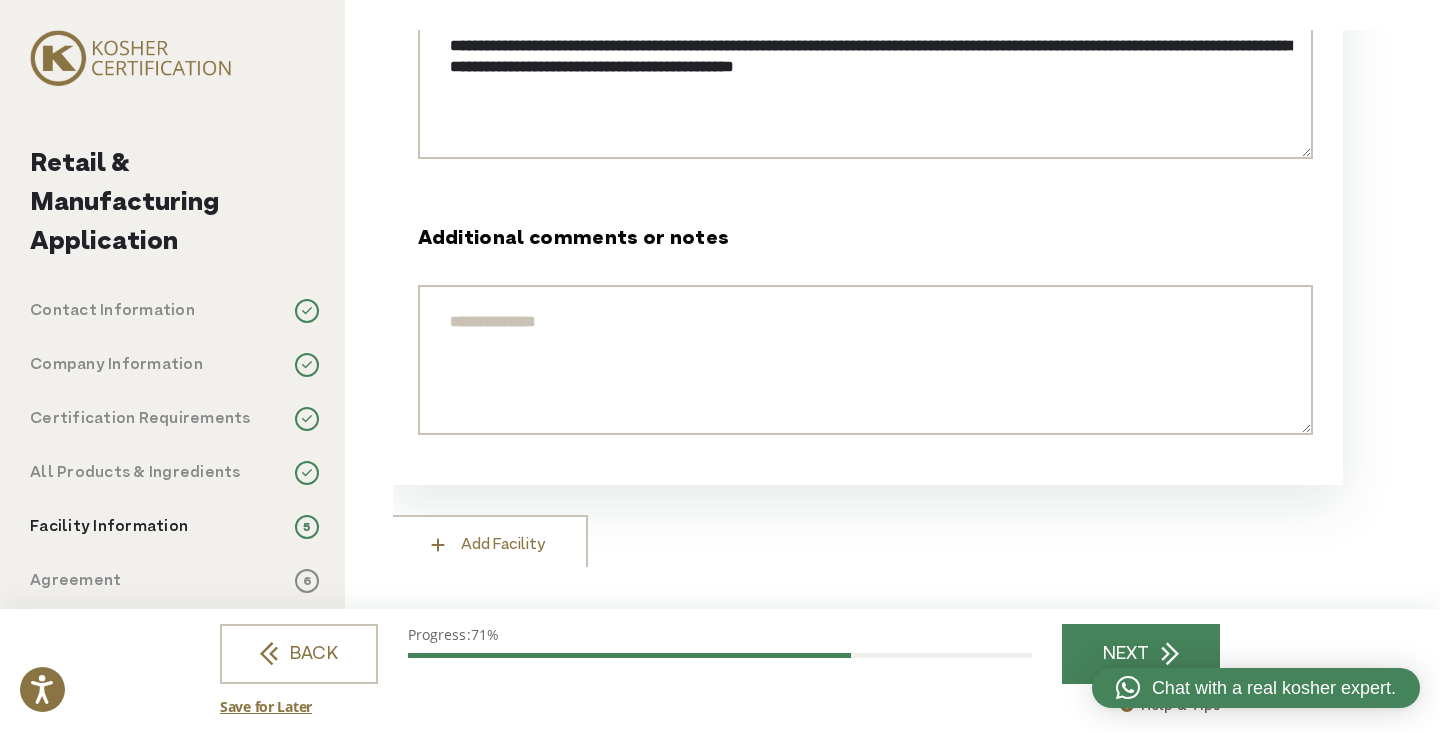 scroll, scrollTop: 3770, scrollLeft: 0, axis: vertical 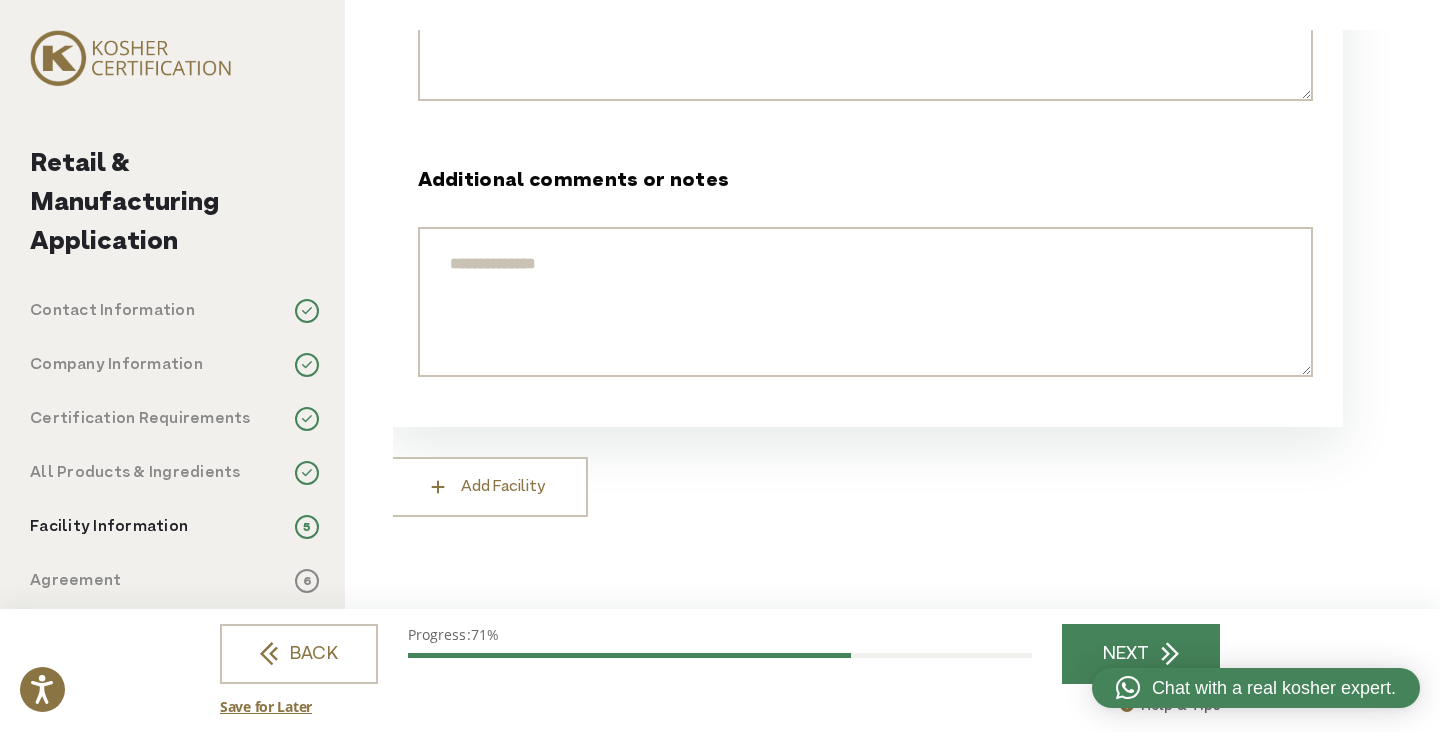 click on "Additional comments or notes" at bounding box center [865, 302] 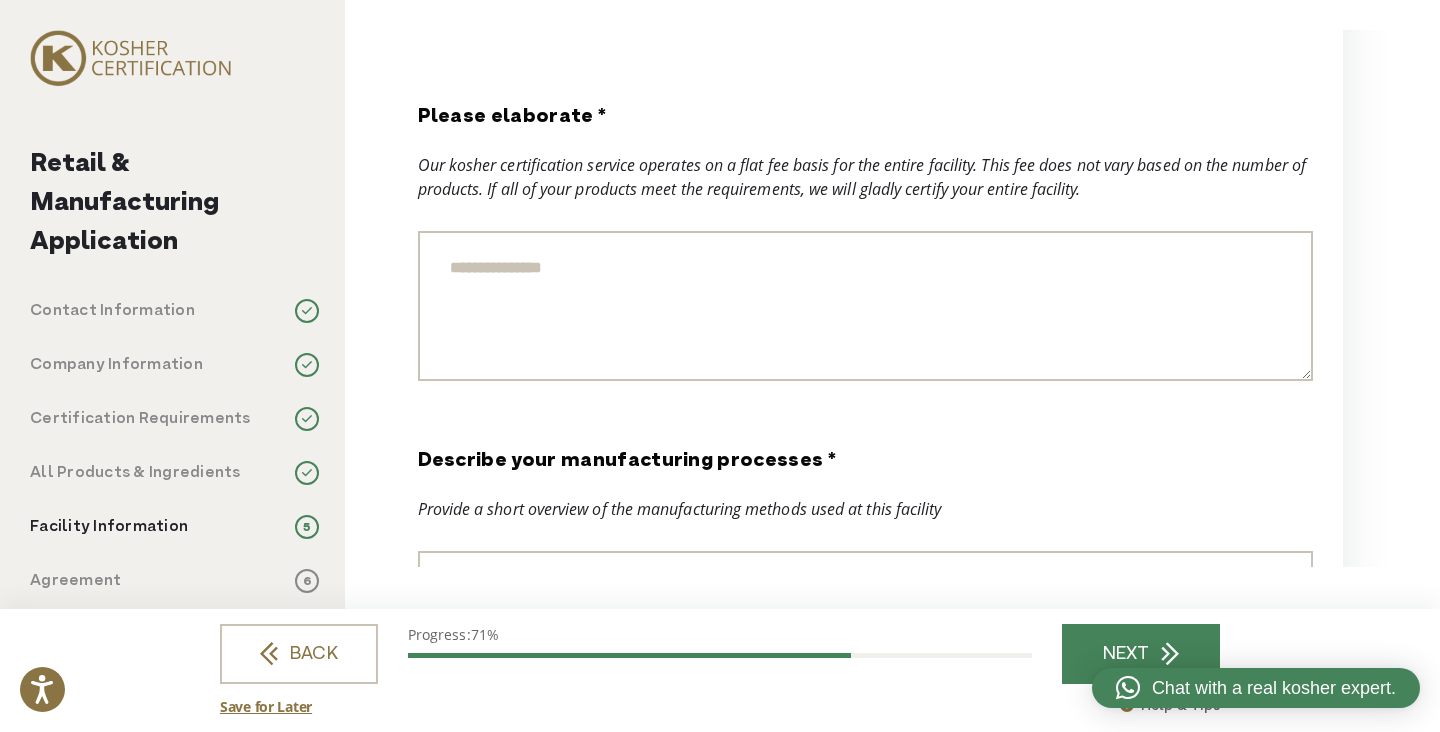 scroll, scrollTop: 3479, scrollLeft: 0, axis: vertical 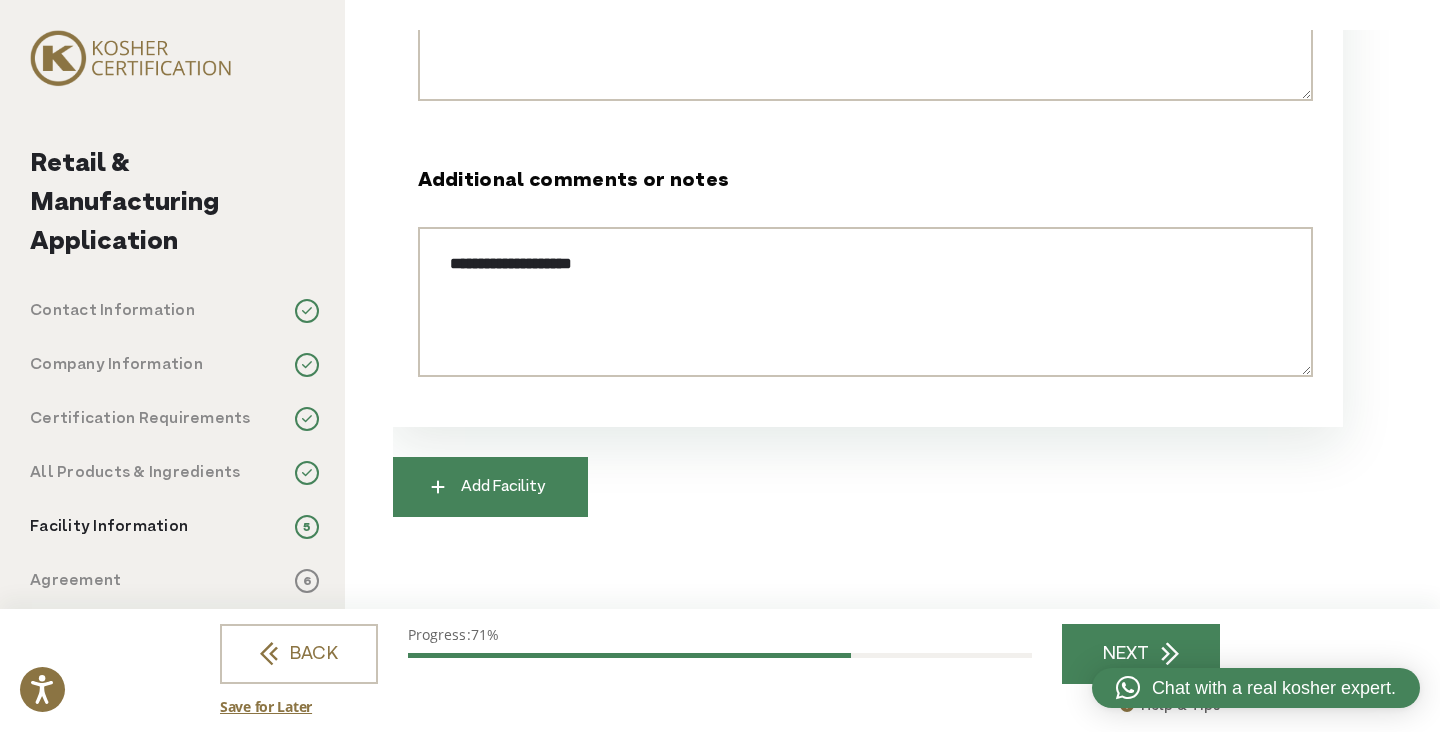 drag, startPoint x: 626, startPoint y: 555, endPoint x: 531, endPoint y: 472, distance: 126.1507 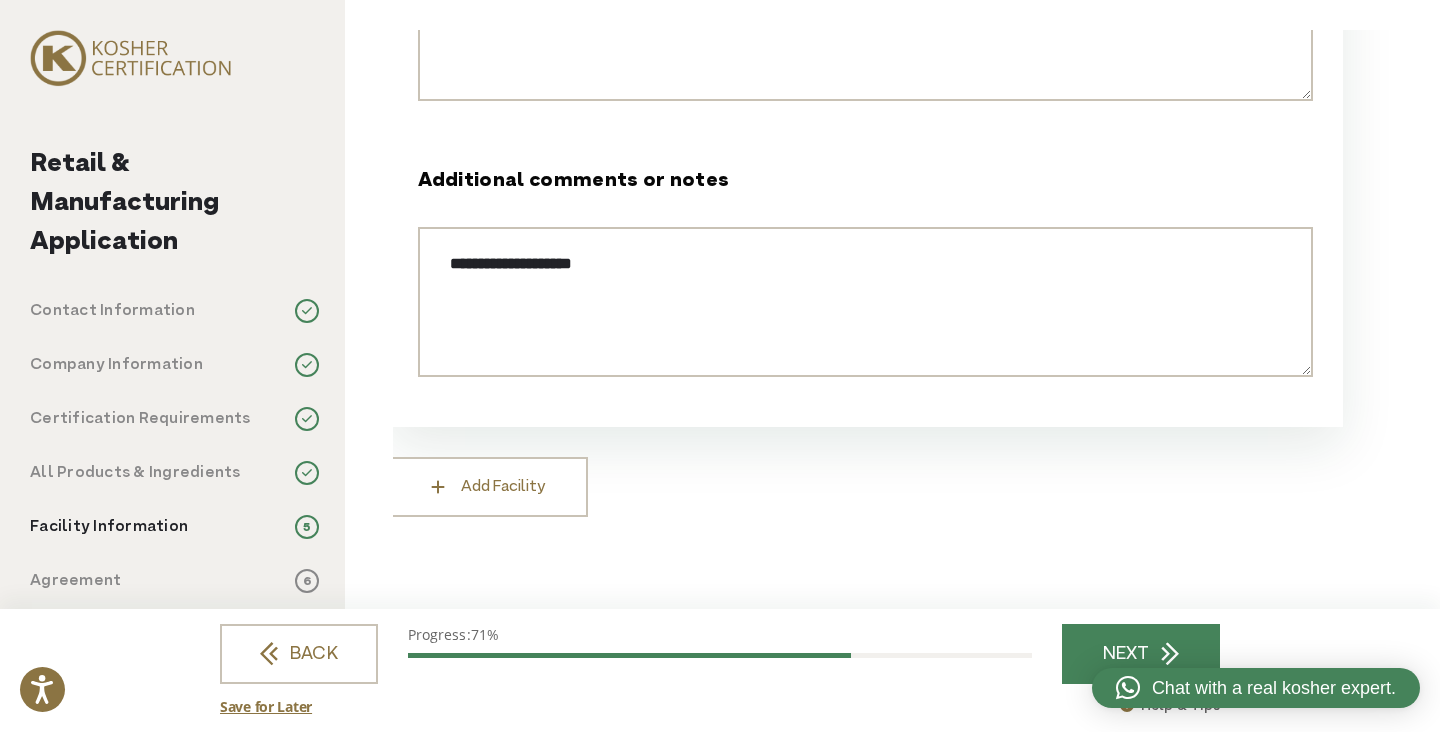 click on "**********" at bounding box center [865, 302] 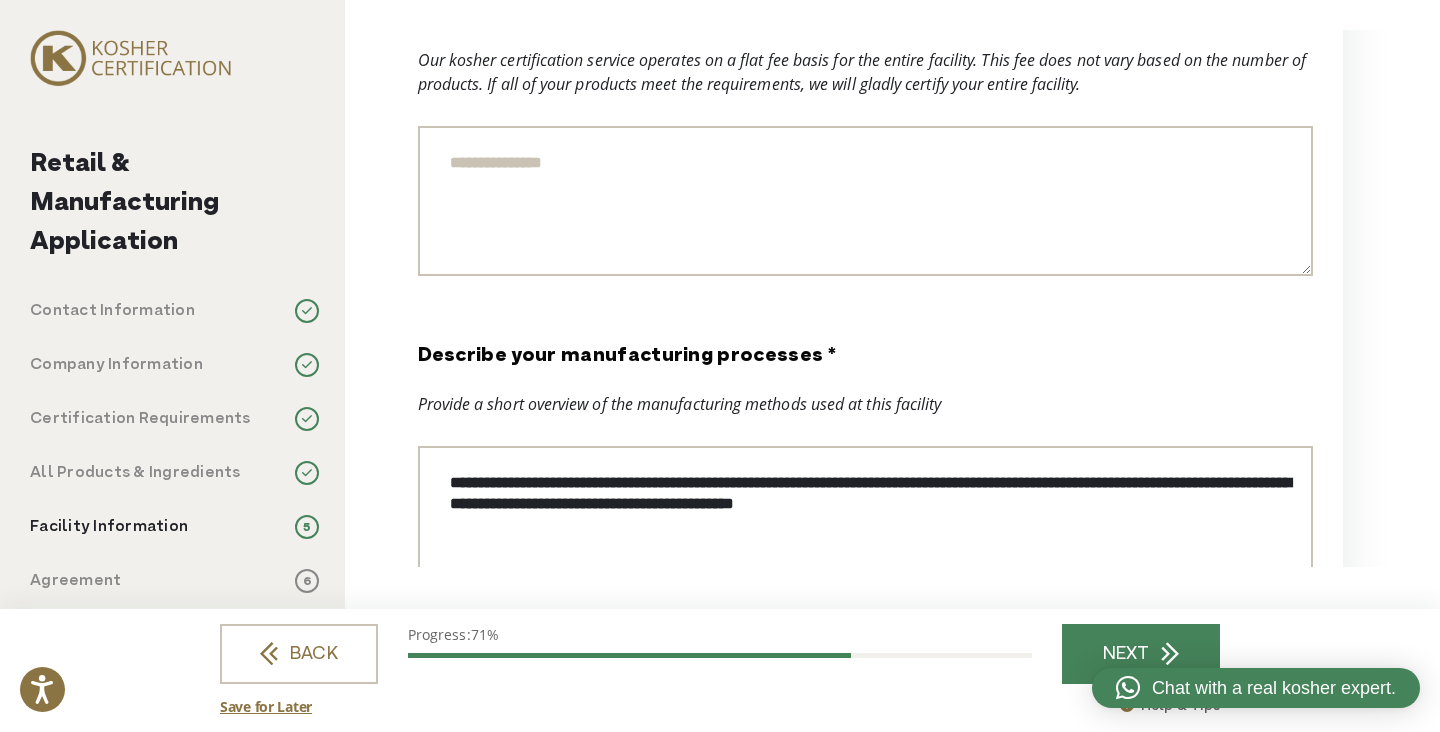 scroll, scrollTop: 3270, scrollLeft: 0, axis: vertical 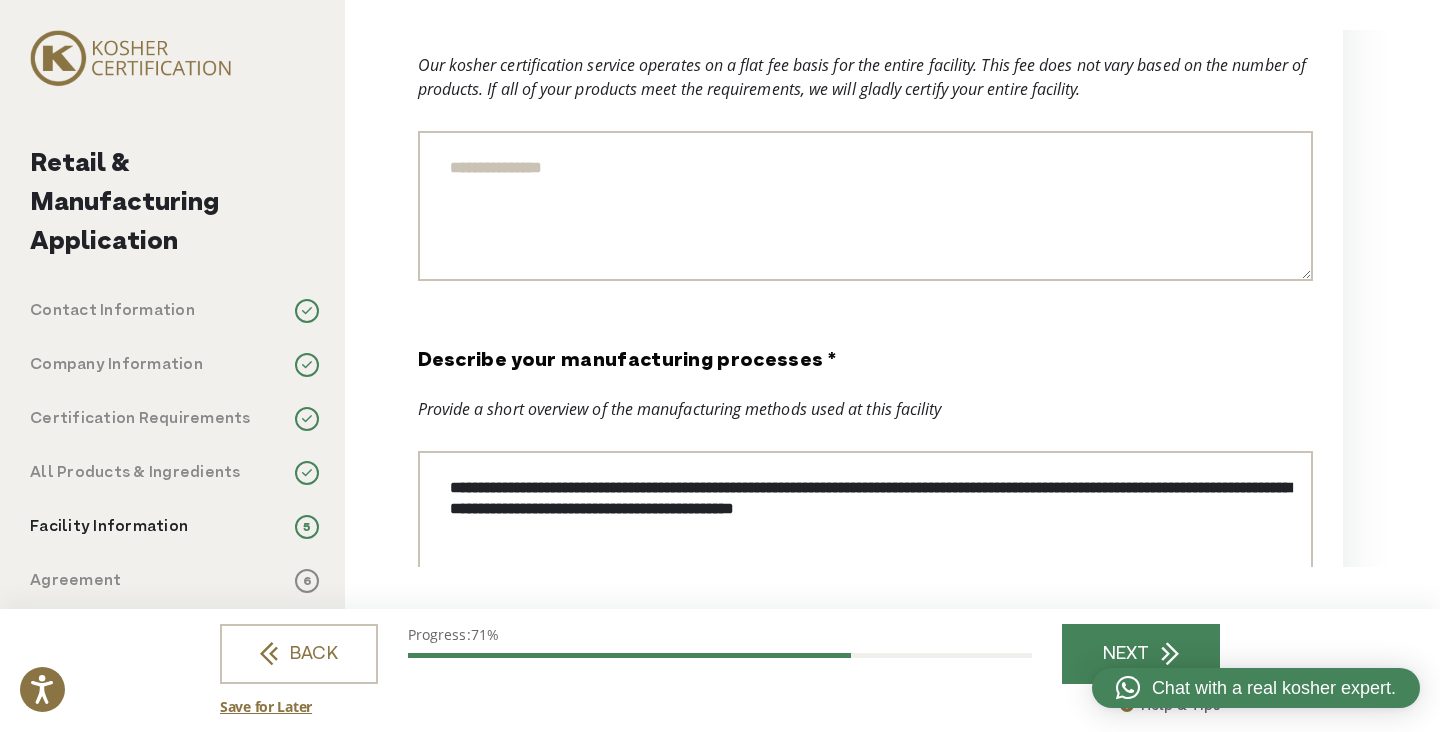 type on "**" 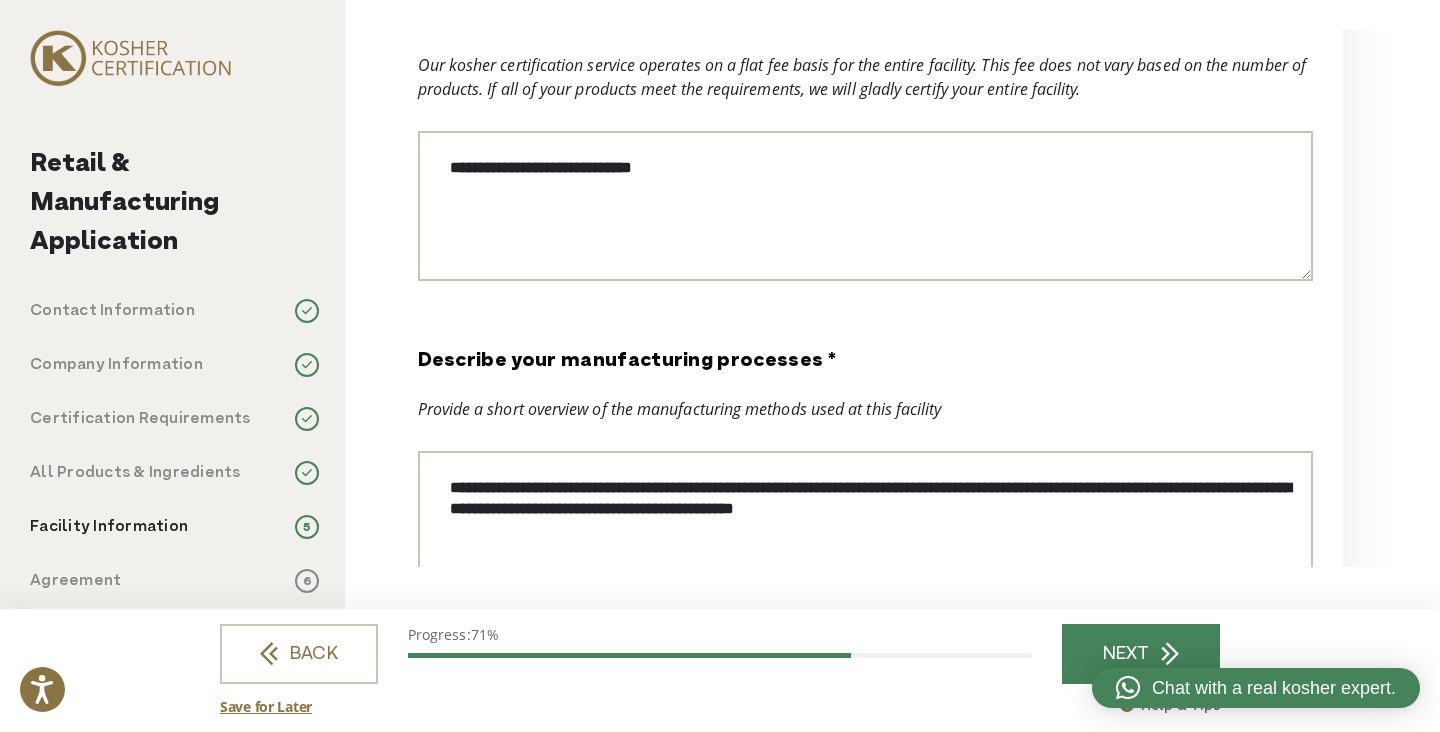 click on "**********" at bounding box center [865, 206] 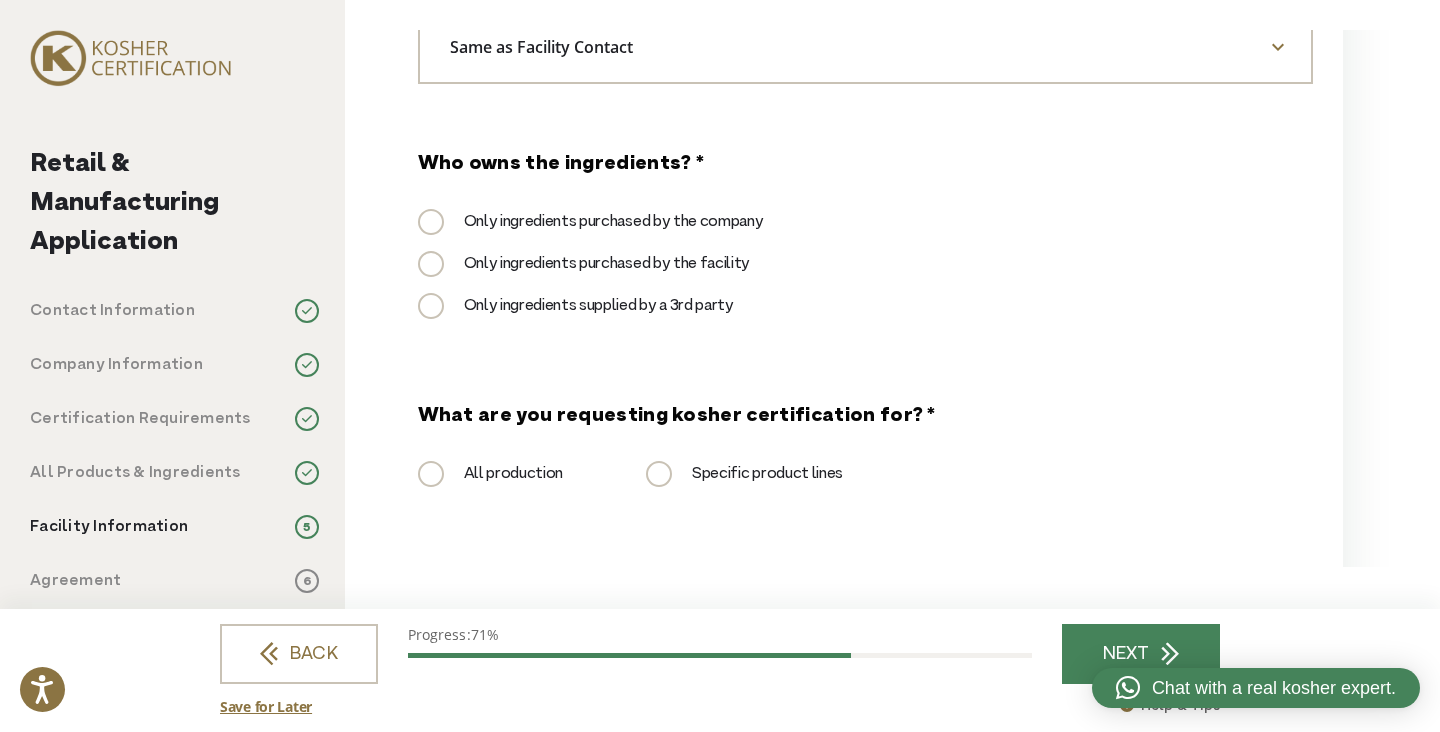 scroll, scrollTop: 2670, scrollLeft: 0, axis: vertical 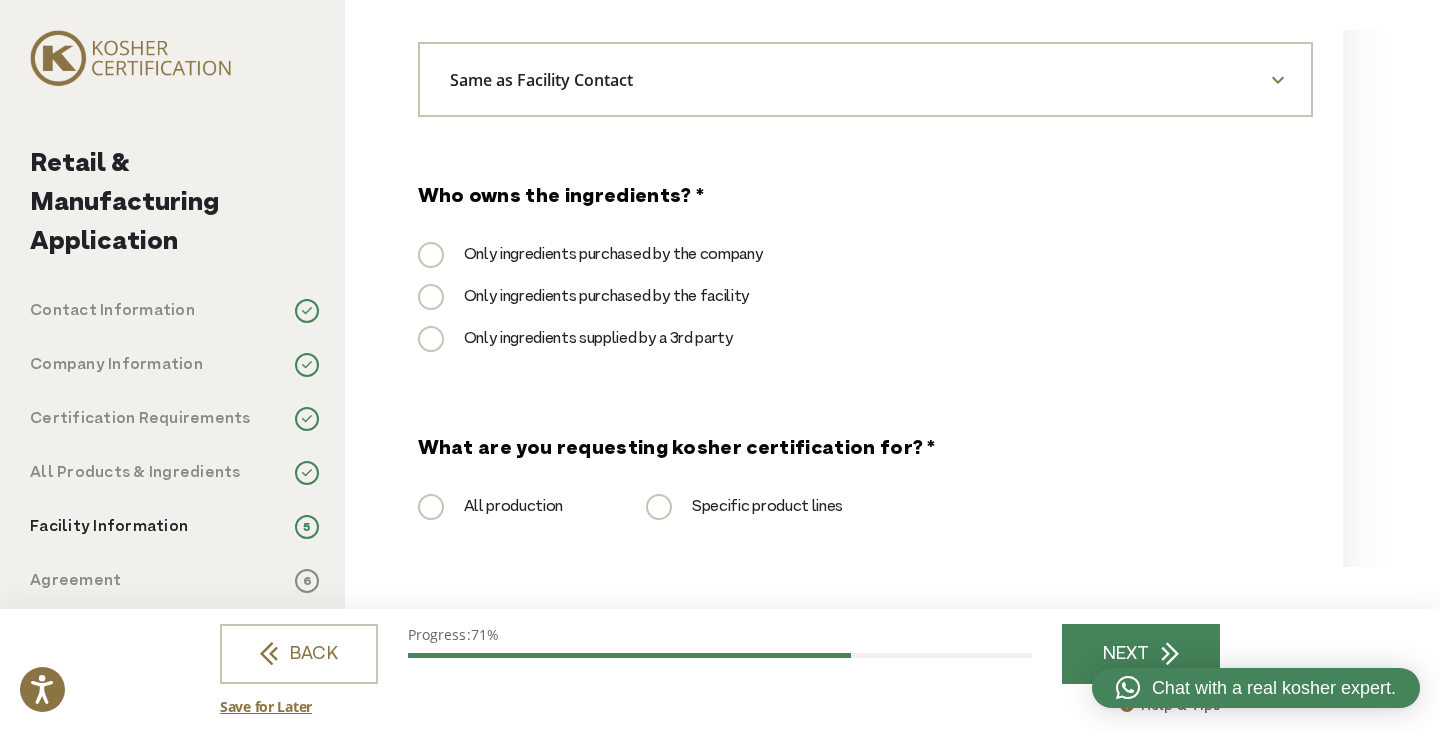 type on "**********" 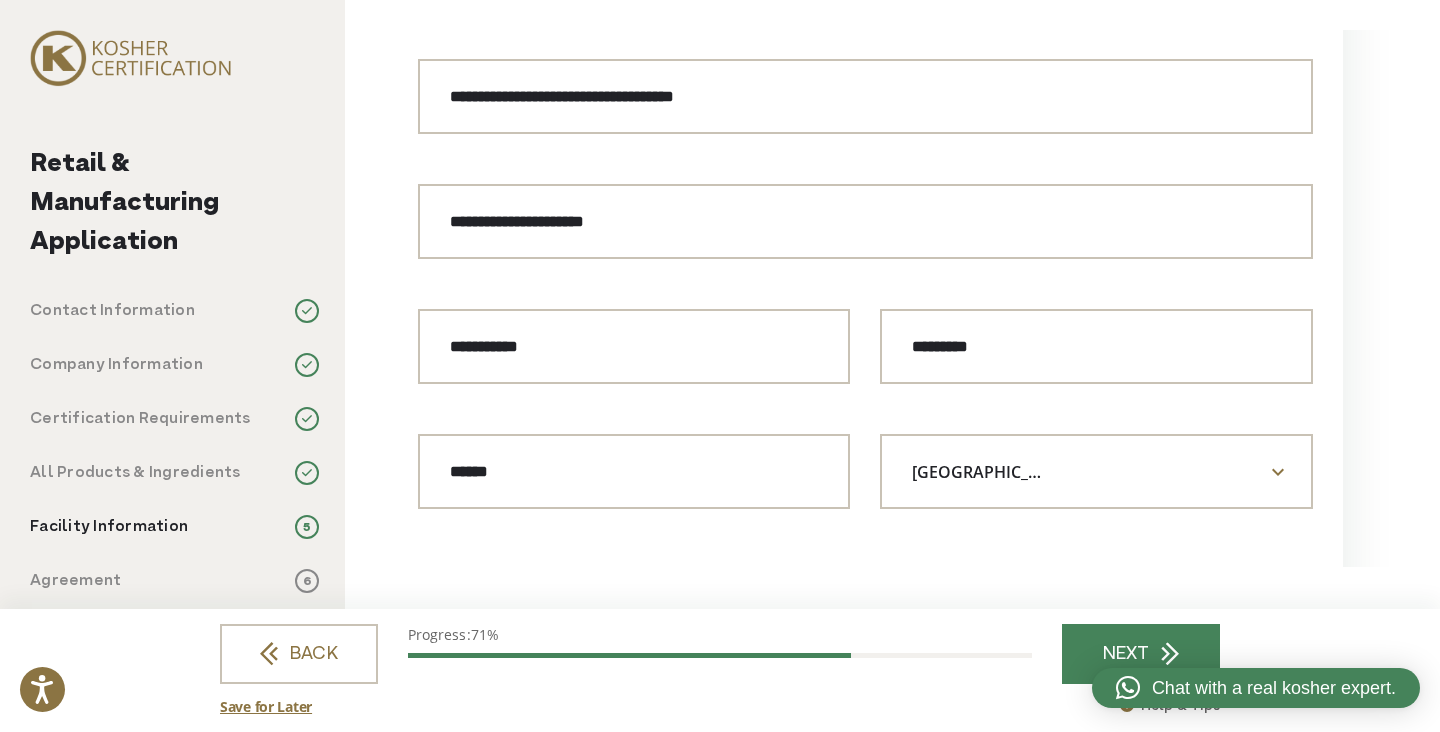 scroll, scrollTop: 1470, scrollLeft: 0, axis: vertical 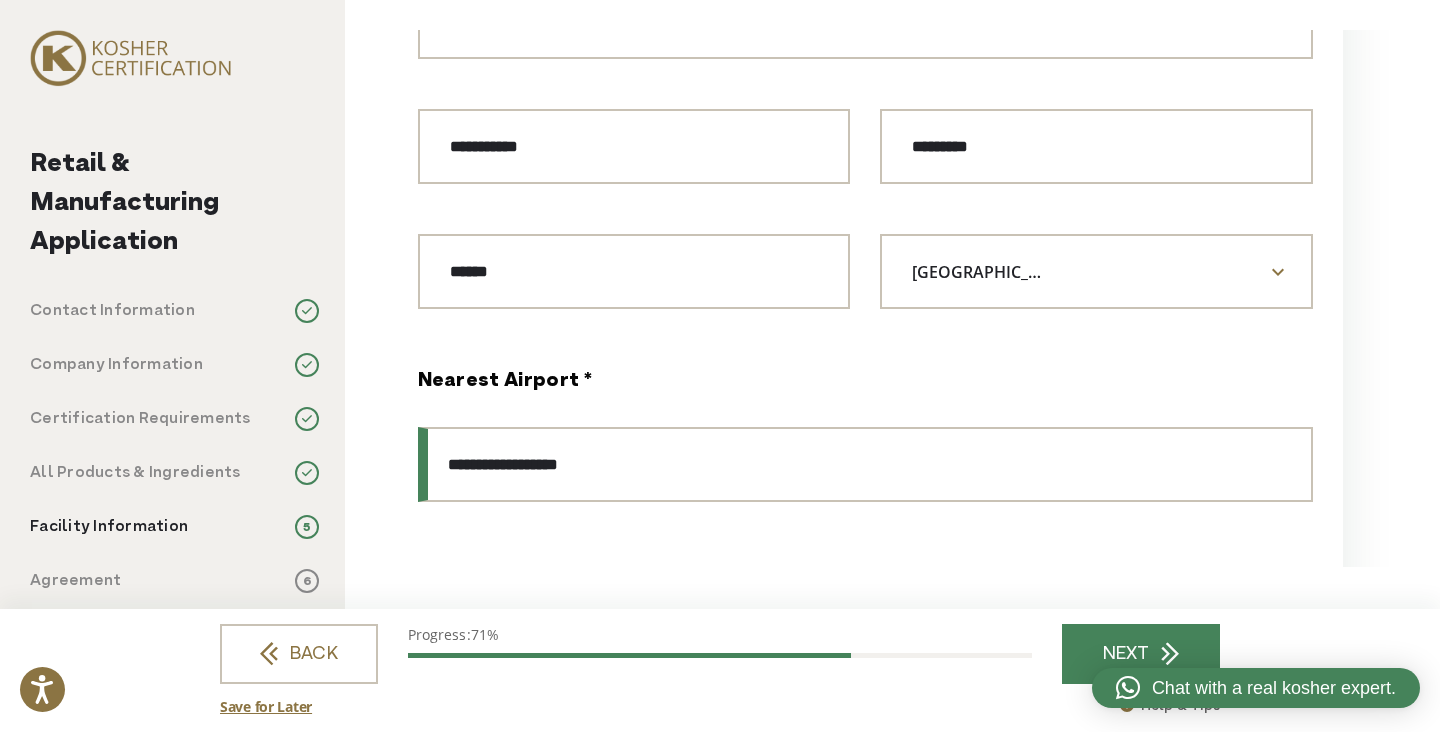 click on "**********" at bounding box center (865, 464) 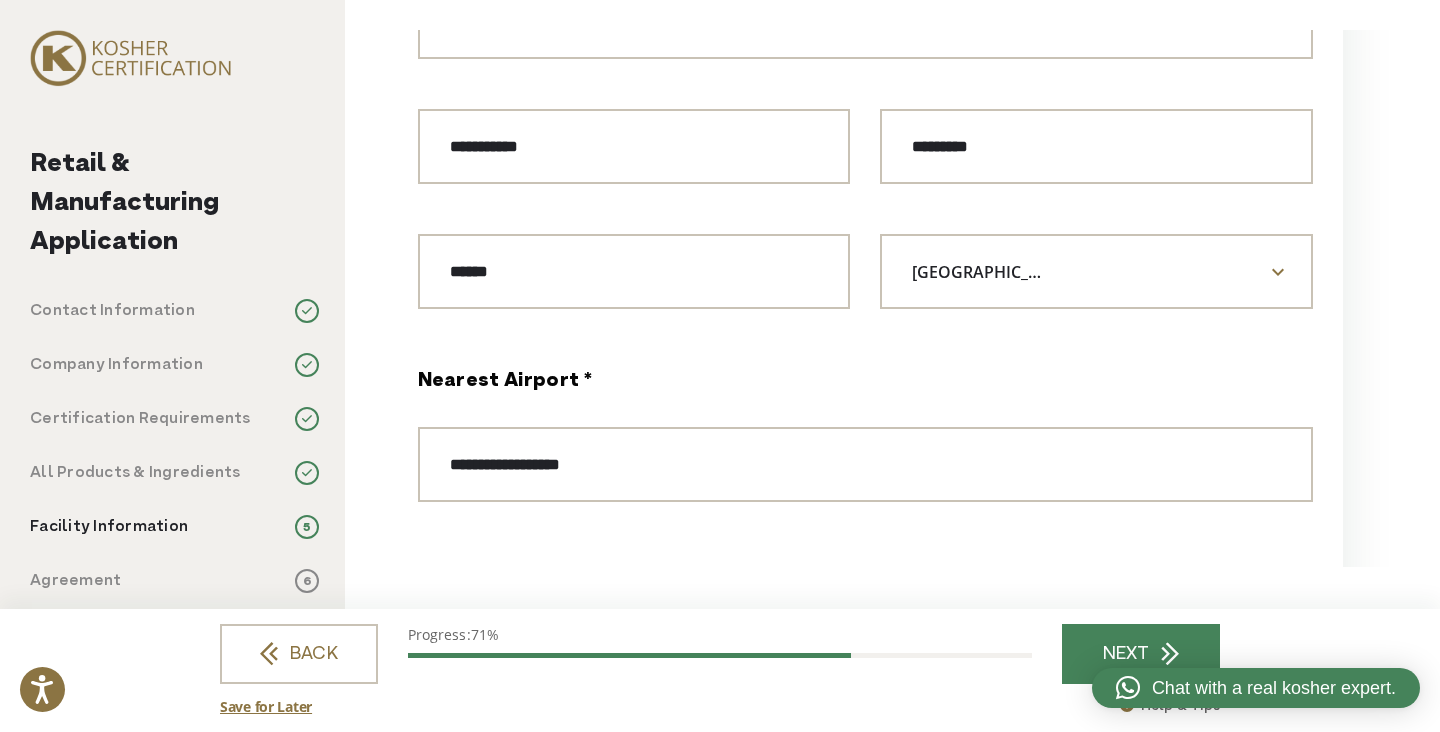 click on "**********" at bounding box center (865, 885) 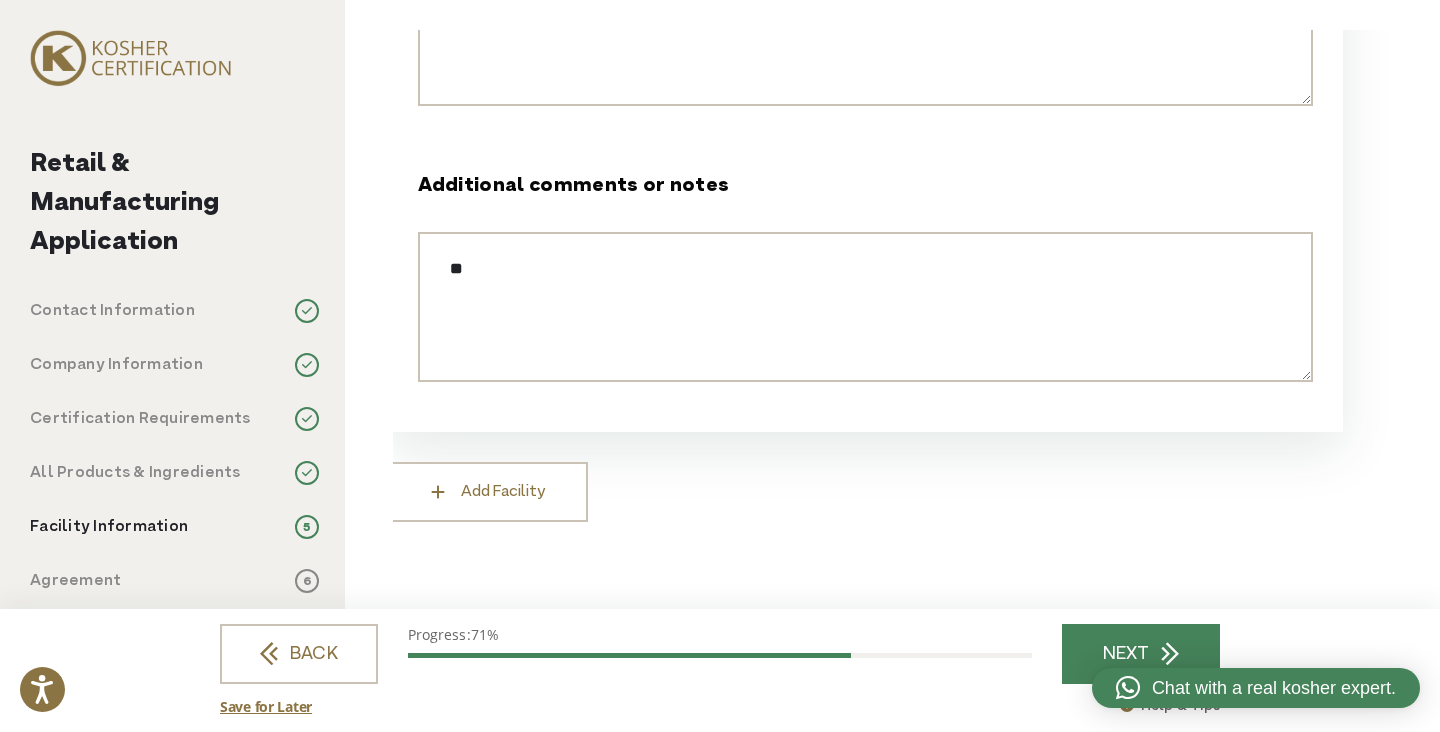 scroll, scrollTop: 3770, scrollLeft: 0, axis: vertical 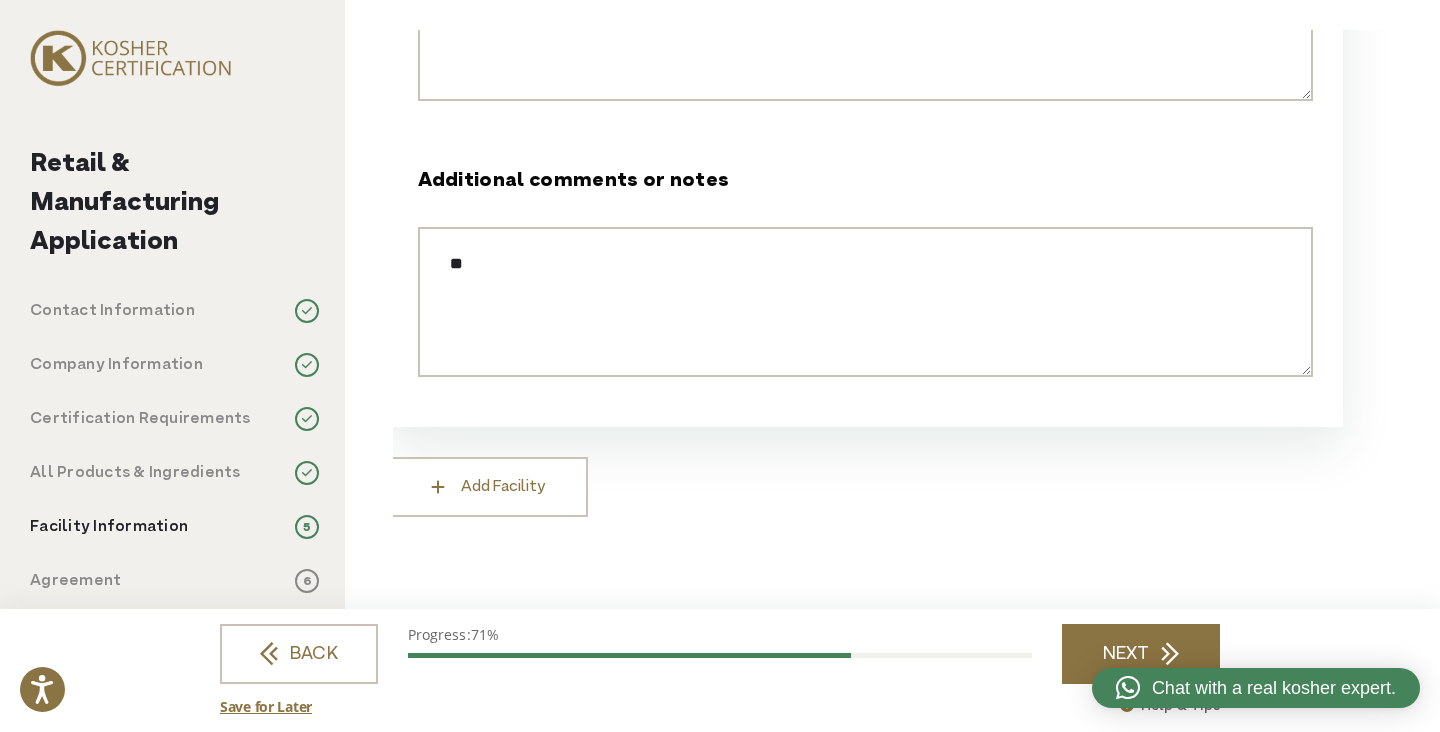 click on "NEXT" at bounding box center (1141, 654) 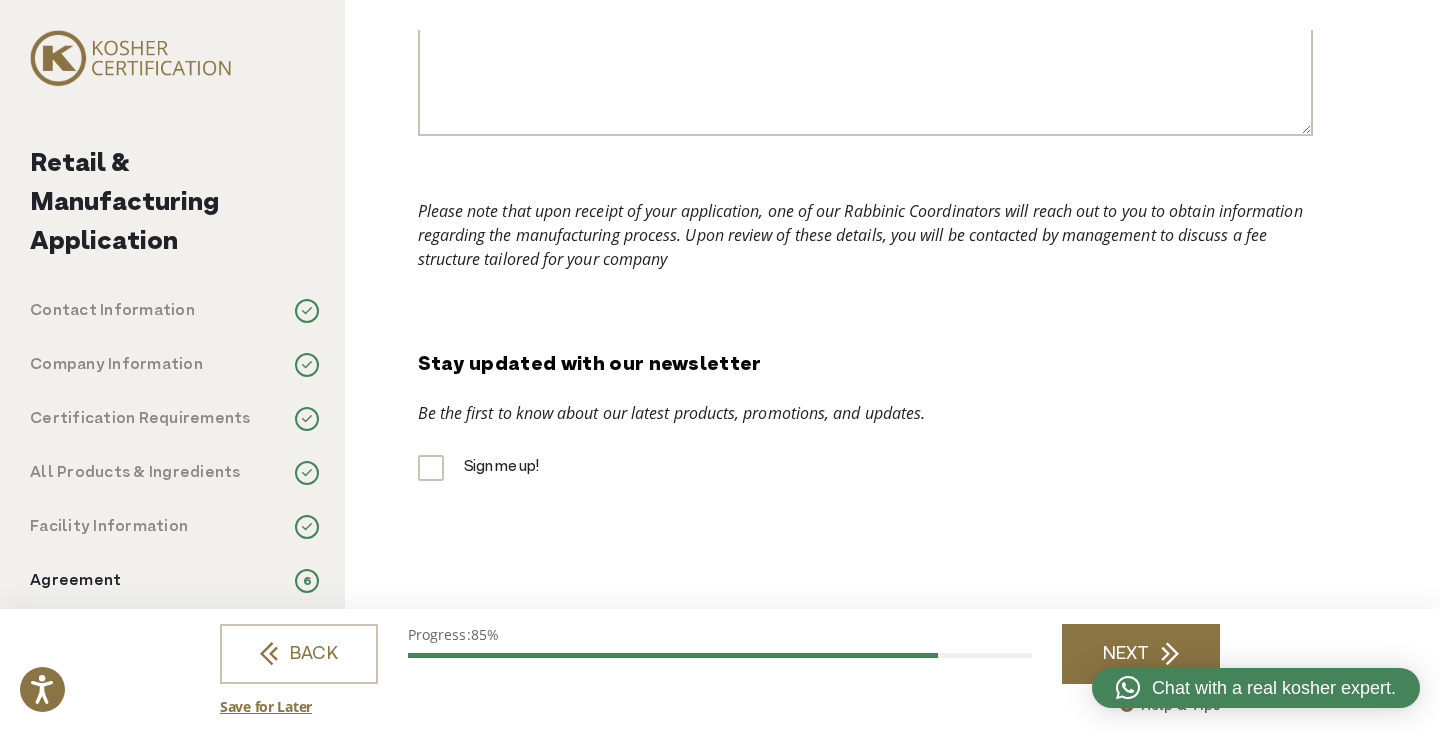 scroll, scrollTop: 0, scrollLeft: 0, axis: both 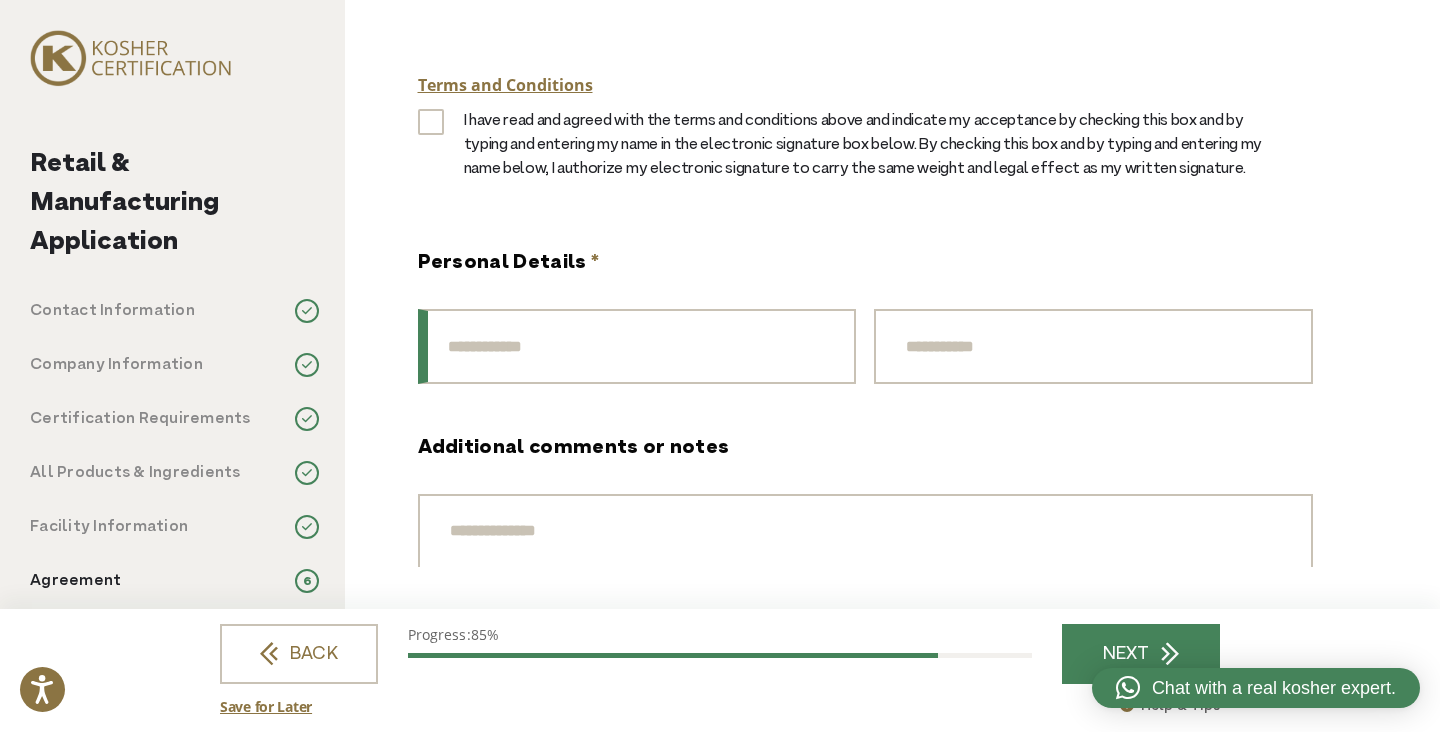 click on "First Name" at bounding box center (637, 346) 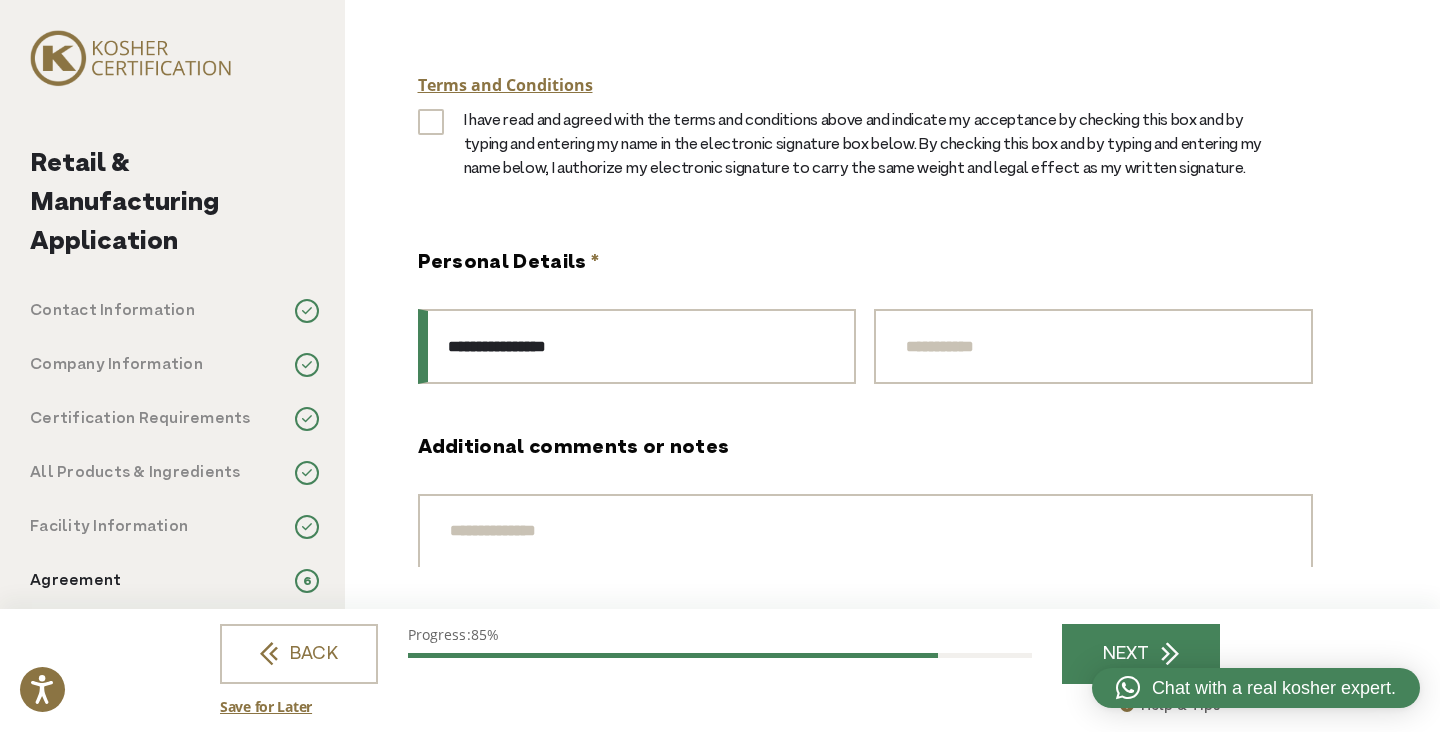 type on "**********" 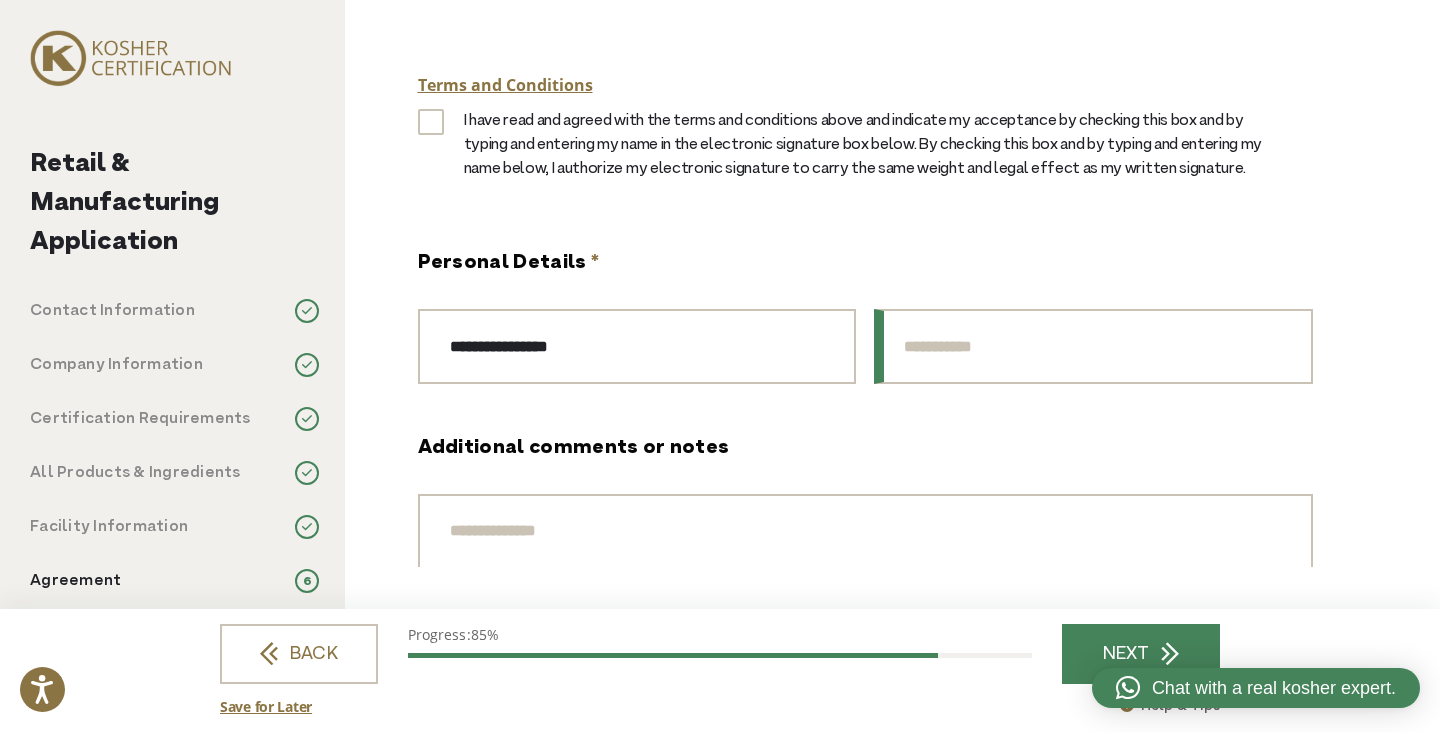 click on "Last Name" at bounding box center [1093, 346] 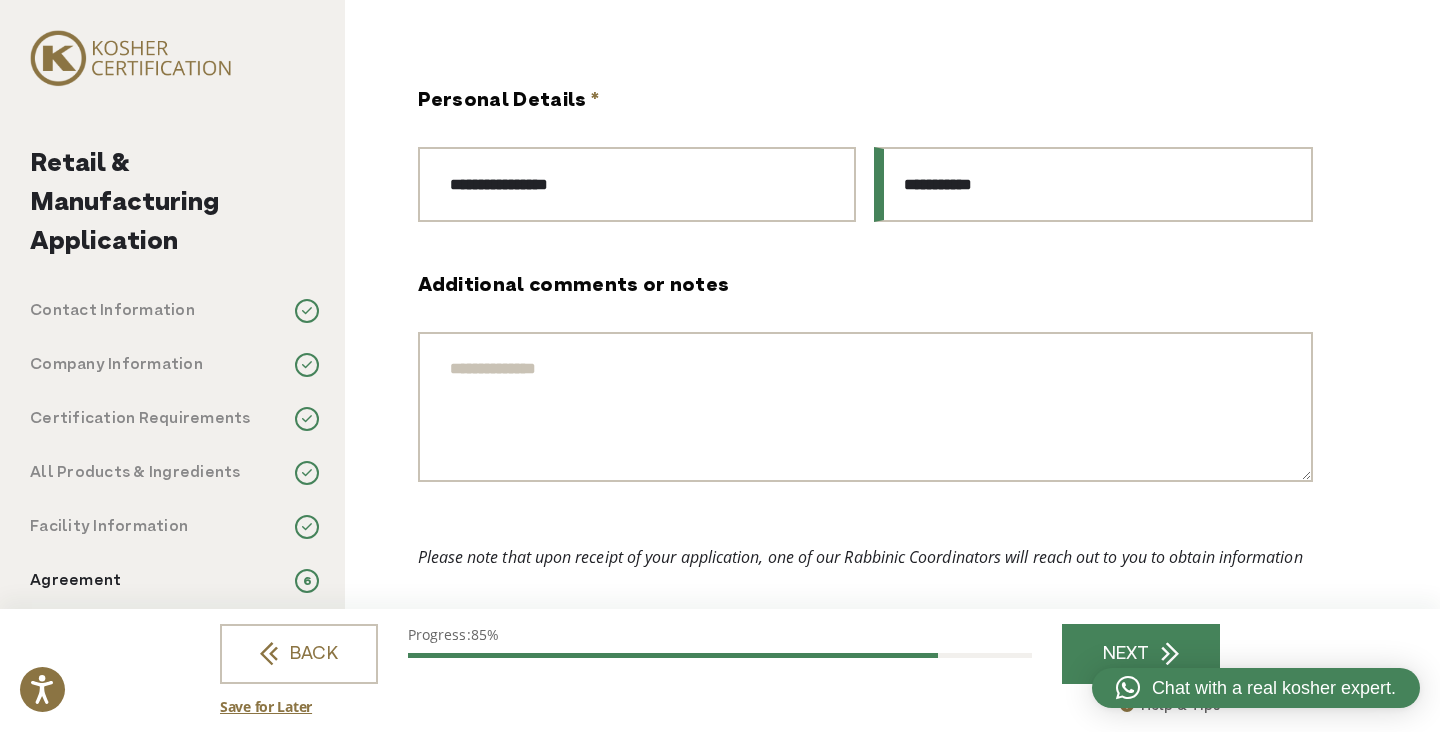 scroll, scrollTop: 200, scrollLeft: 0, axis: vertical 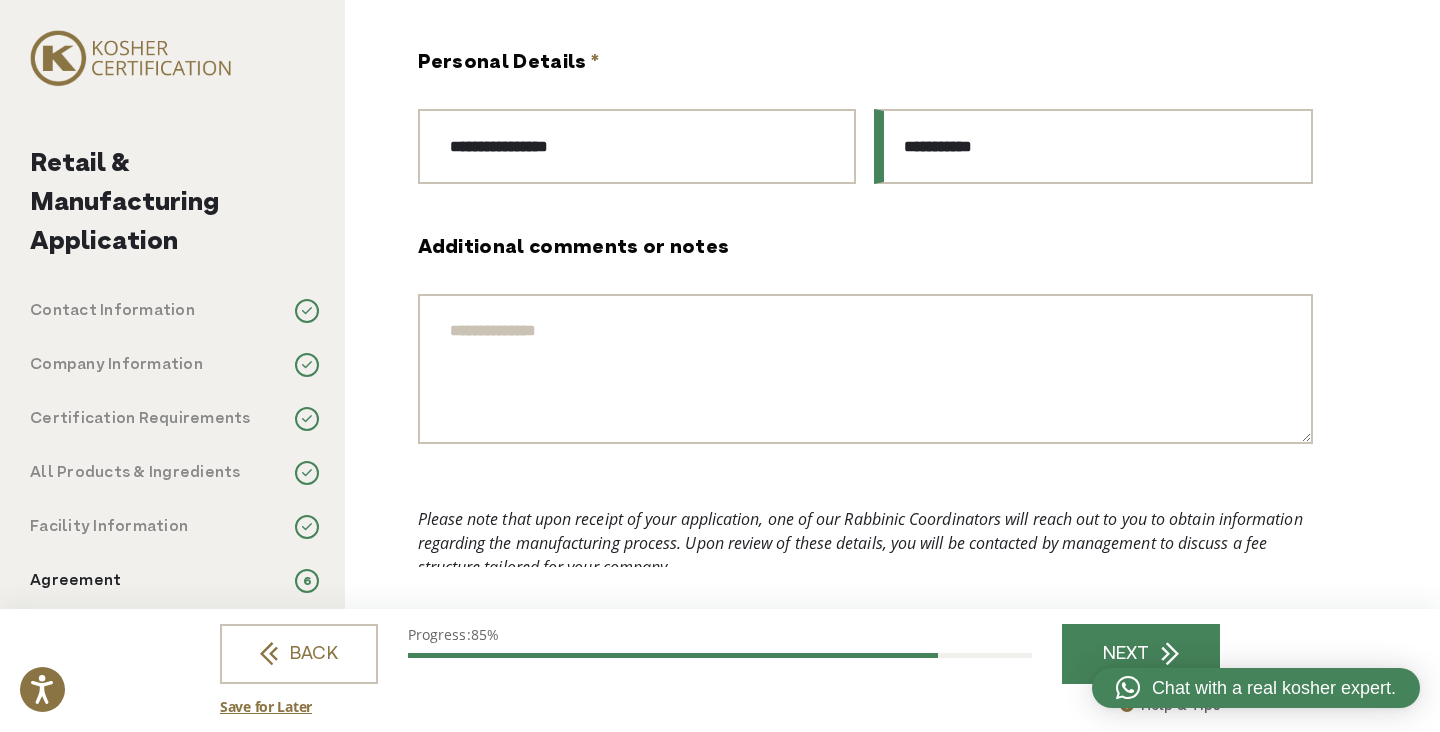 type on "**********" 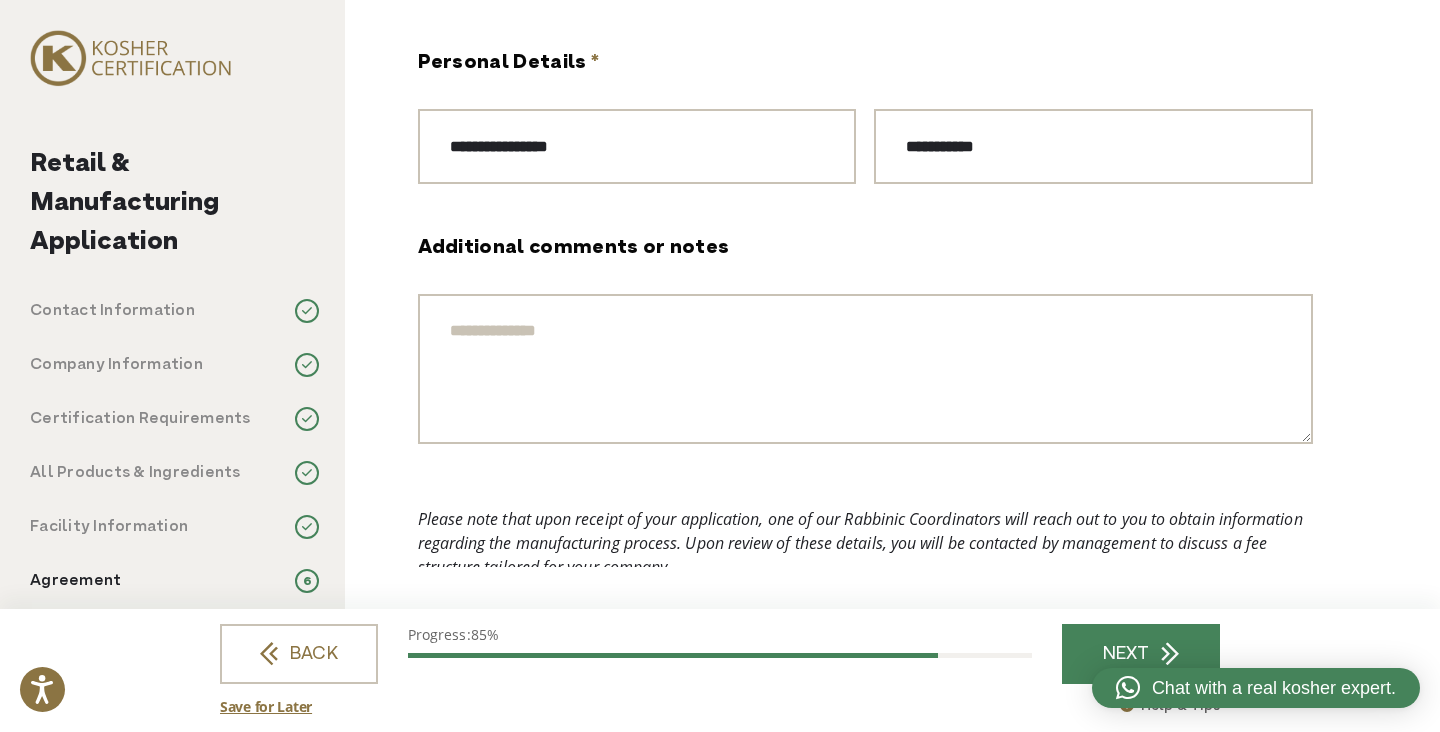click on "Additional comments or notes" at bounding box center [865, 369] 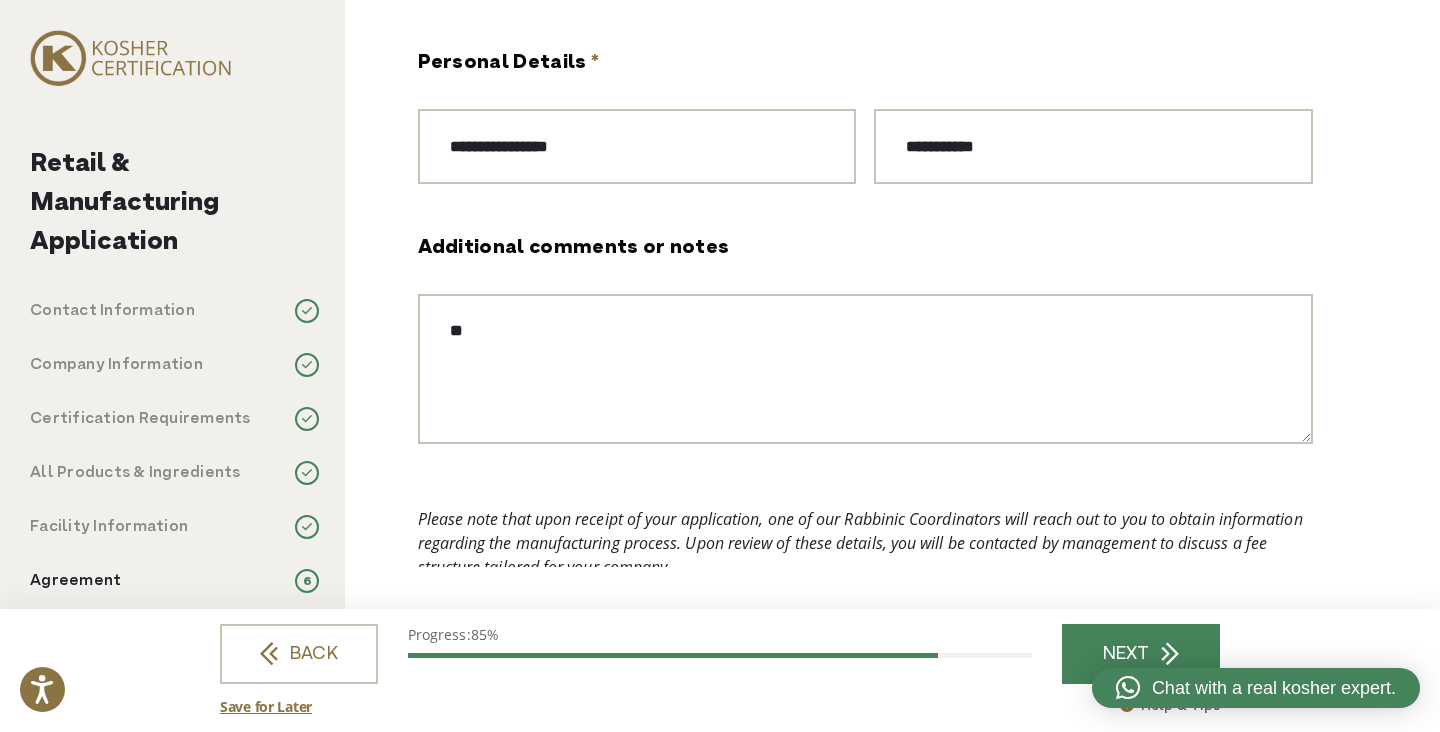 type on "*" 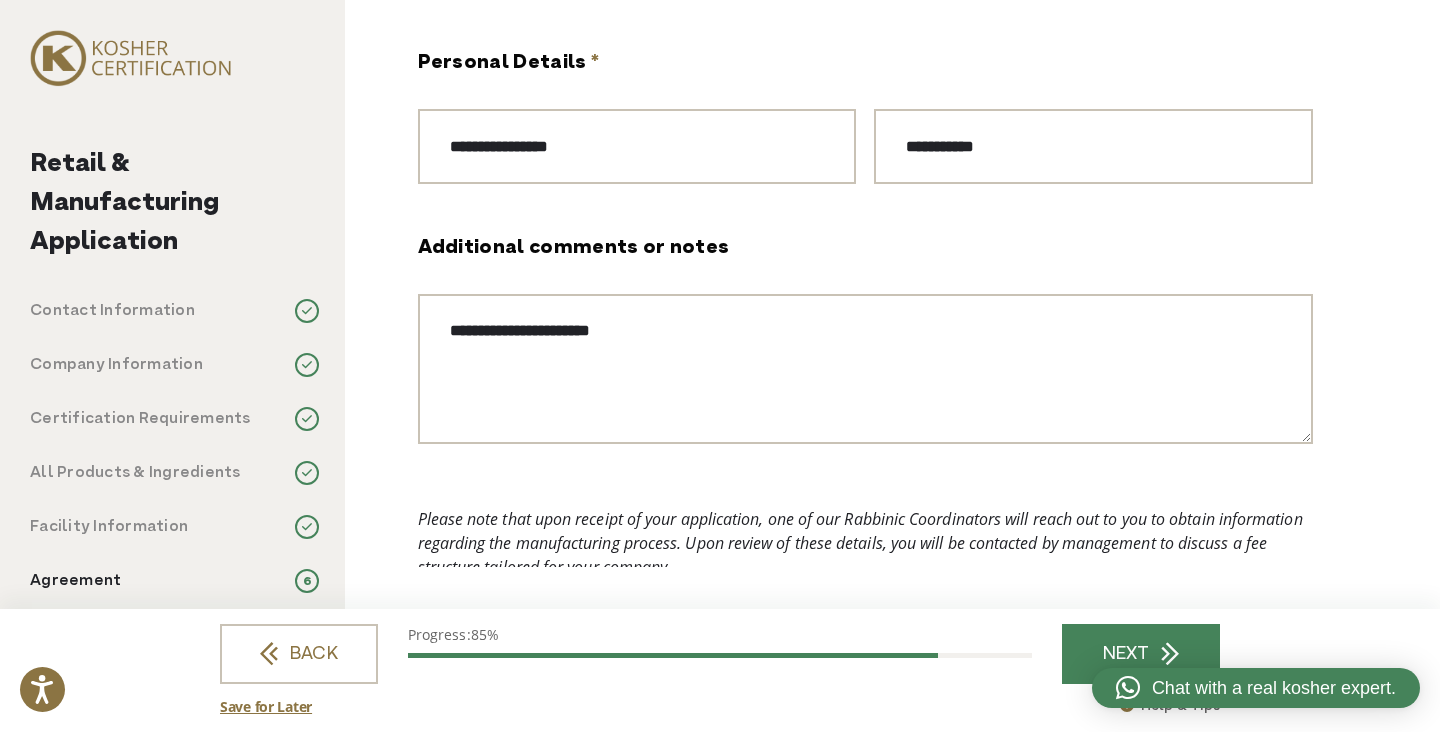 click on "**********" at bounding box center [865, 369] 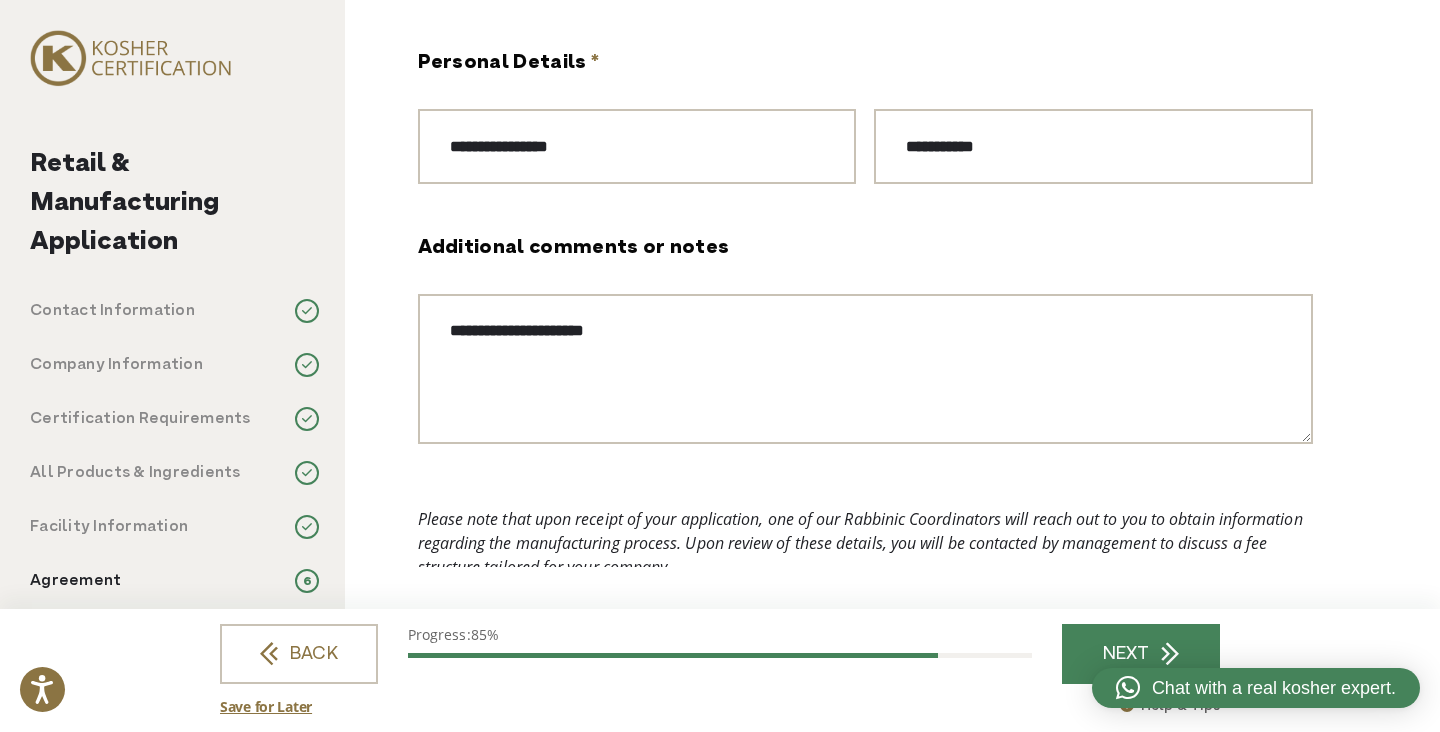 click on "**********" at bounding box center (865, 369) 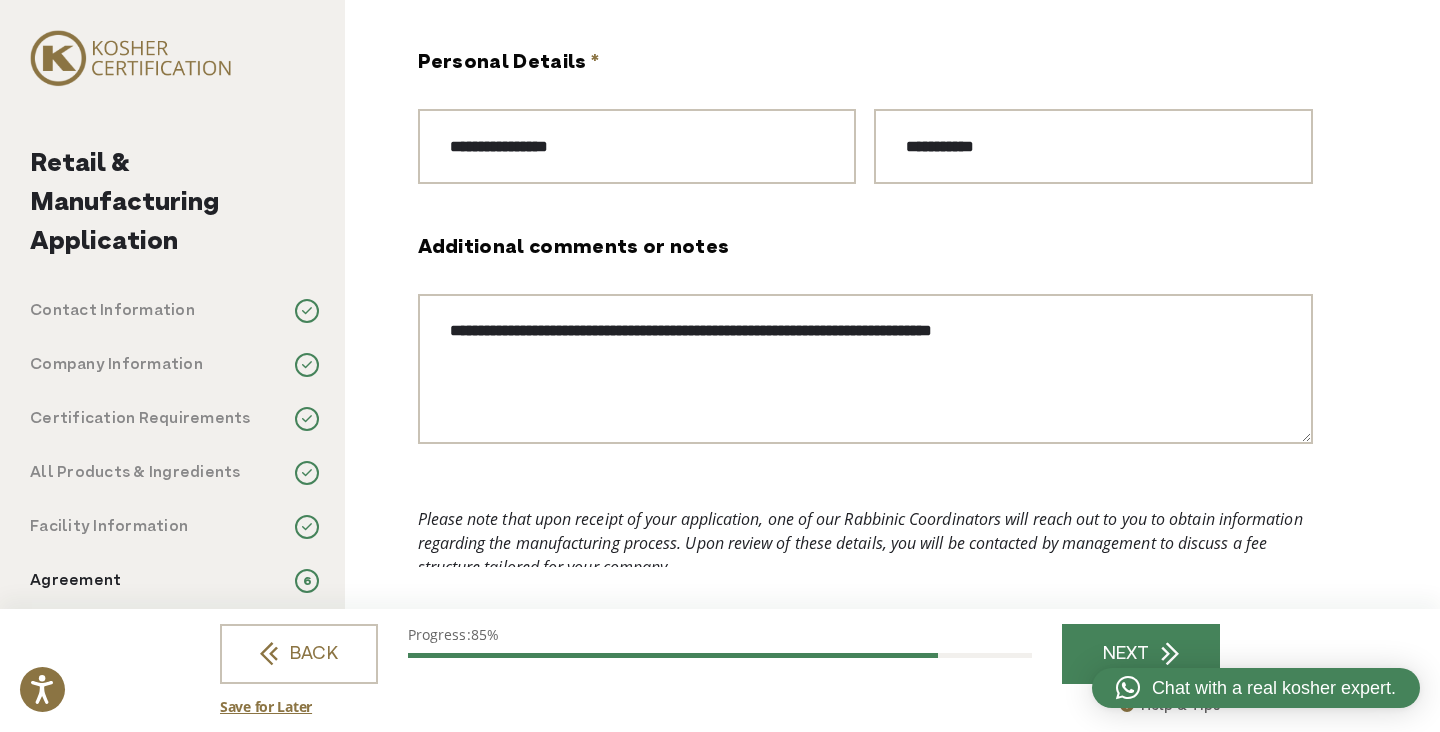 click on "**********" at bounding box center [865, 369] 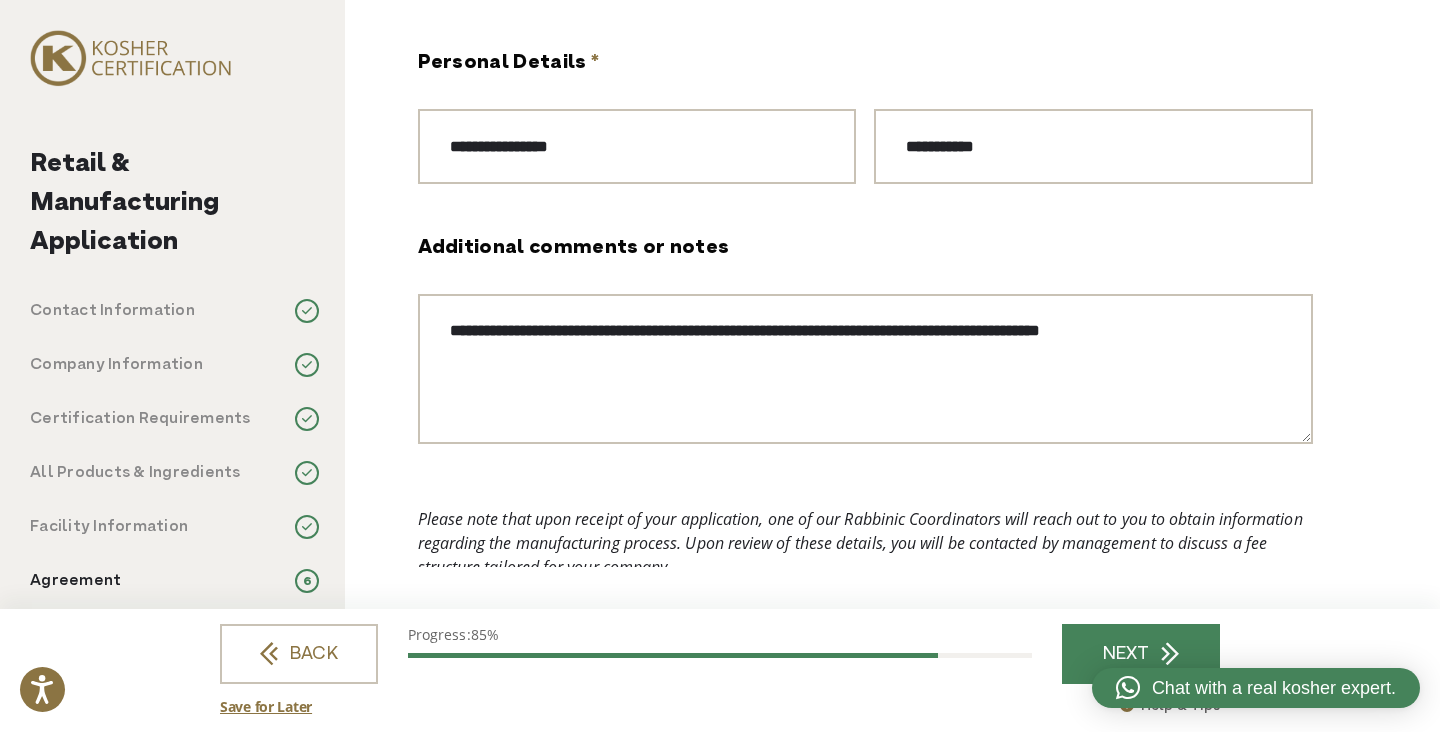 click on "**********" at bounding box center (865, 369) 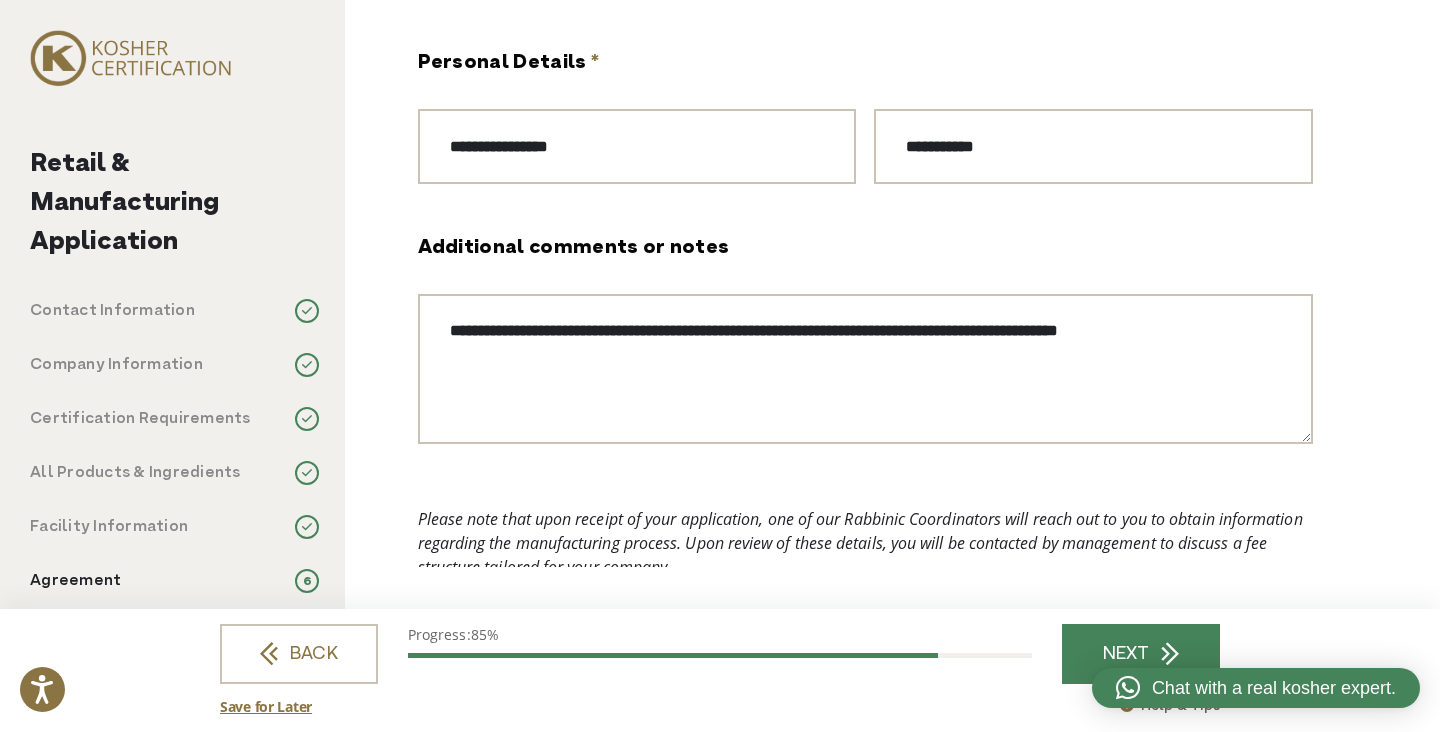 type on "**********" 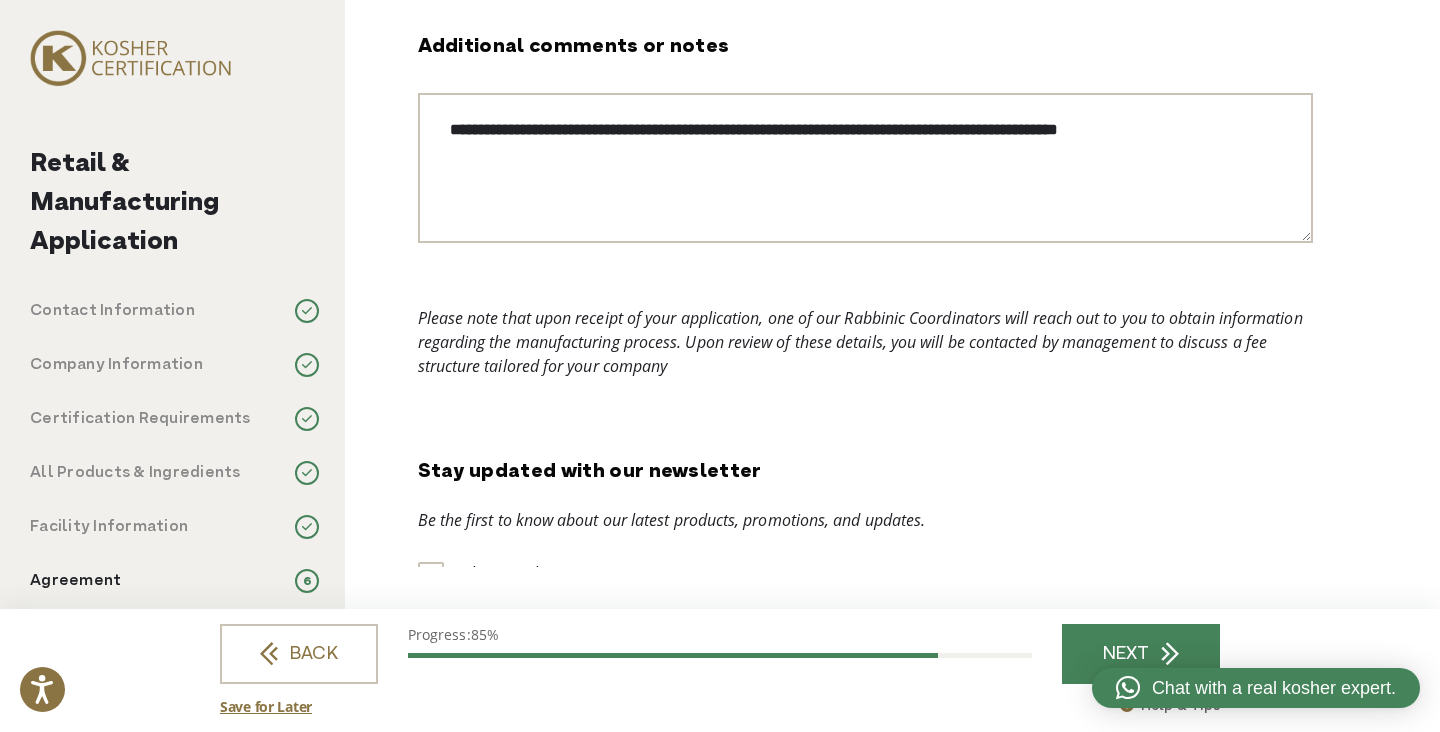 scroll, scrollTop: 532, scrollLeft: 0, axis: vertical 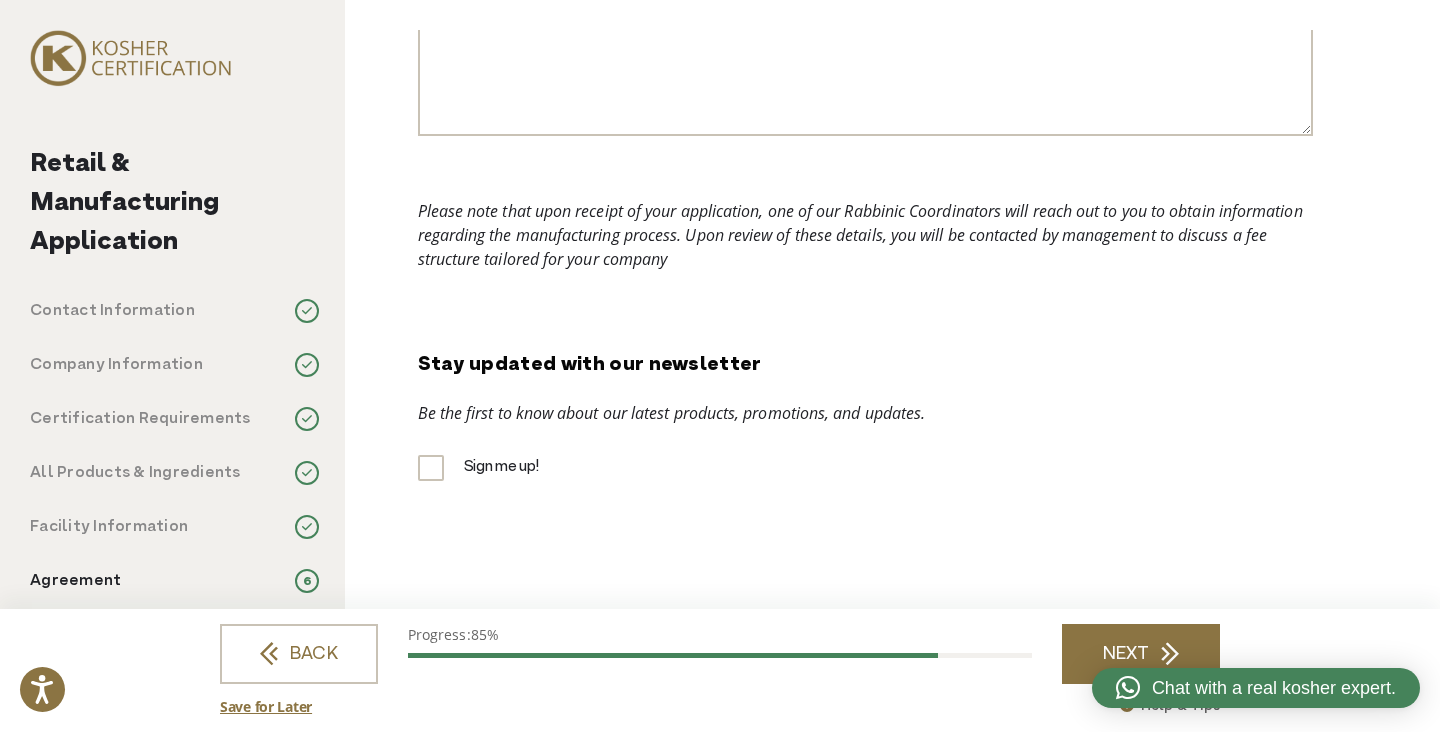 click on "NEXT" at bounding box center [1141, 654] 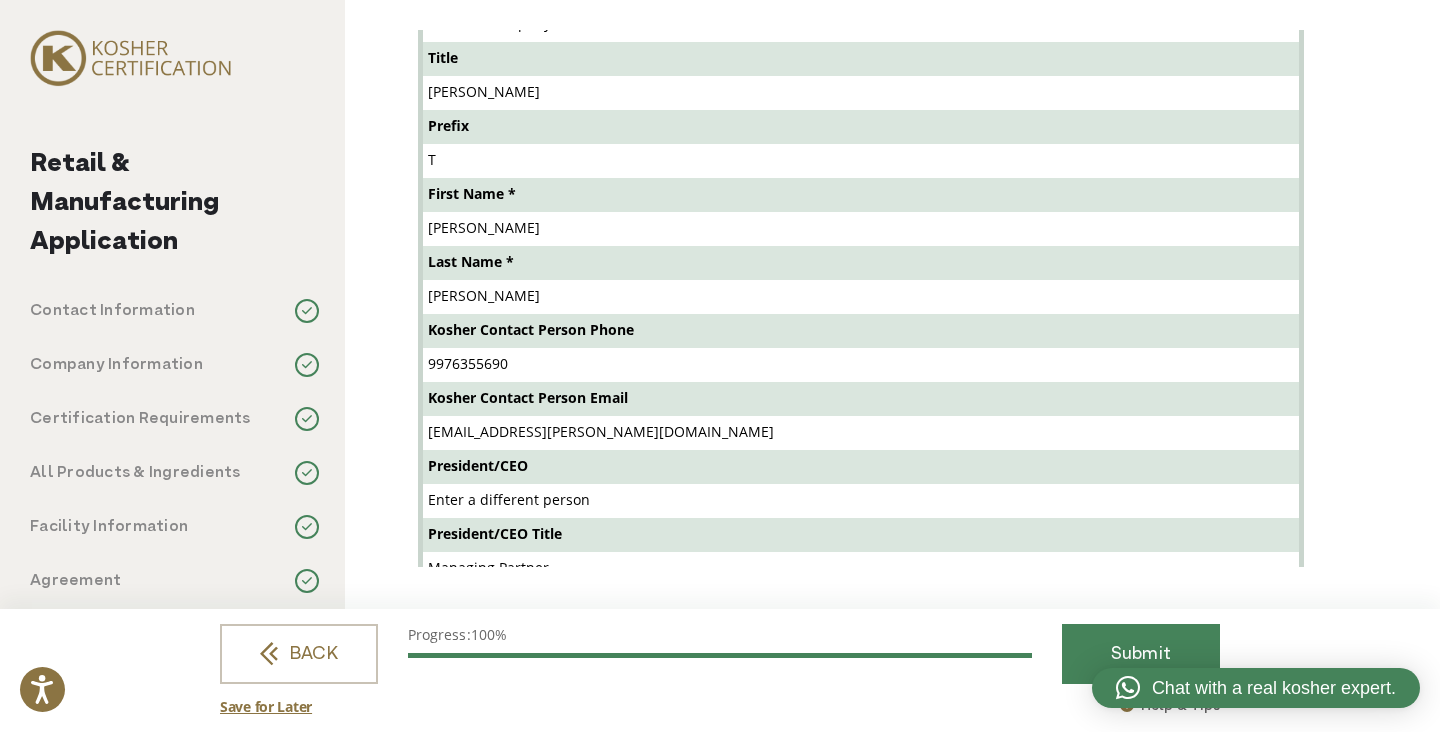 scroll, scrollTop: 0, scrollLeft: 0, axis: both 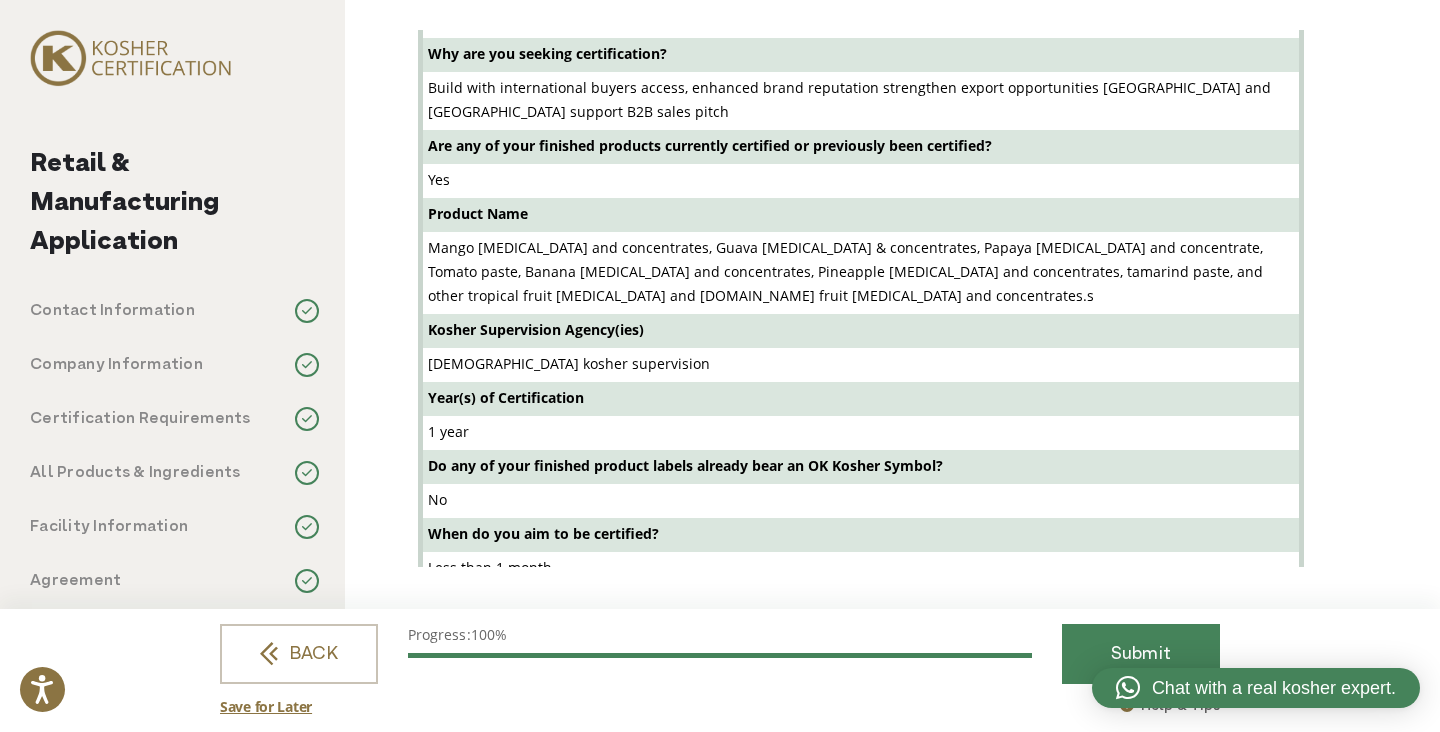 click on "Mango [MEDICAL_DATA] and concentrates, Guava [MEDICAL_DATA] & concentrates, Papaya [MEDICAL_DATA] and concentrate, Tomato paste, Banana [MEDICAL_DATA] and concentrates, Pineapple [MEDICAL_DATA] and concentrates, tamarind paste, and other tropical fruit [MEDICAL_DATA] and [DOMAIN_NAME] fruit [MEDICAL_DATA] and concentrates.s" at bounding box center (845, 271) 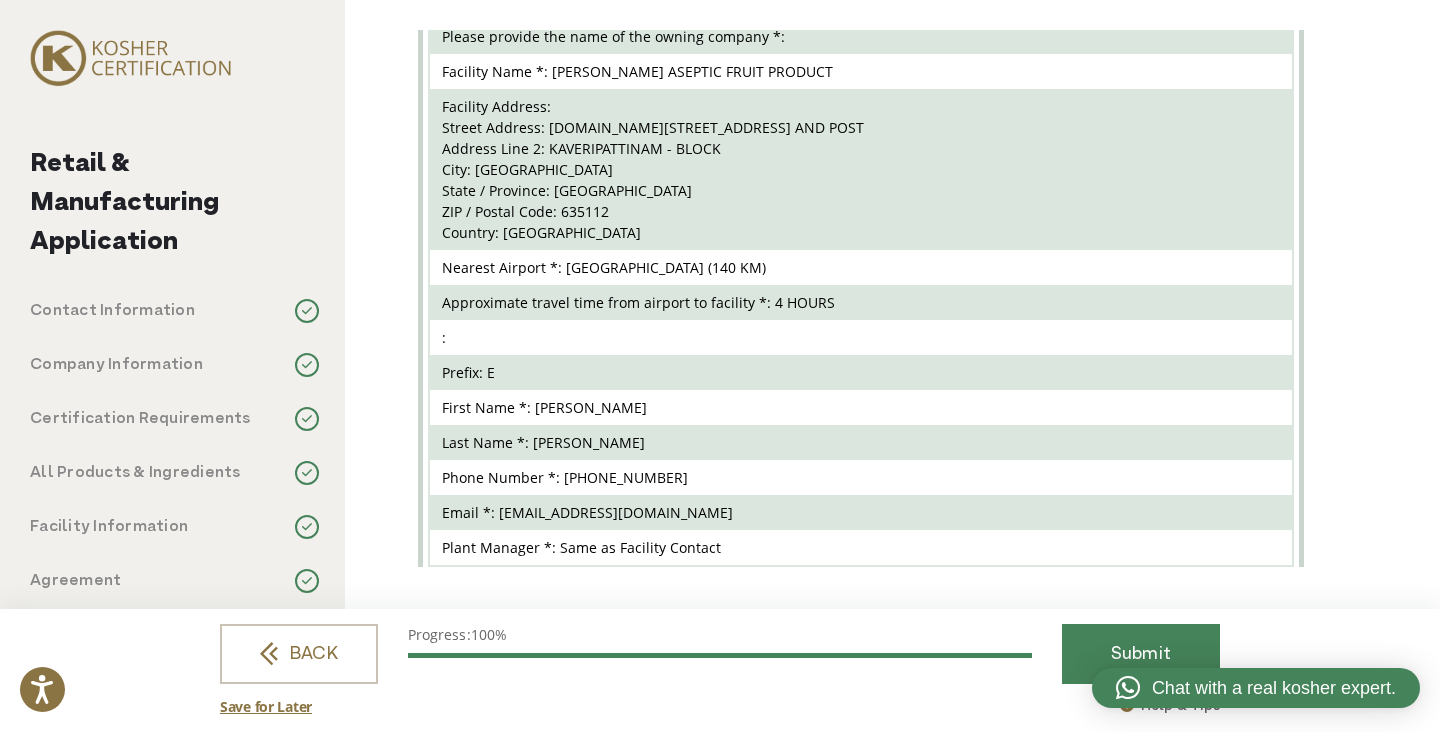 scroll, scrollTop: 4000, scrollLeft: 0, axis: vertical 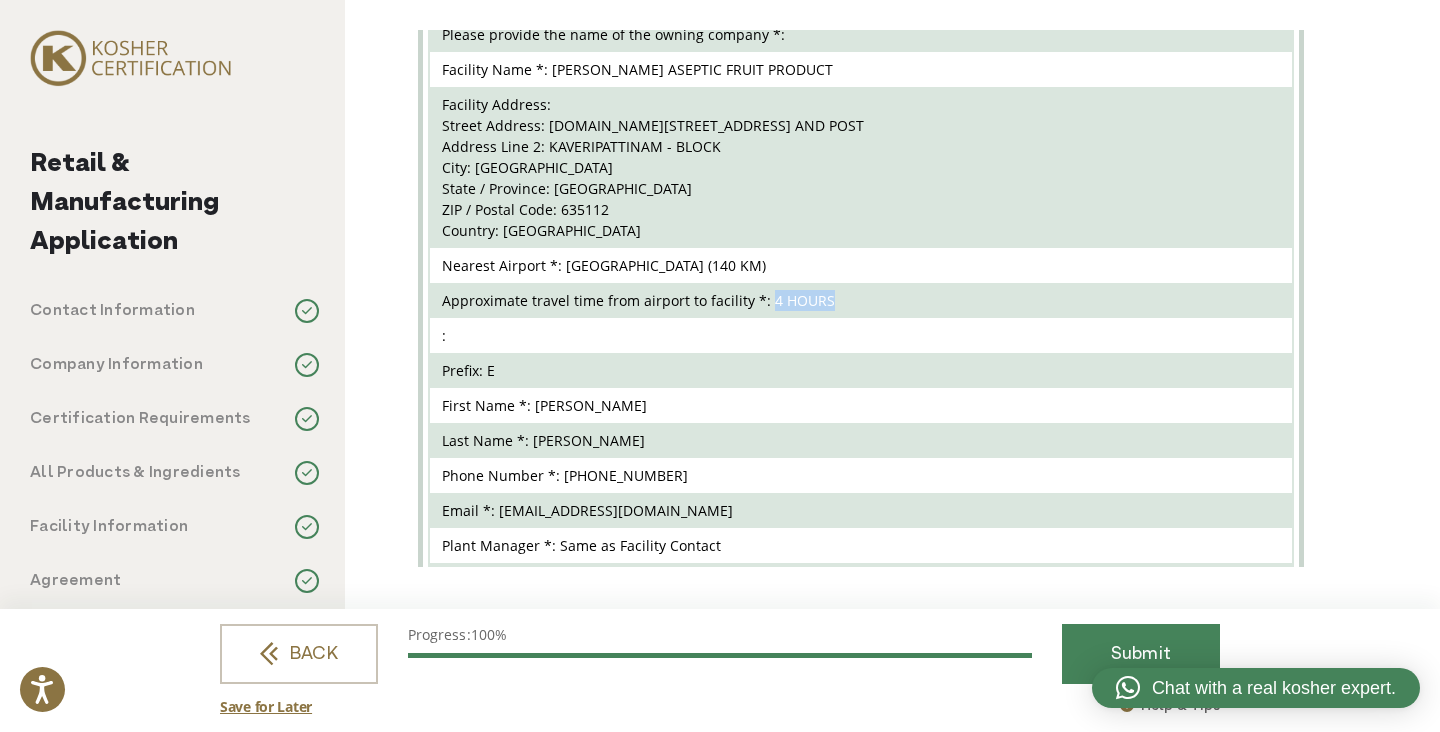 drag, startPoint x: 822, startPoint y: 298, endPoint x: 763, endPoint y: 311, distance: 60.41523 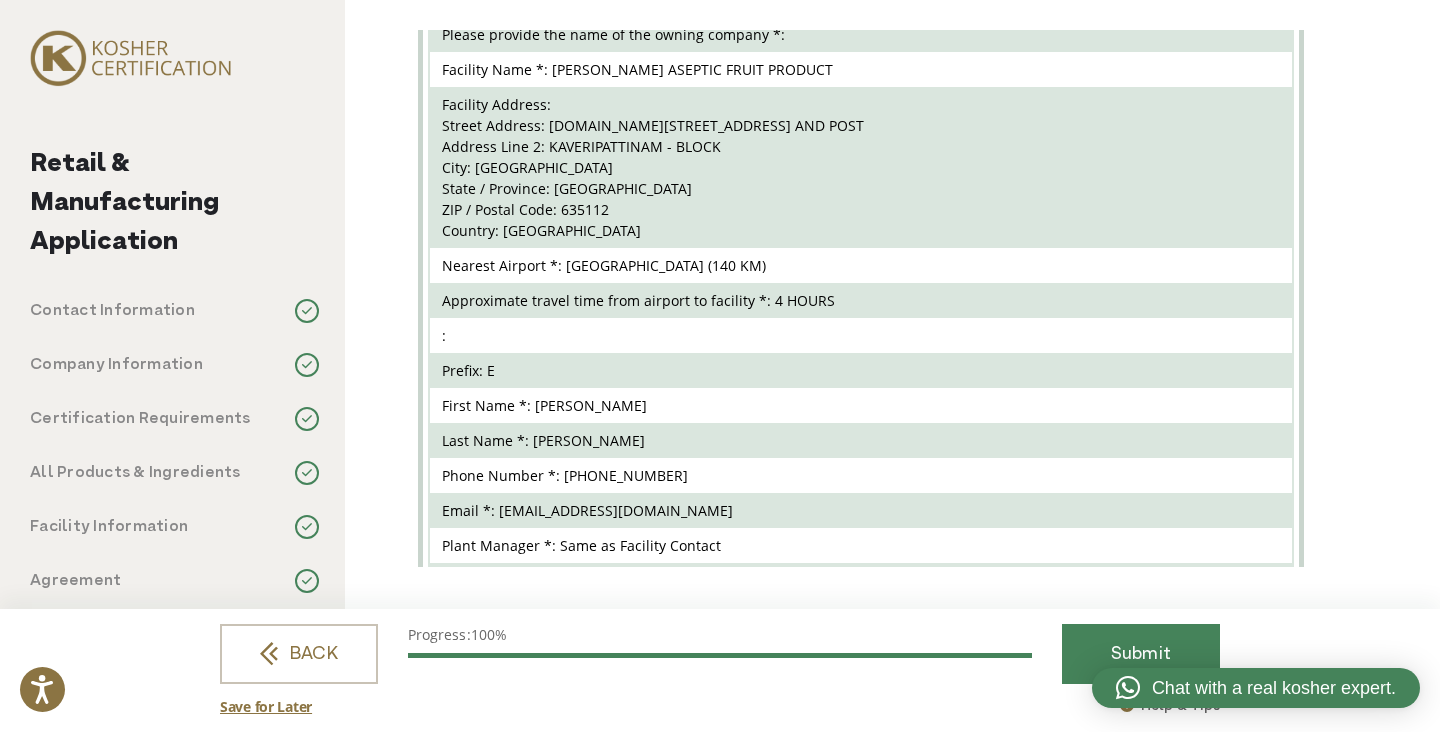 click on ":" at bounding box center (861, 335) 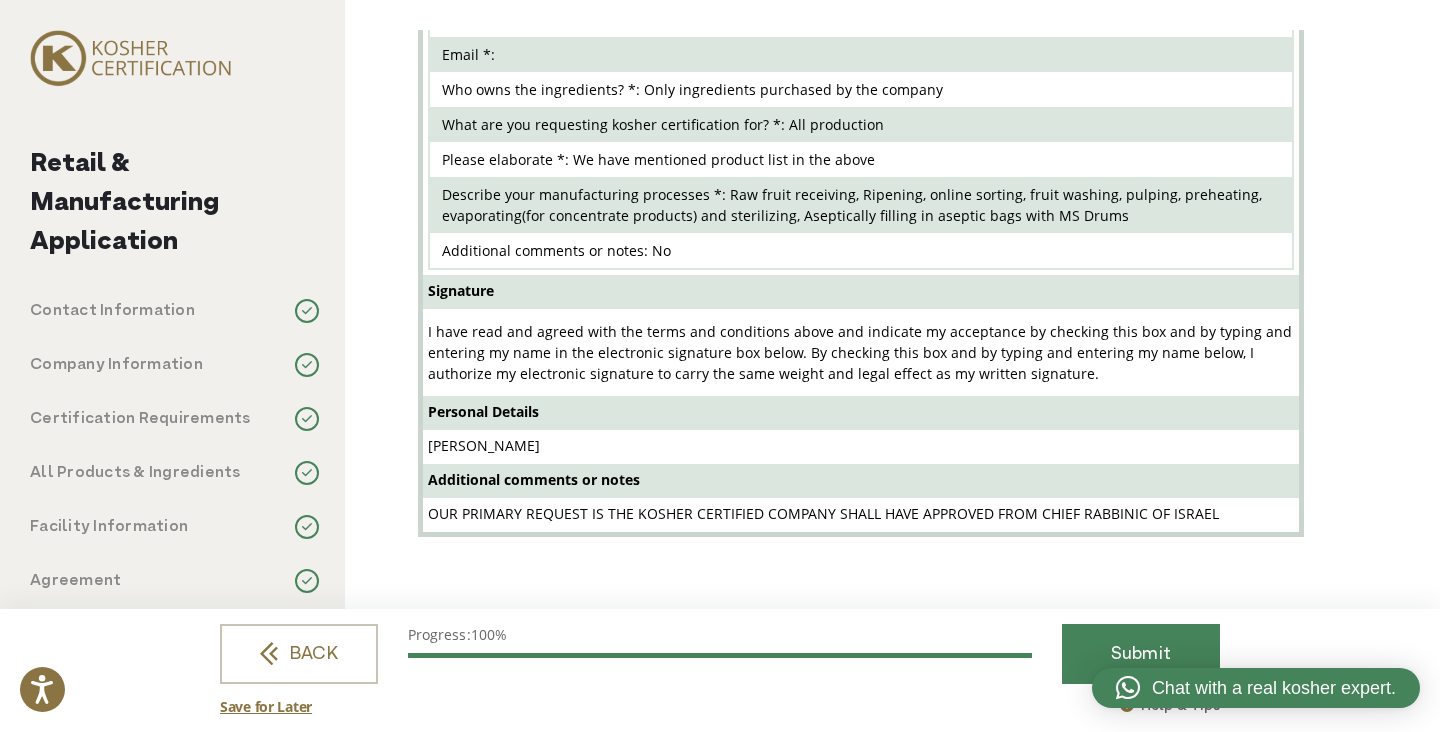 scroll, scrollTop: 4666, scrollLeft: 0, axis: vertical 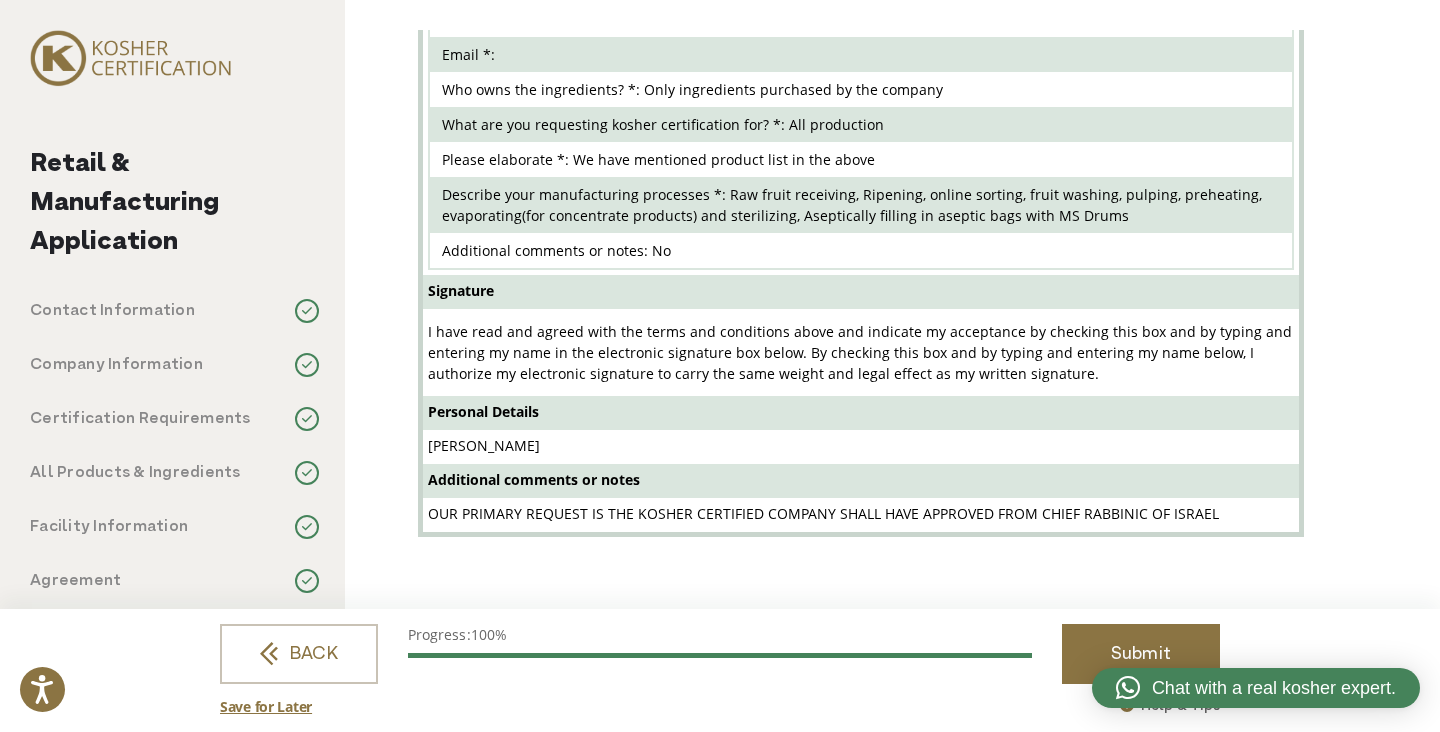 click on "Submit" at bounding box center [1141, 654] 